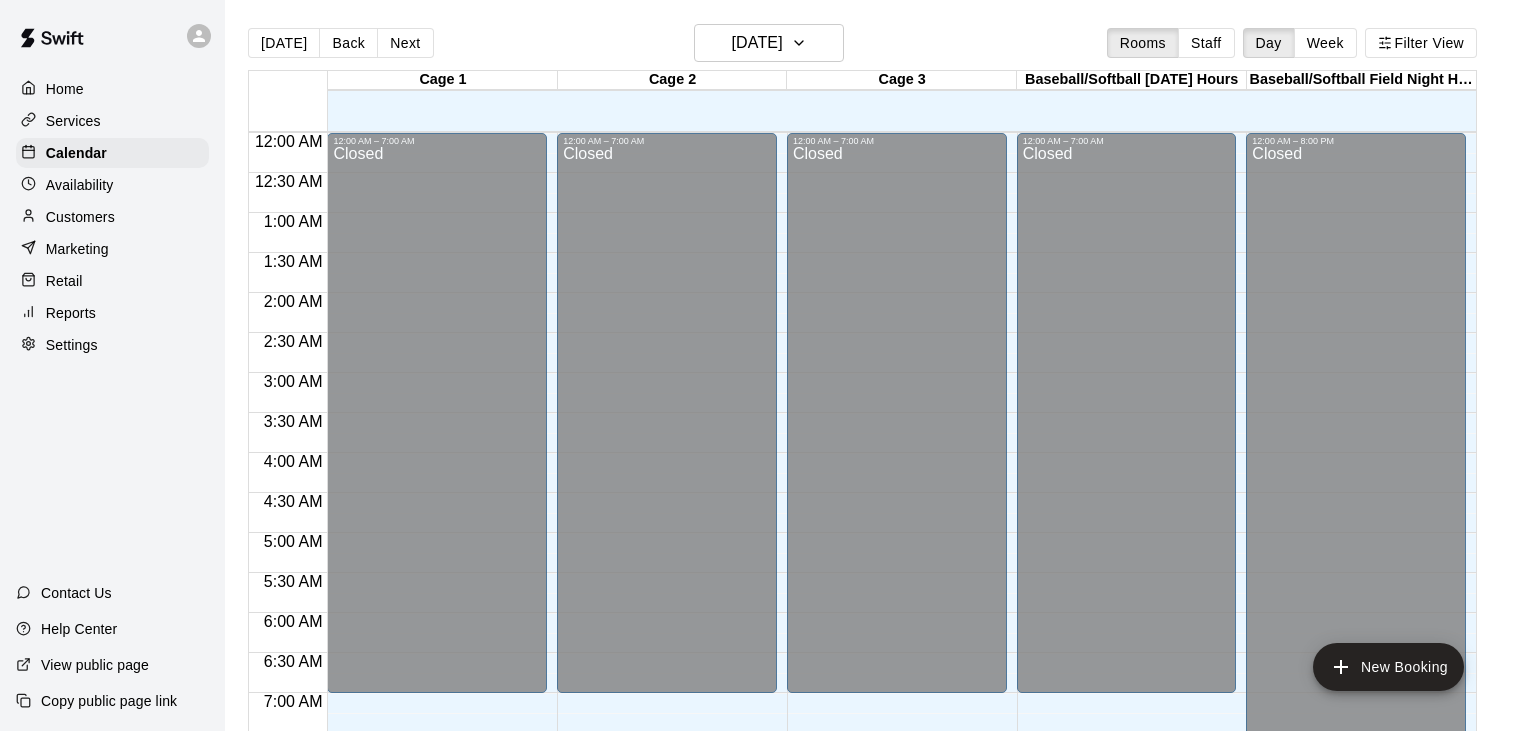 scroll, scrollTop: 0, scrollLeft: 0, axis: both 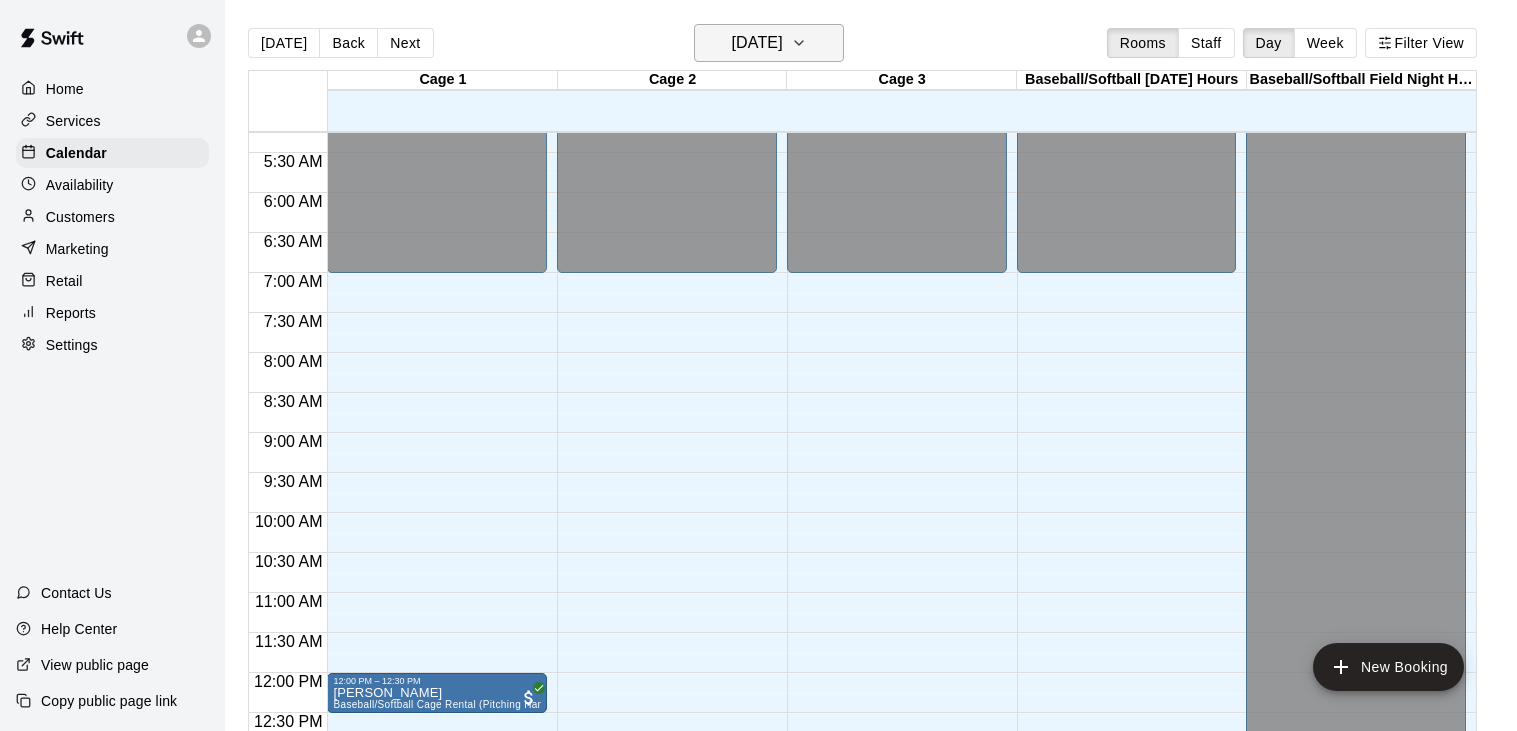 click 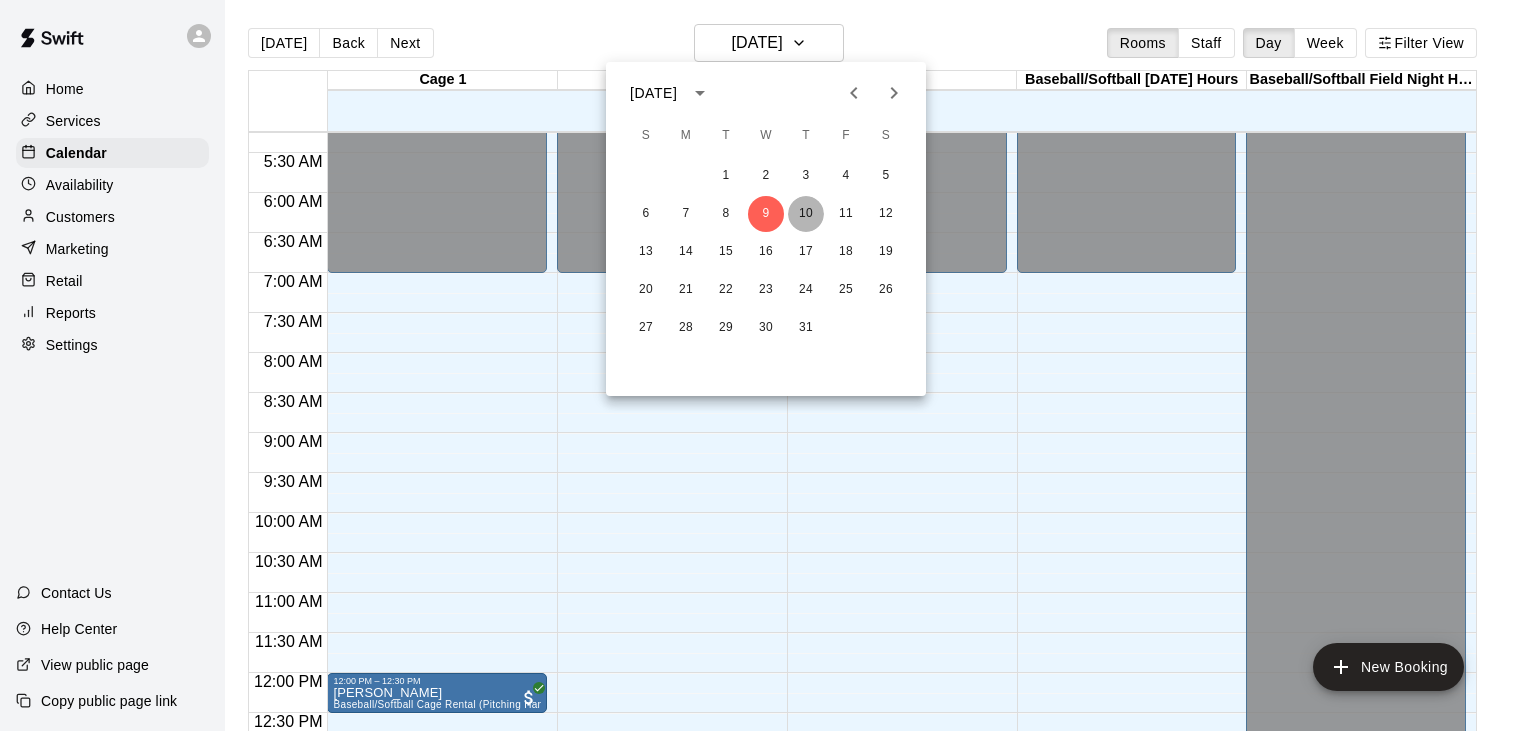 click on "10" at bounding box center (806, 214) 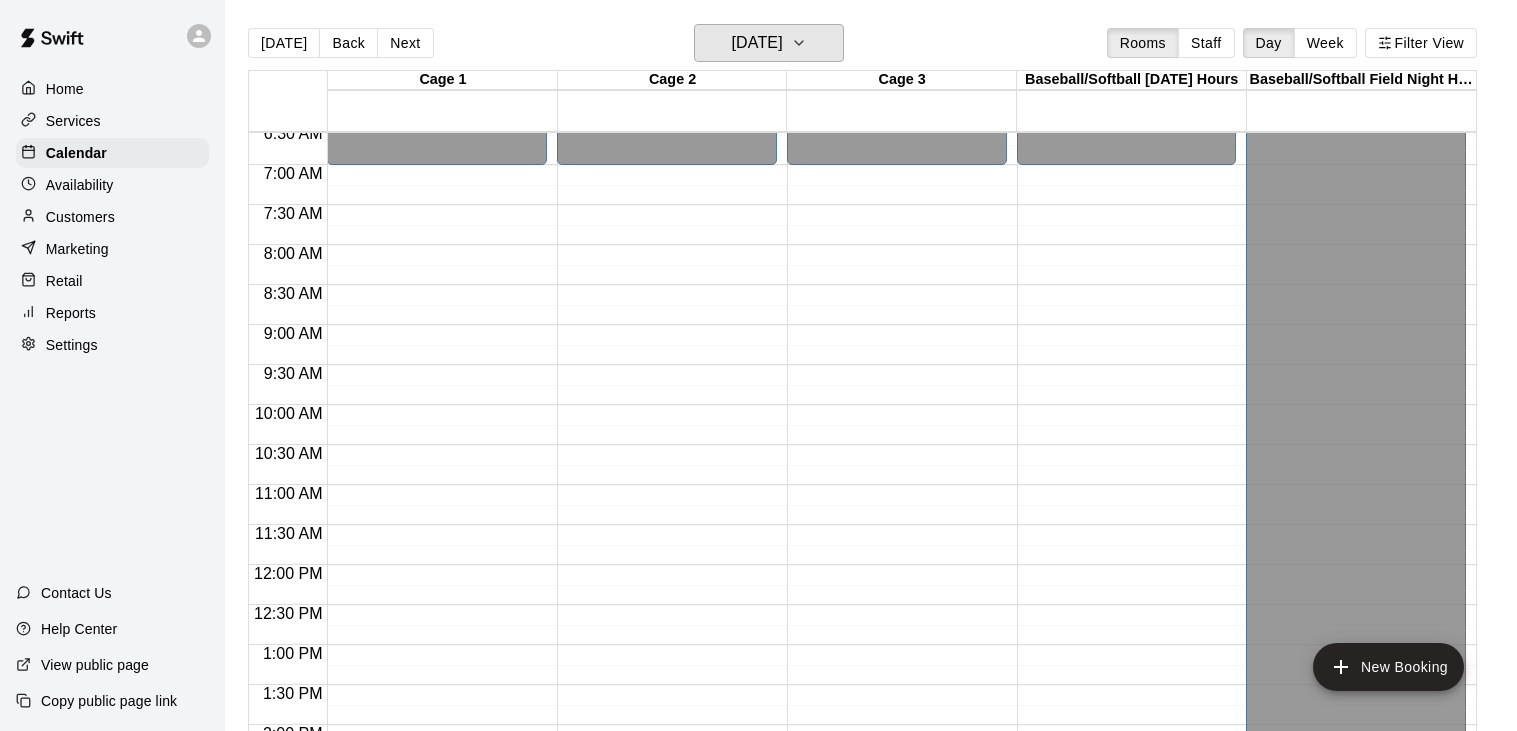 scroll, scrollTop: 506, scrollLeft: 0, axis: vertical 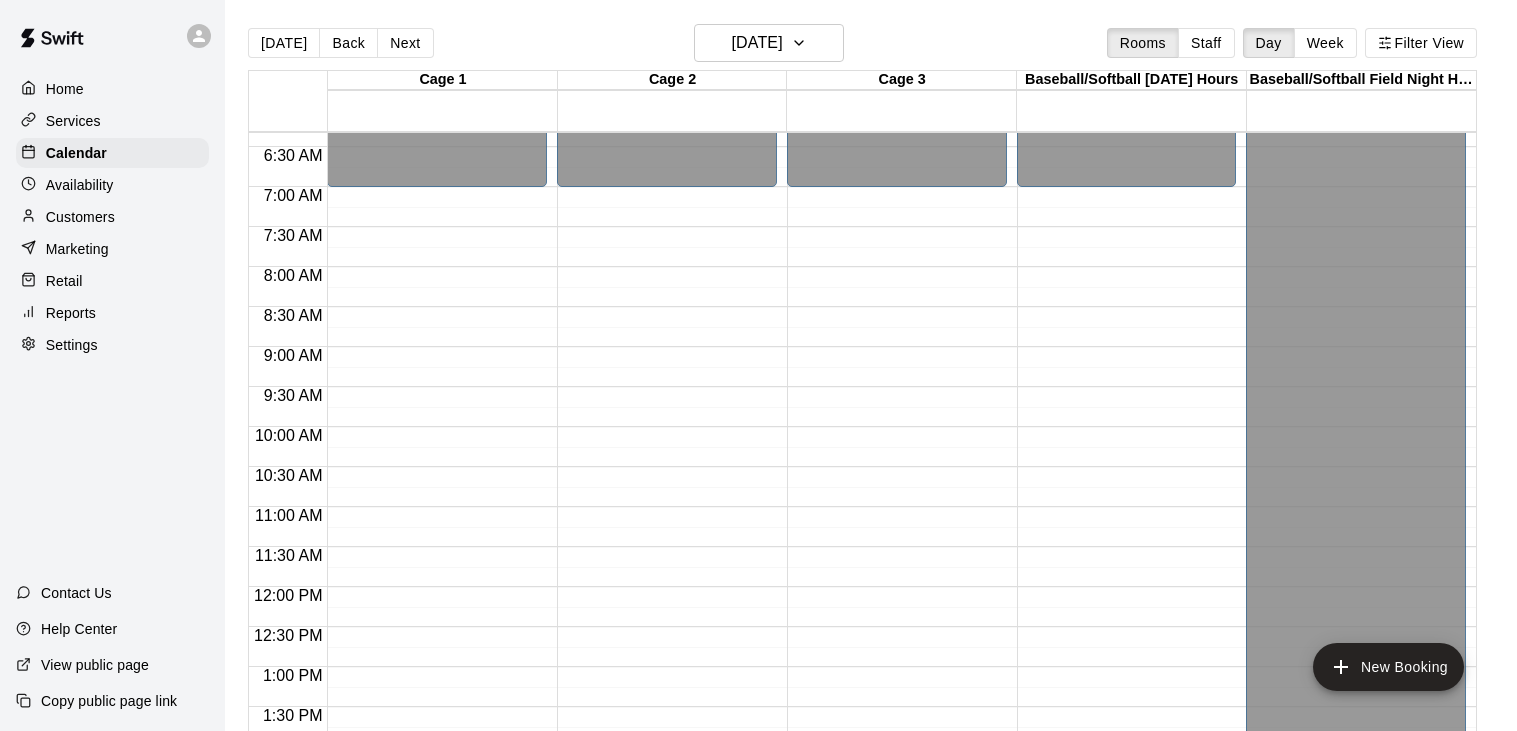 click on "12:00 AM – 7:00 AM Closed 6:30 PM – 7:00 PM [PERSON_NAME] 30 - min Private Lesson 0 7:00 PM – 7:30 PM [PERSON_NAME] 30 - min Private Lesson 0 7:30 PM – 8:00 PM [PERSON_NAME][GEOGRAPHIC_DATA] 30 - min Private Lesson 0 8:00 PM – 8:30 PM [PERSON_NAME] 30 - min Private Lesson 0" at bounding box center (437, 587) 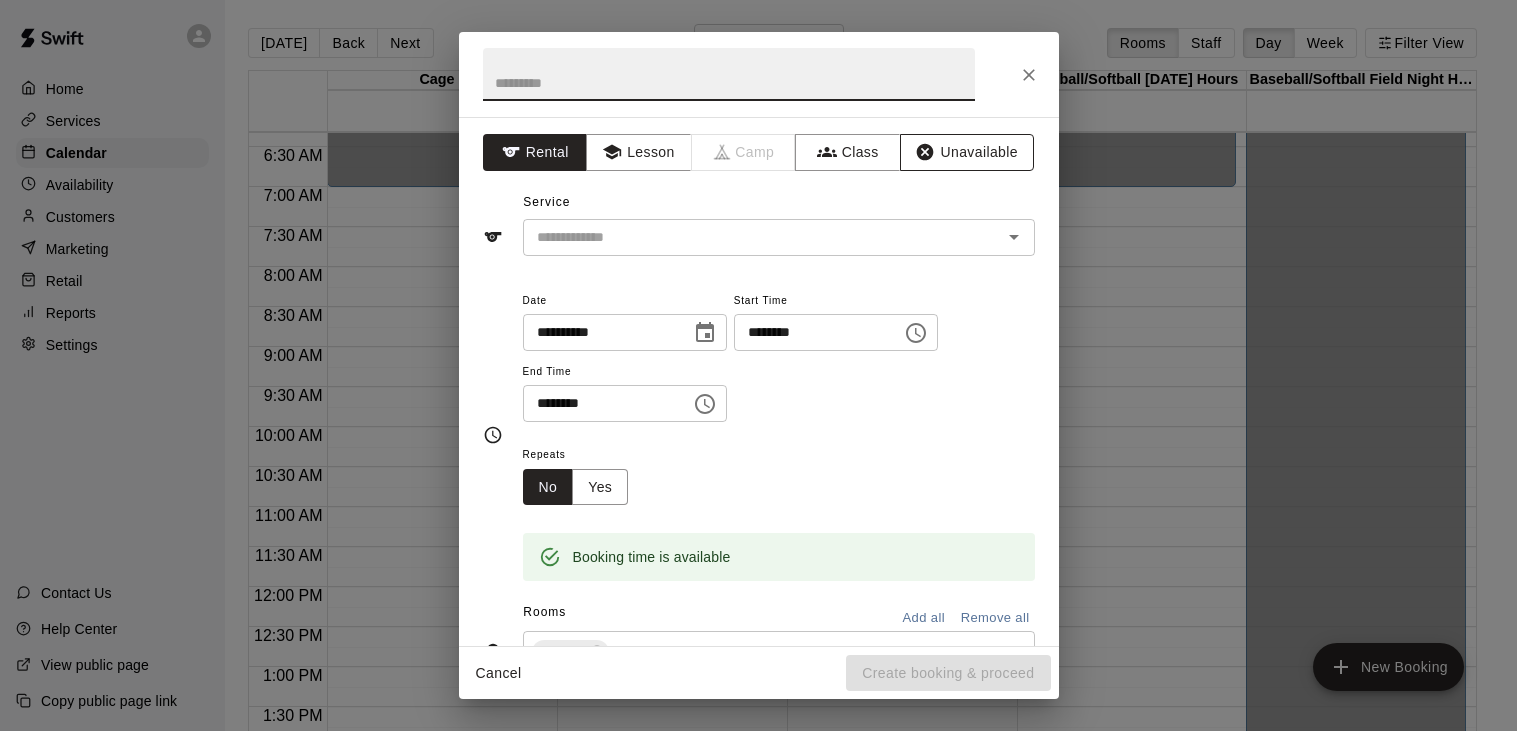 click on "Unavailable" at bounding box center [967, 152] 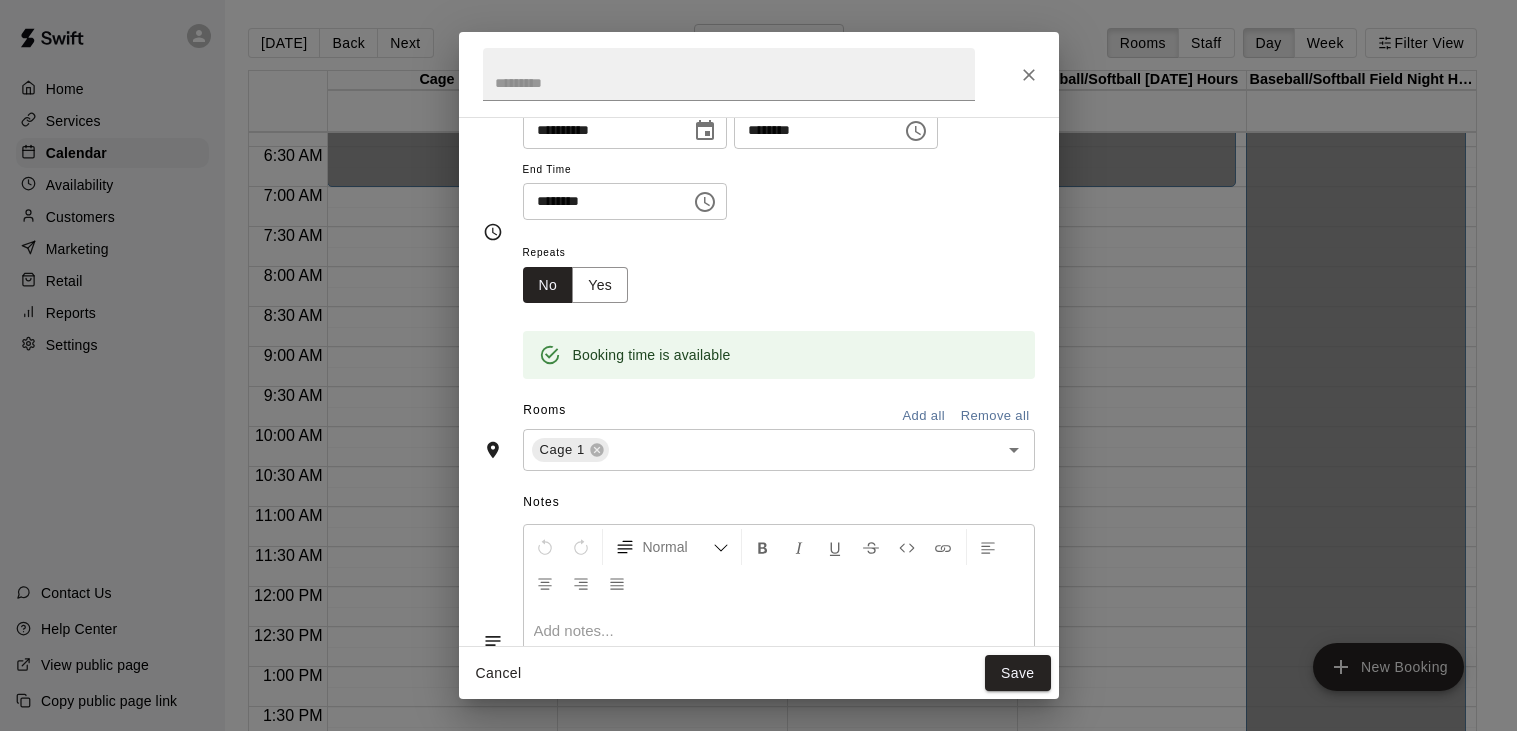 scroll, scrollTop: 103, scrollLeft: 0, axis: vertical 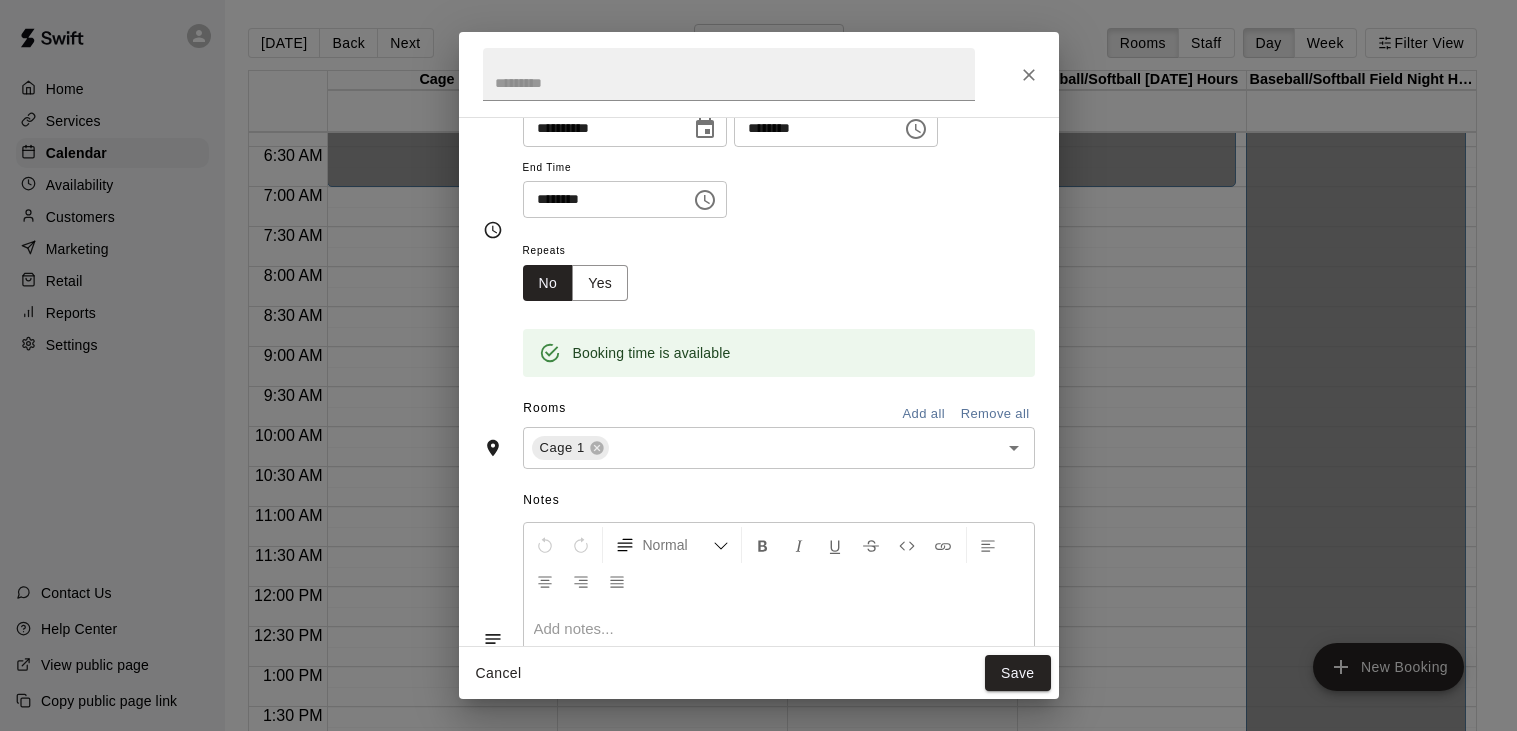click 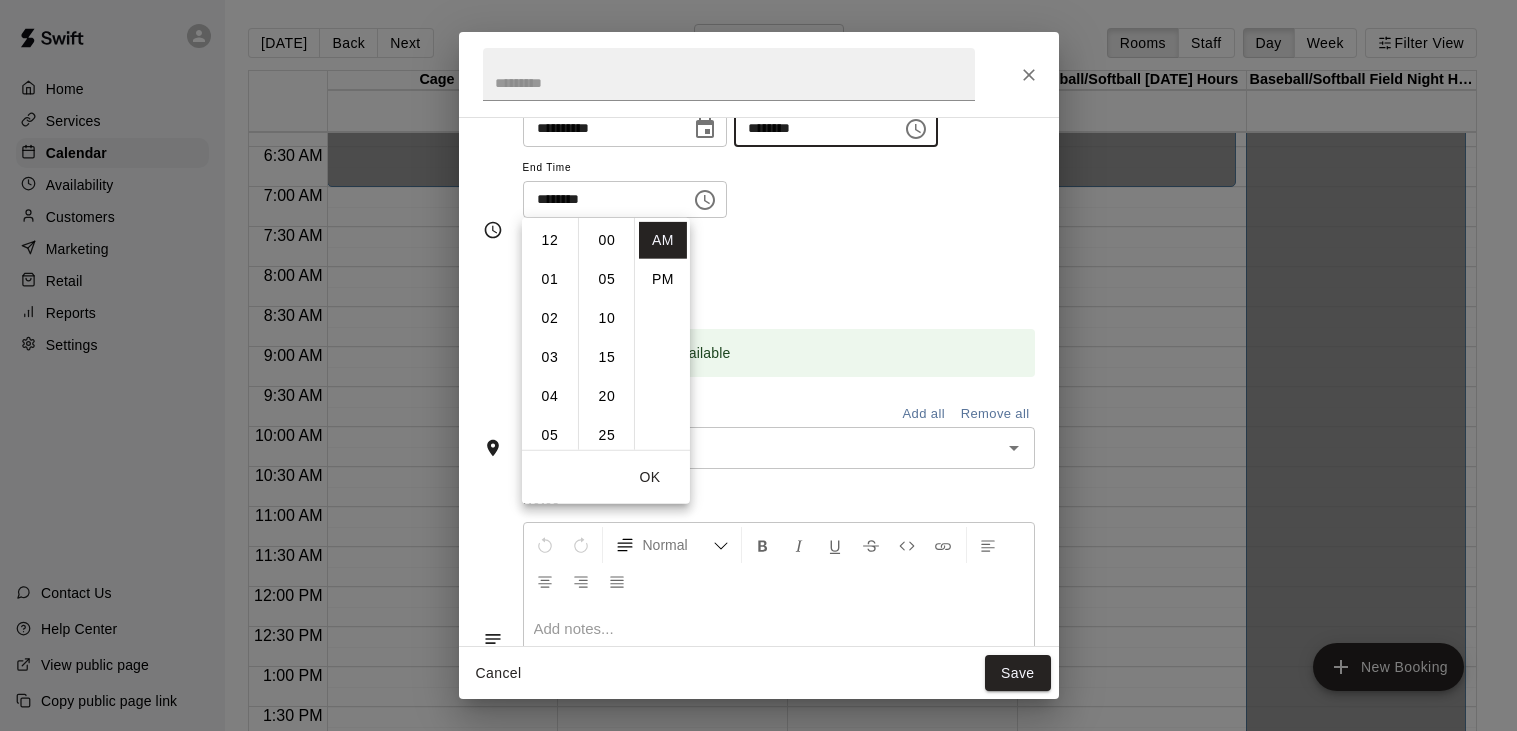 scroll, scrollTop: 273, scrollLeft: 0, axis: vertical 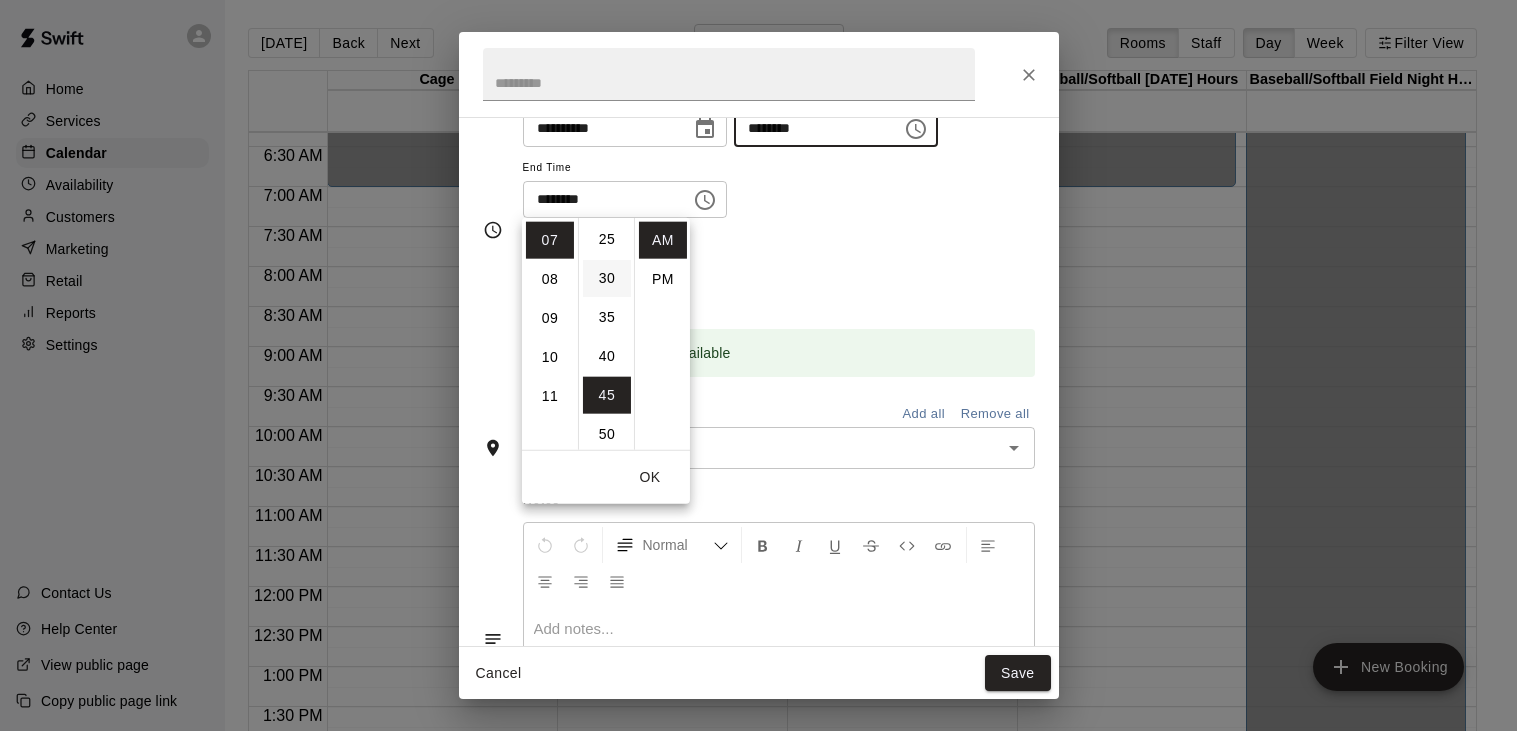 click on "30" at bounding box center (607, 278) 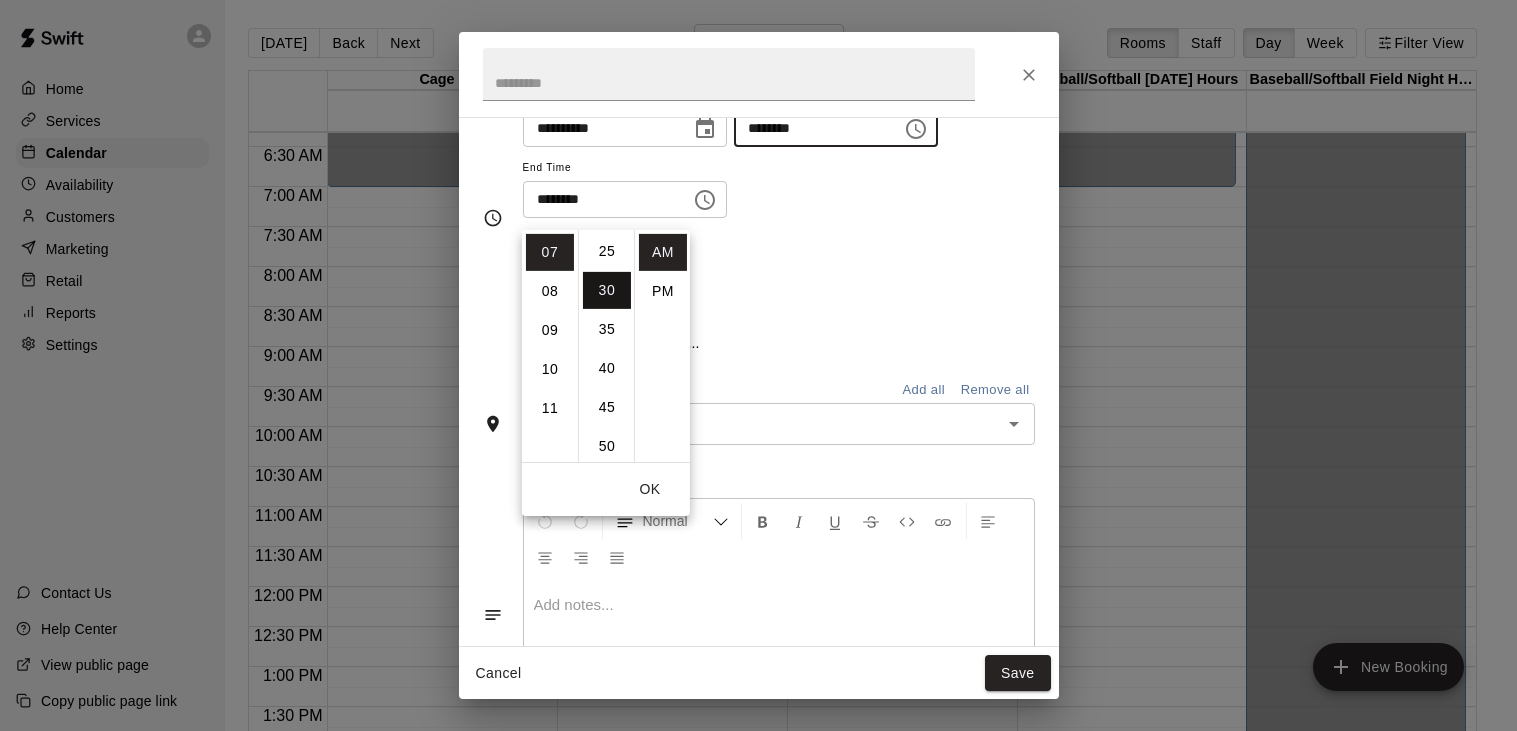type on "********" 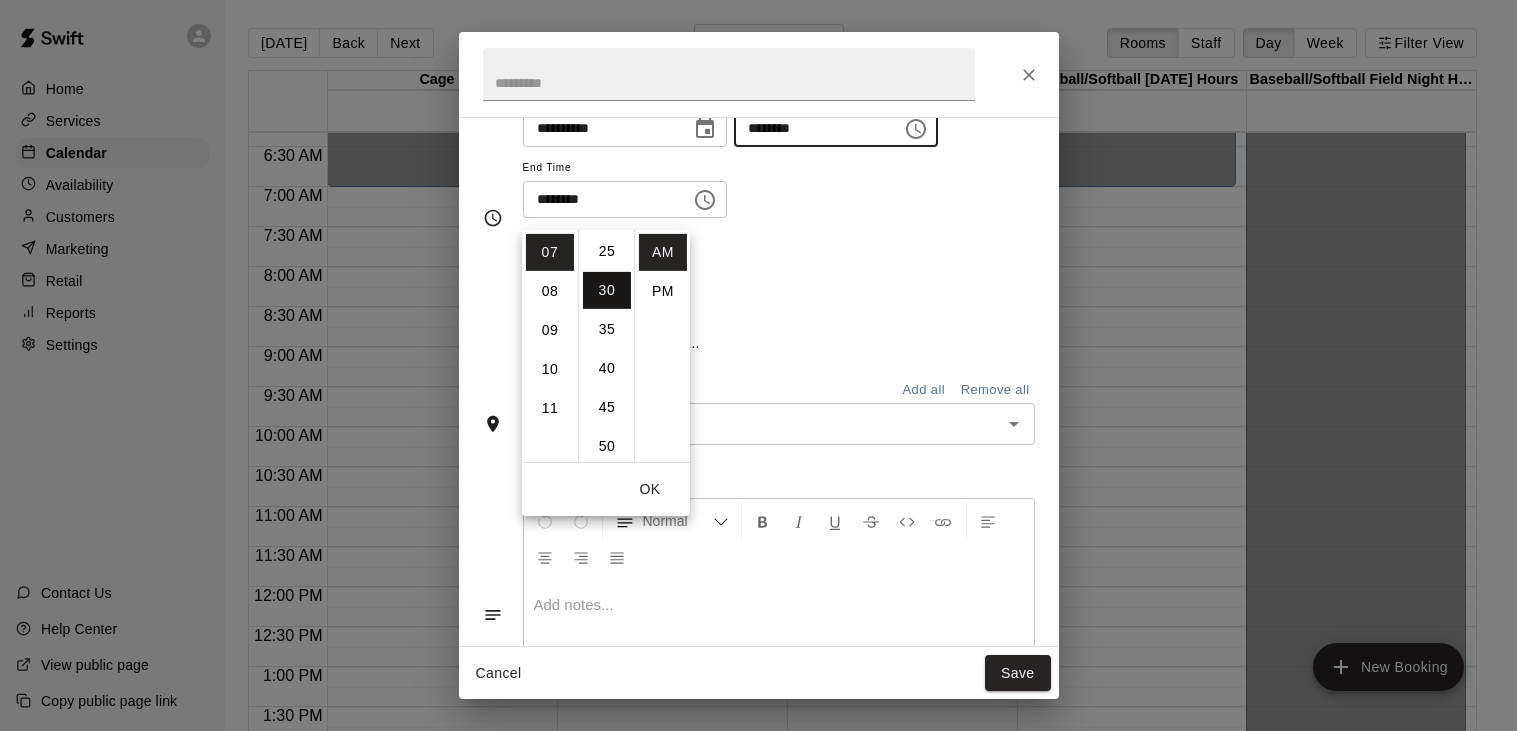 scroll, scrollTop: 91, scrollLeft: 0, axis: vertical 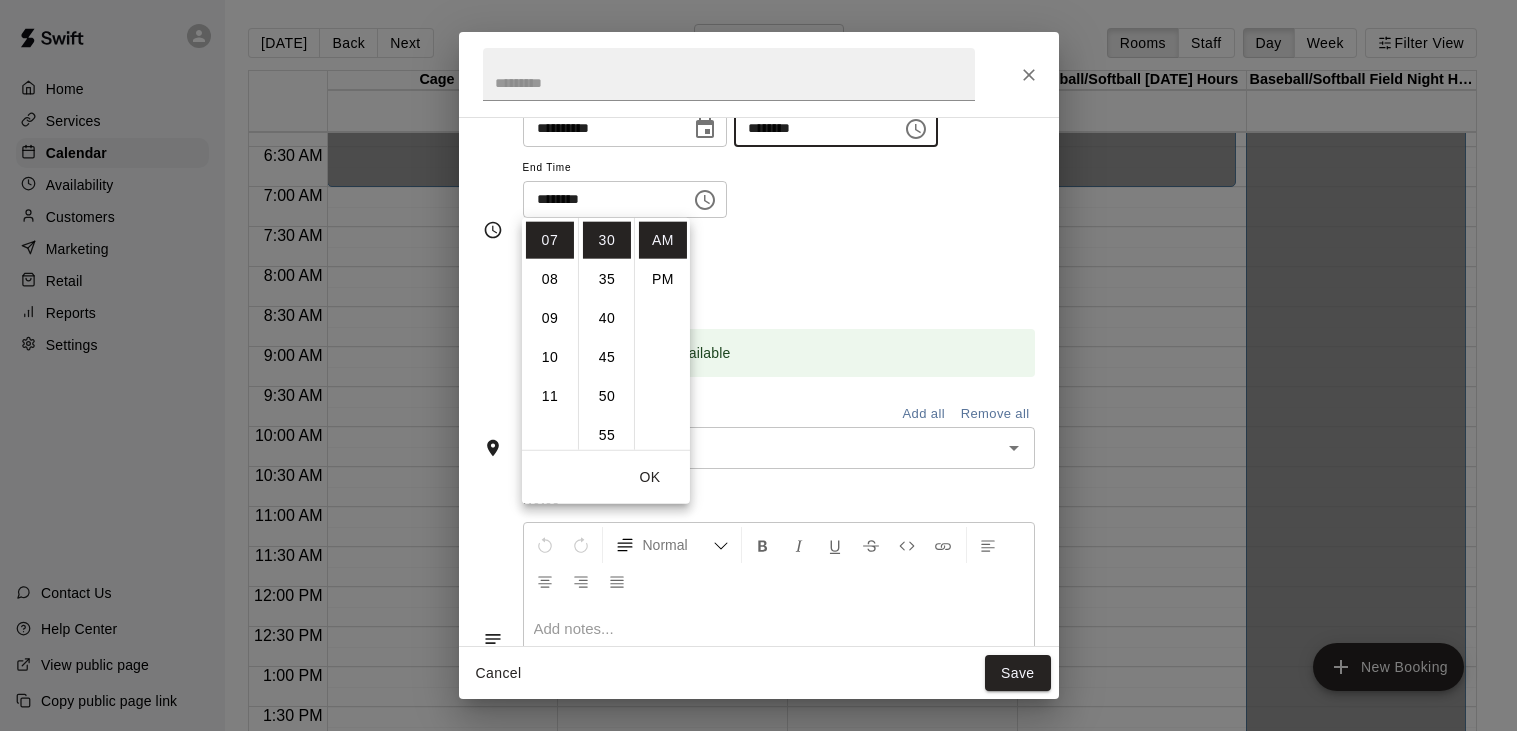 click on "Repeats No Yes" at bounding box center [779, 269] 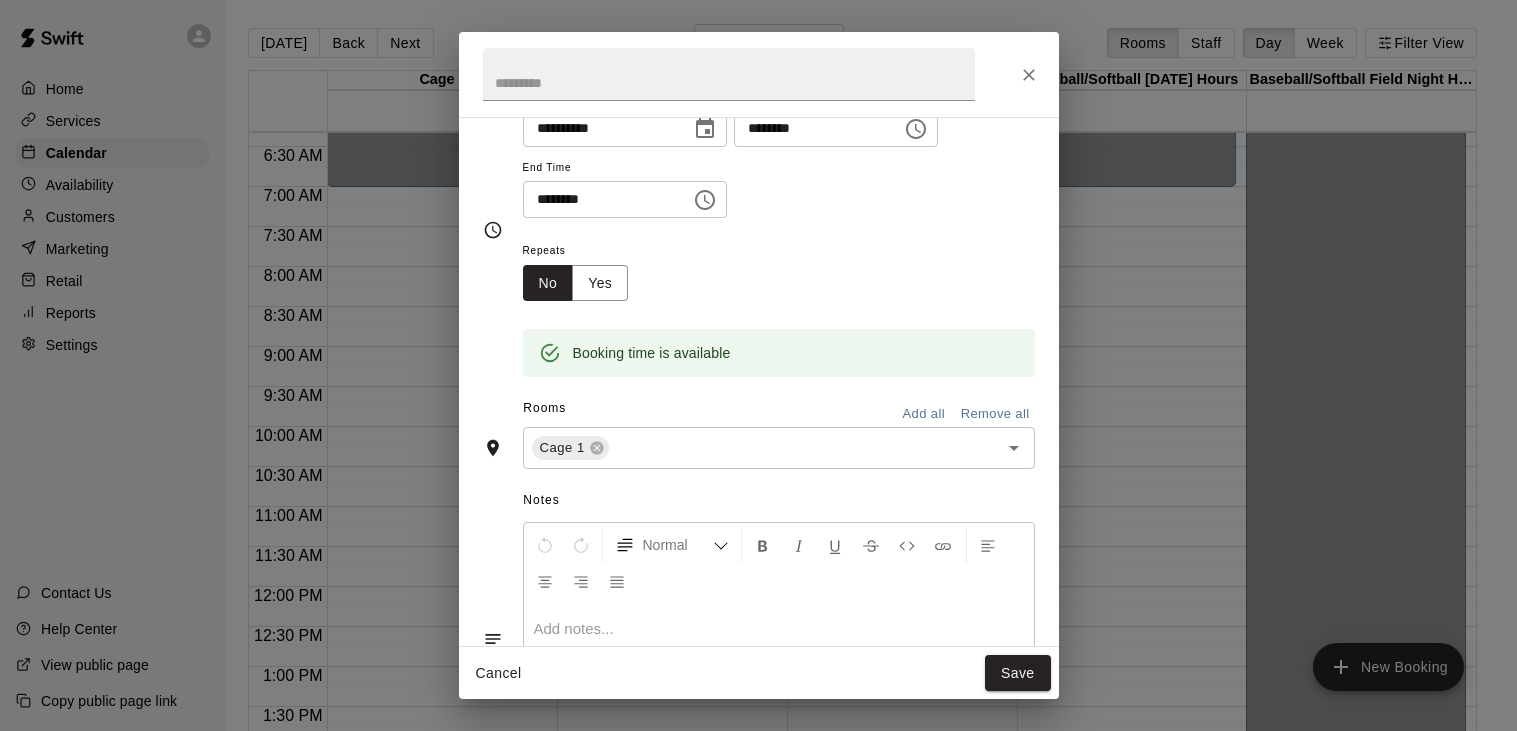 click 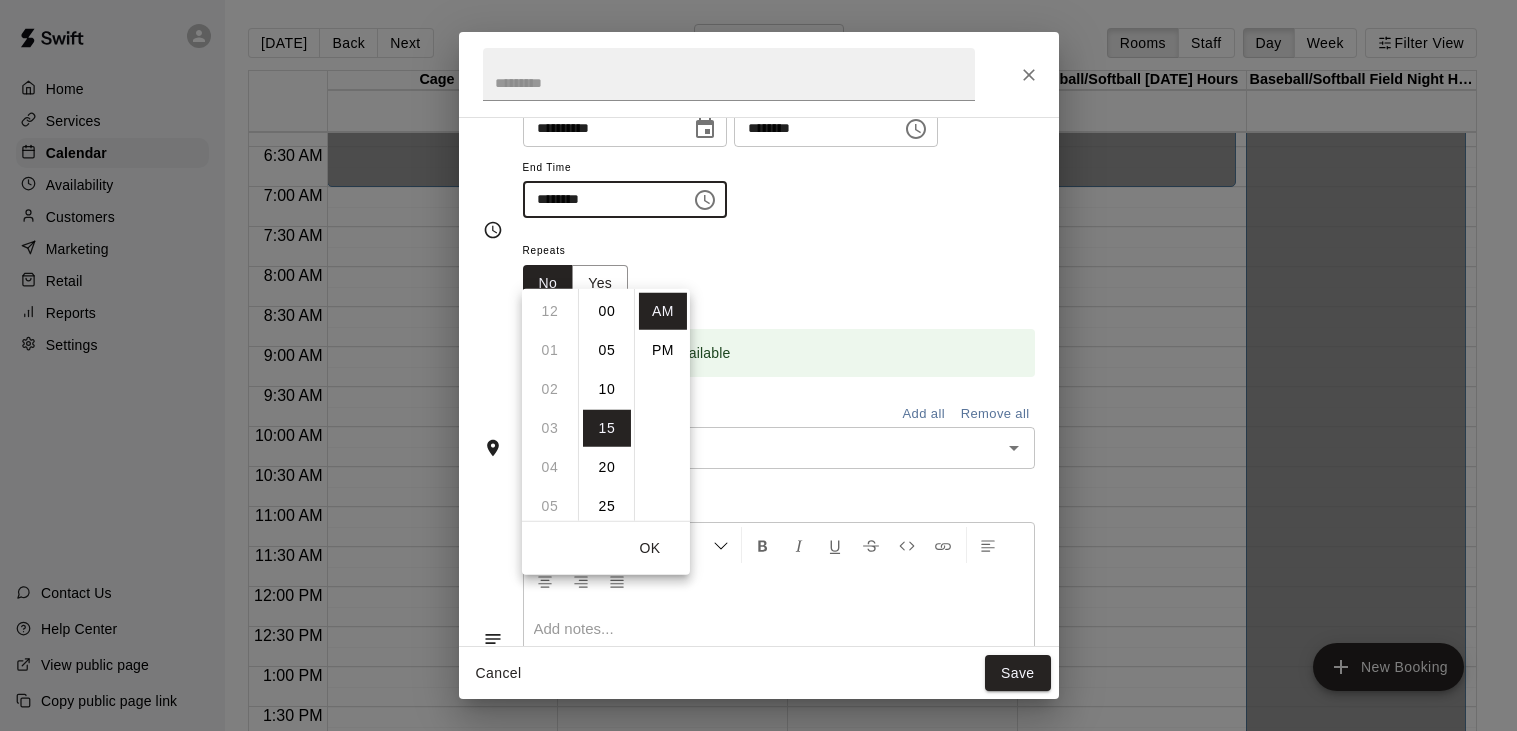 scroll, scrollTop: 312, scrollLeft: 0, axis: vertical 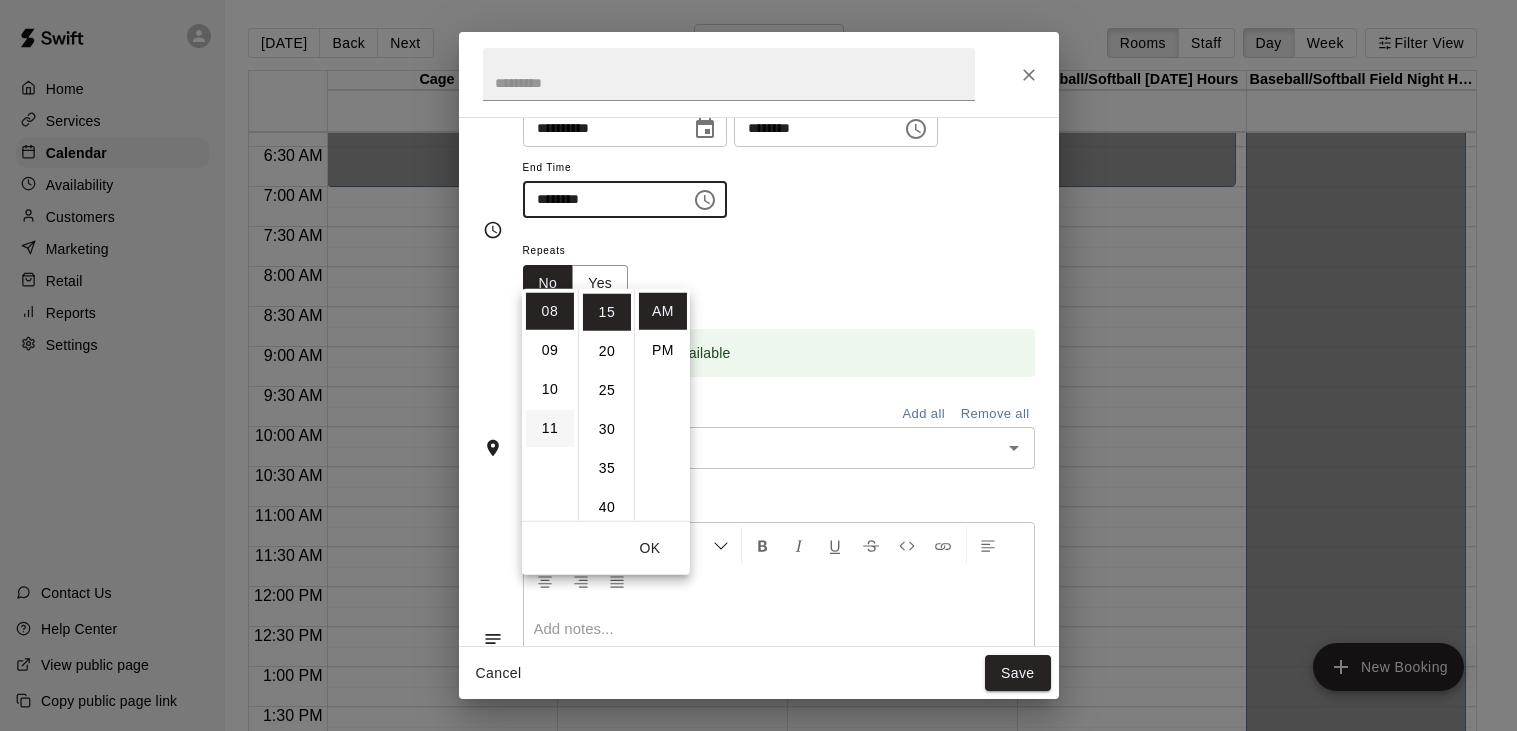 click on "11" at bounding box center [550, 428] 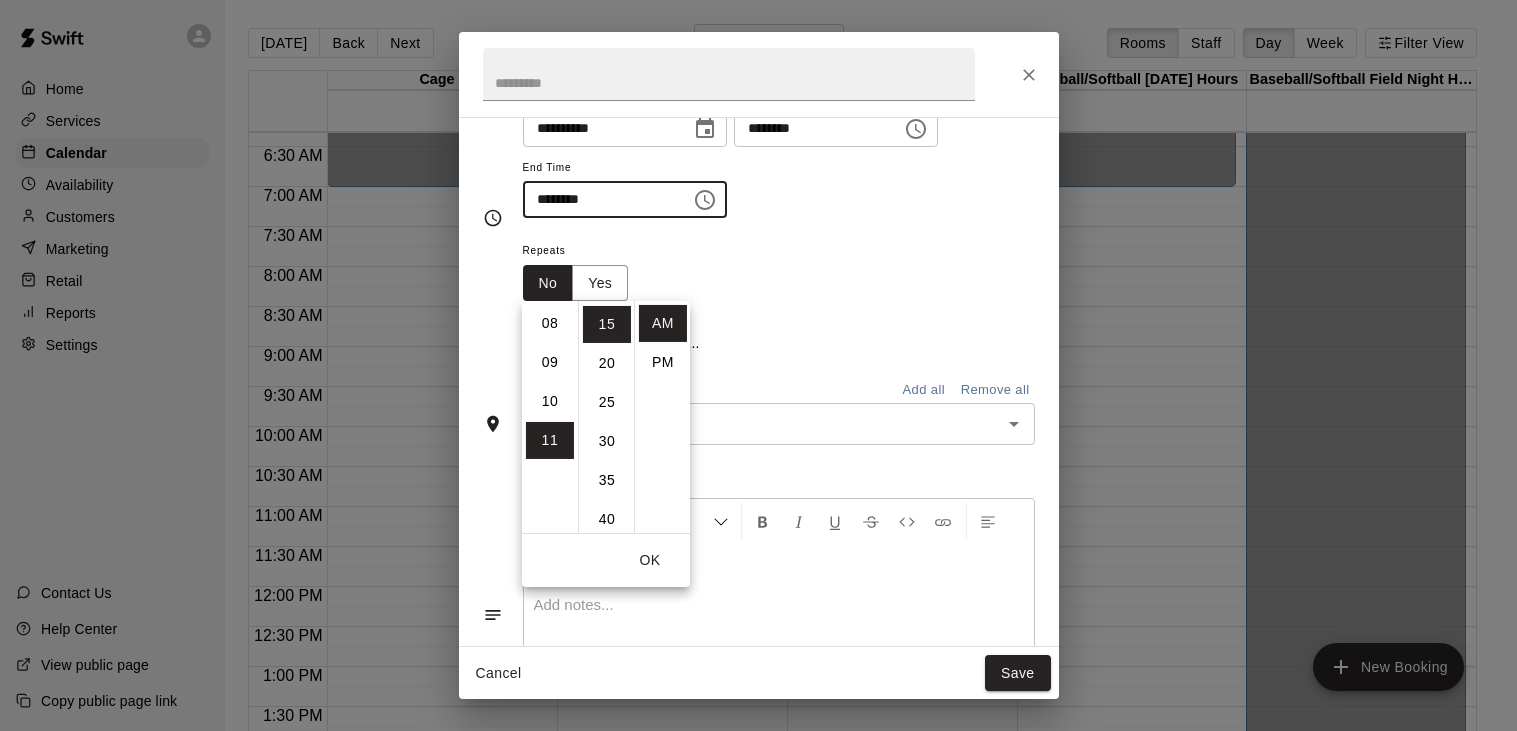 scroll, scrollTop: 91, scrollLeft: 0, axis: vertical 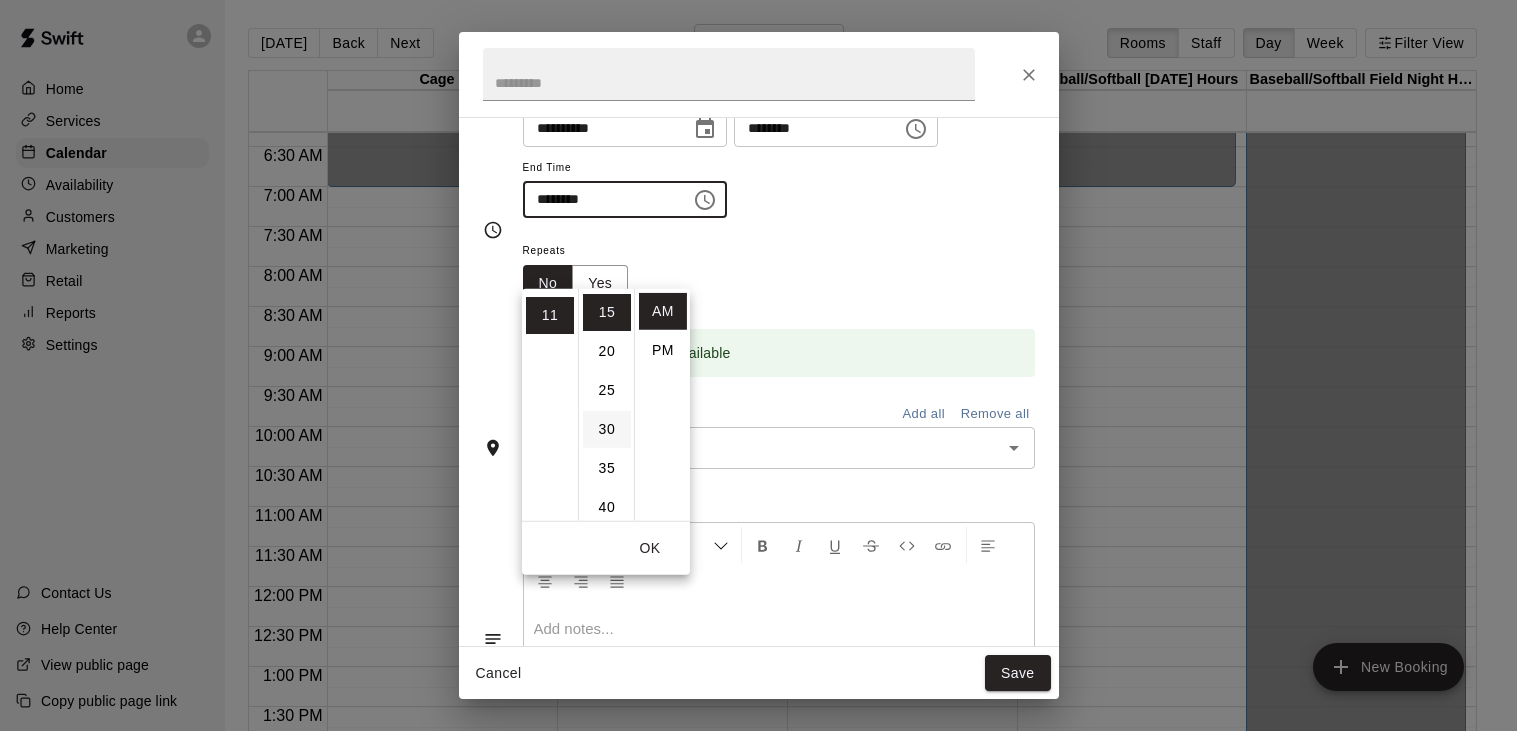 click on "30" at bounding box center [607, 429] 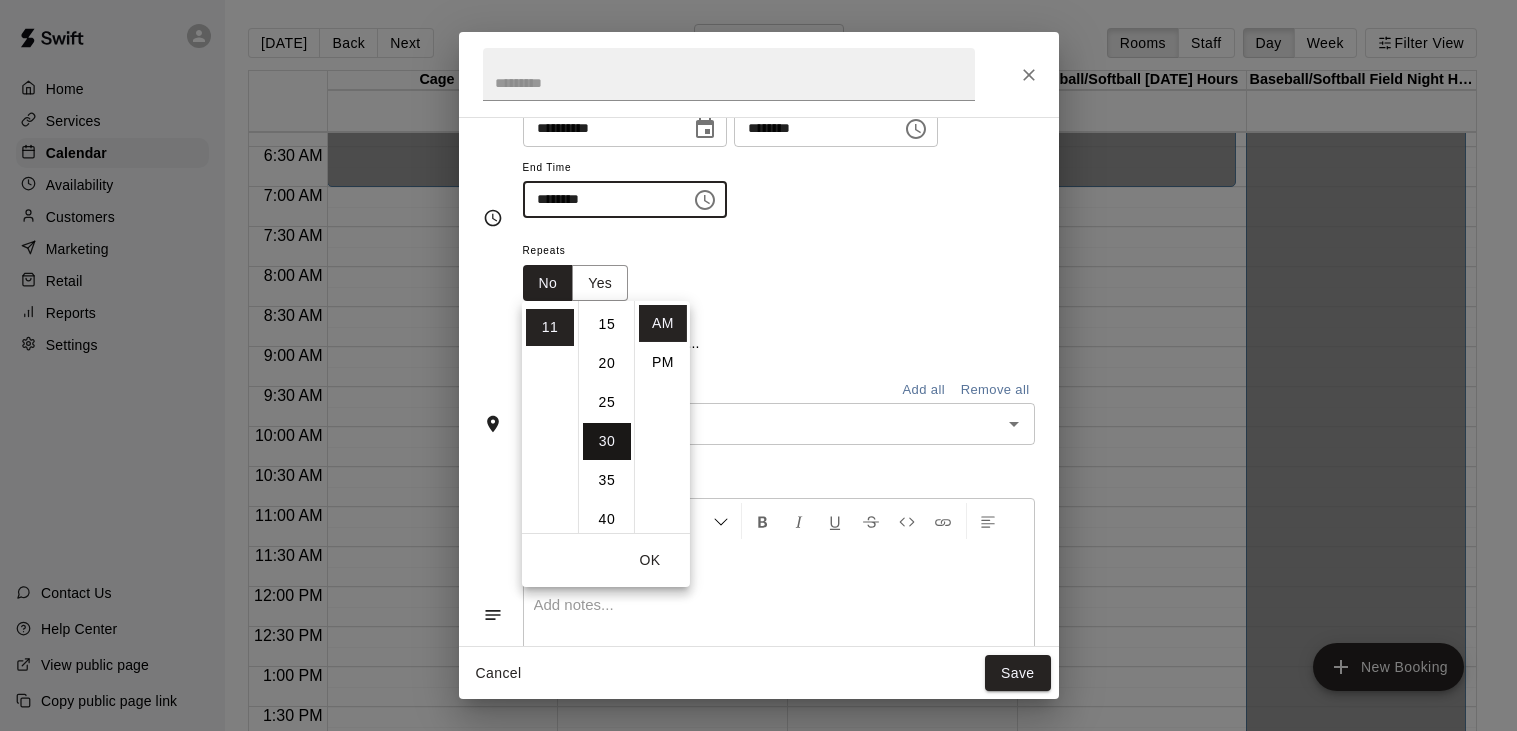 type on "********" 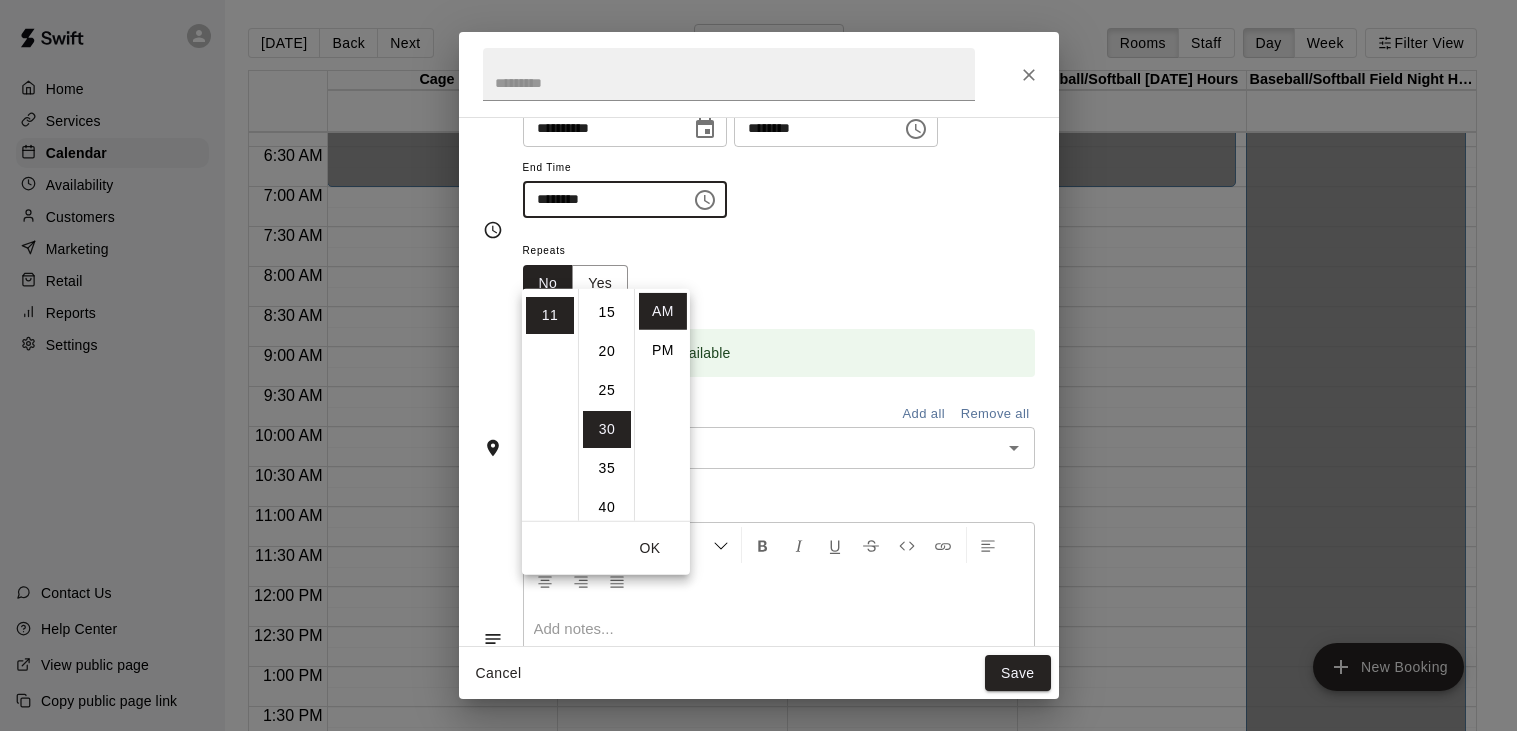 scroll, scrollTop: 103, scrollLeft: 0, axis: vertical 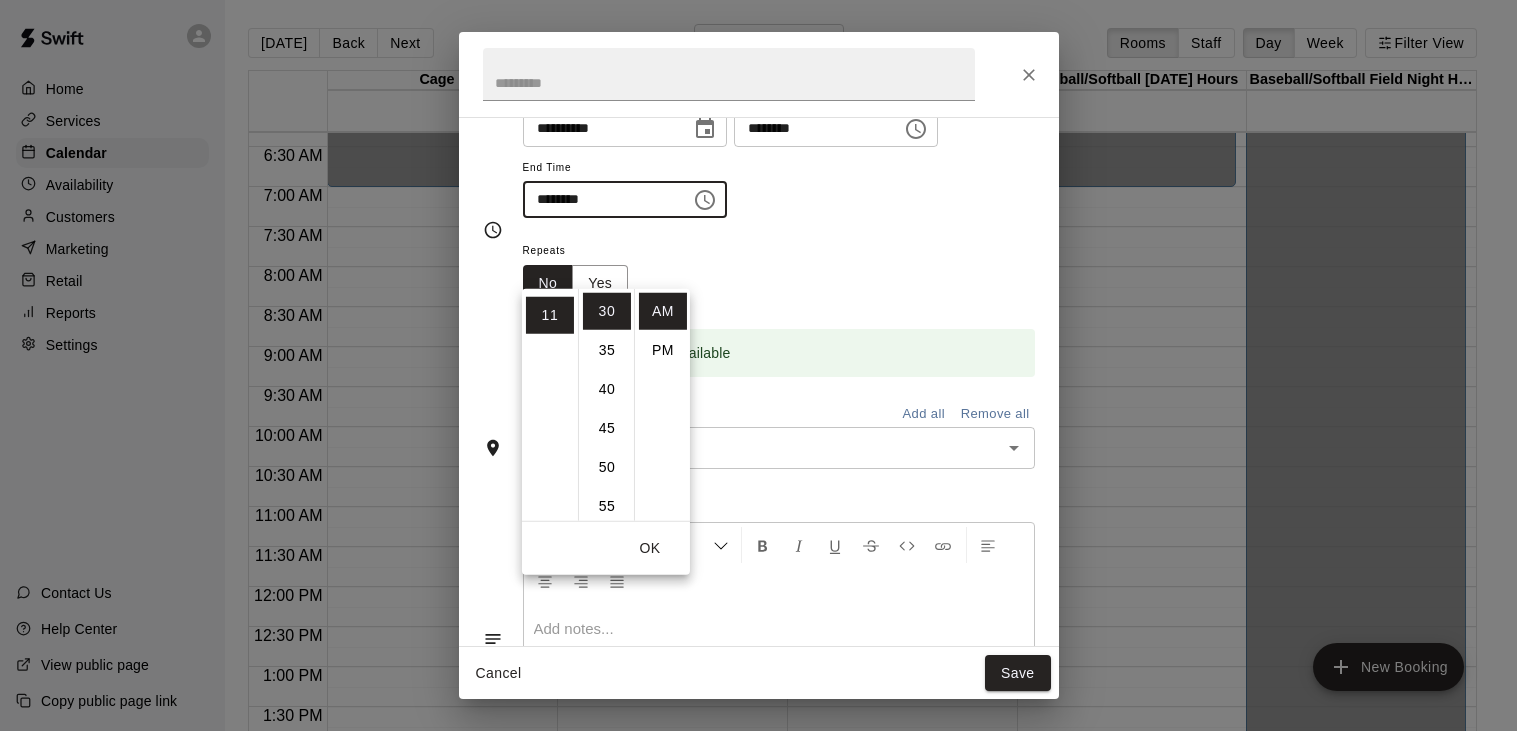 click on "Repeats No Yes" at bounding box center [779, 269] 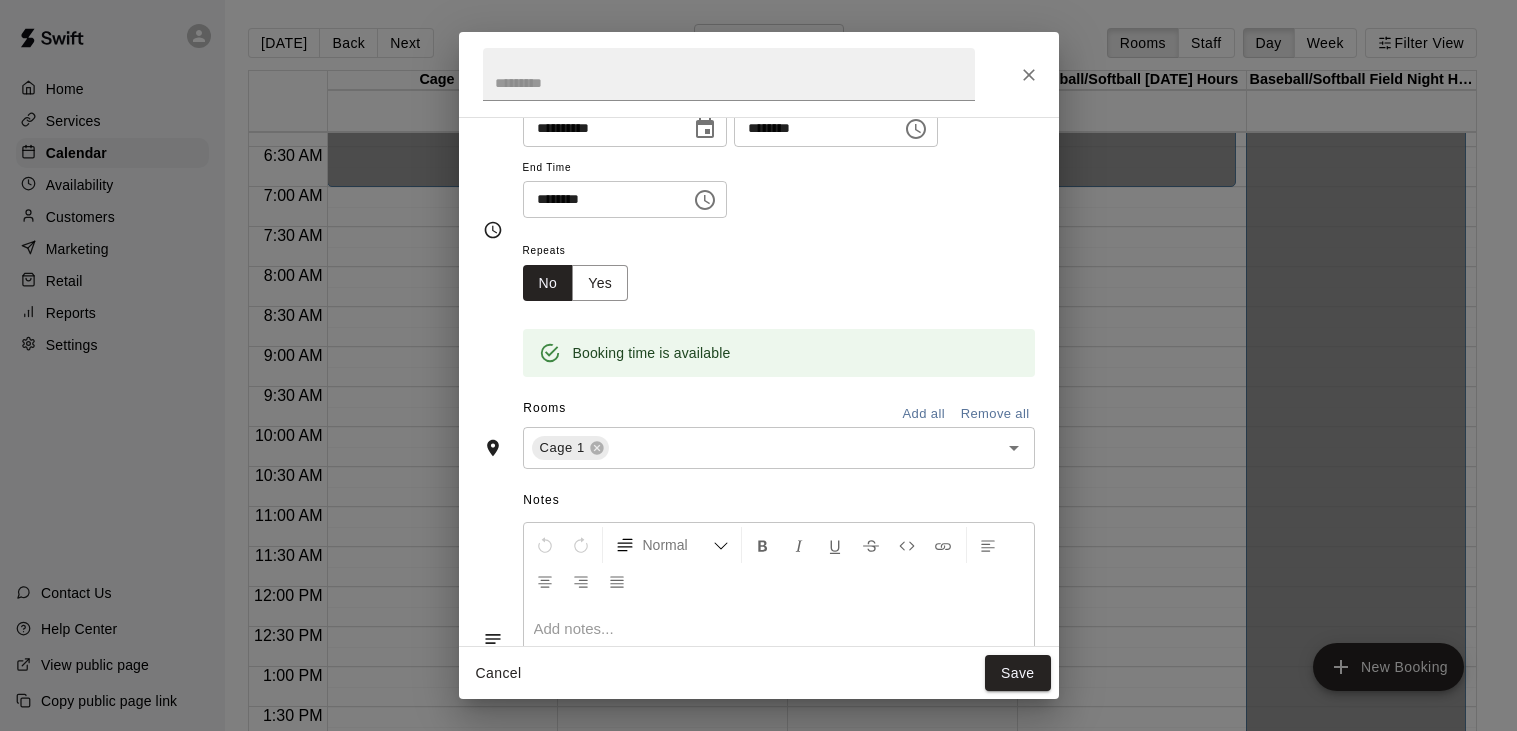 click on "Repeats No Yes" at bounding box center [779, 269] 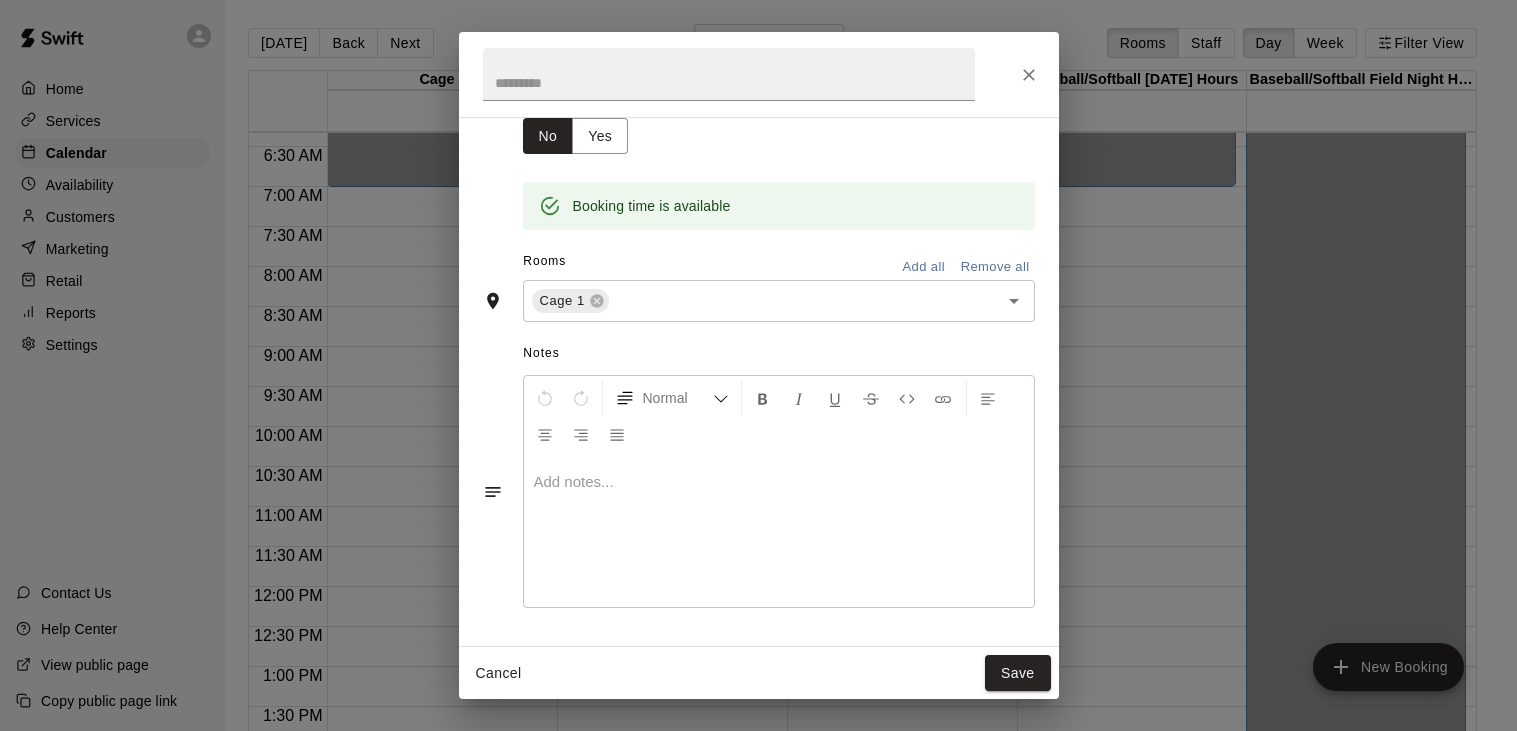 scroll, scrollTop: 273, scrollLeft: 0, axis: vertical 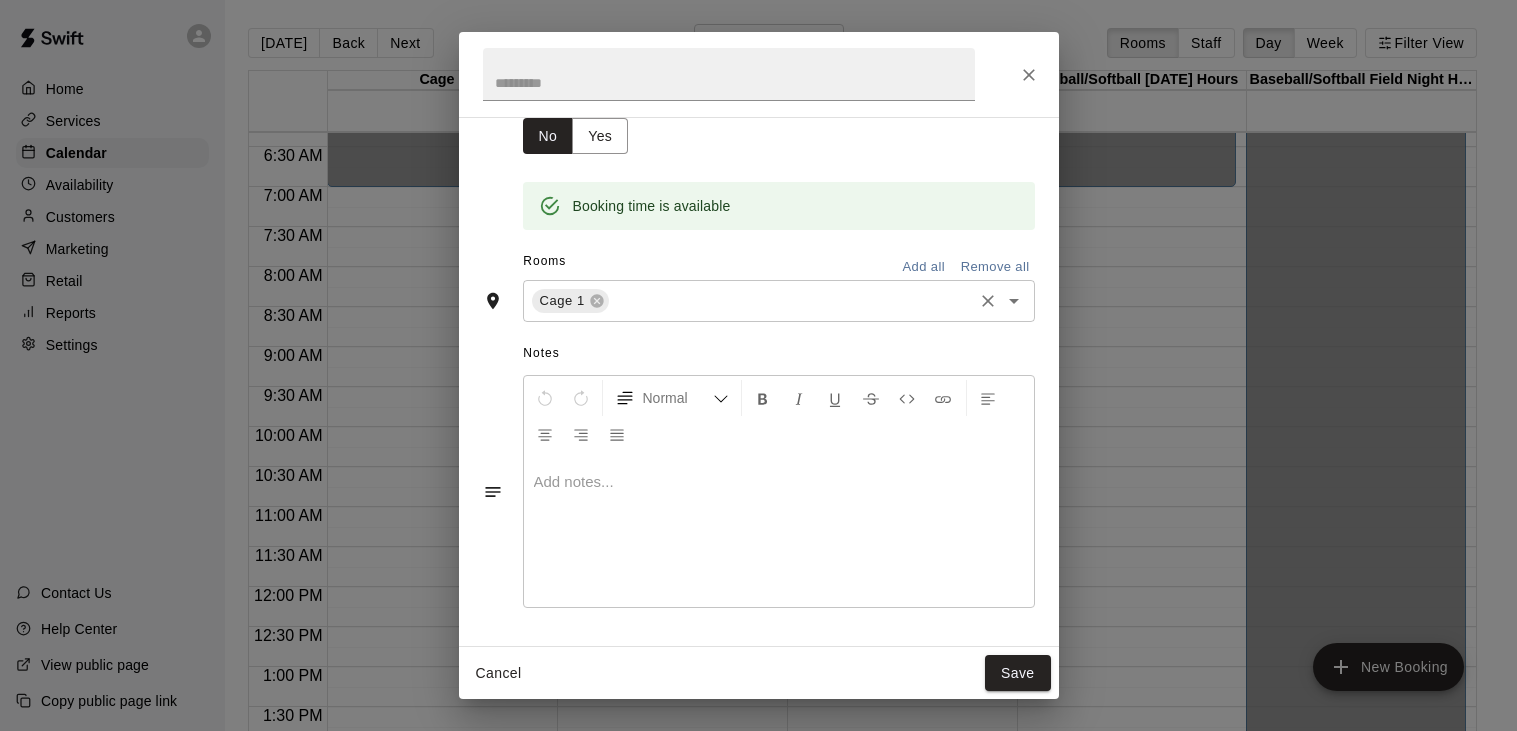 click at bounding box center (791, 301) 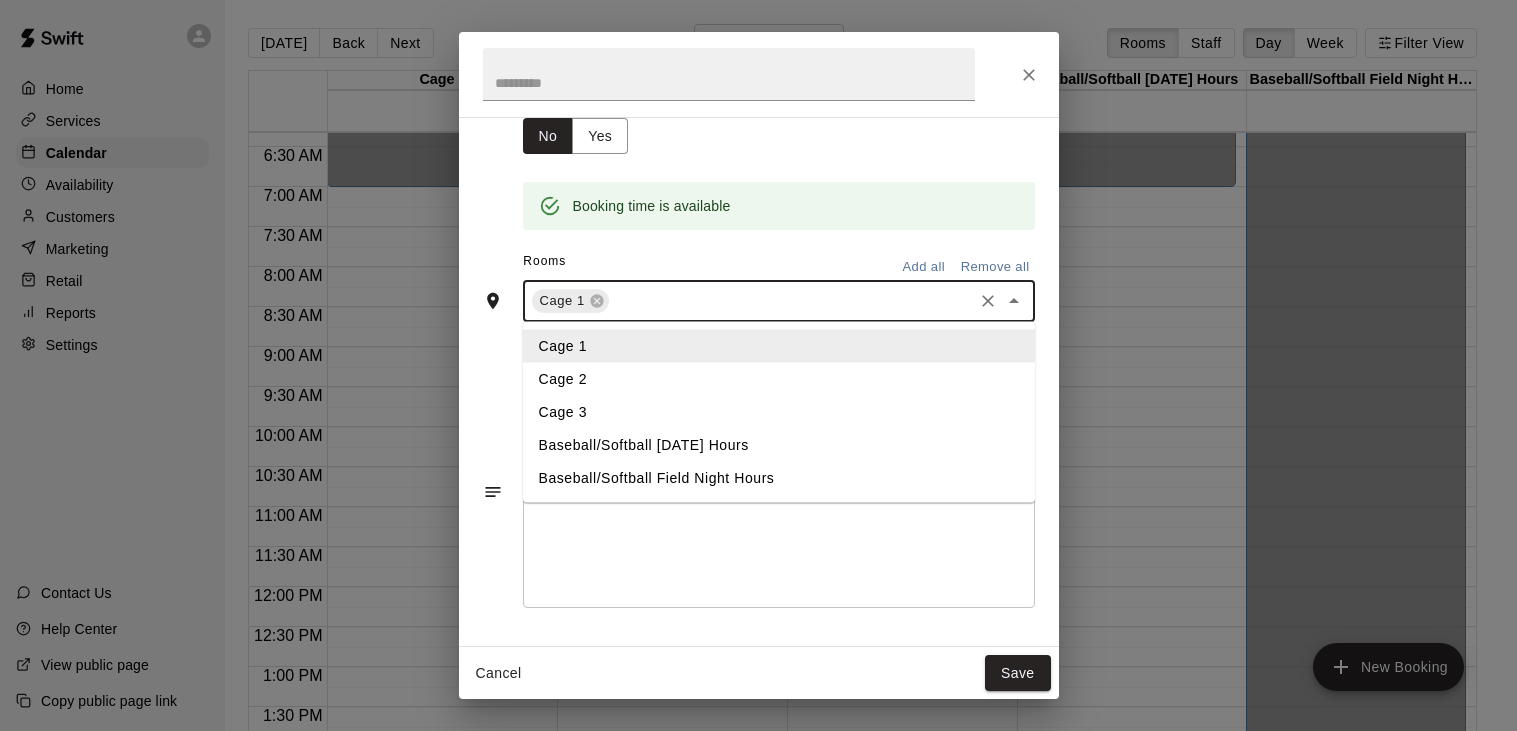 click on "Cage 2" at bounding box center [778, 379] 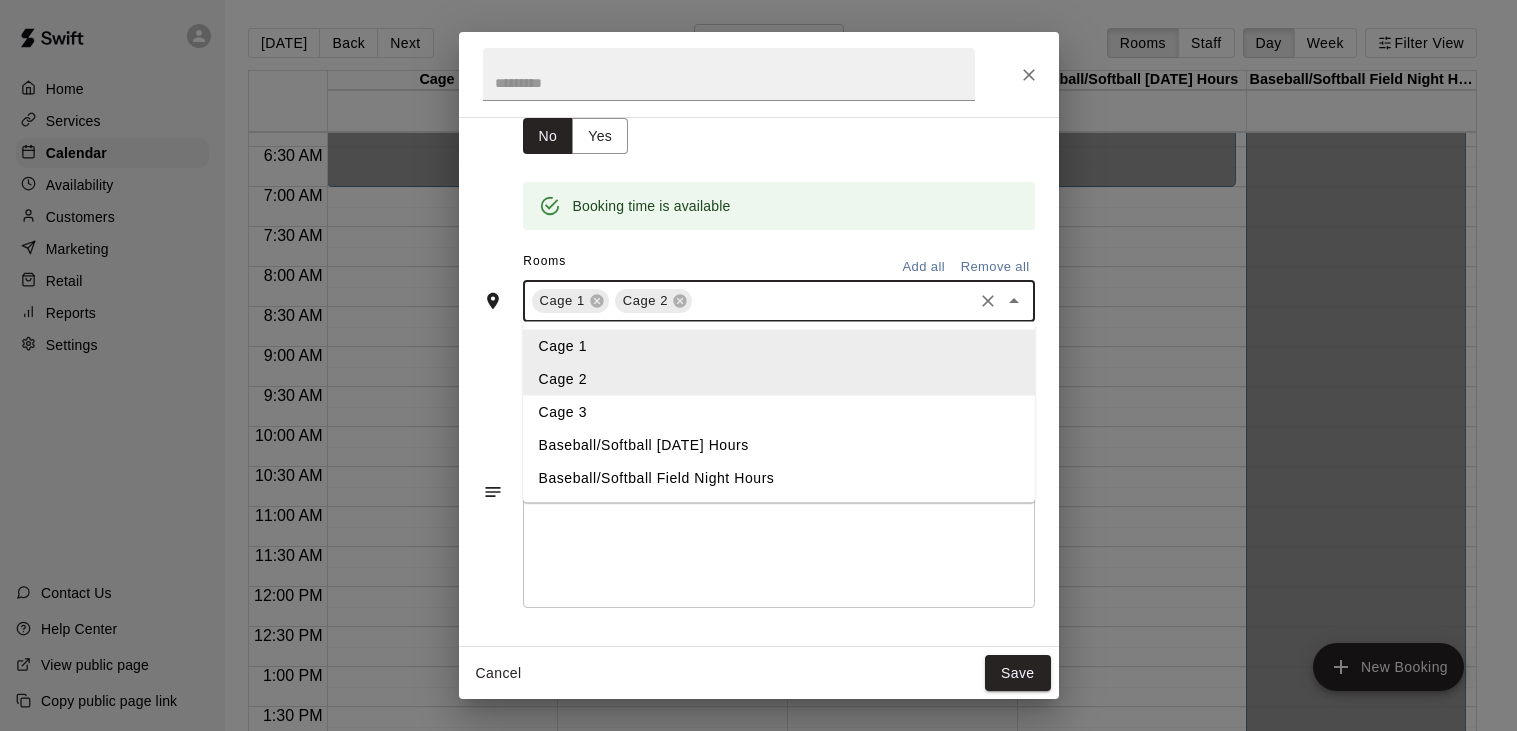 click at bounding box center (832, 301) 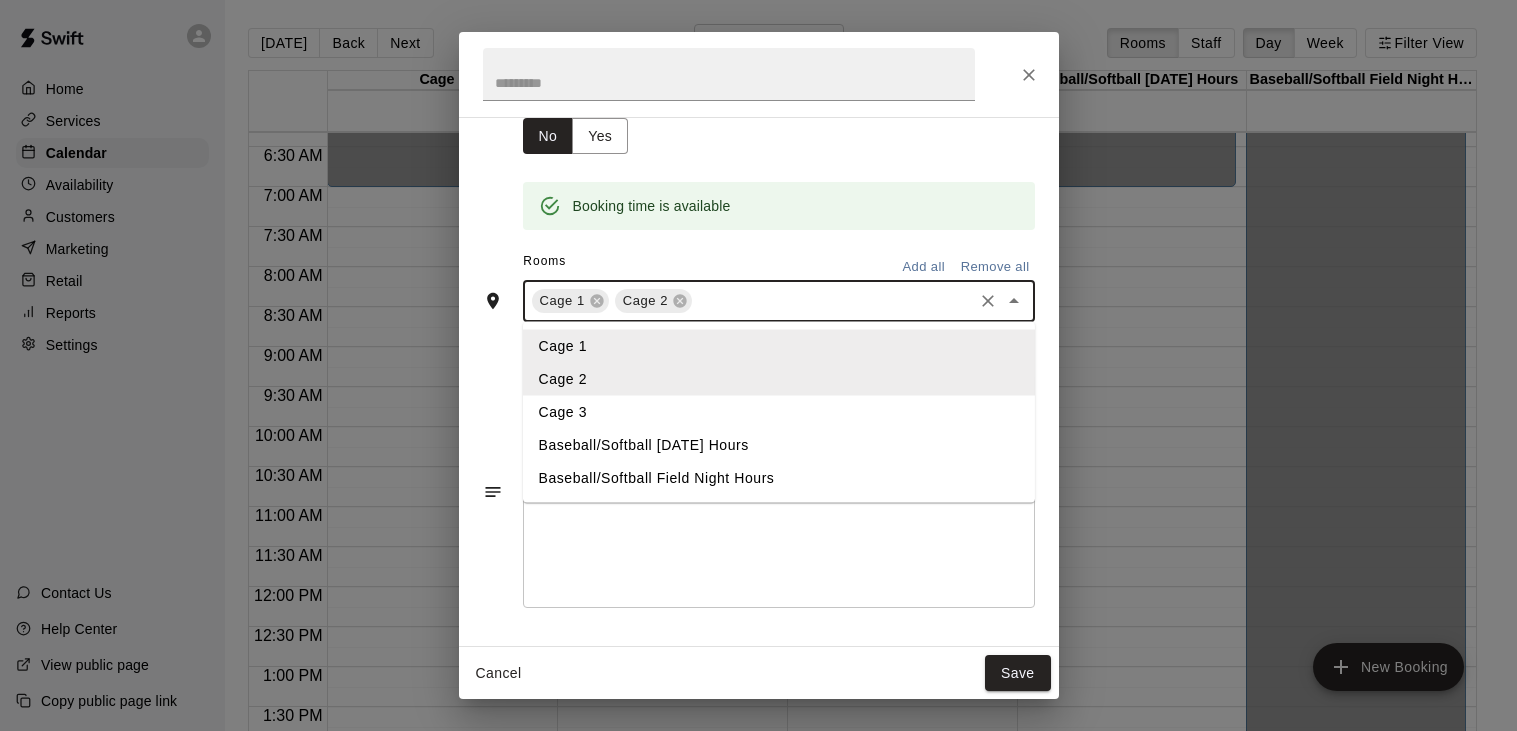 click on "Cage 3" at bounding box center [778, 412] 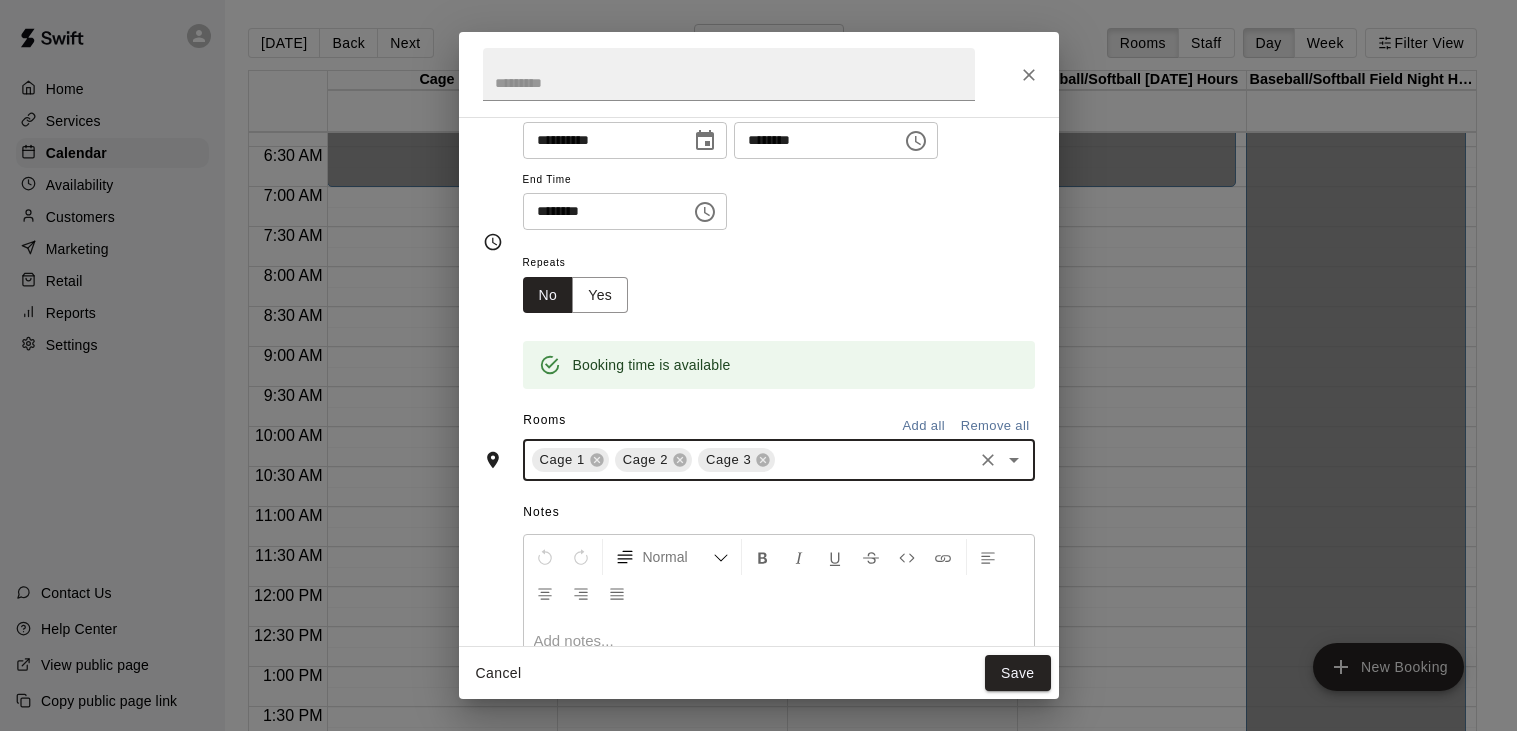 scroll, scrollTop: 65, scrollLeft: 0, axis: vertical 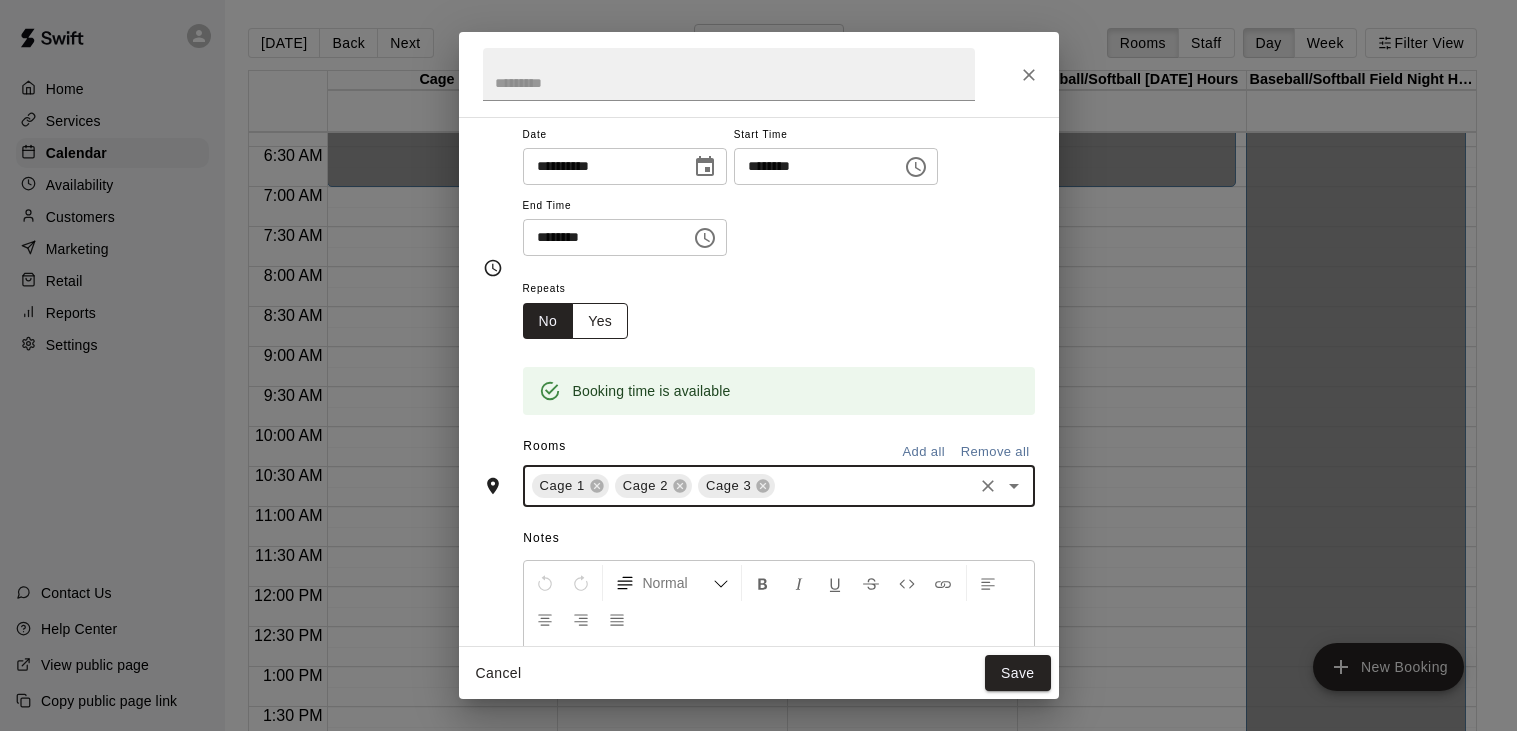 click on "Yes" at bounding box center [600, 321] 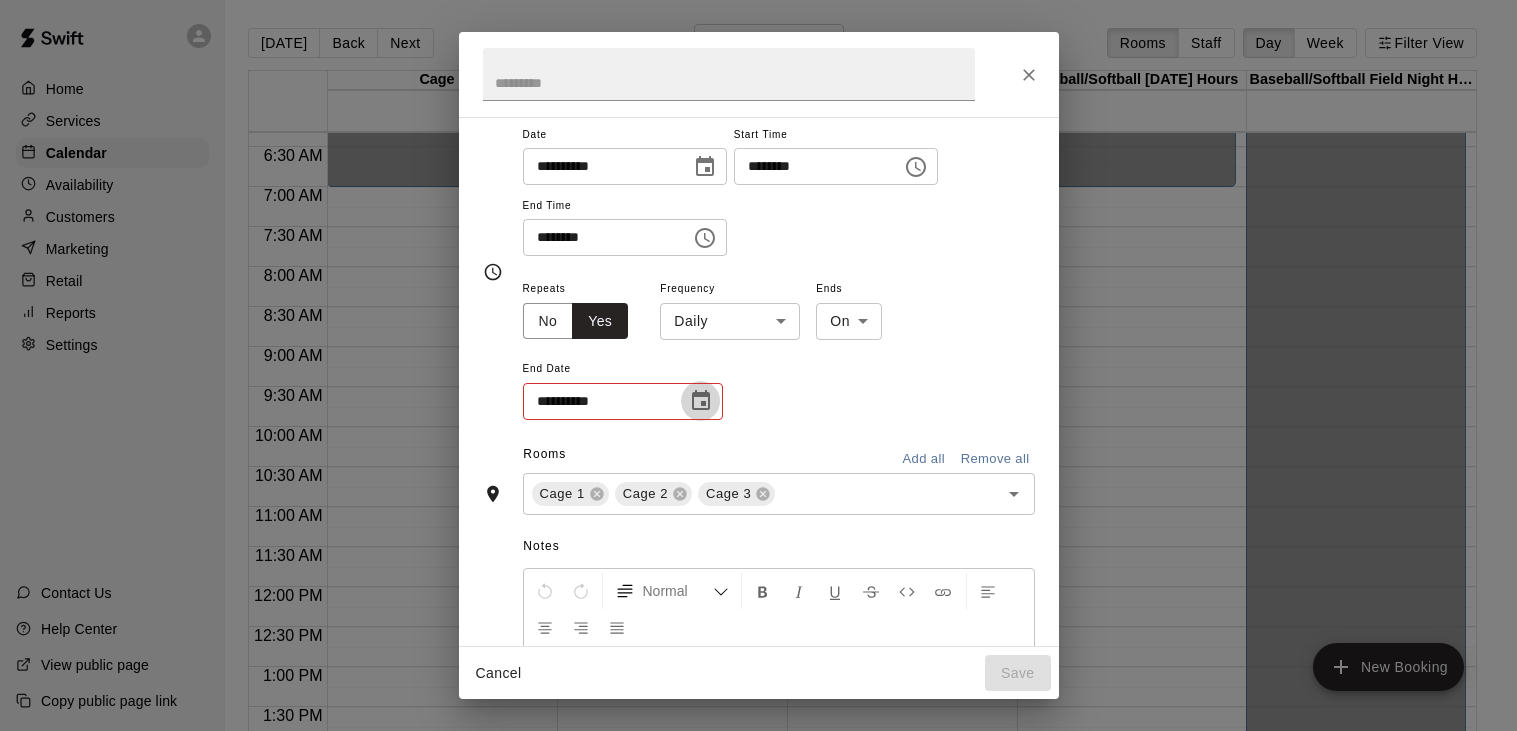 click 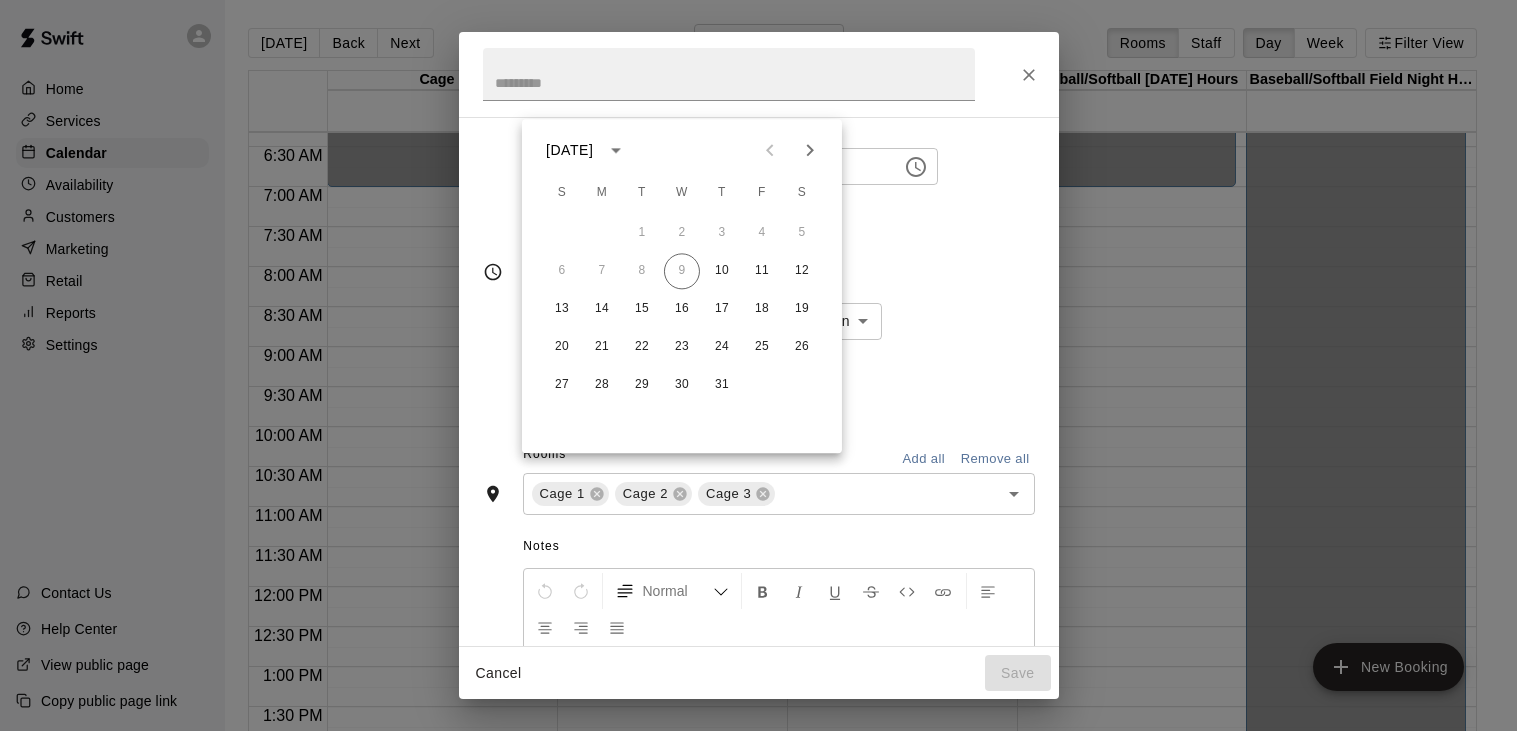 click 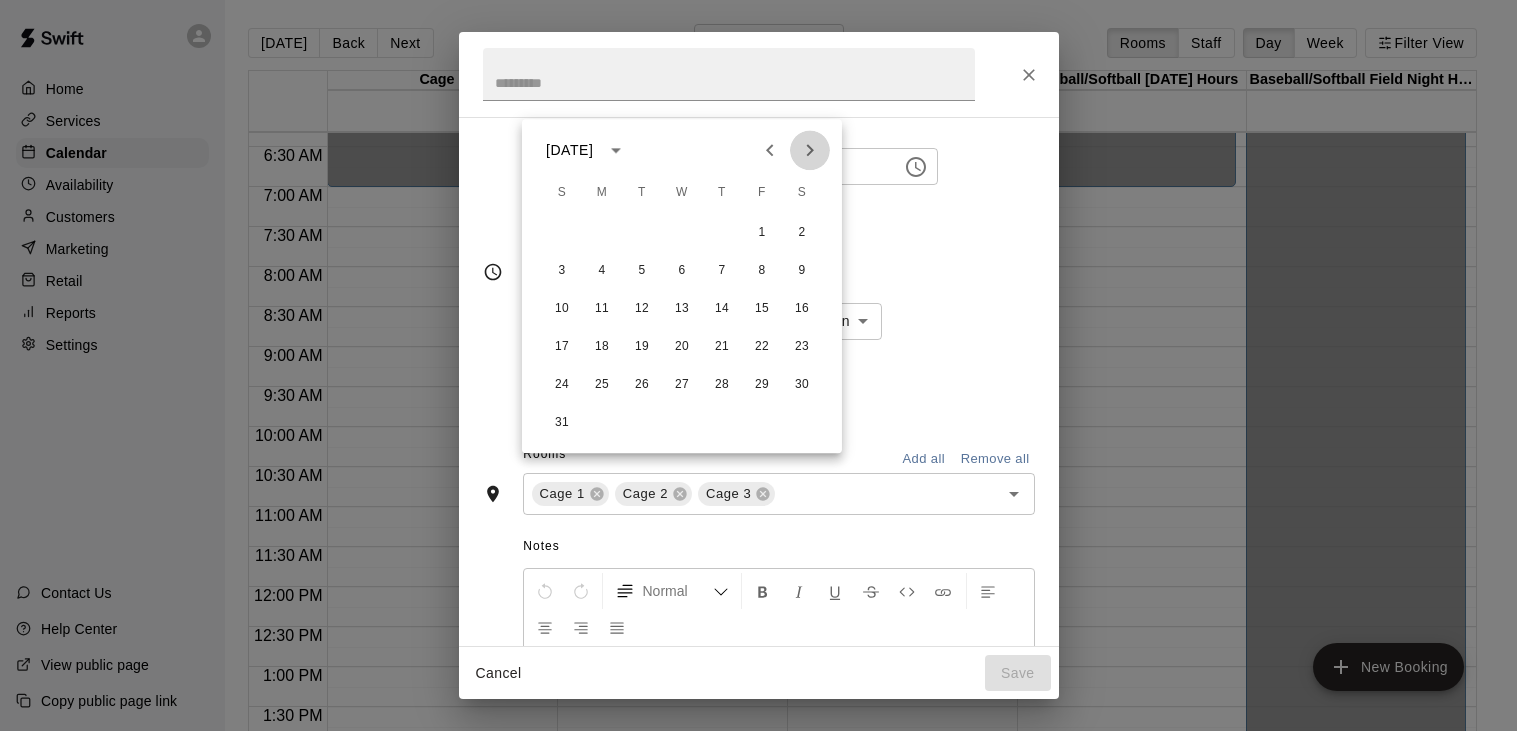 click 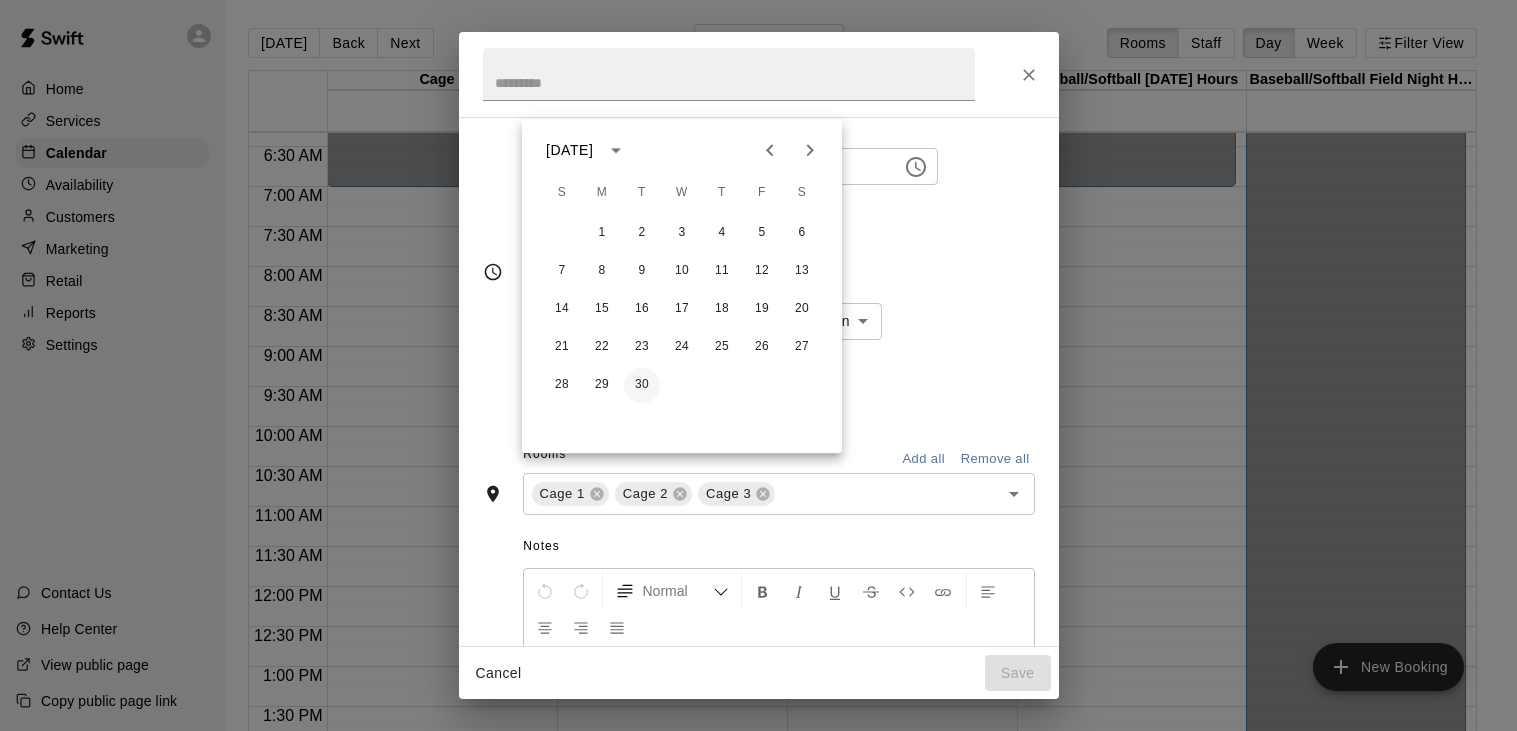 click on "30" at bounding box center (642, 385) 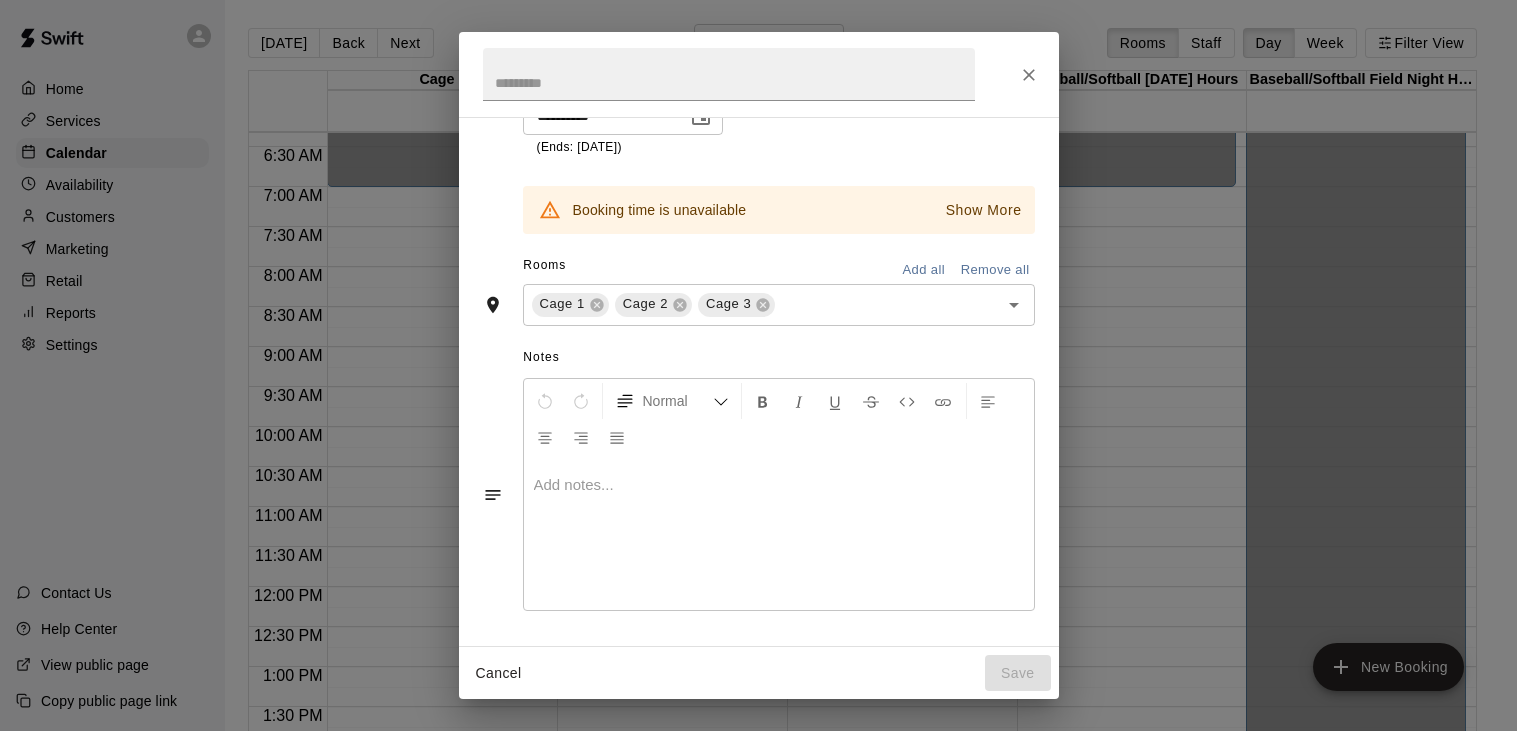 scroll, scrollTop: 380, scrollLeft: 0, axis: vertical 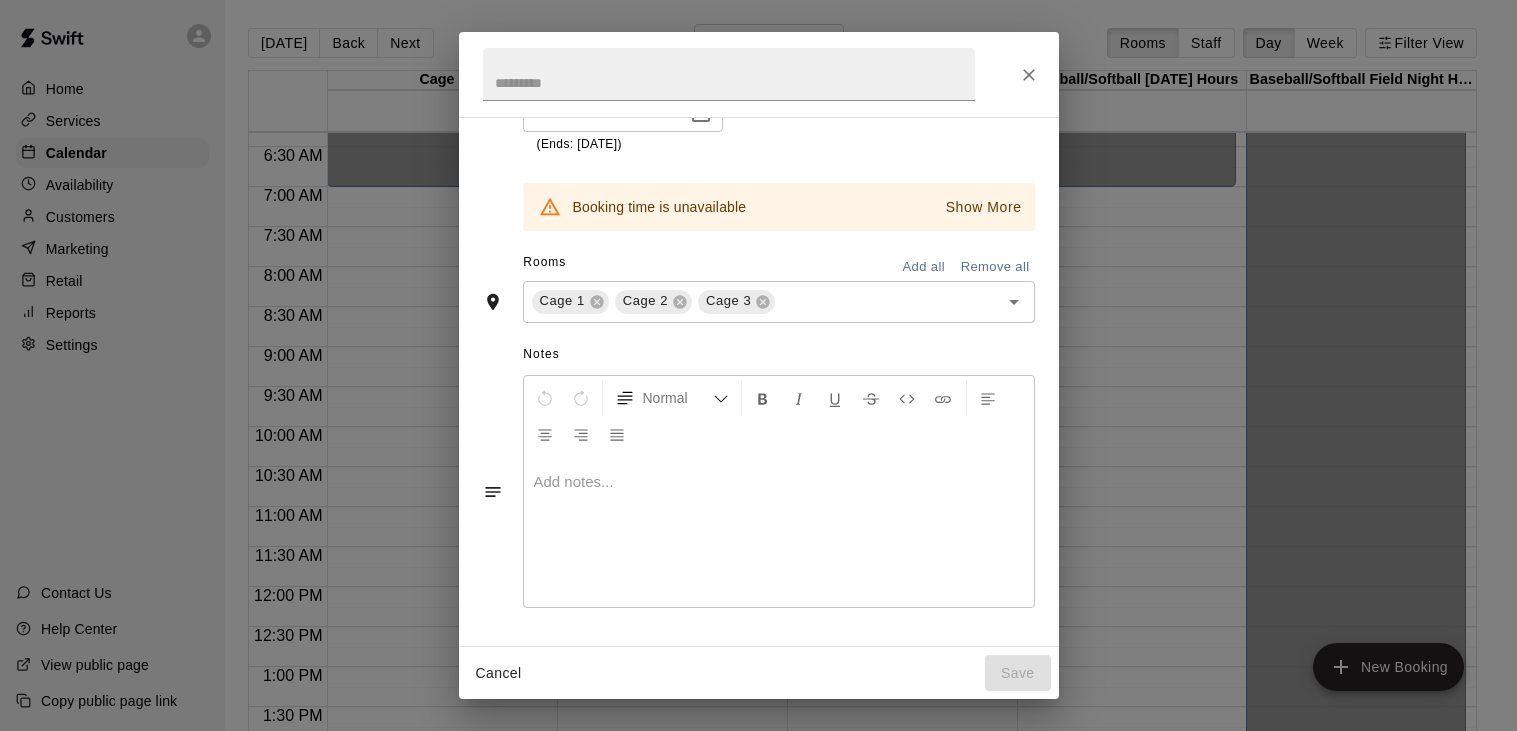 click on "Show More" at bounding box center [984, 207] 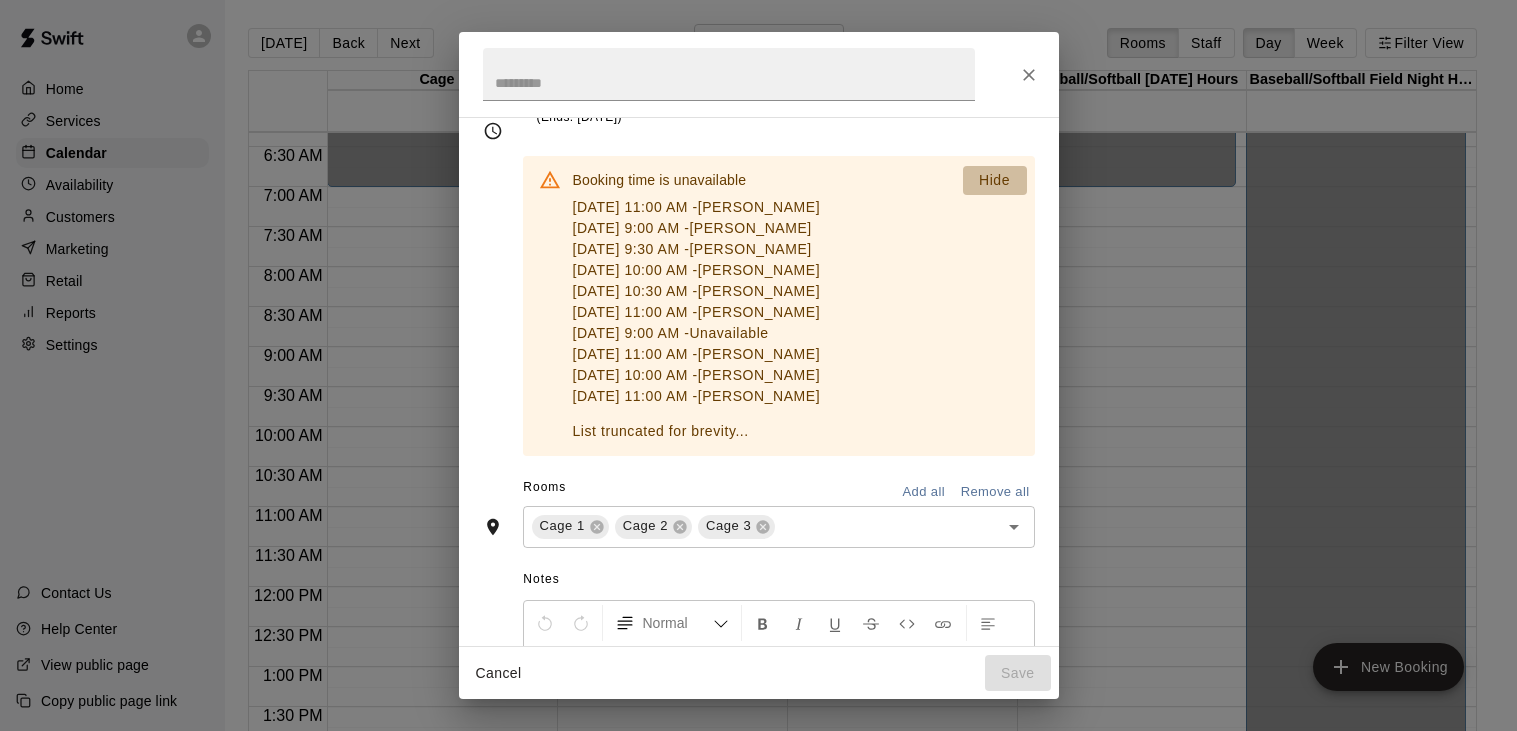 click on "Hide" at bounding box center (994, 180) 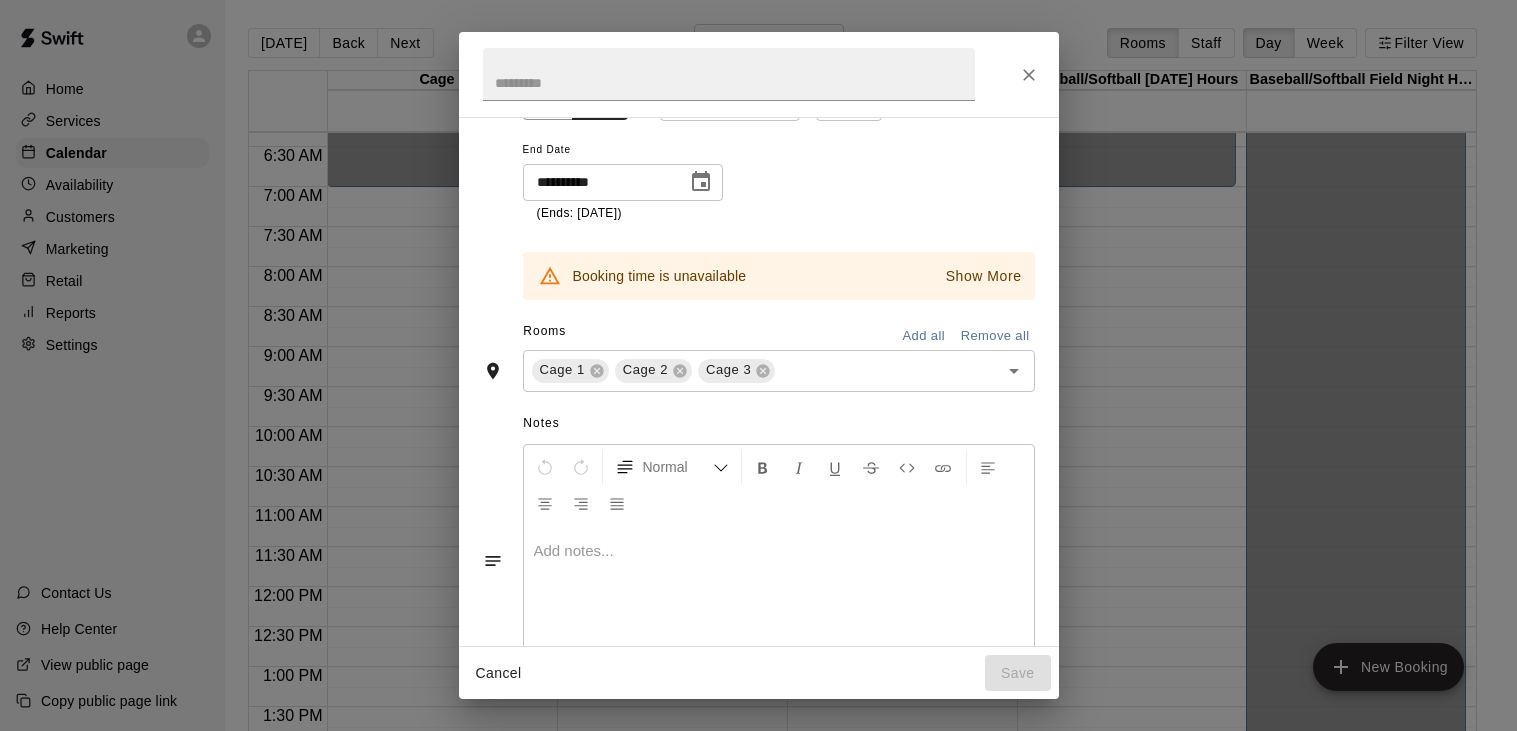 scroll, scrollTop: 283, scrollLeft: 0, axis: vertical 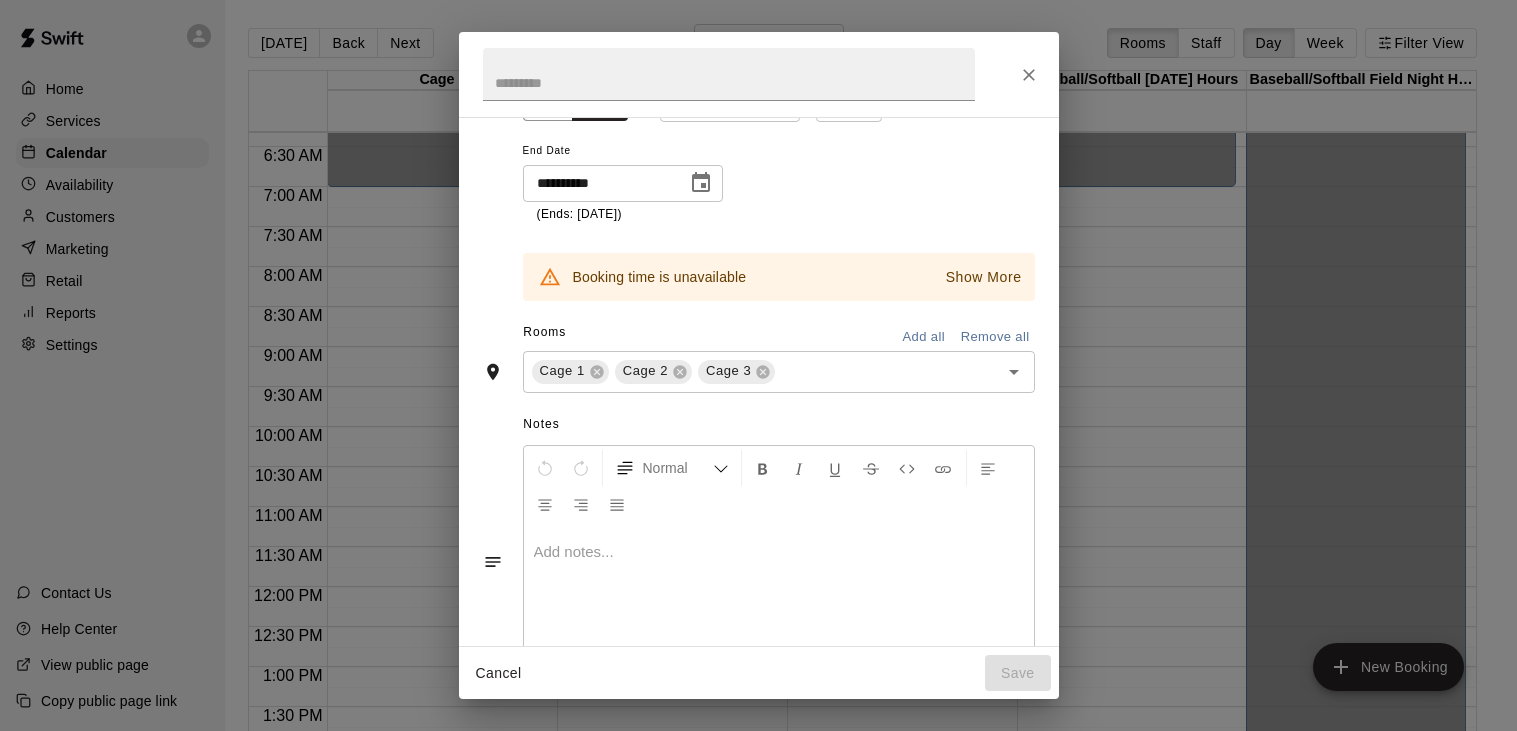 click on "Home Services Calendar Availability Customers Marketing Retail Reports Settings Contact Us Help Center View public page Copy public page link [DATE] Back [DATE][DATE] Rooms Staff Day Week Filter View Cage 1  10 Thu Cage 2 10 Thu Cage 3 10 Thu Baseball/Softball [DATE] Hours 10 Thu Baseball/Softball Field Night Hours 10 Thu 12:00 AM 12:30 AM 1:00 AM 1:30 AM 2:00 AM 2:30 AM 3:00 AM 3:30 AM 4:00 AM 4:30 AM 5:00 AM 5:30 AM 6:00 AM 6:30 AM 7:00 AM 7:30 AM 8:00 AM 8:30 AM 9:00 AM 9:30 AM 10:00 AM 10:30 AM 11:00 AM 11:30 AM 12:00 PM 12:30 PM 1:00 PM 1:30 PM 2:00 PM 2:30 PM 3:00 PM 3:30 PM 4:00 PM 4:30 PM 5:00 PM 5:30 PM 6:00 PM 6:30 PM 7:00 PM 7:30 PM 8:00 PM 8:30 PM 9:00 PM 9:30 PM 10:00 PM 10:30 PM 11:00 PM 11:30 PM 12:00 AM – 7:00 AM Closed 6:30 PM – 7:00 PM [PERSON_NAME] 30 - min Private Lesson 0 7:00 PM – 7:30 PM [PERSON_NAME] 30 - min Private Lesson 0 7:30 PM – 8:00 PM [PERSON_NAME][GEOGRAPHIC_DATA] 30 - min Private Lesson 0 8:00 PM – 8:30 PM [PERSON_NAME] 30 - min Private Lesson 0 12:00 AM – 7:00 AM Closed" at bounding box center (758, 381) 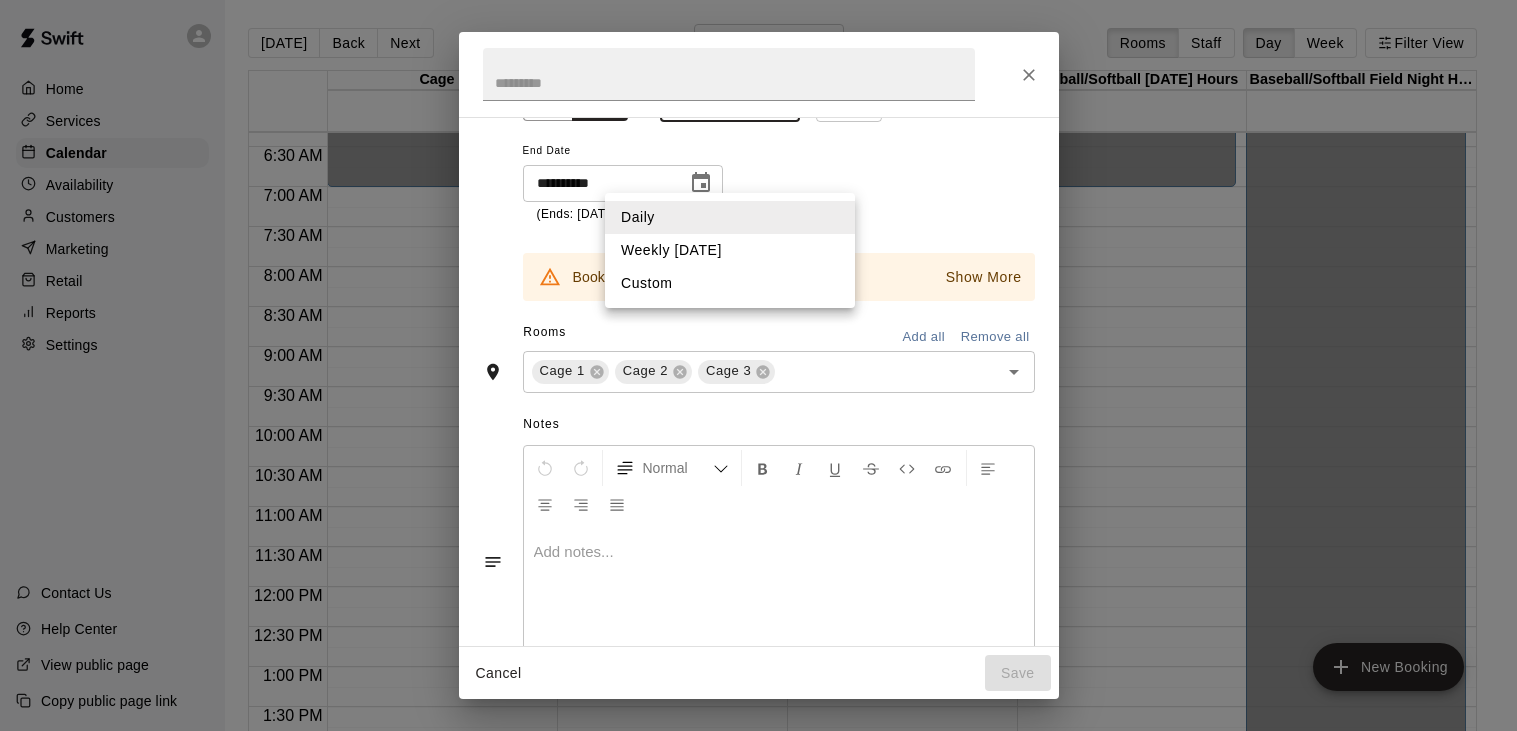 click on "Weekly [DATE]" at bounding box center (730, 250) 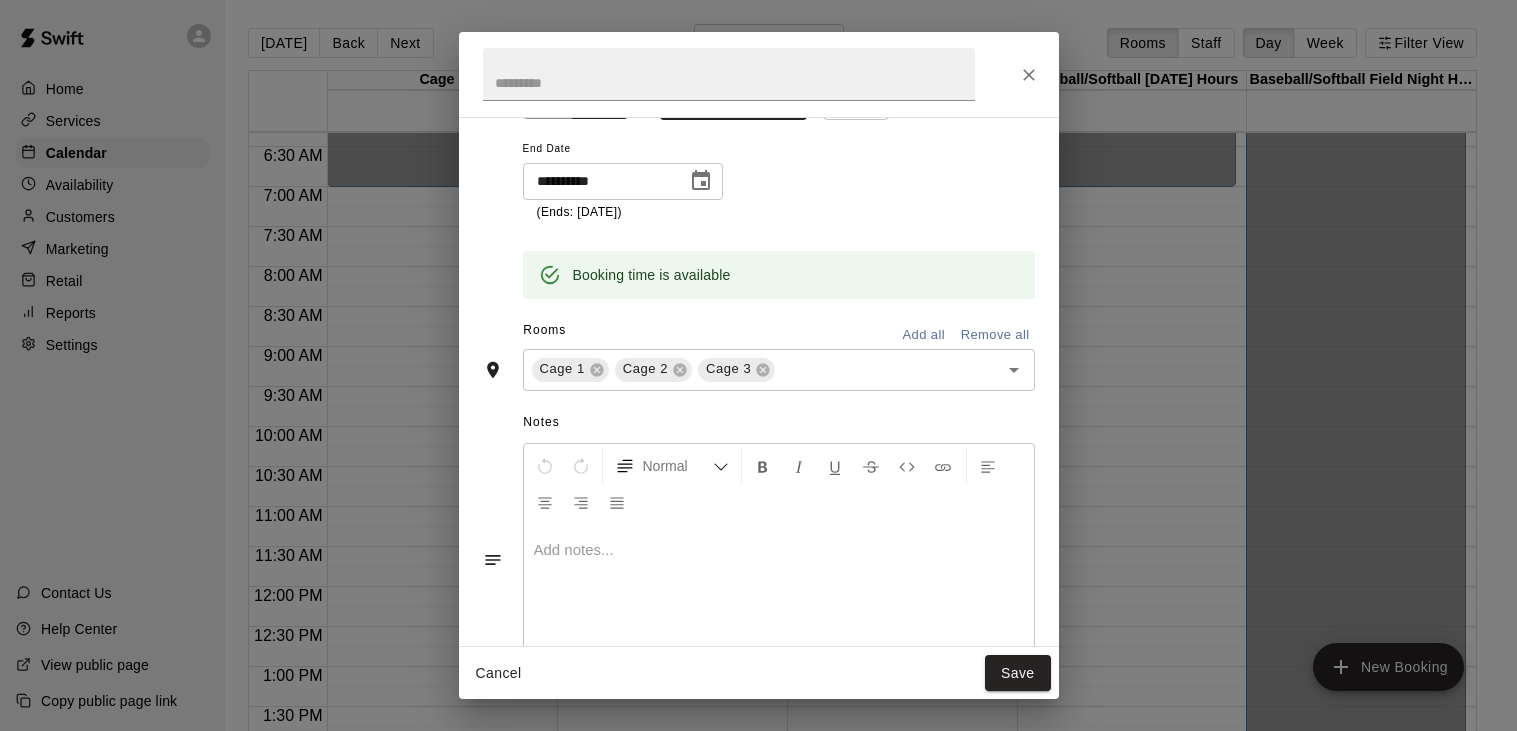 scroll, scrollTop: 423, scrollLeft: 0, axis: vertical 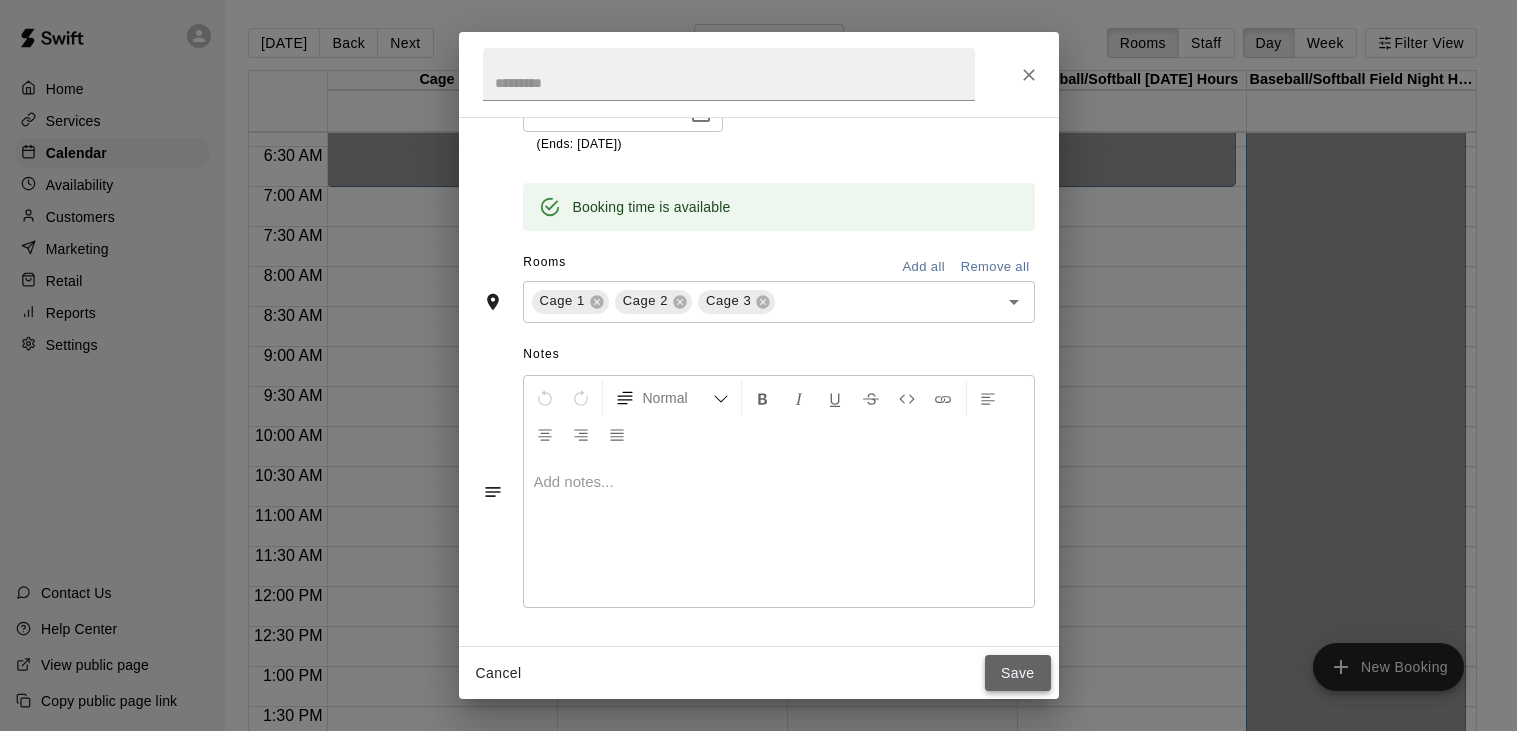 click on "Save" at bounding box center [1018, 673] 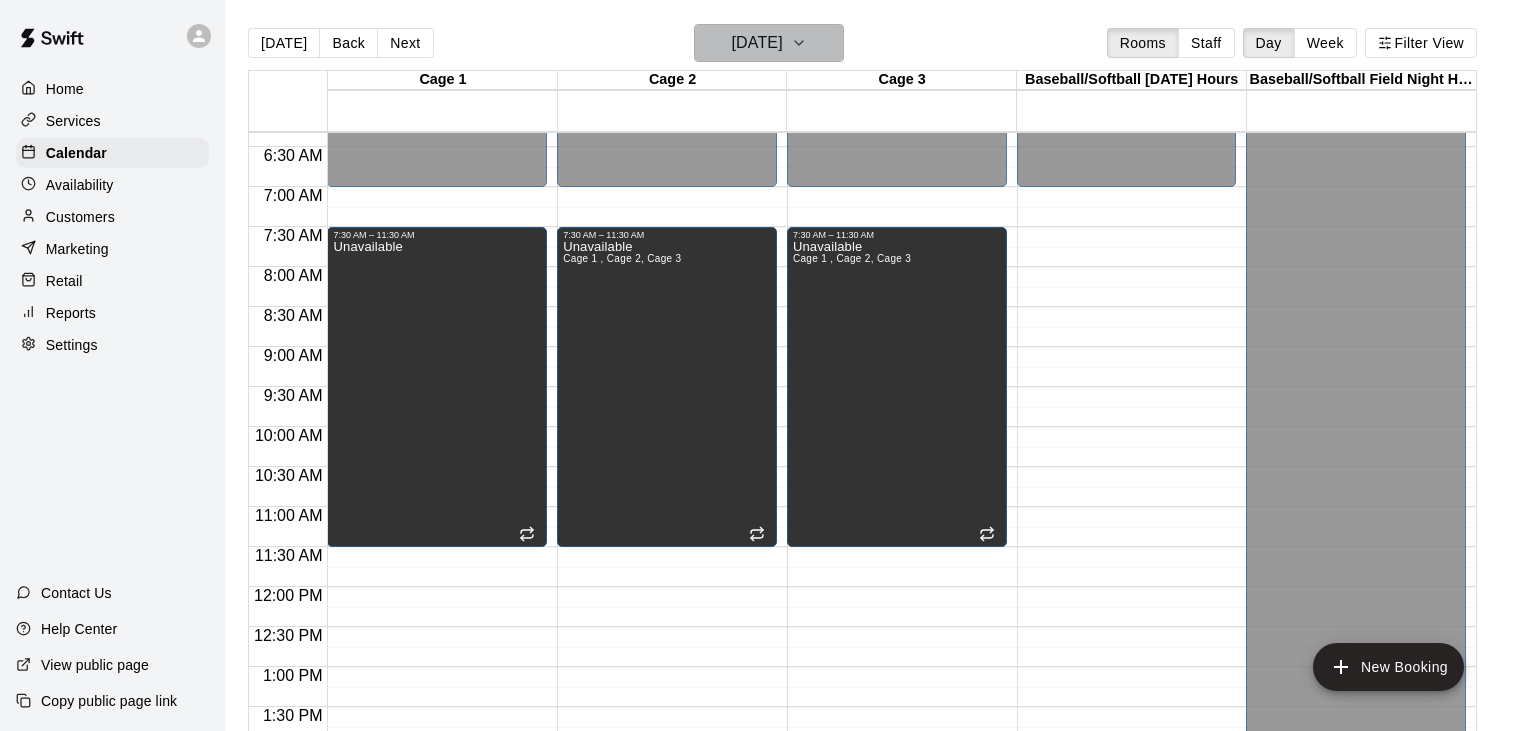 click 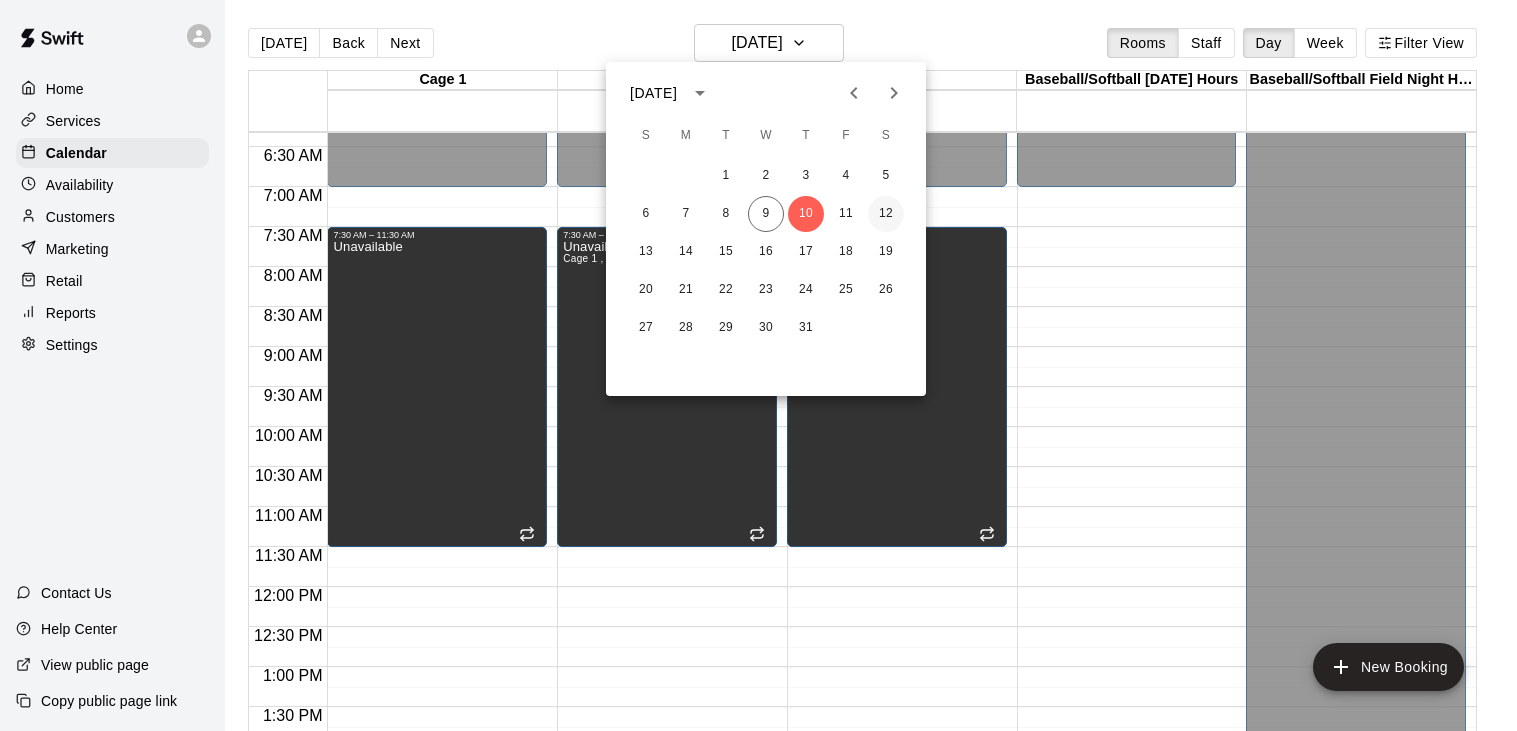 click on "12" at bounding box center [886, 214] 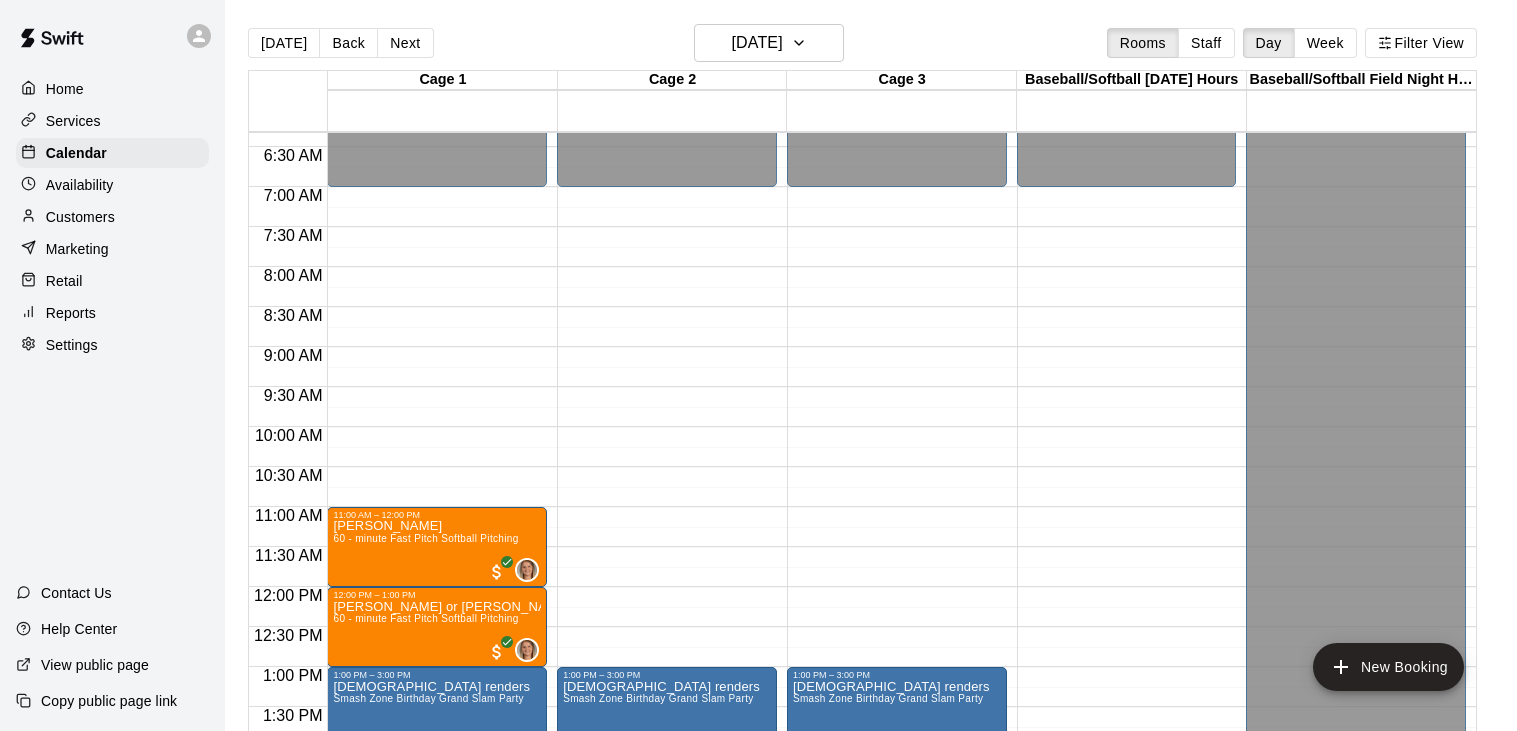 click on "12:00 AM – 7:00 AM Closed 11:00 AM – 12:00 PM [PERSON_NAME] 60 - minute Fast Pitch Softball Pitching 0 12:00 PM – 1:00 PM [PERSON_NAME] or [PERSON_NAME] 60 - minute Fast Pitch Softball Pitching 0 1:00 PM – 3:00 PM [PERSON_NAME] renders Smash Zone Birthday Grand Slam Party" at bounding box center (437, 587) 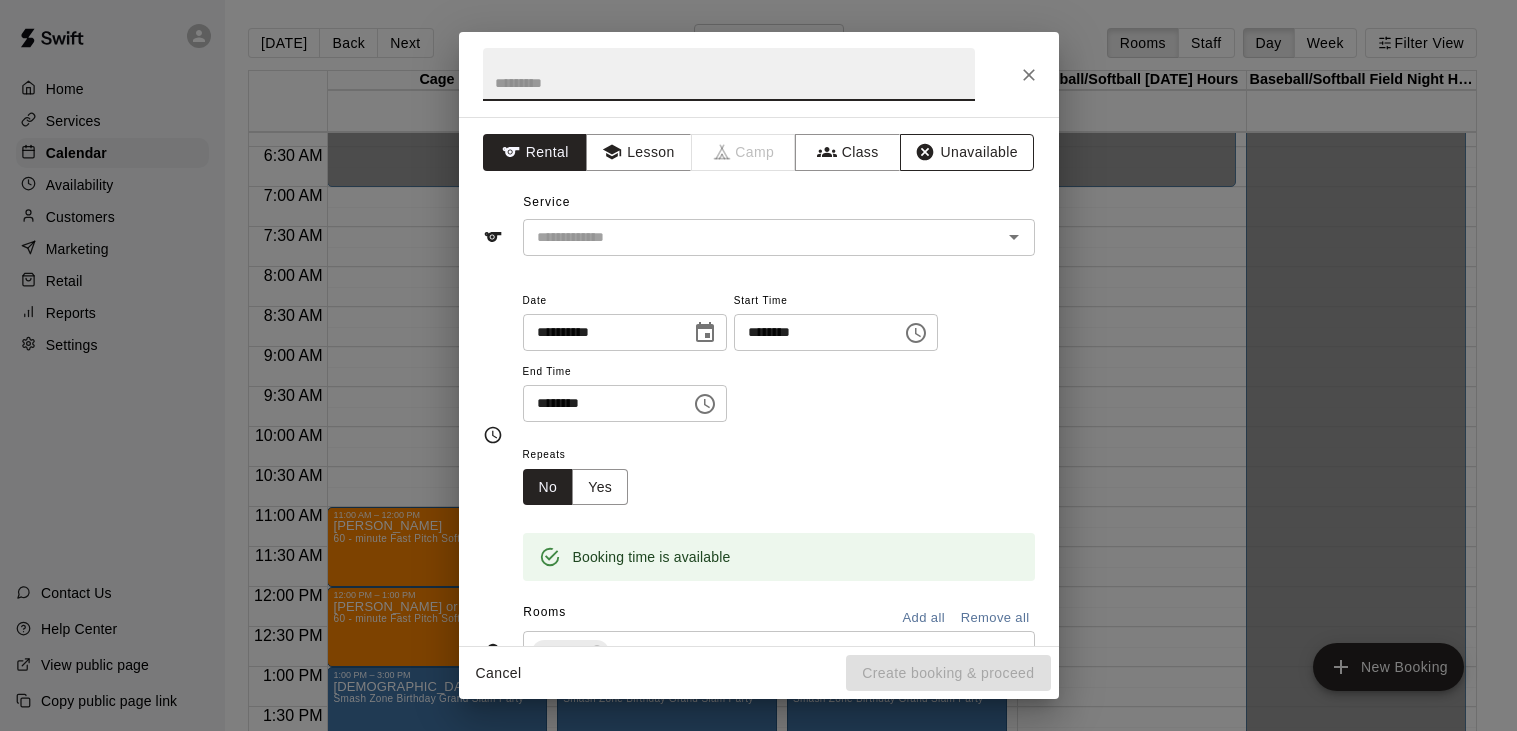 click on "Unavailable" at bounding box center [967, 152] 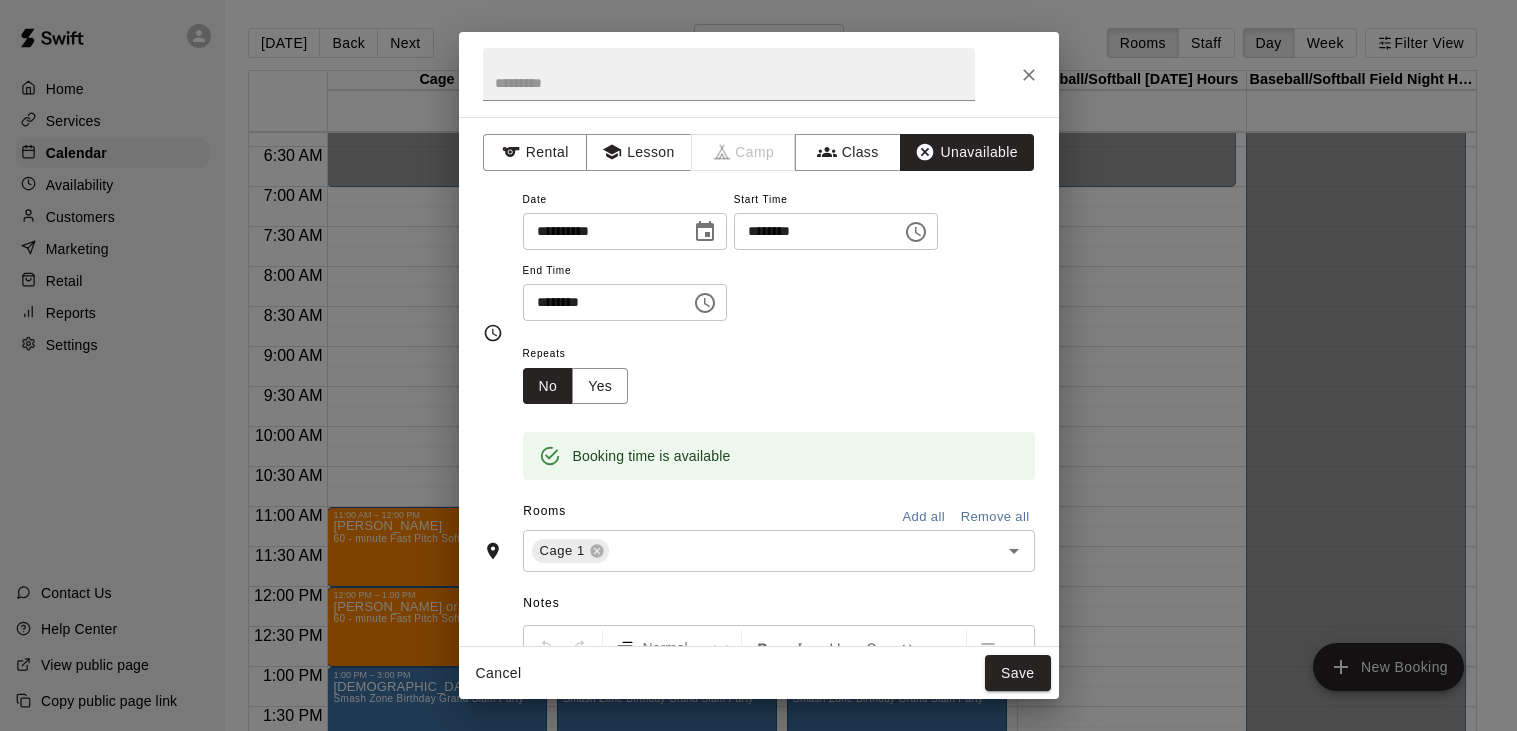 click 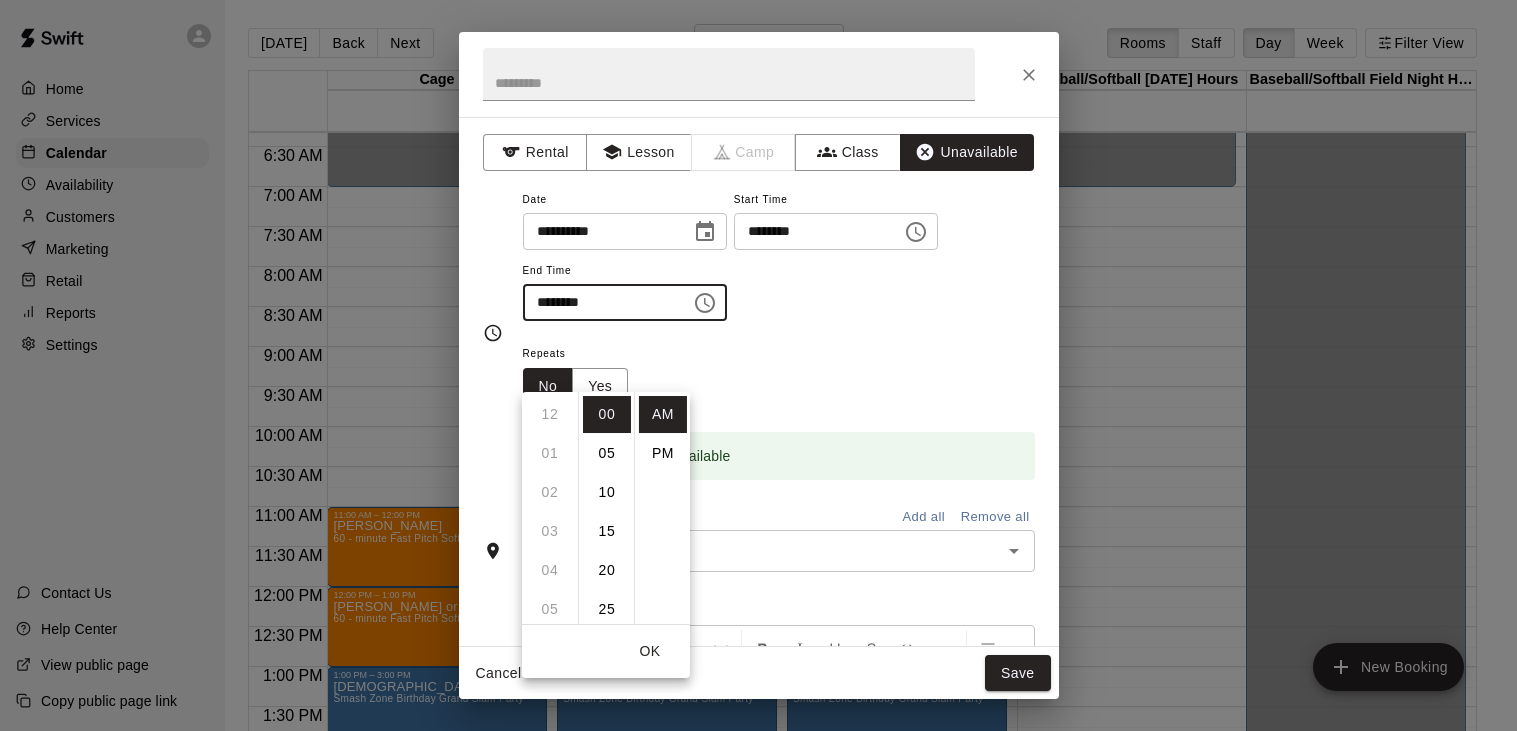 scroll, scrollTop: 312, scrollLeft: 0, axis: vertical 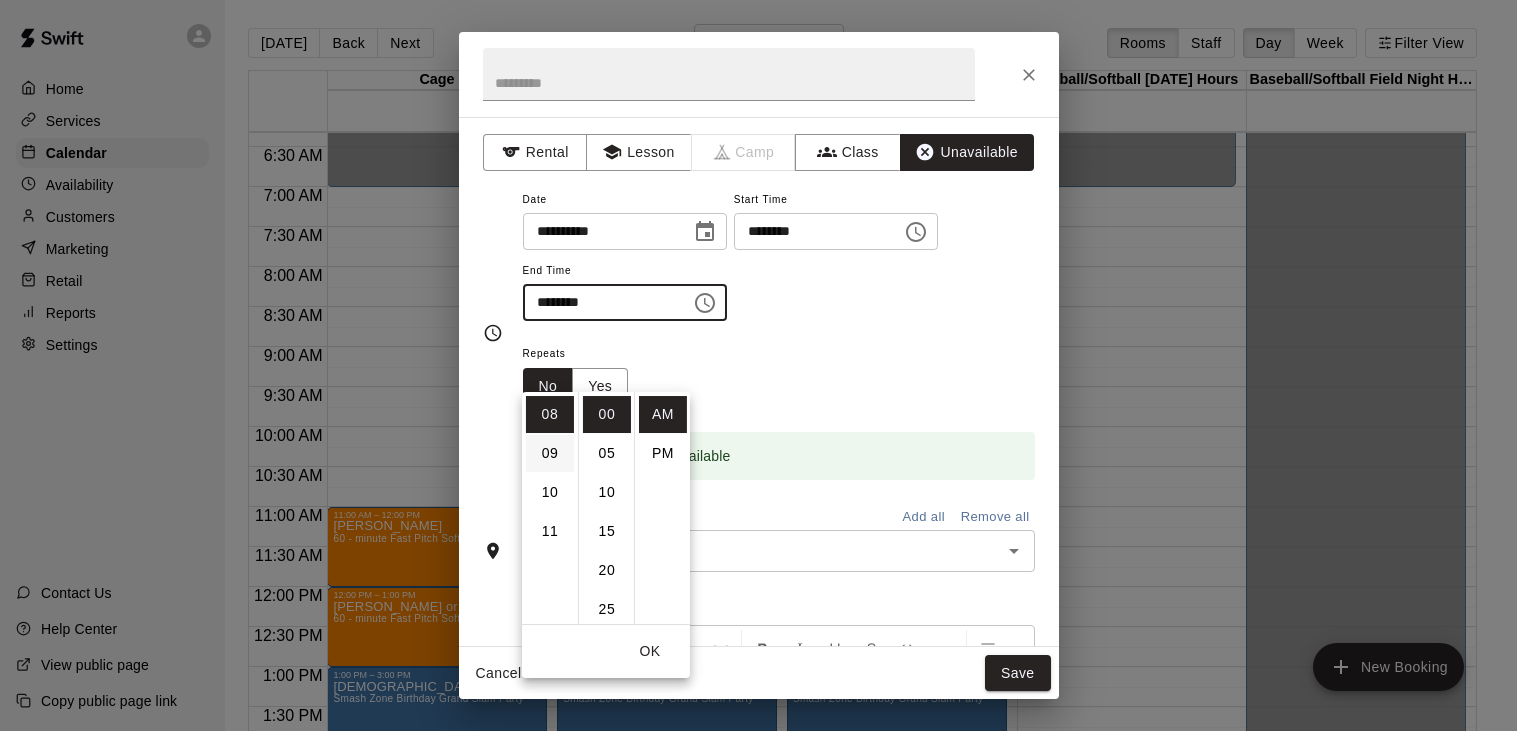 click on "09" at bounding box center (550, 453) 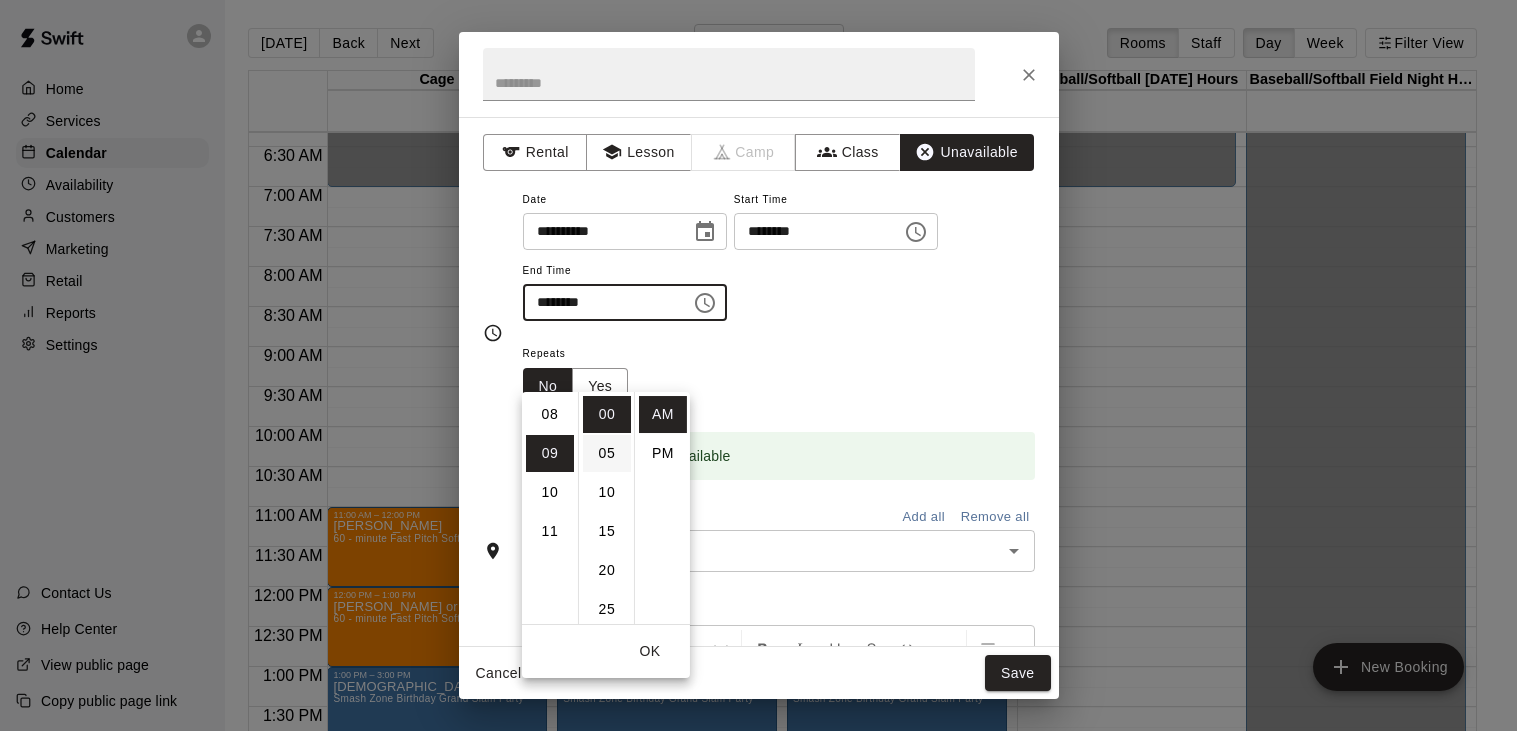 scroll, scrollTop: 350, scrollLeft: 0, axis: vertical 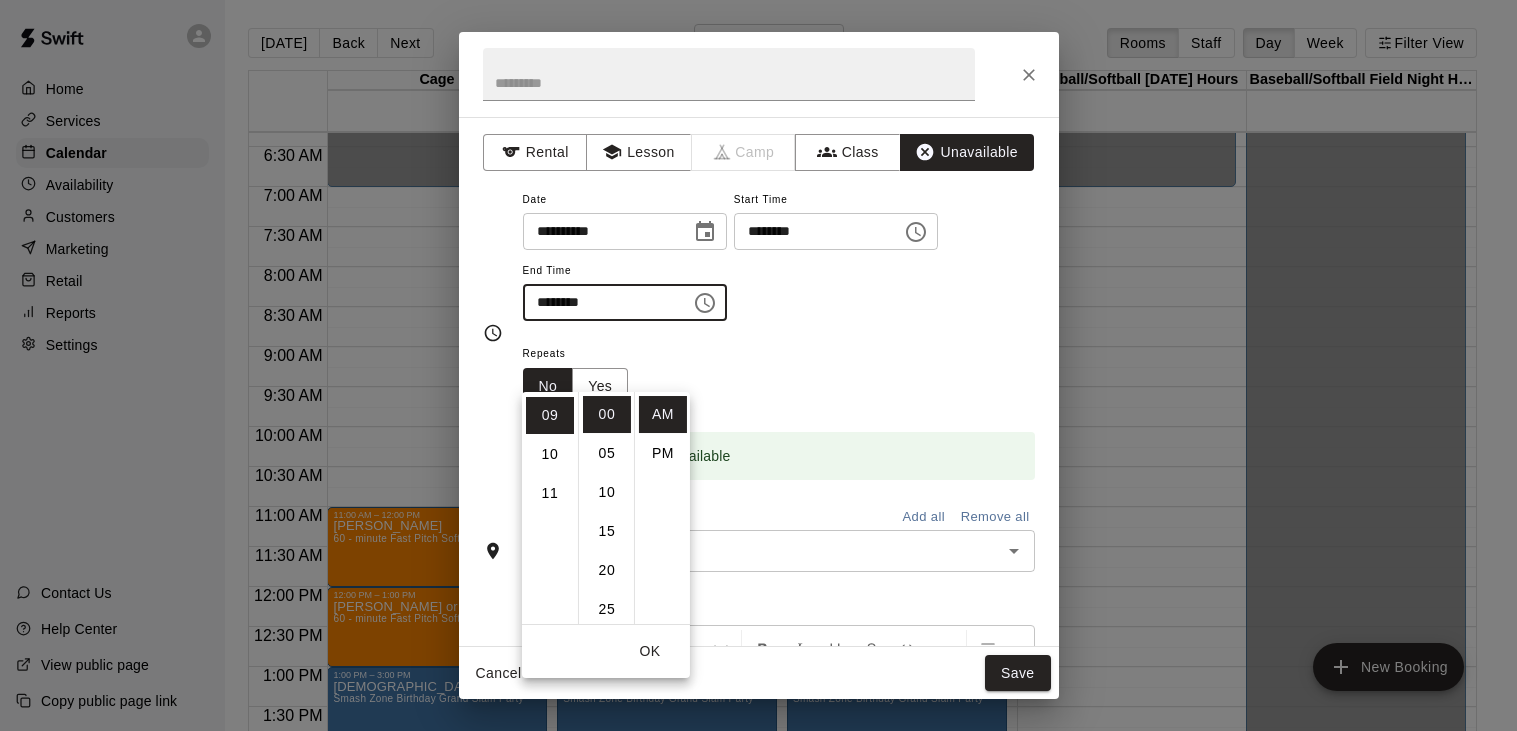 click on "Repeats No Yes" at bounding box center (779, 372) 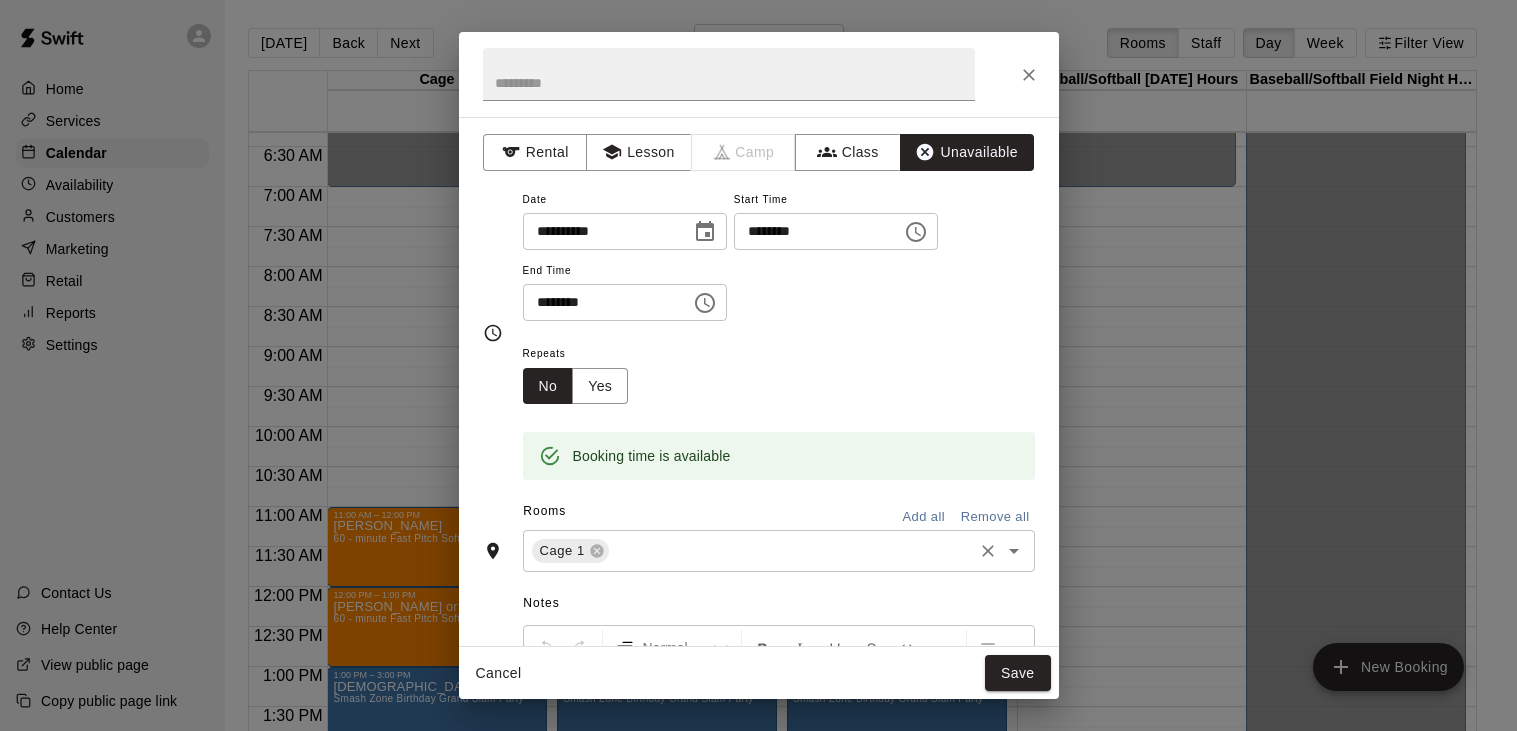 click at bounding box center (791, 551) 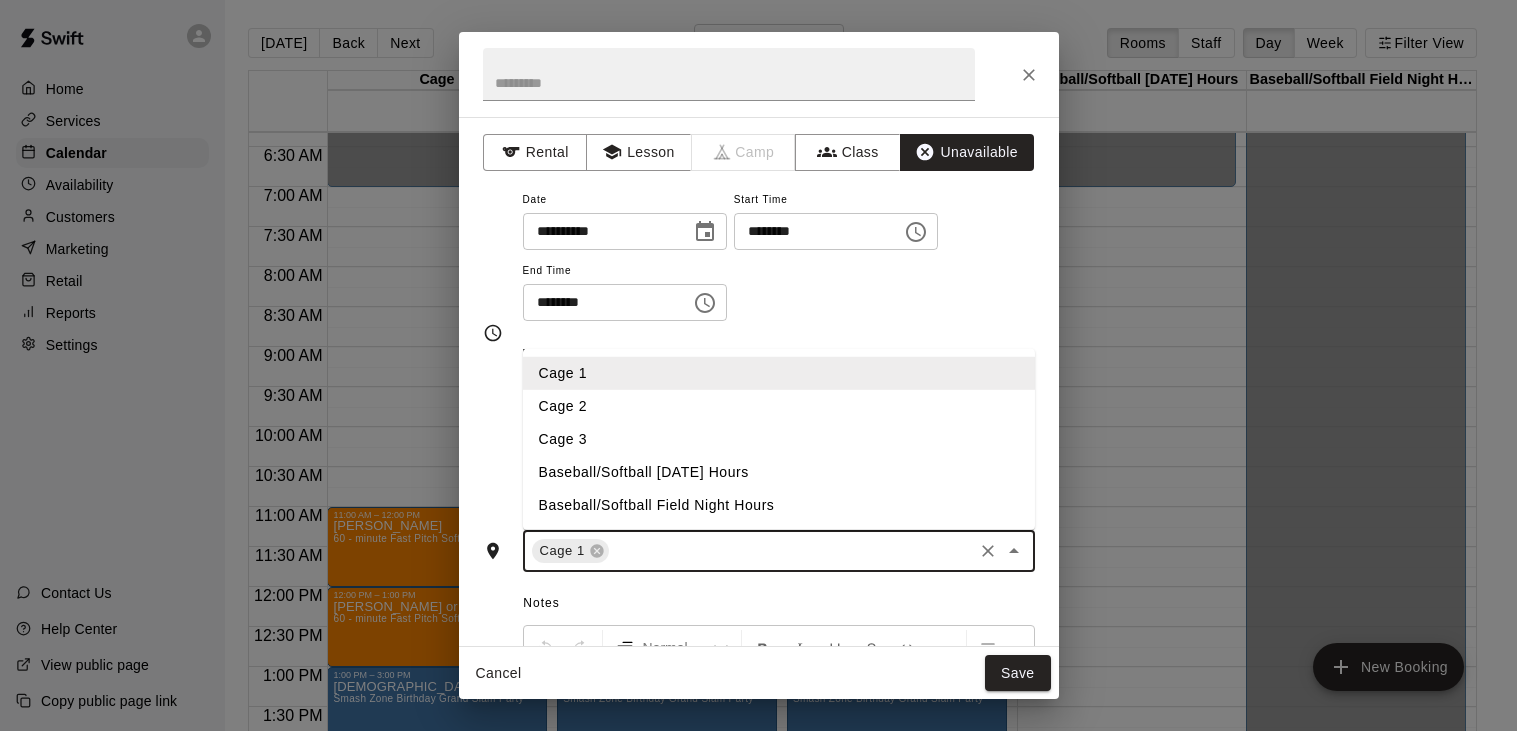 click on "Cage 2" at bounding box center (778, 406) 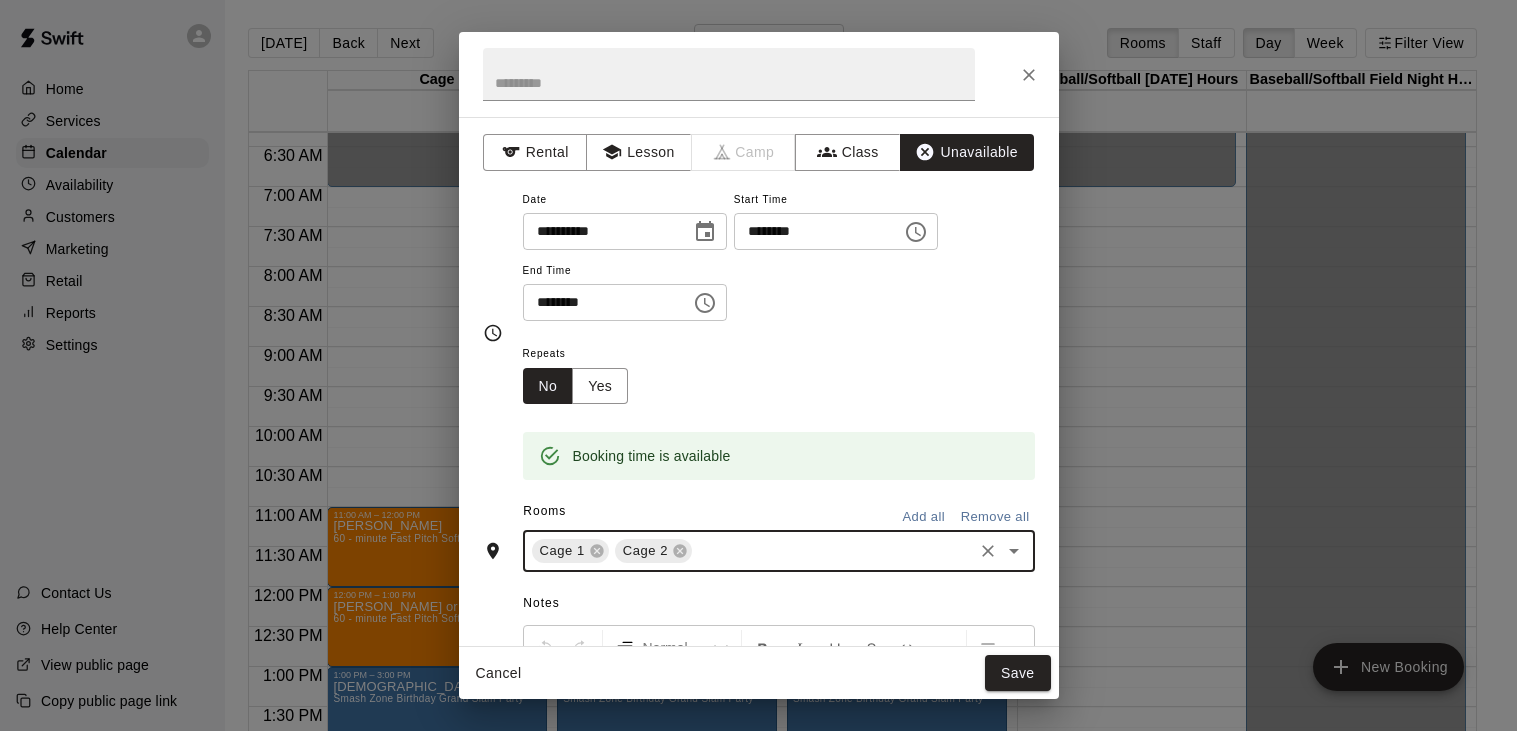 click at bounding box center (832, 551) 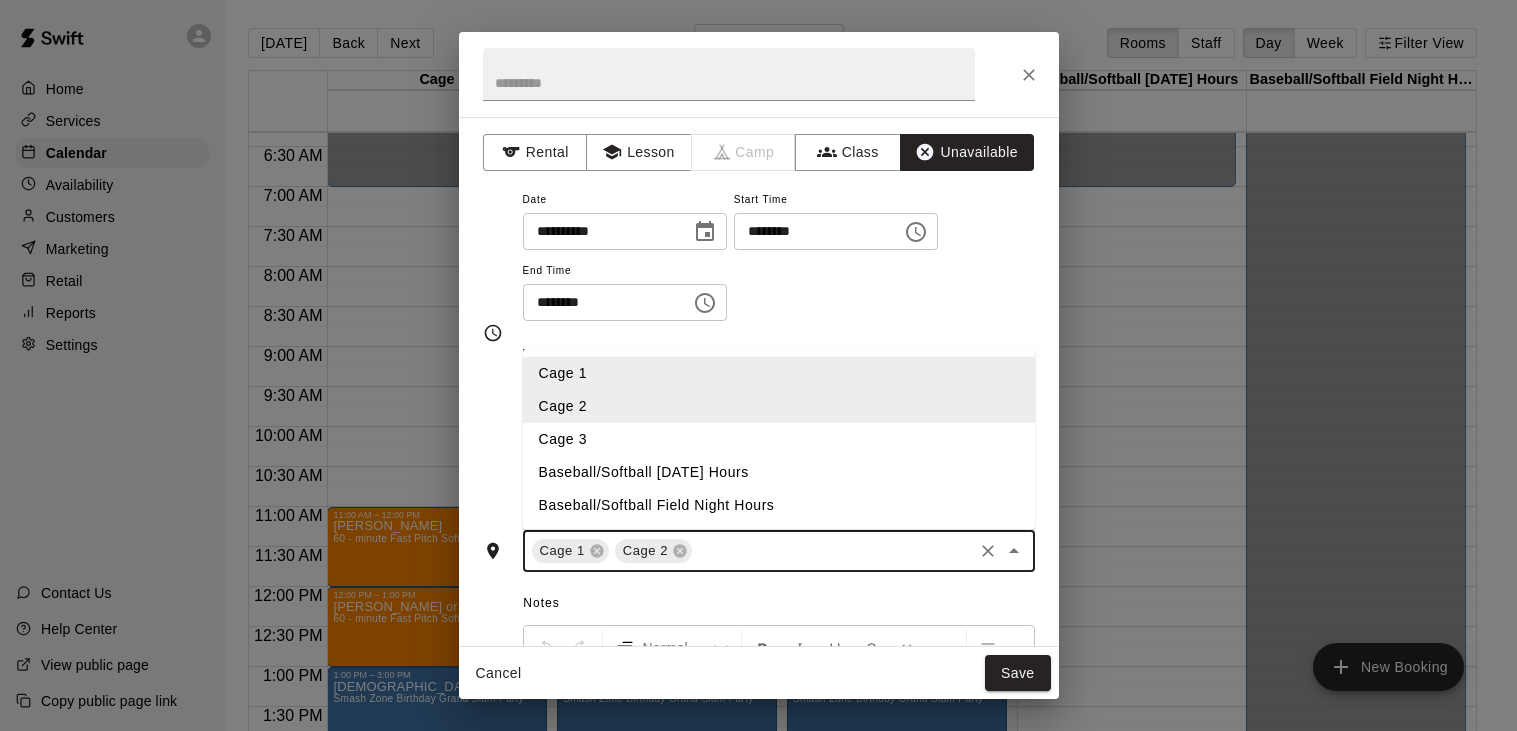 click on "Cage 3" at bounding box center (778, 439) 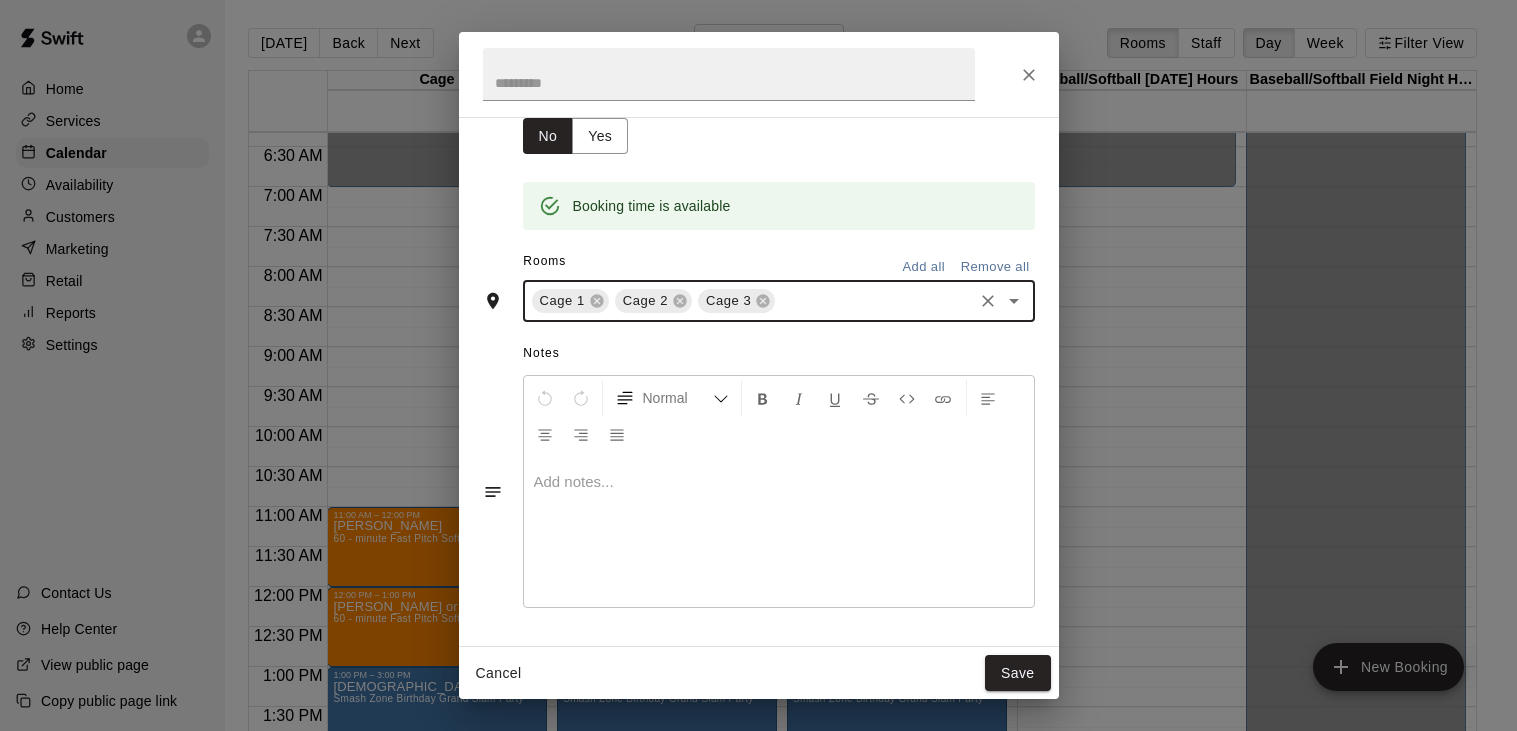 scroll, scrollTop: 0, scrollLeft: 0, axis: both 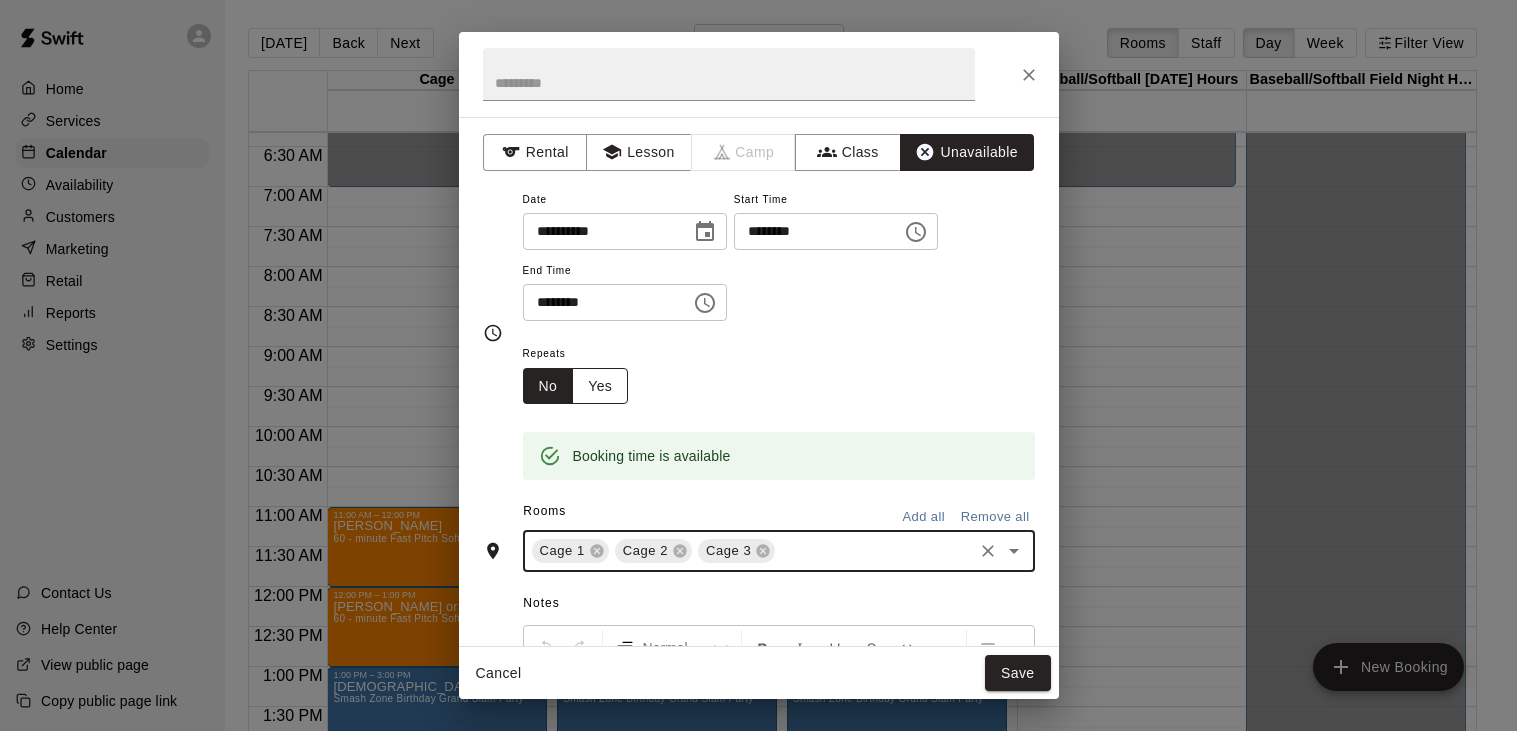 click on "Yes" at bounding box center [600, 386] 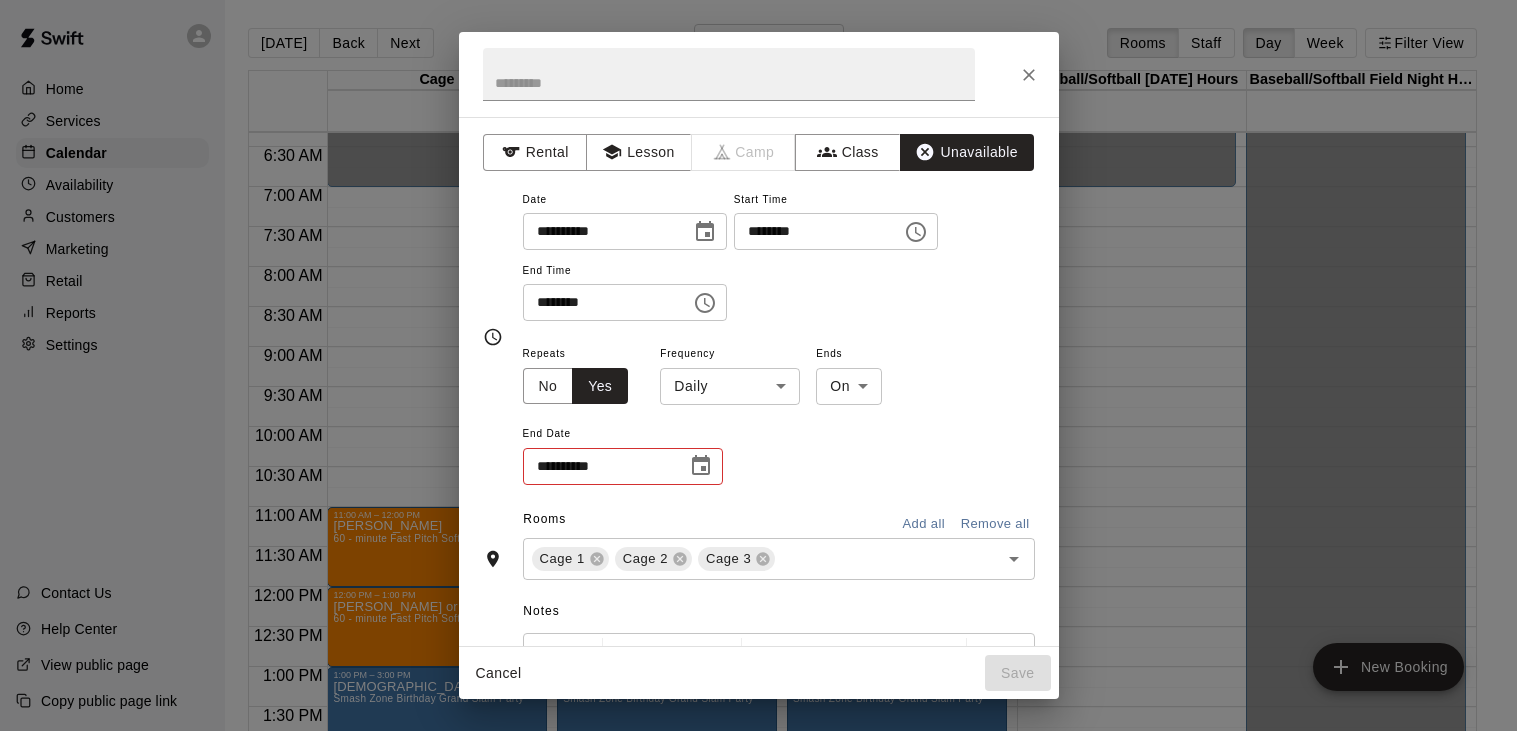 click on "Home Services Calendar Availability Customers Marketing Retail Reports Settings Contact Us Help Center View public page Copy public page link [DATE] Back [DATE][DATE] Rooms Staff Day Week Filter View Cage 1  12 Sat Cage 2 12 Sat Cage 3 12 Sat Baseball/Softball [DATE] Hours 12 Sat Baseball/Softball Field Night Hours 12 Sat 12:00 AM 12:30 AM 1:00 AM 1:30 AM 2:00 AM 2:30 AM 3:00 AM 3:30 AM 4:00 AM 4:30 AM 5:00 AM 5:30 AM 6:00 AM 6:30 AM 7:00 AM 7:30 AM 8:00 AM 8:30 AM 9:00 AM 9:30 AM 10:00 AM 10:30 AM 11:00 AM 11:30 AM 12:00 PM 12:30 PM 1:00 PM 1:30 PM 2:00 PM 2:30 PM 3:00 PM 3:30 PM 4:00 PM 4:30 PM 5:00 PM 5:30 PM 6:00 PM 6:30 PM 7:00 PM 7:30 PM 8:00 PM 8:30 PM 9:00 PM 9:30 PM 10:00 PM 10:30 PM 11:00 PM 11:30 PM 12:00 AM – 7:00 AM Closed 11:00 AM – 12:00 PM [PERSON_NAME] 60 - minute Fast Pitch Softball Pitching 0 12:00 PM – 1:00 PM [PERSON_NAME] or [PERSON_NAME] 60 - minute Fast Pitch Softball Pitching 0 1:00 PM – 3:00 PM [PERSON_NAME] renders Smash Zone Birthday Grand Slam Party 12:00 AM – 7:00 AM" at bounding box center [758, 381] 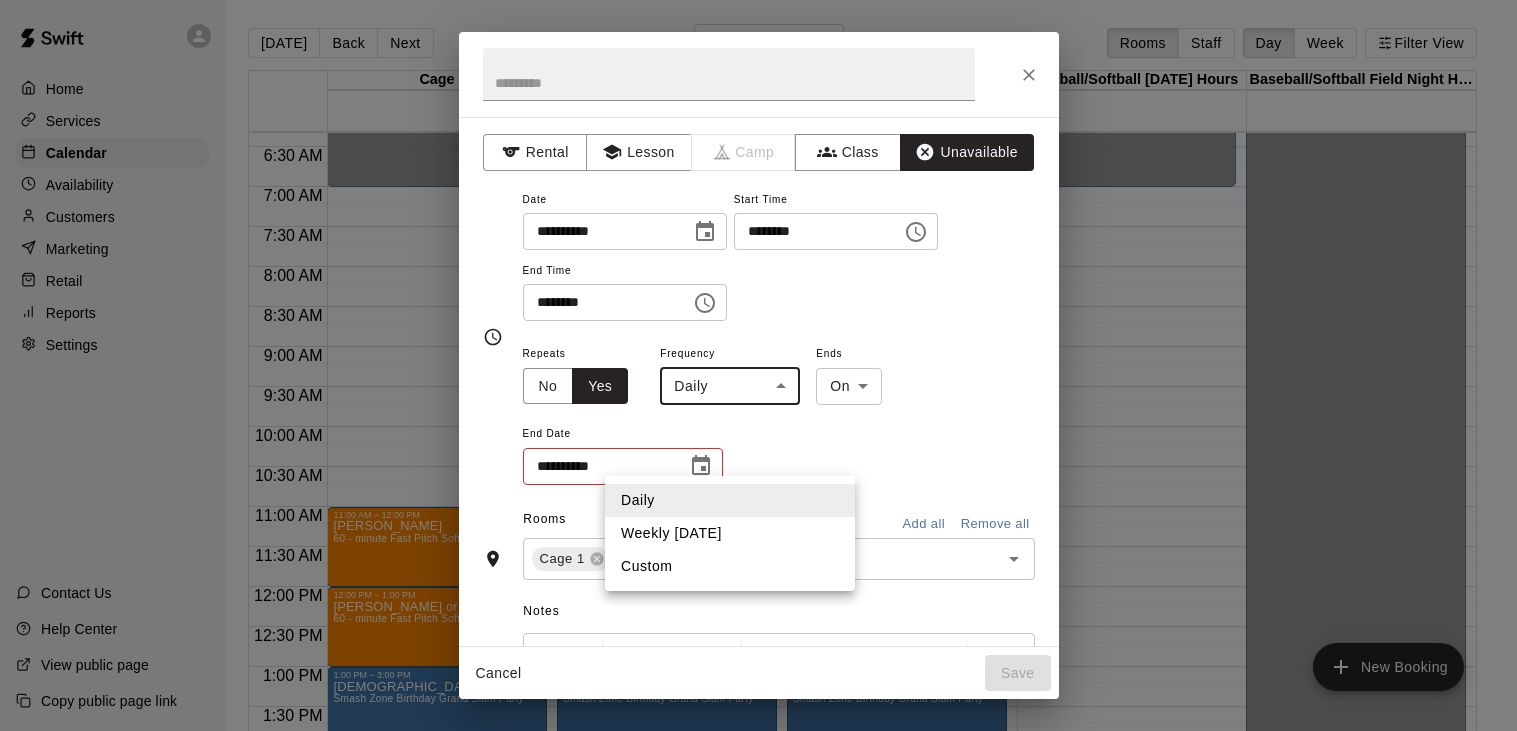 click on "Weekly [DATE]" at bounding box center (730, 533) 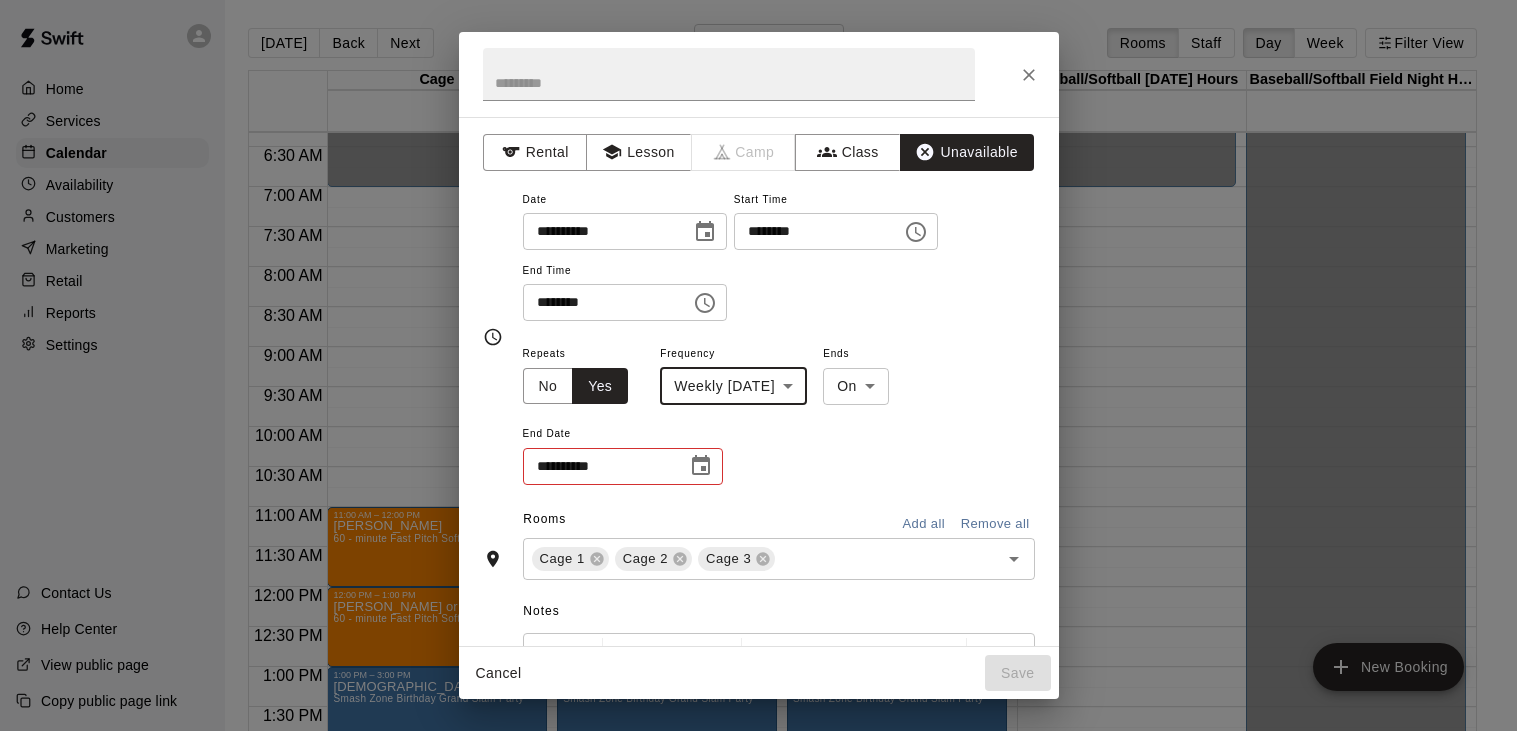 click 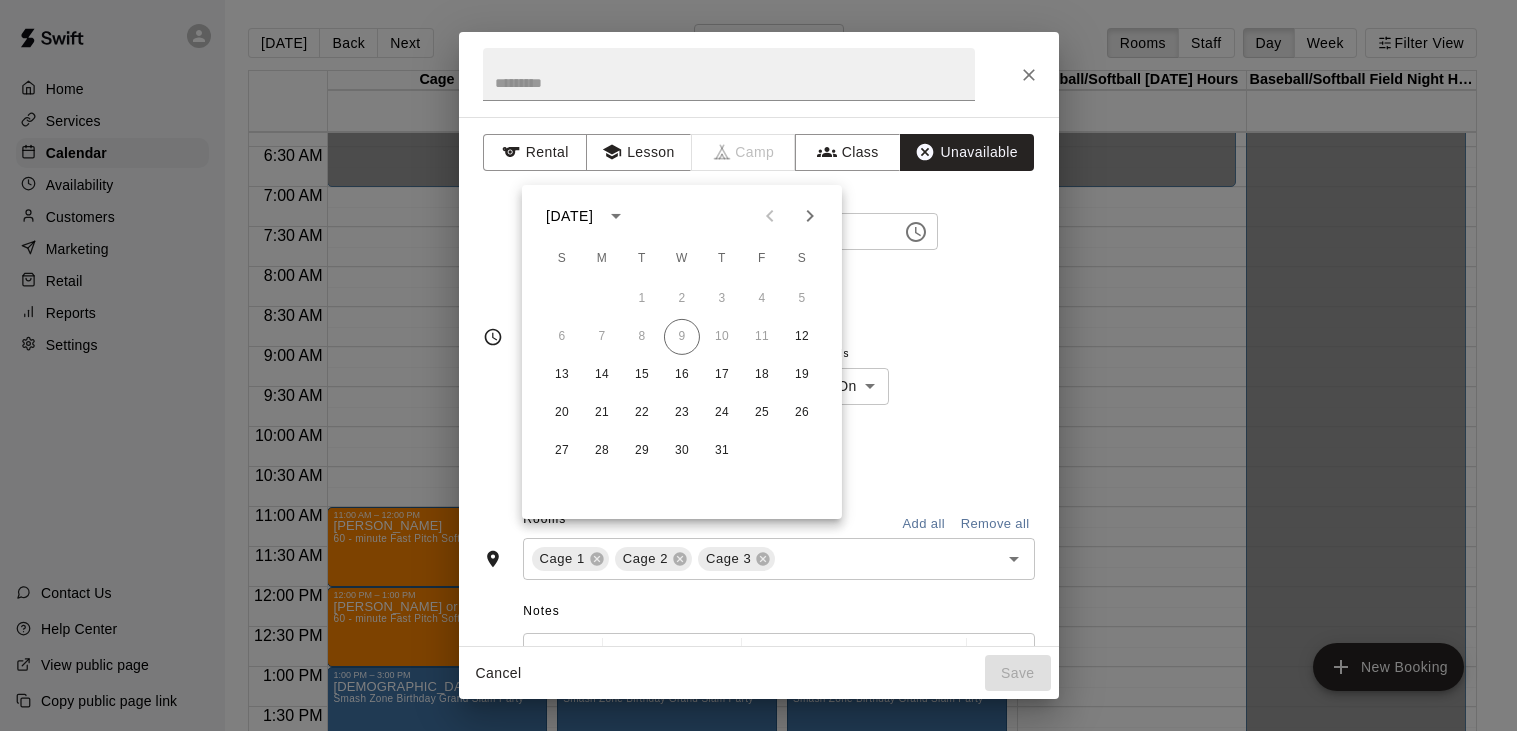 click 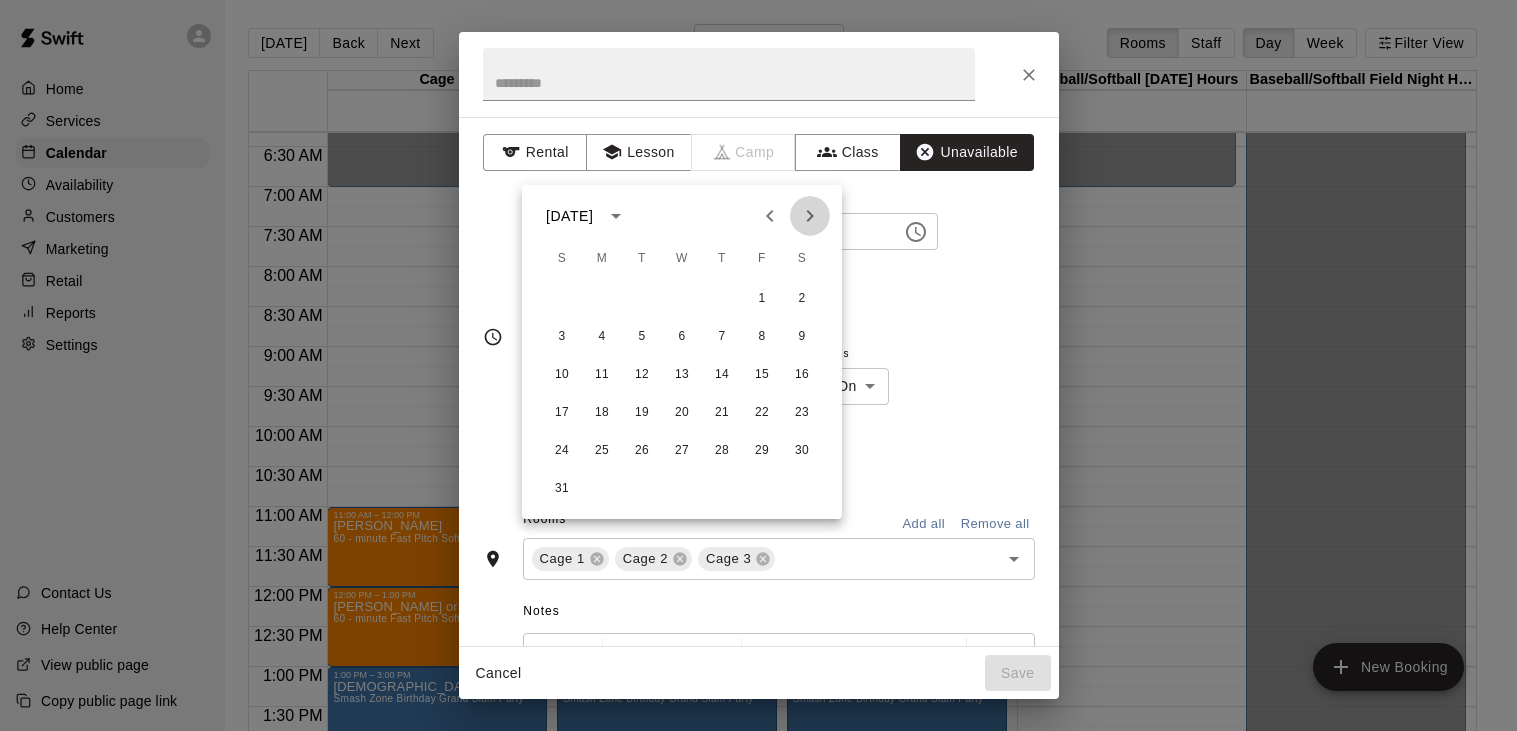click 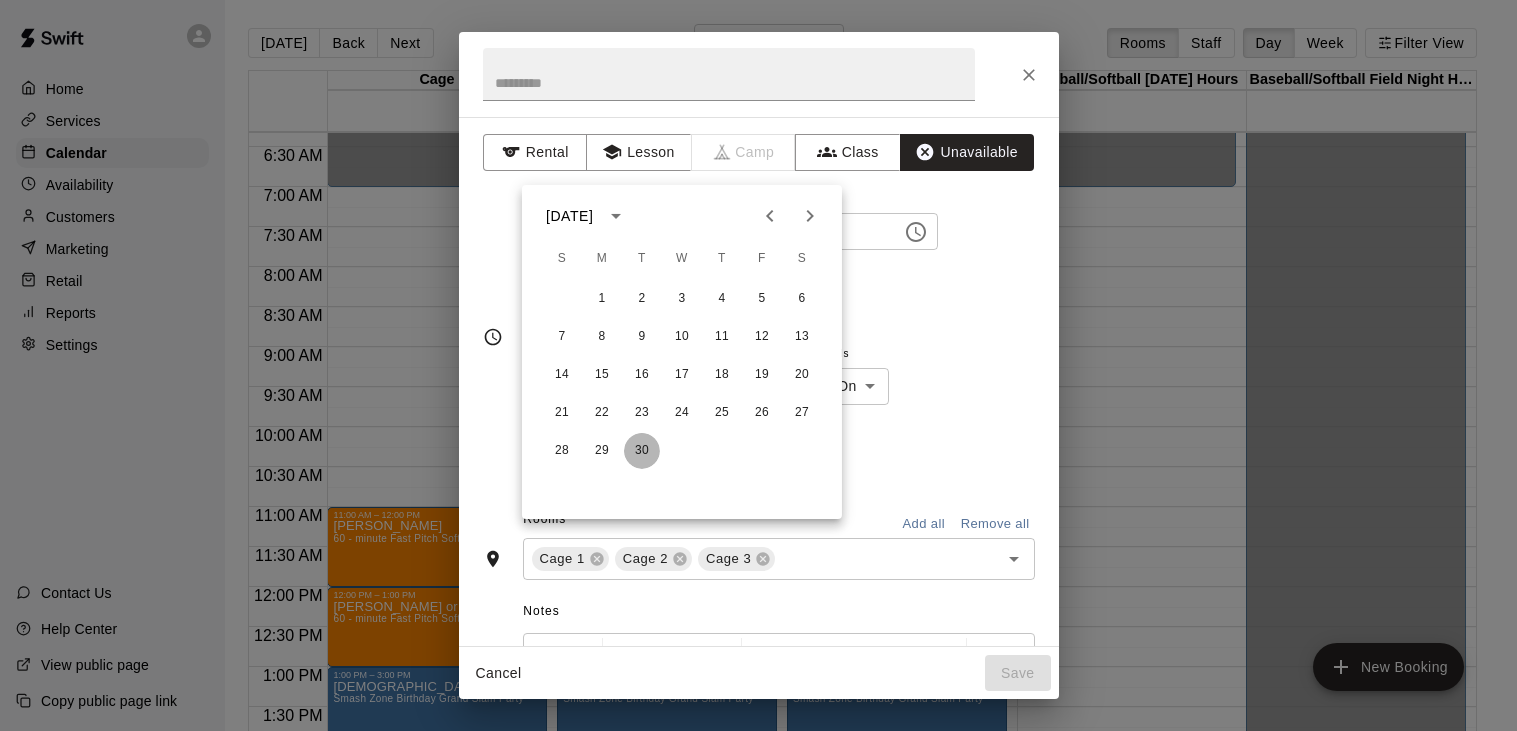click on "30" at bounding box center (642, 451) 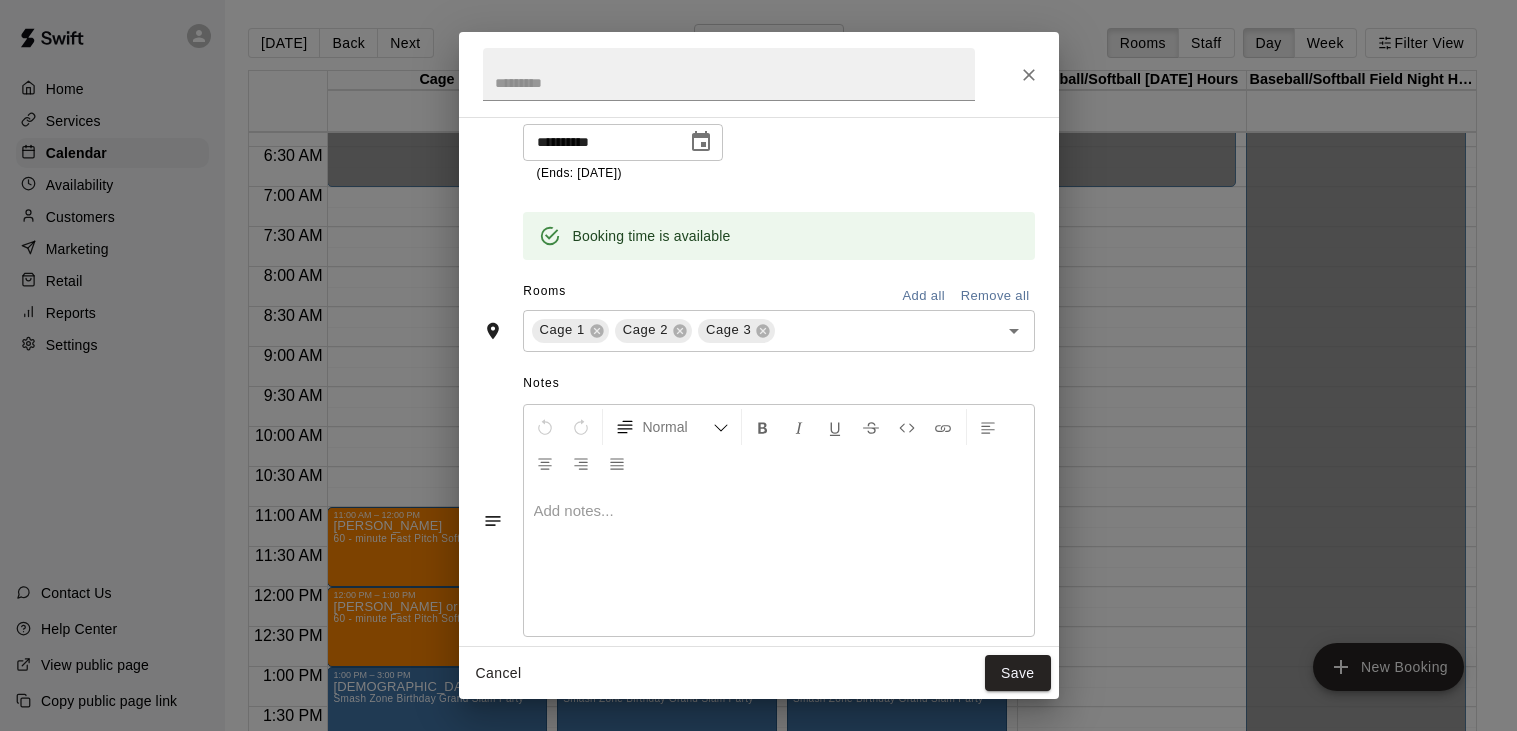 scroll, scrollTop: 423, scrollLeft: 0, axis: vertical 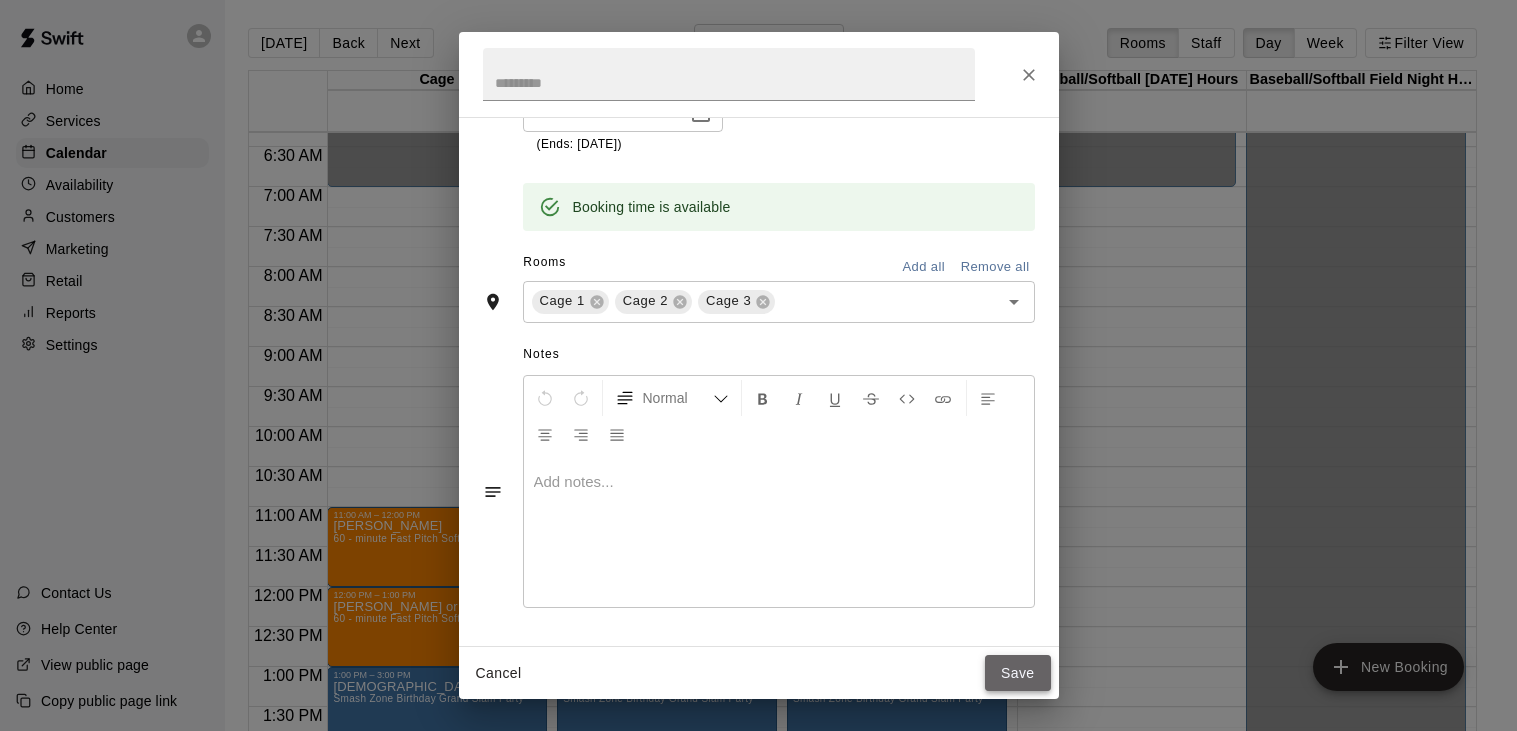 click on "Save" at bounding box center (1018, 673) 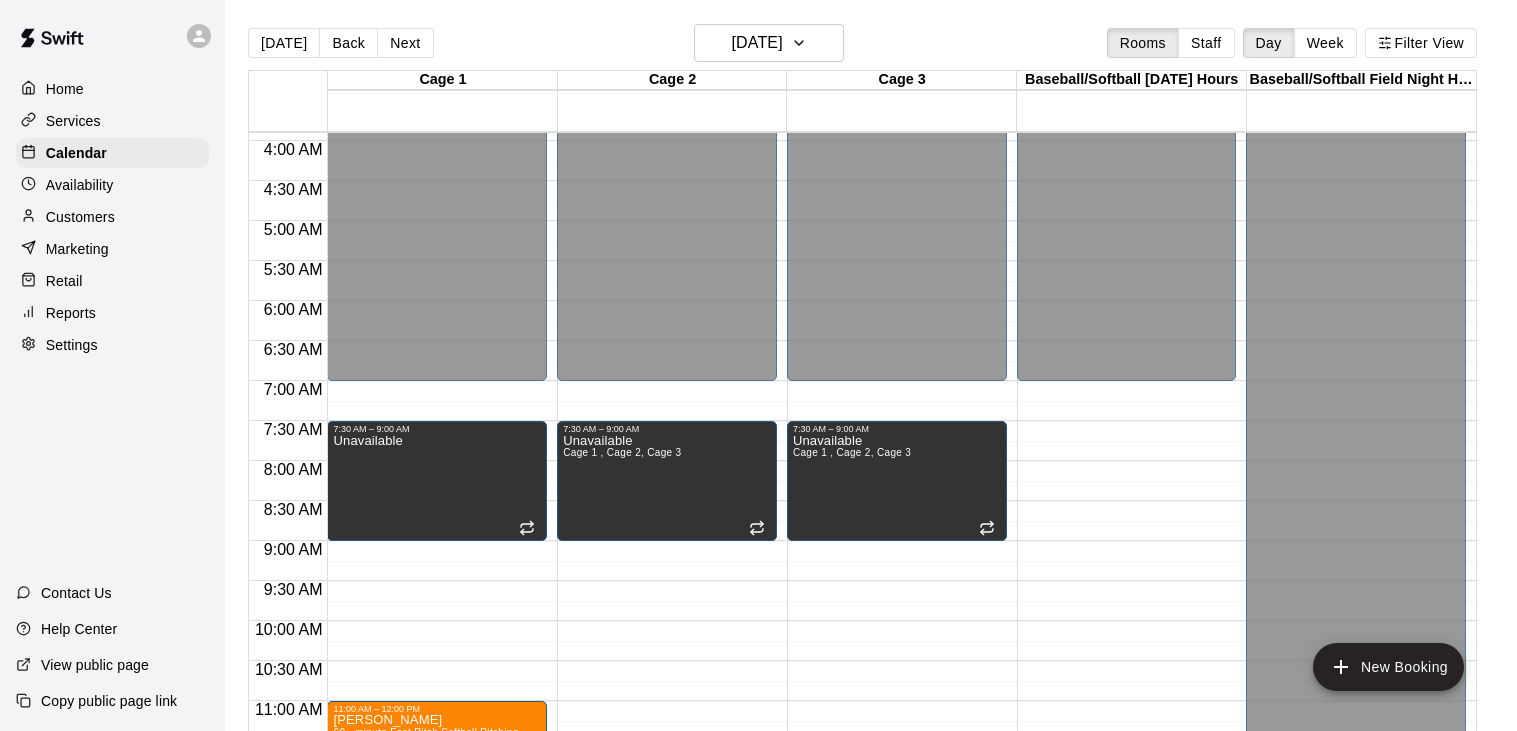 scroll, scrollTop: 294, scrollLeft: 0, axis: vertical 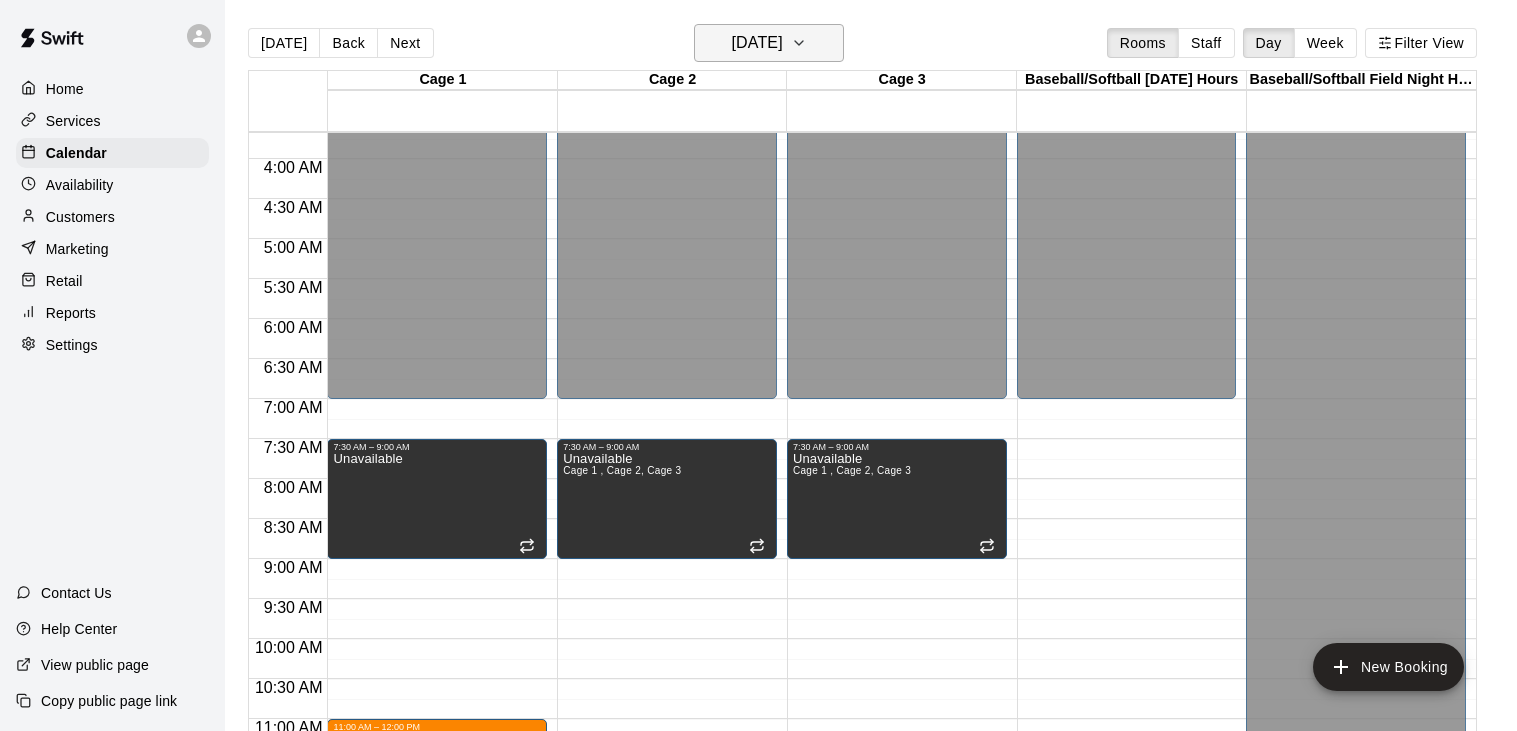 click 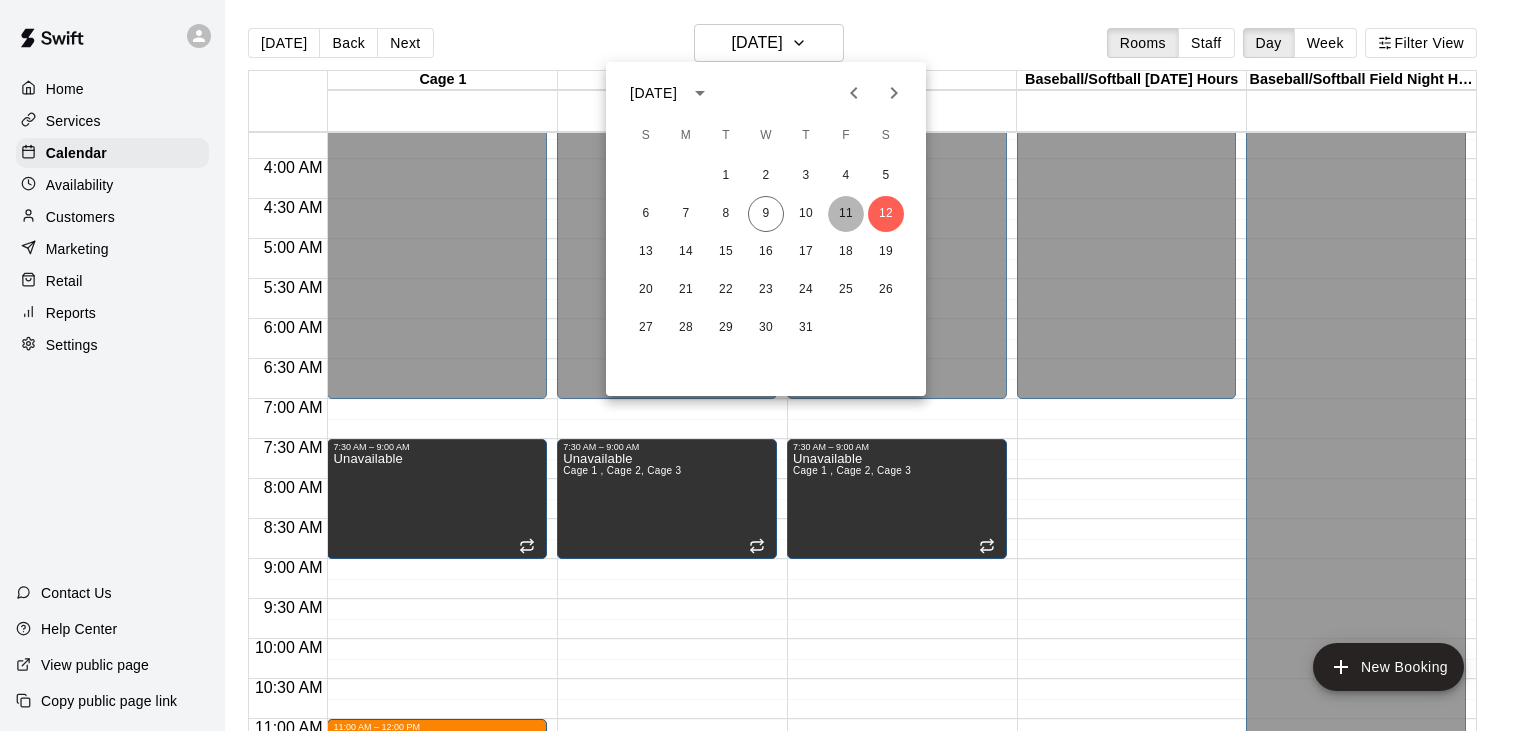 click on "11" at bounding box center (846, 214) 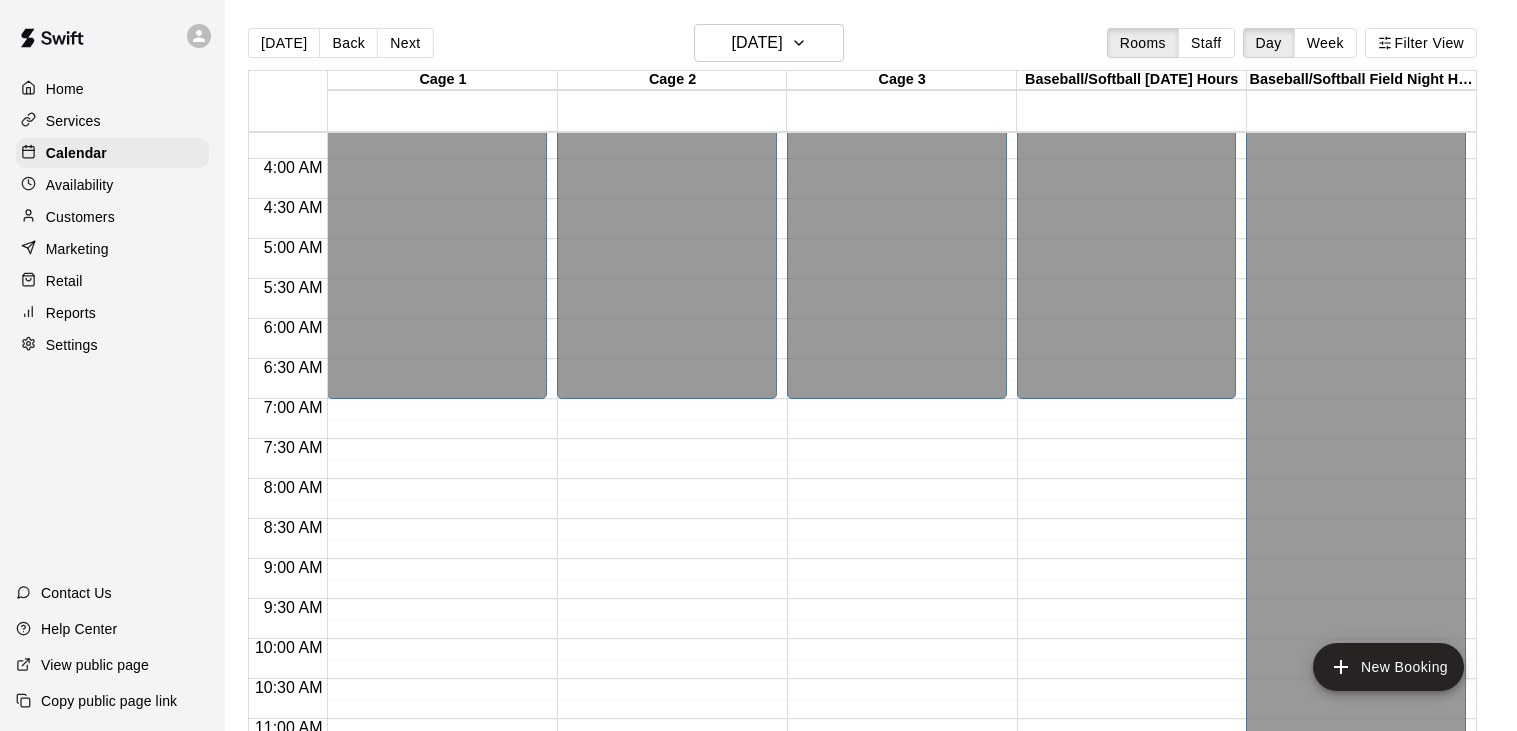 click on "12:00 AM – 7:00 AM Closed" at bounding box center [437, 799] 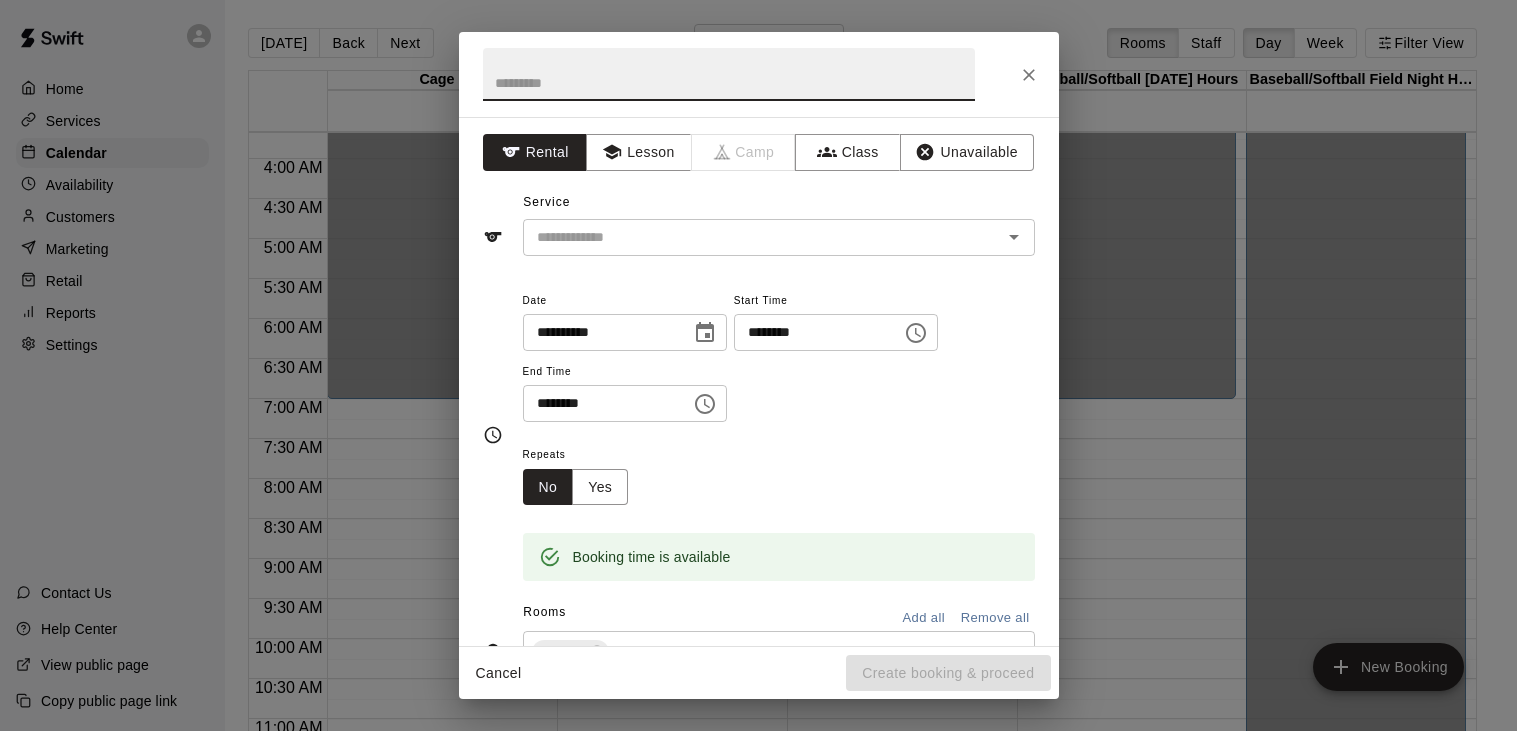 click 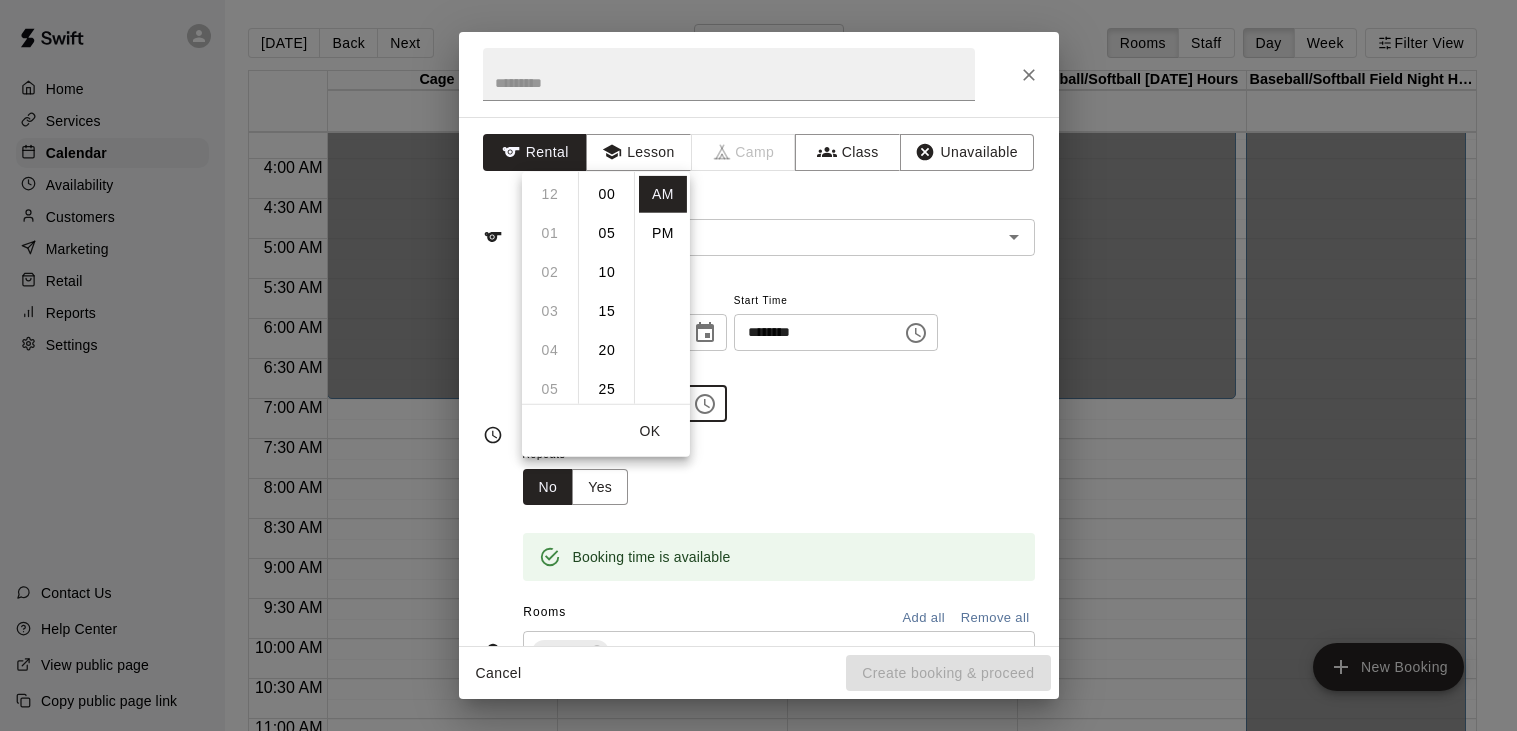 scroll, scrollTop: 273, scrollLeft: 0, axis: vertical 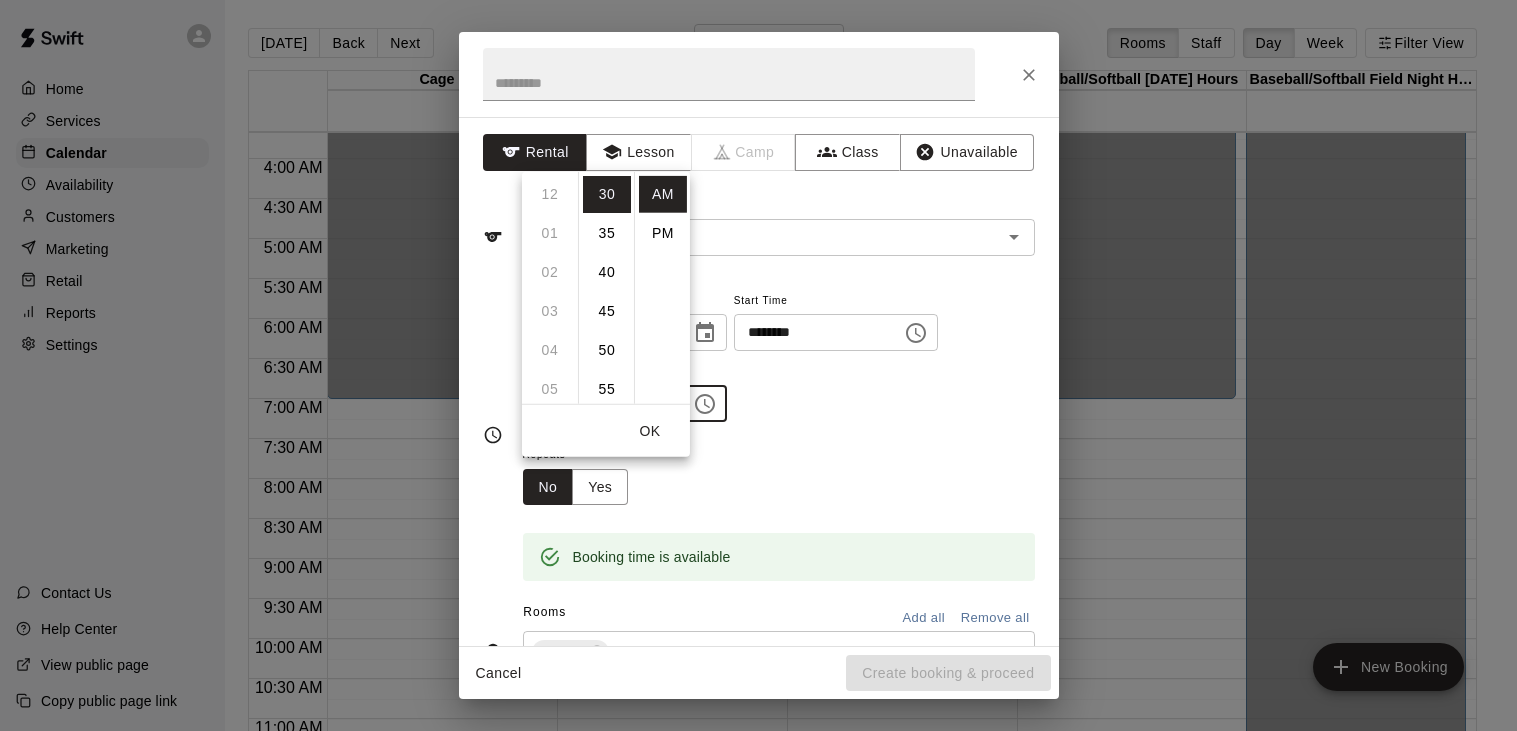 click on "12 01 02 03 04 05 06 07 08 09 10 11" at bounding box center (550, 287) 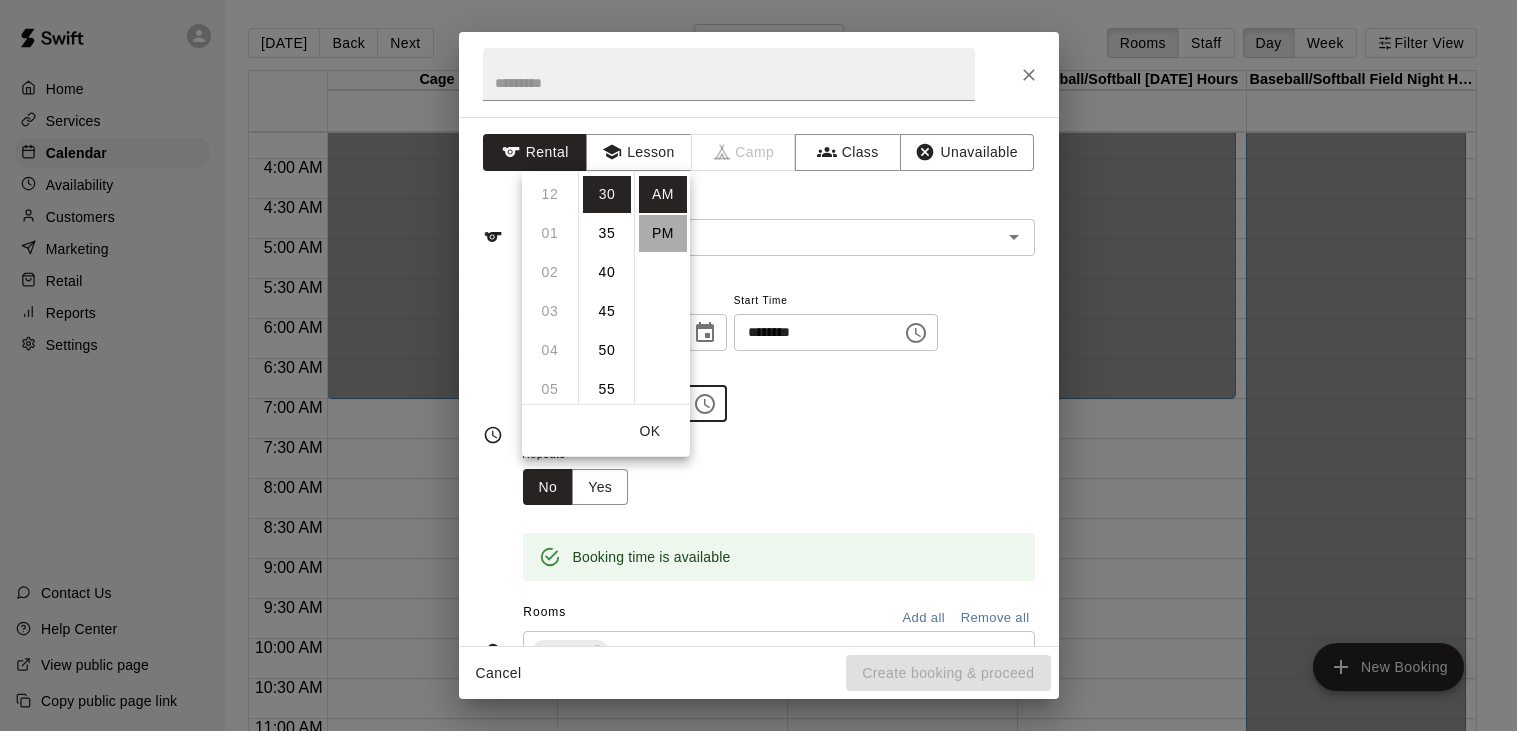 click on "PM" at bounding box center (663, 232) 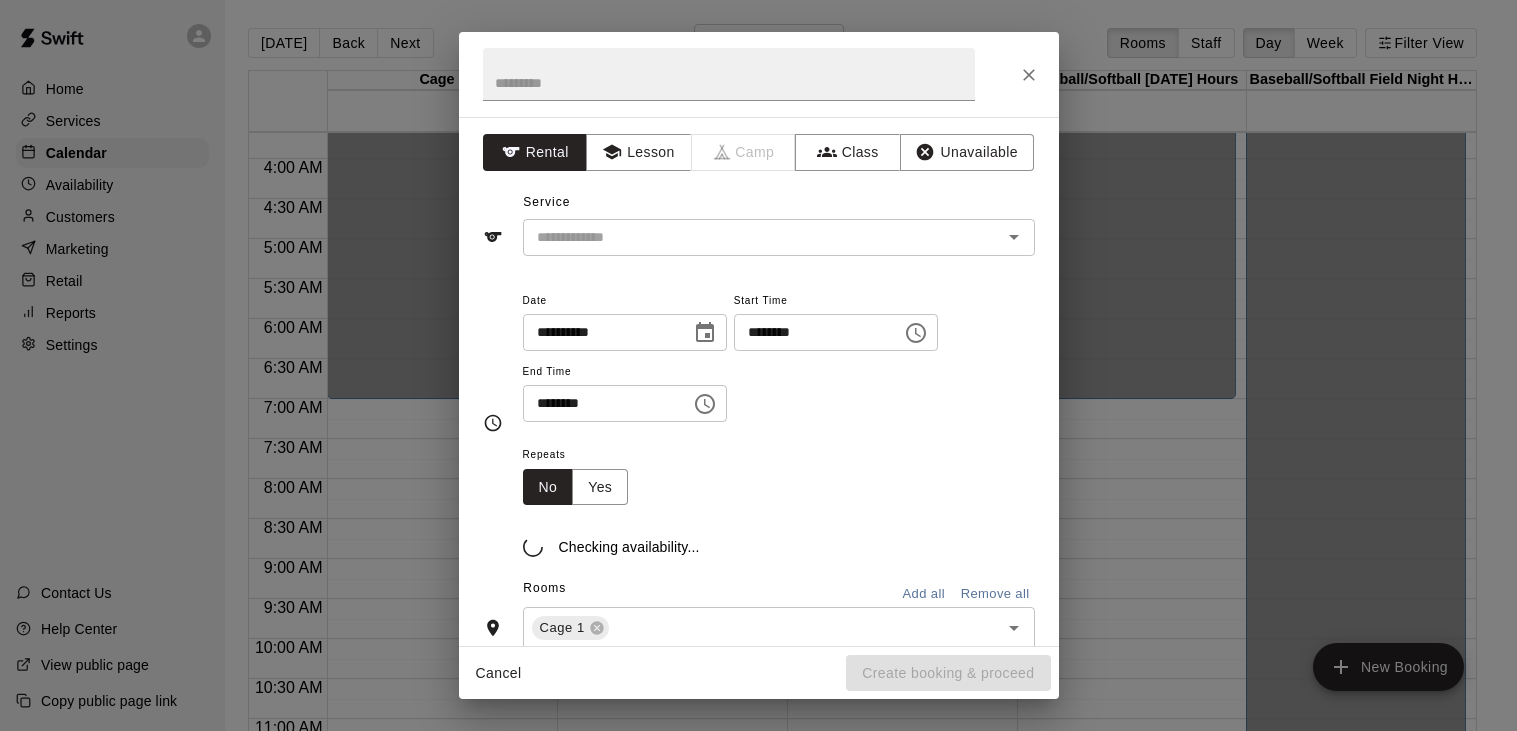 scroll, scrollTop: 35, scrollLeft: 0, axis: vertical 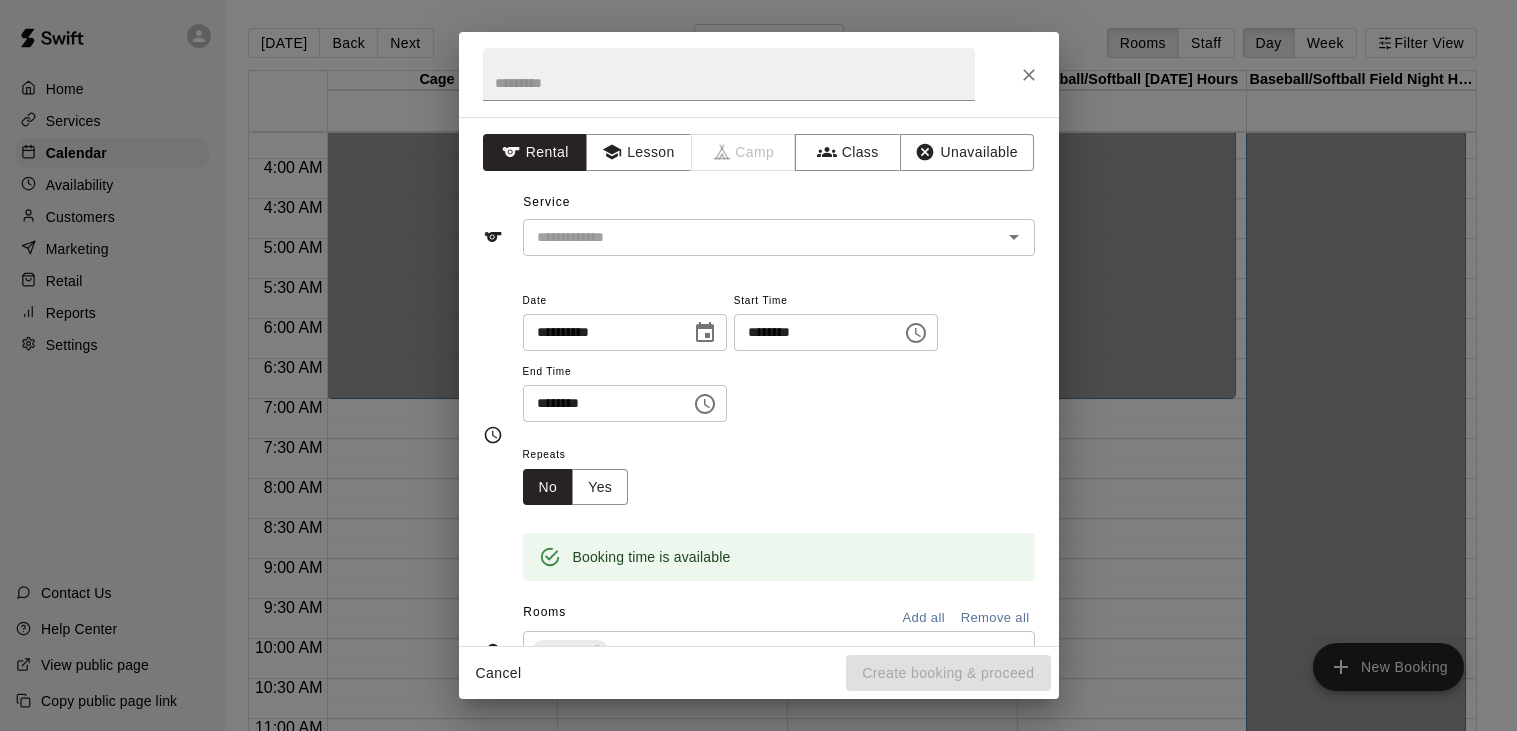 click 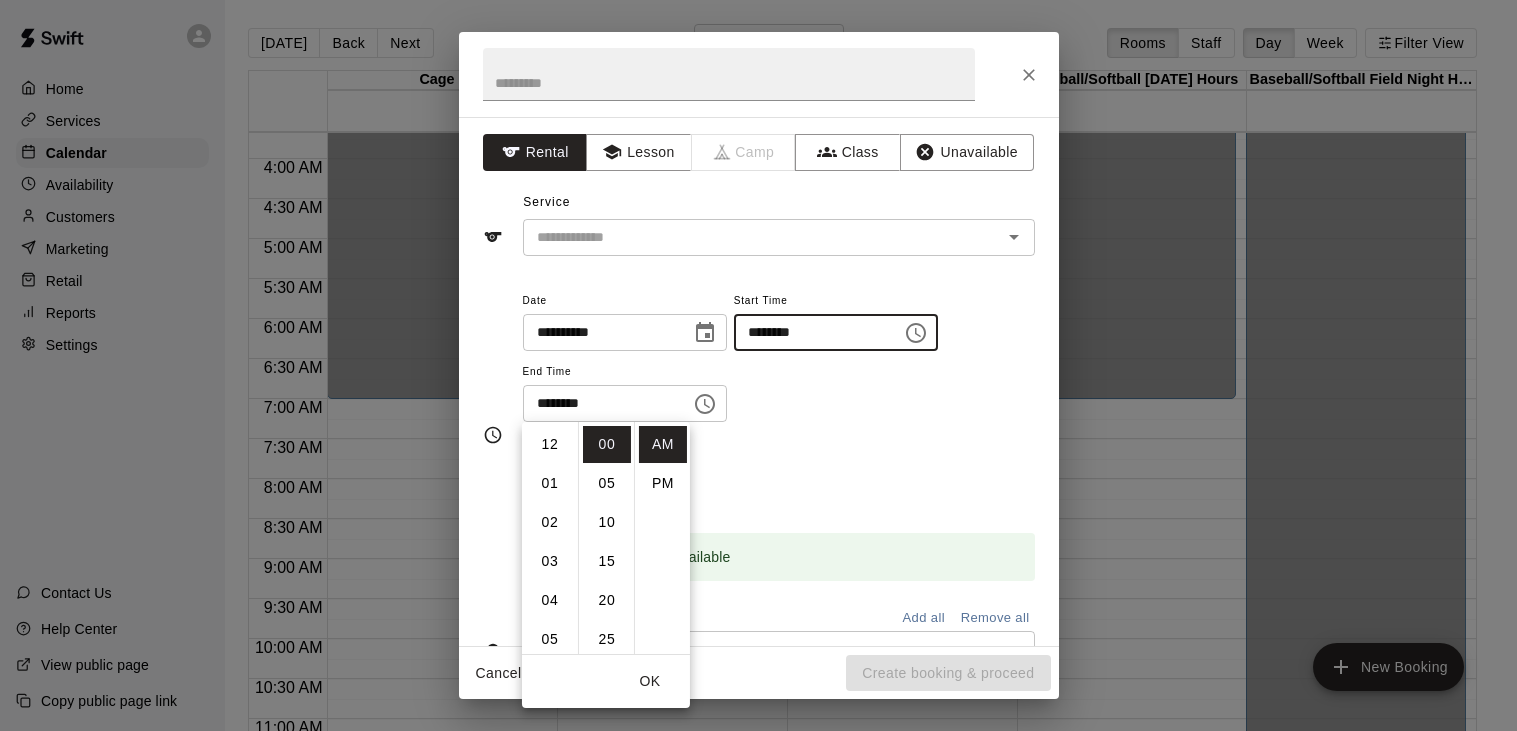 scroll, scrollTop: 273, scrollLeft: 0, axis: vertical 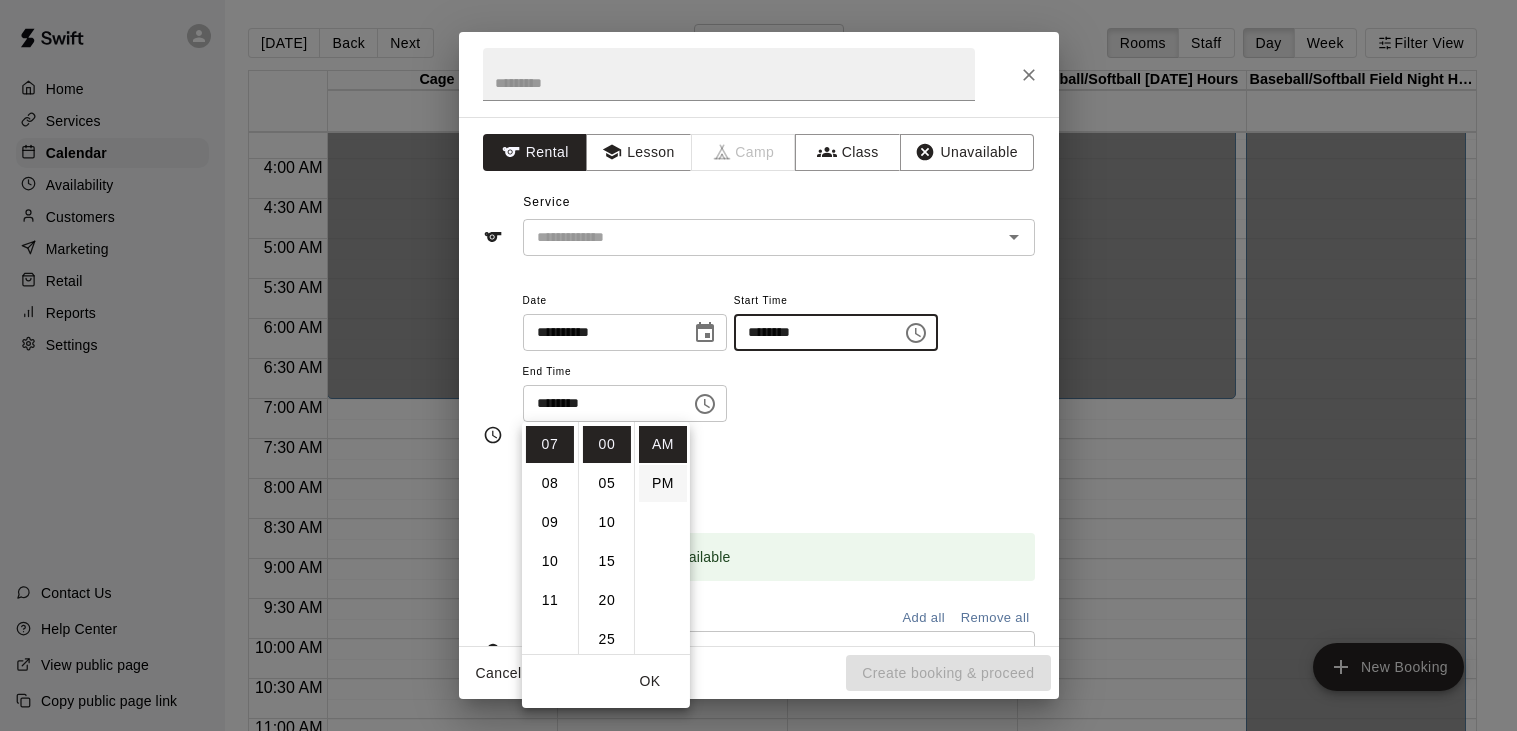 click on "PM" at bounding box center (663, 483) 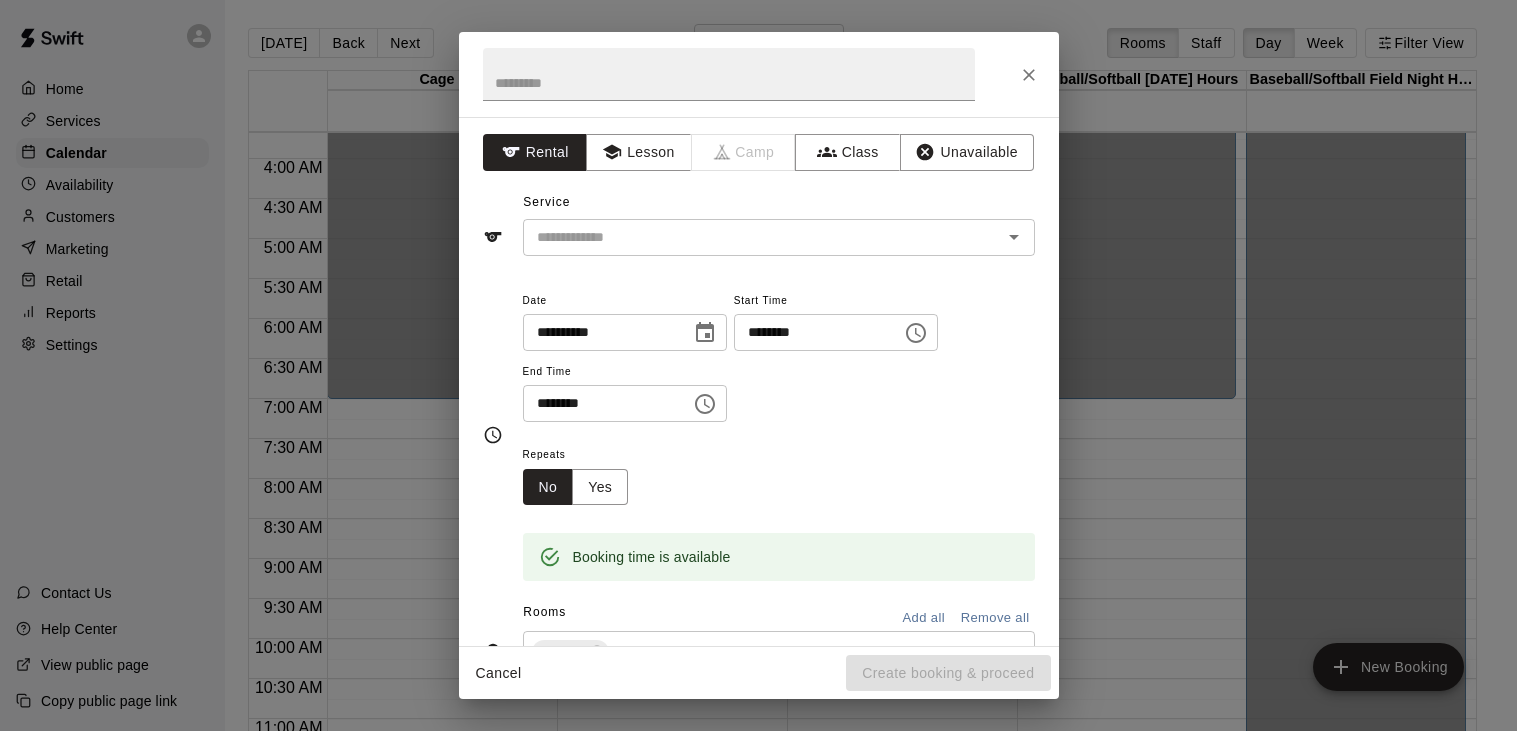 scroll, scrollTop: 0, scrollLeft: 0, axis: both 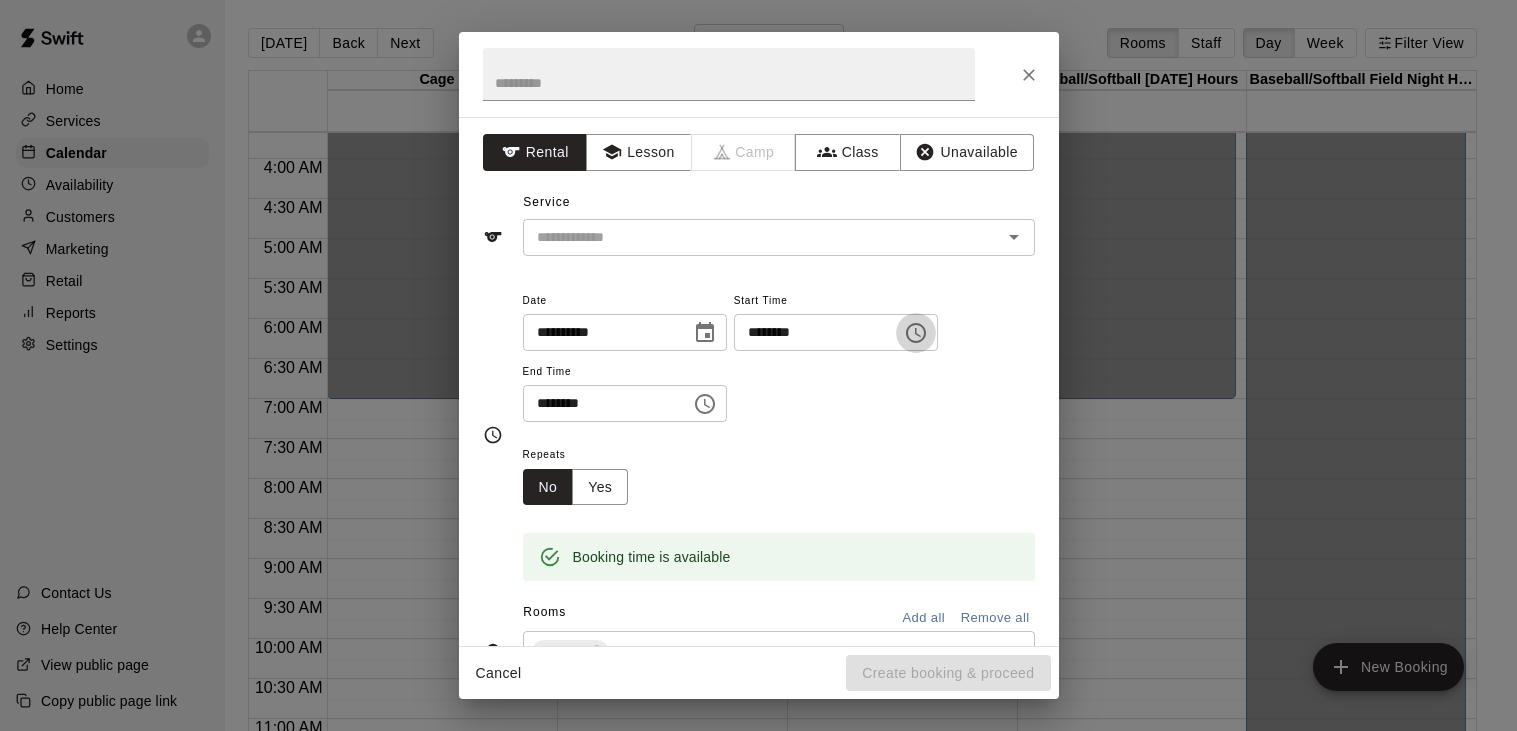 click 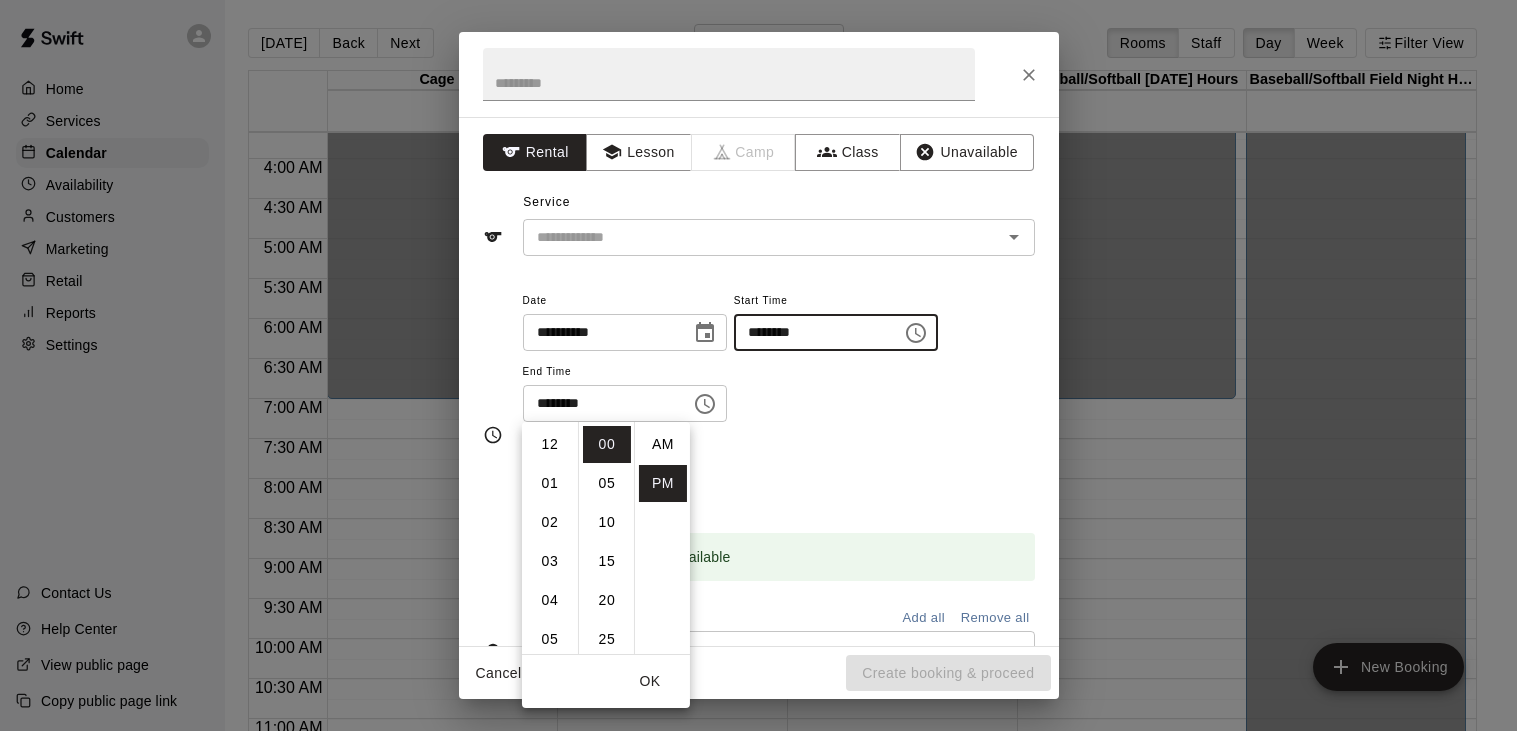 scroll, scrollTop: 273, scrollLeft: 0, axis: vertical 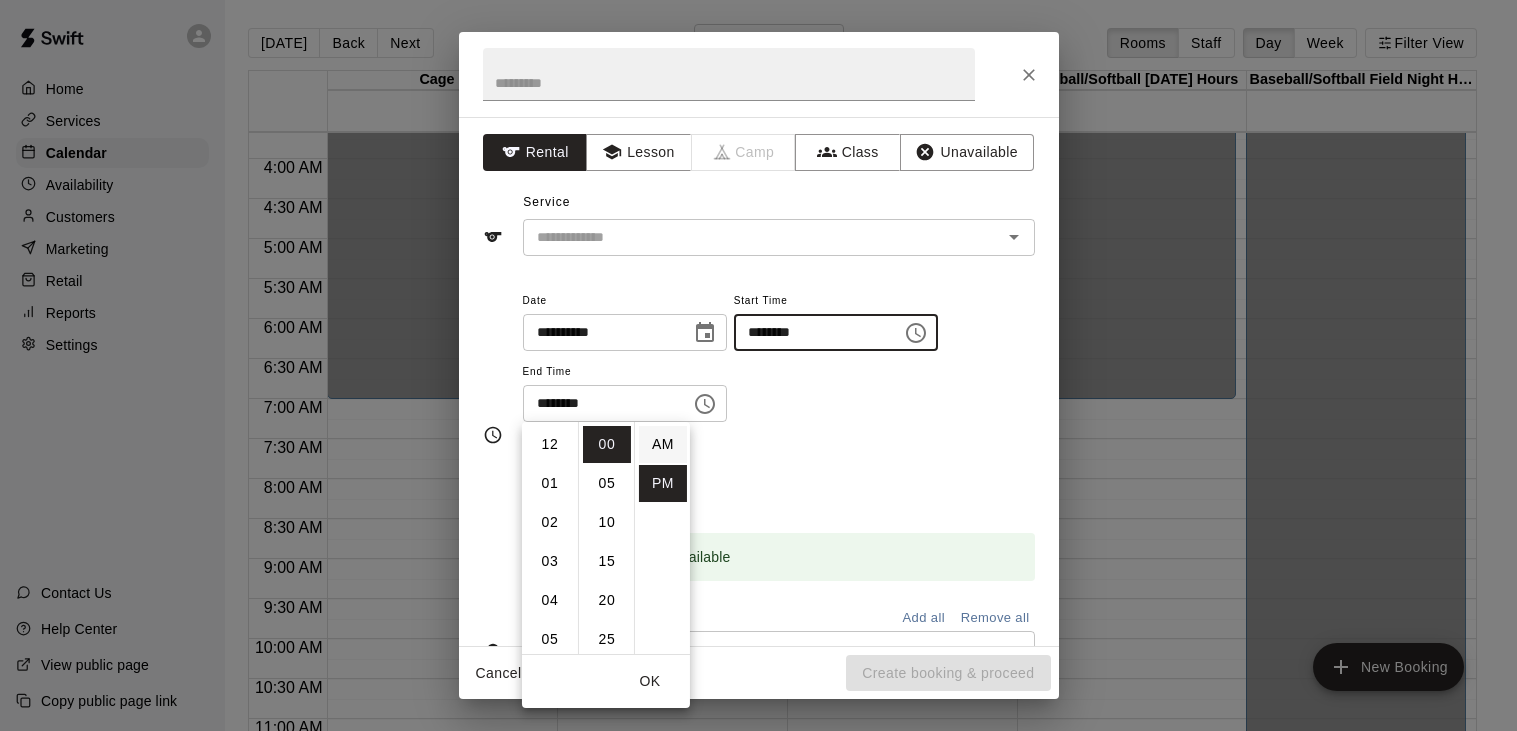 click on "AM" at bounding box center (663, 444) 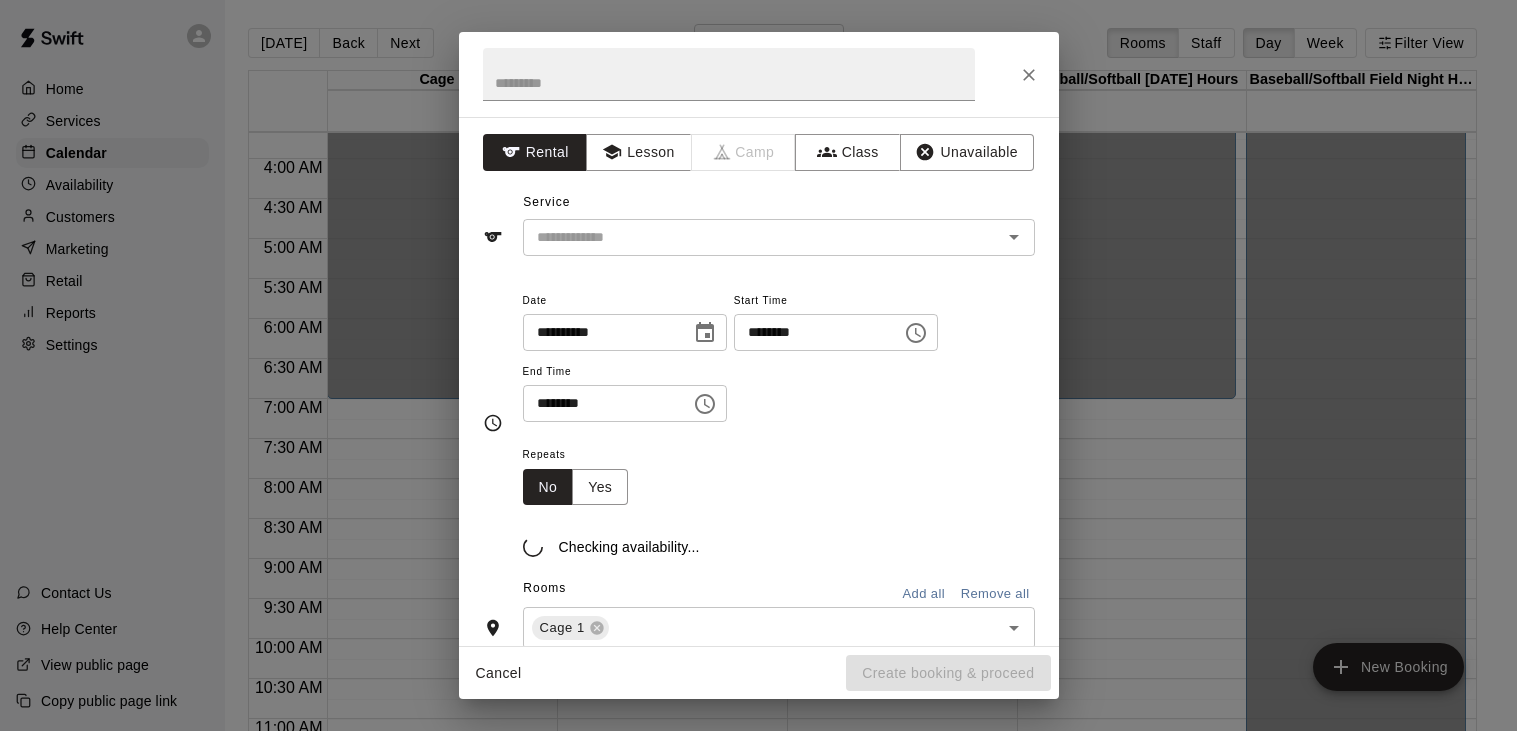 type on "********" 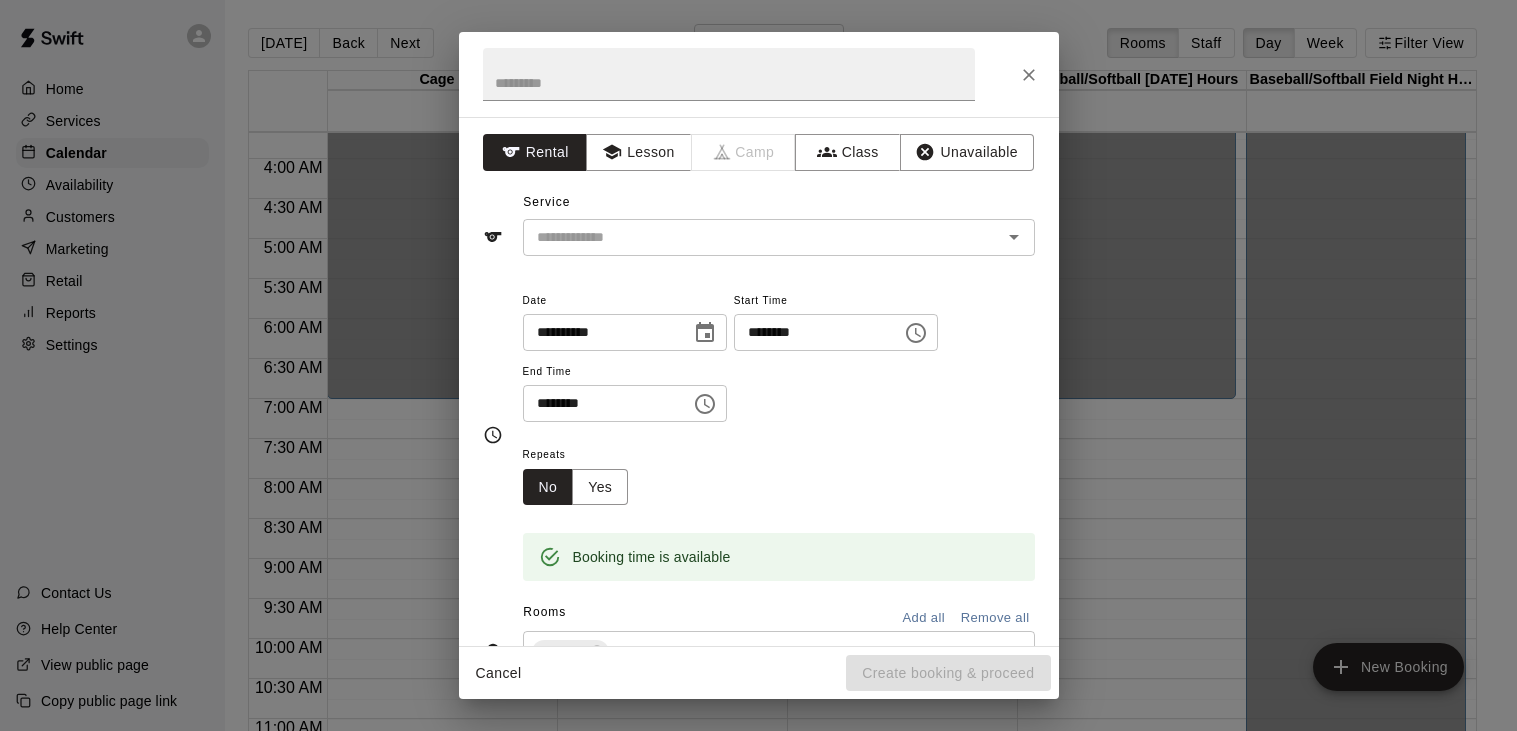 click 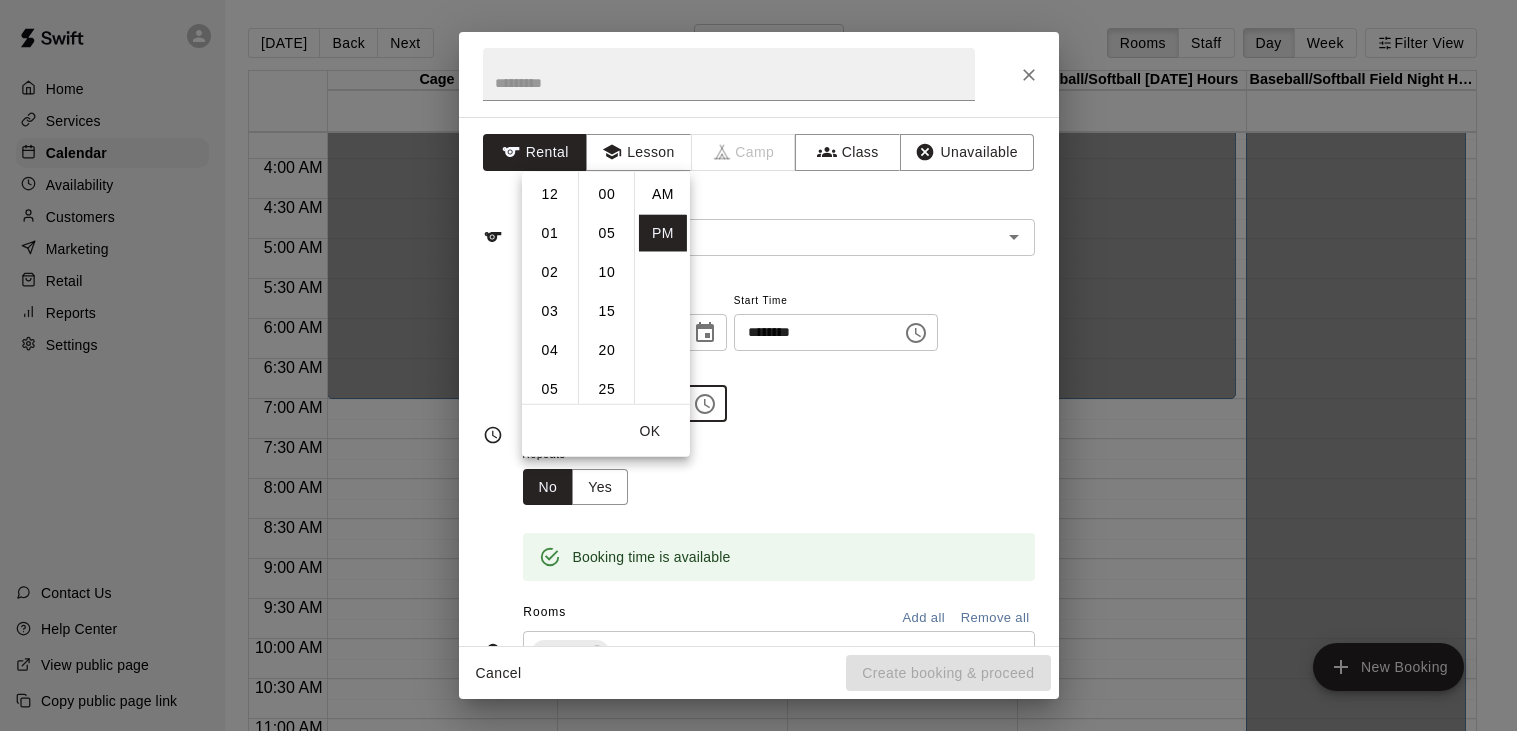 scroll, scrollTop: 273, scrollLeft: 0, axis: vertical 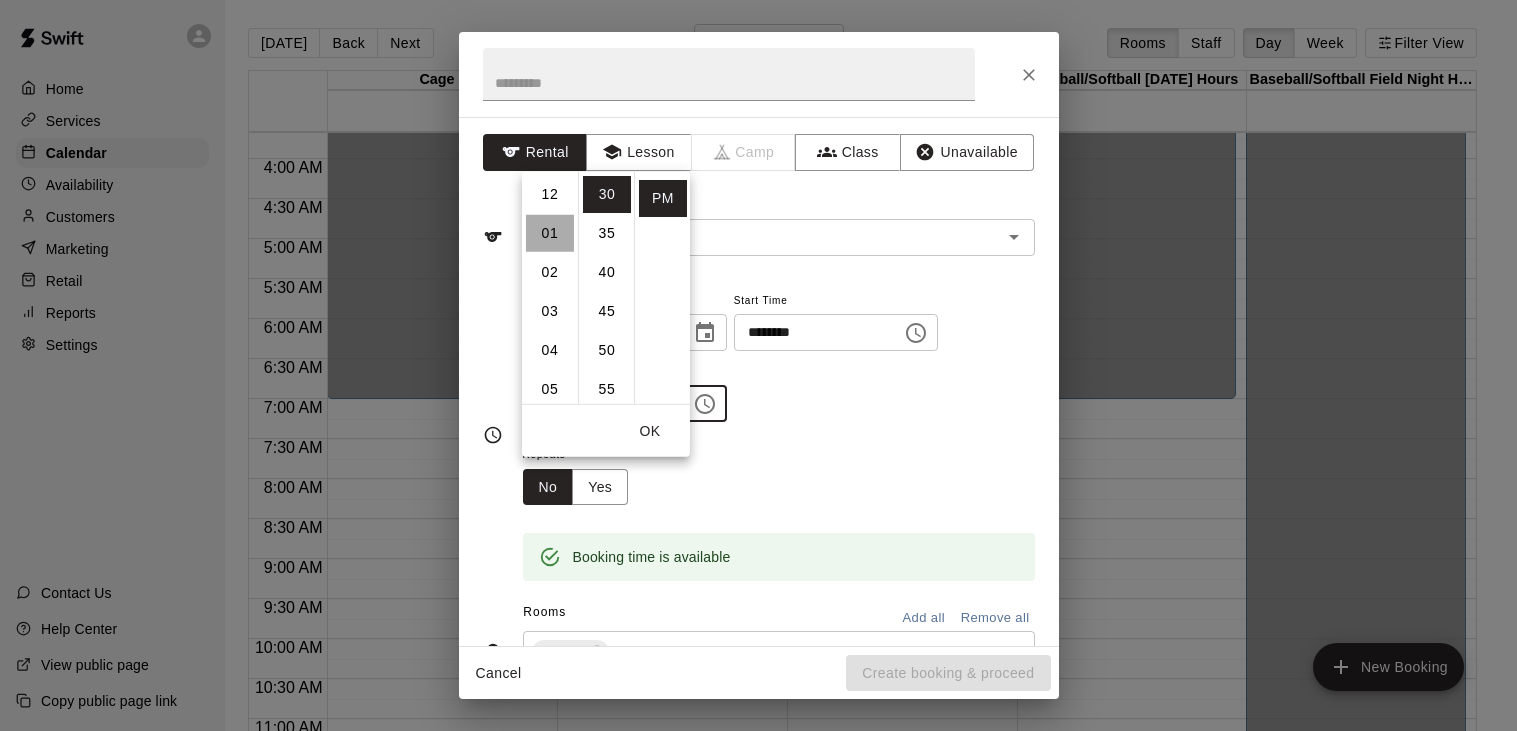click on "01" at bounding box center [550, 232] 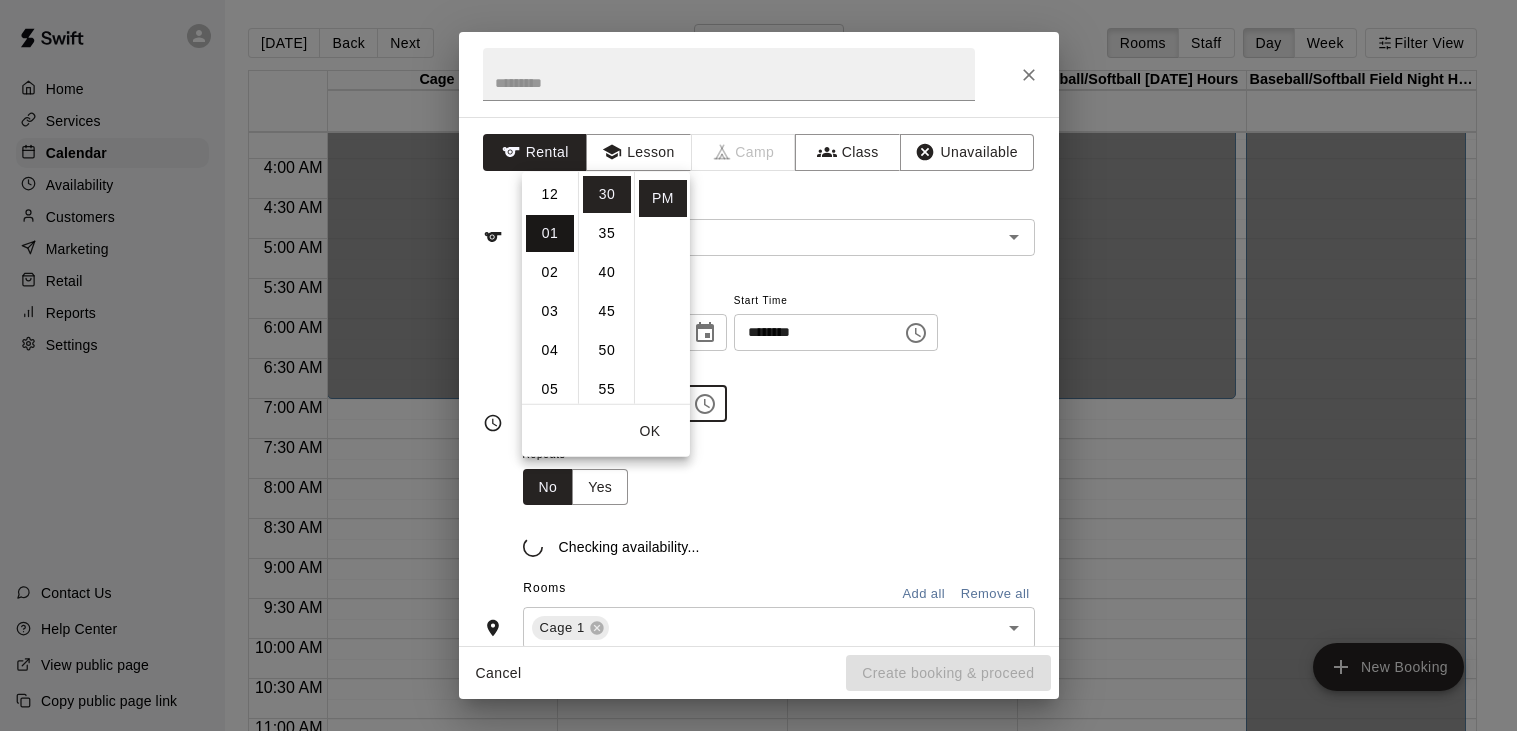 scroll, scrollTop: 38, scrollLeft: 0, axis: vertical 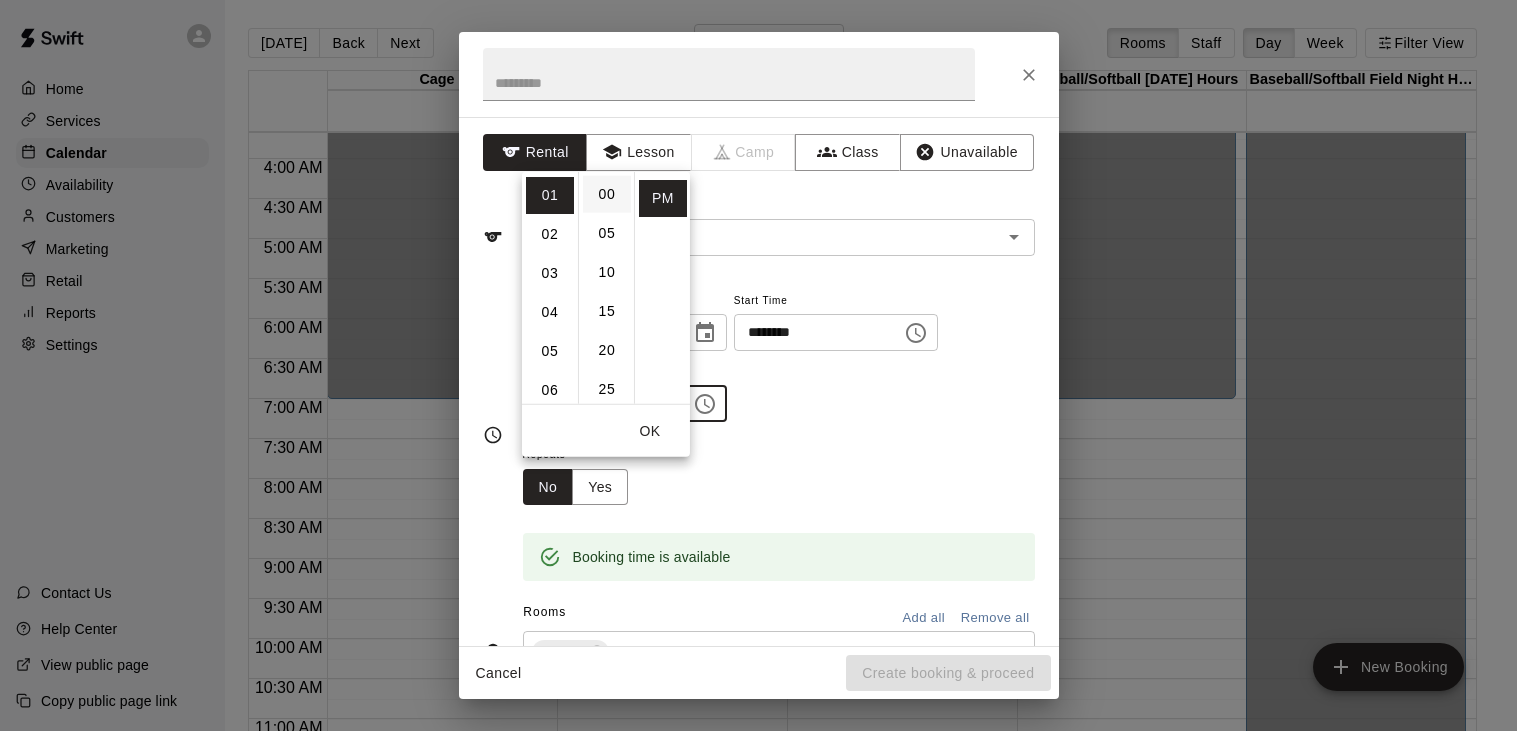 click on "00" at bounding box center (607, 193) 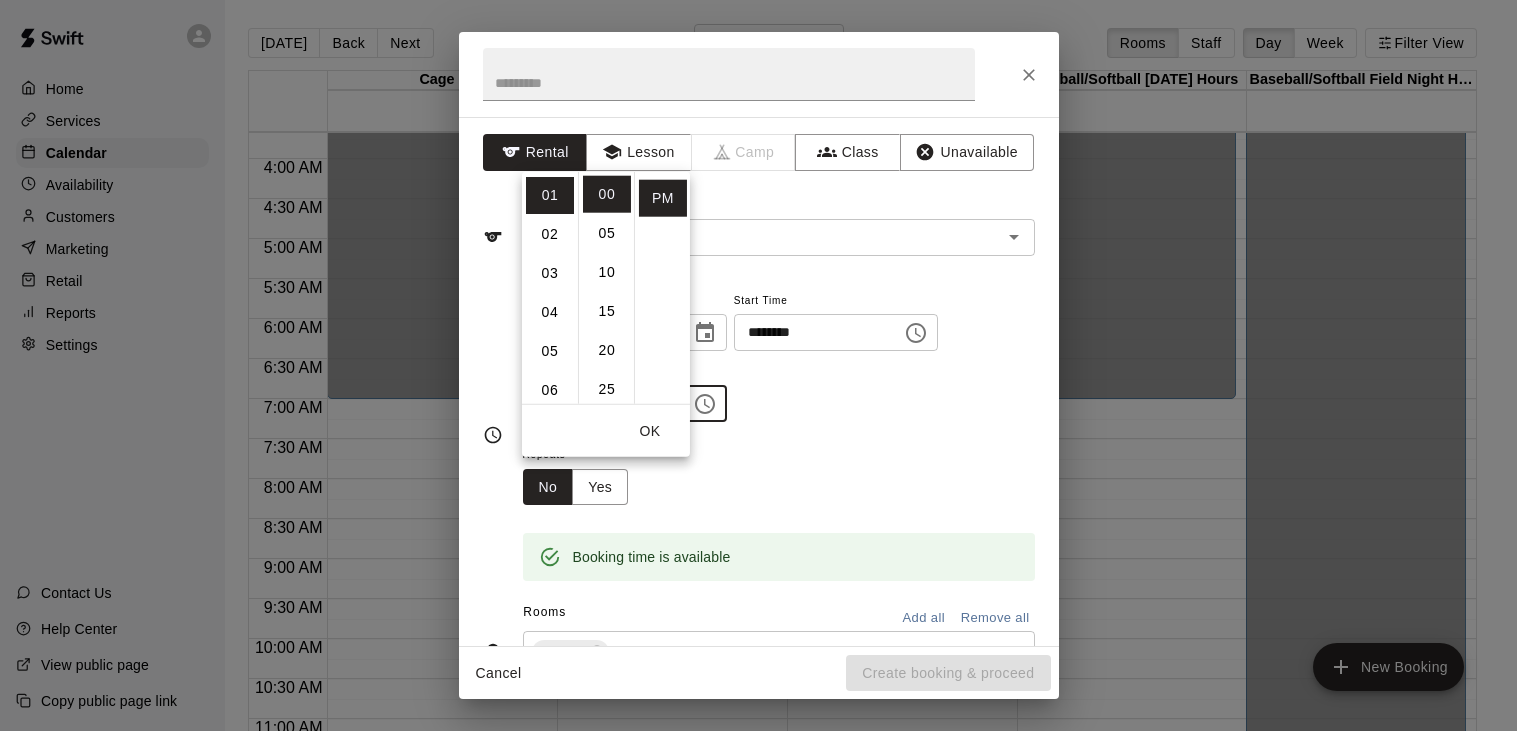 click on "**********" at bounding box center (779, 355) 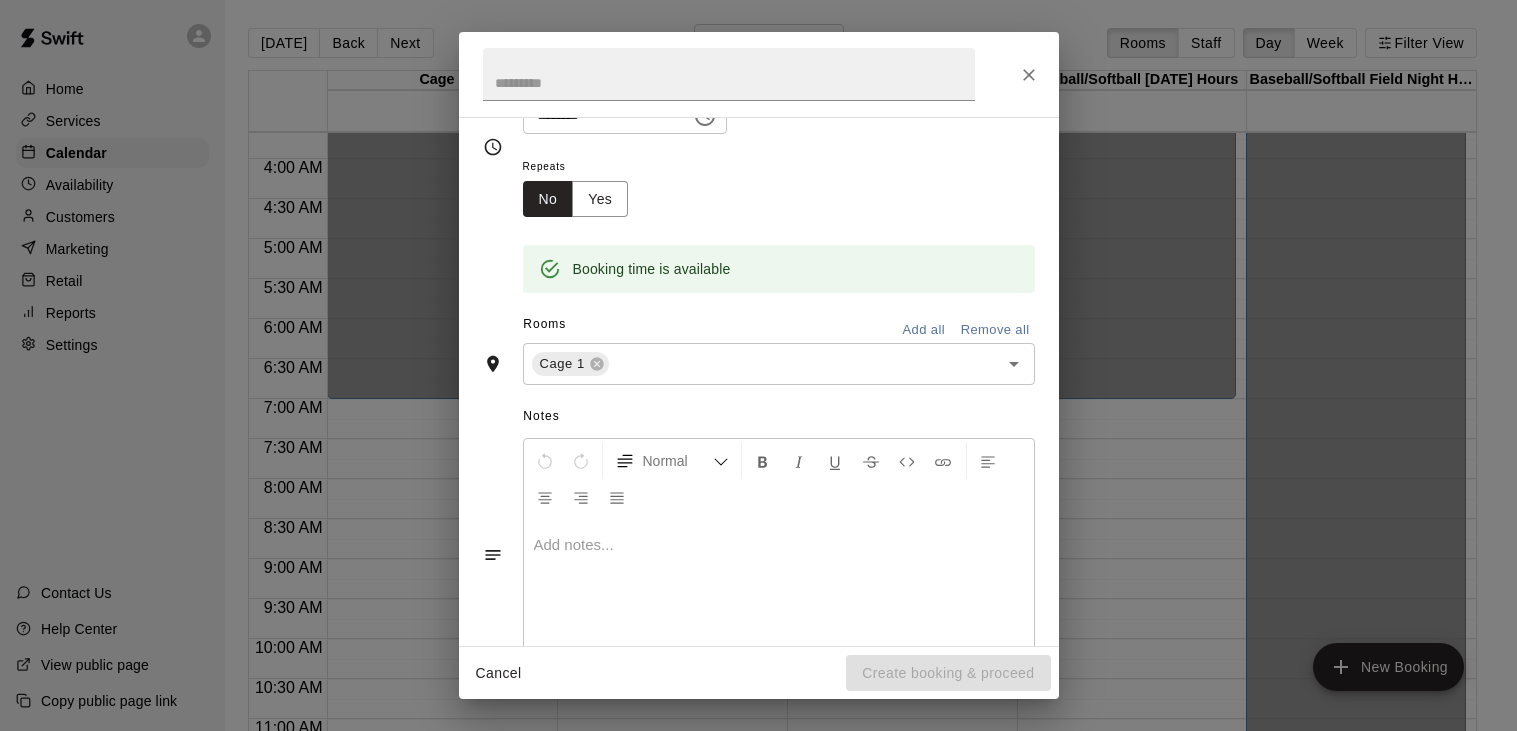scroll, scrollTop: 294, scrollLeft: 0, axis: vertical 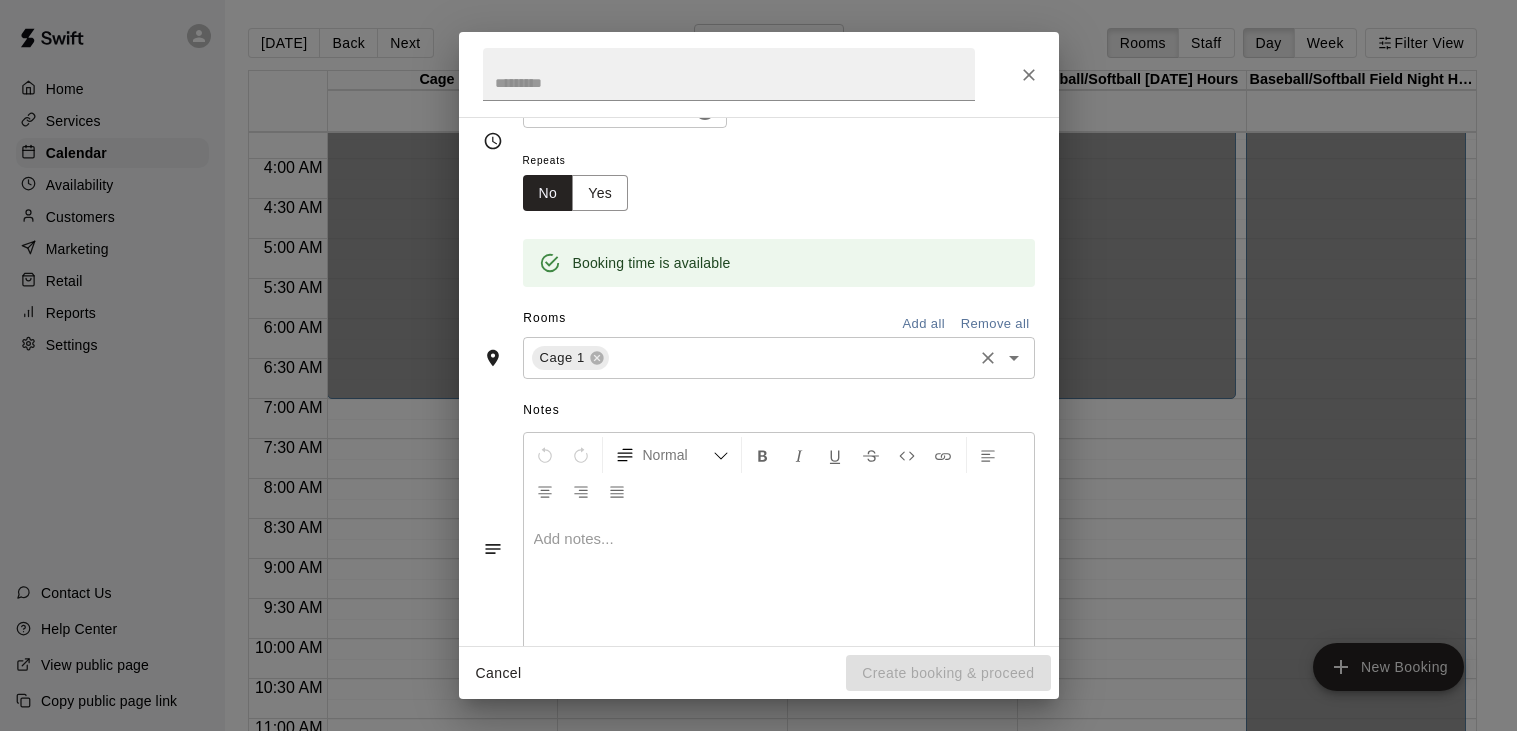 click at bounding box center [791, 358] 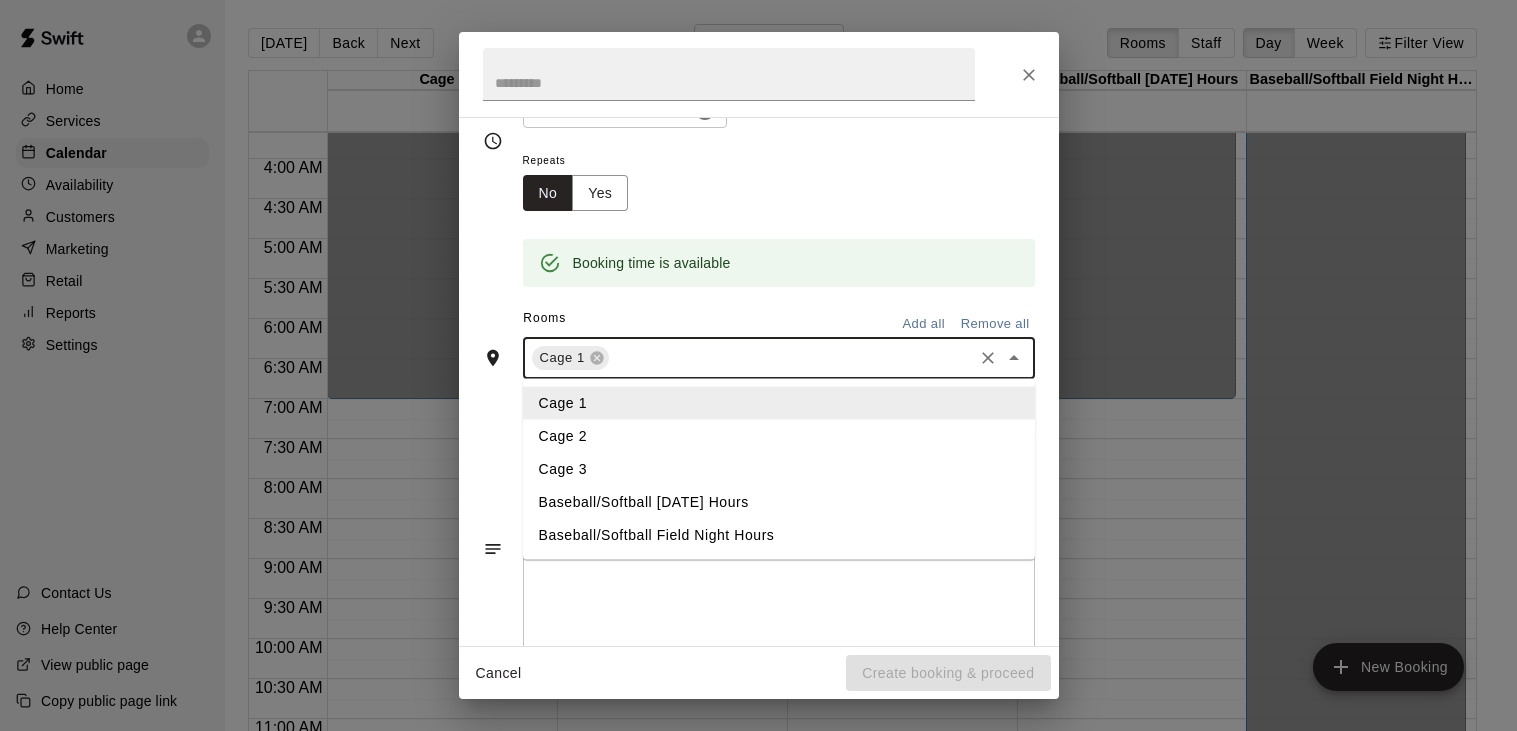click on "Cage 2" at bounding box center [778, 436] 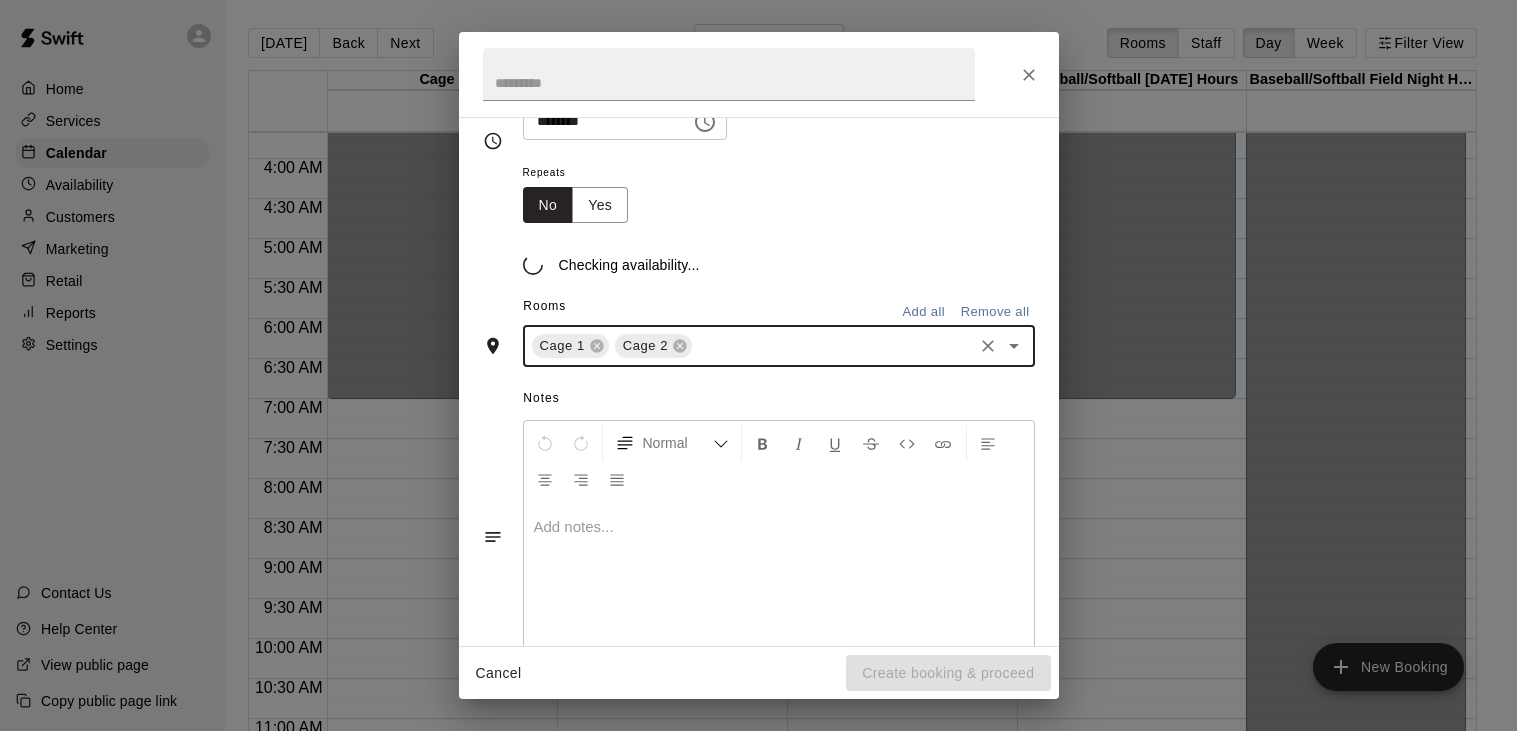 scroll, scrollTop: 294, scrollLeft: 0, axis: vertical 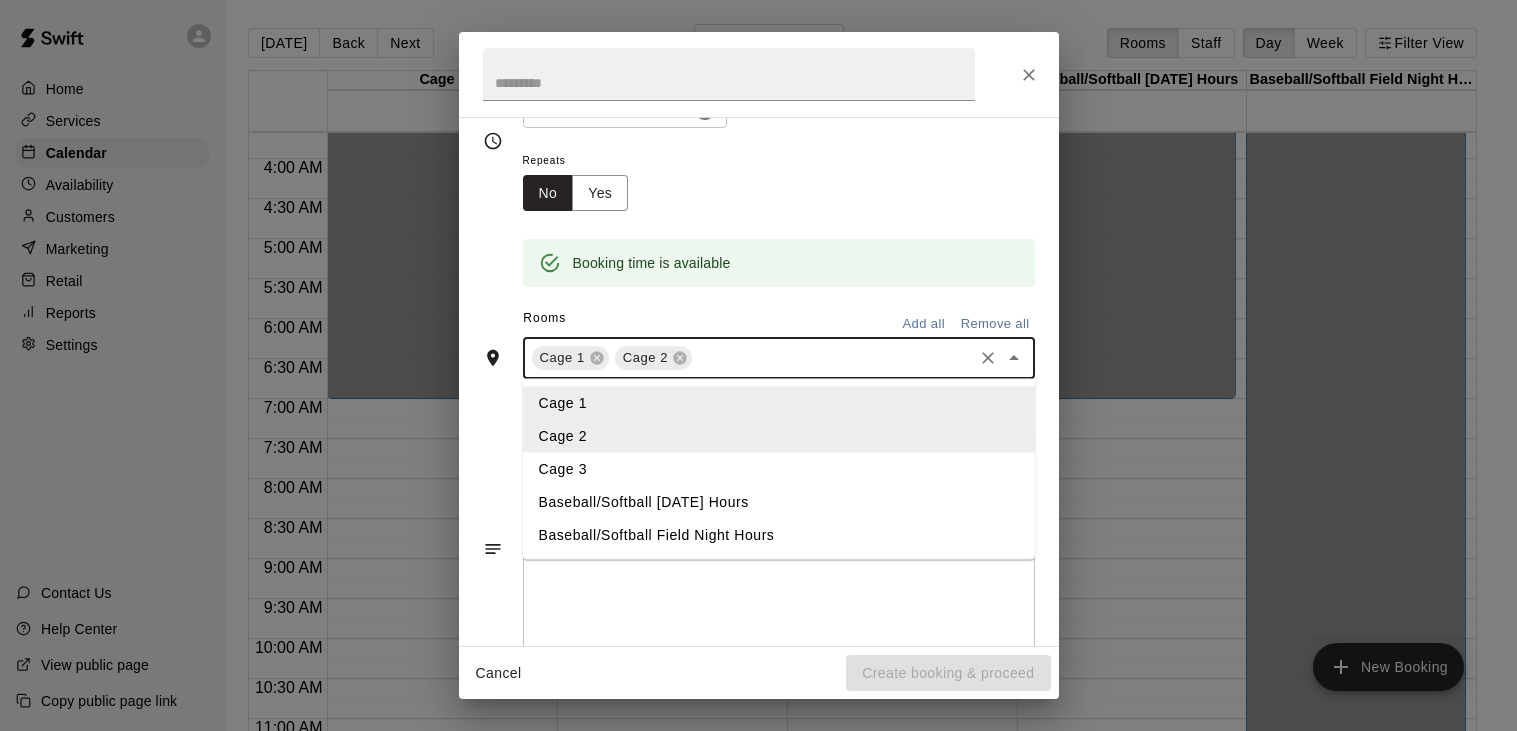 click at bounding box center [832, 358] 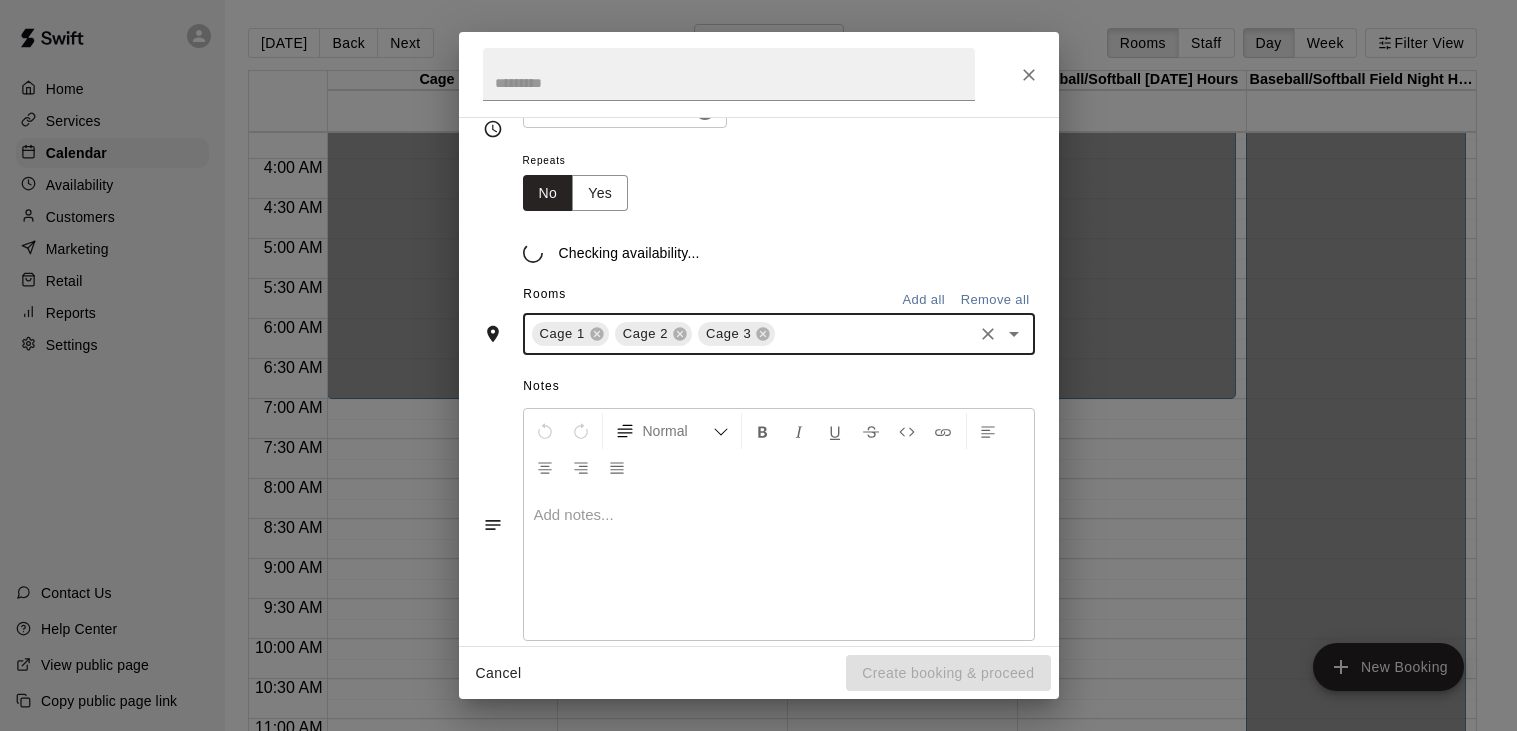 scroll, scrollTop: 294, scrollLeft: 0, axis: vertical 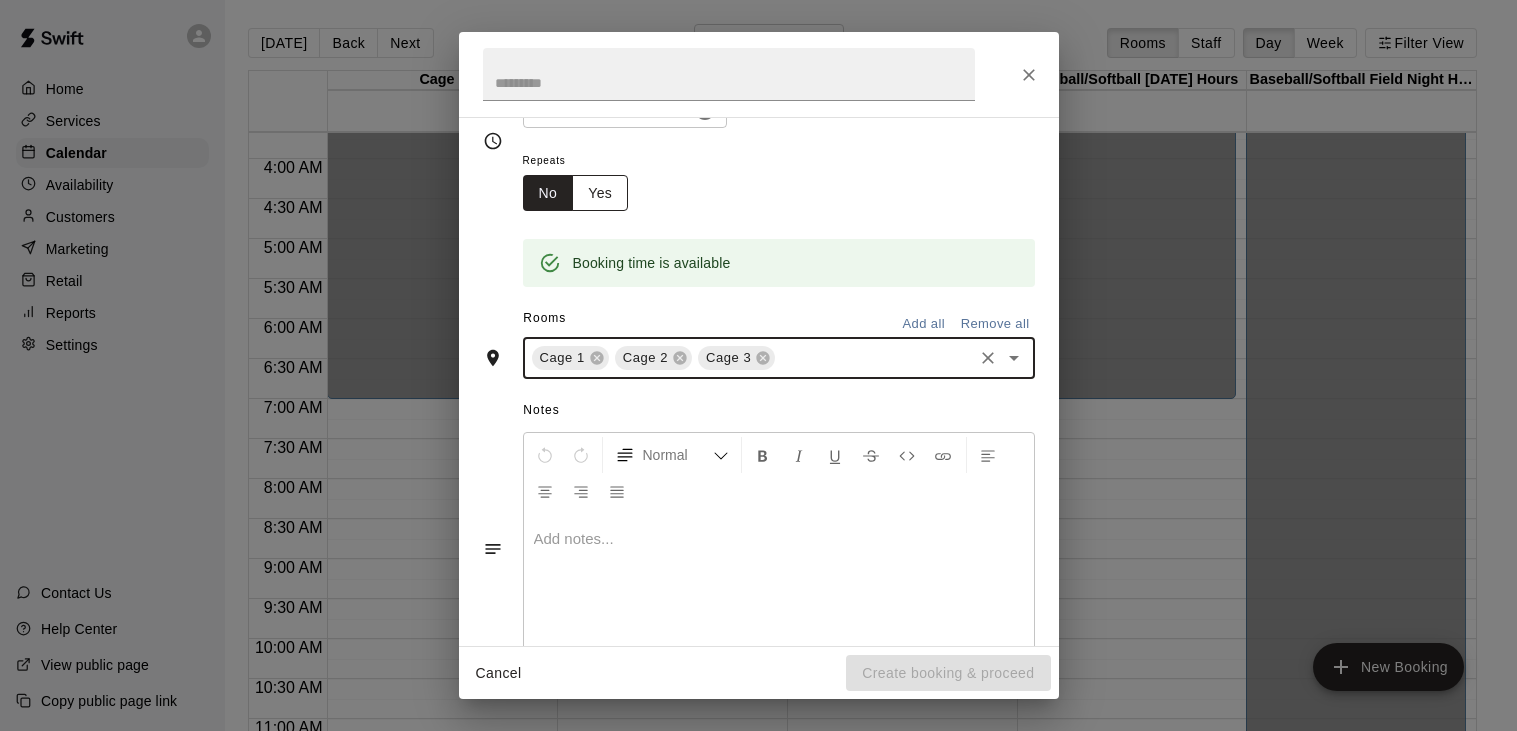 click on "Yes" at bounding box center (600, 193) 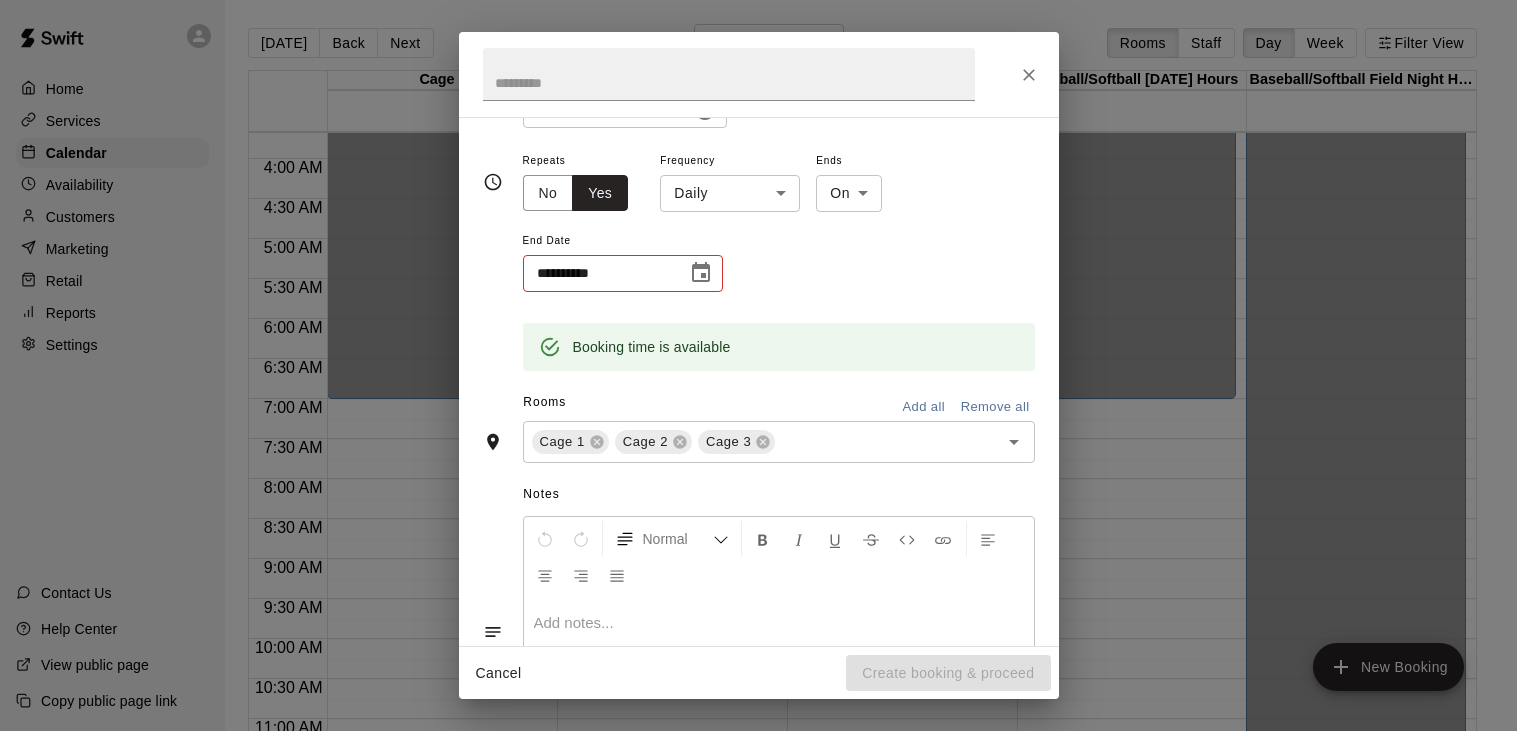 scroll, scrollTop: 297, scrollLeft: 0, axis: vertical 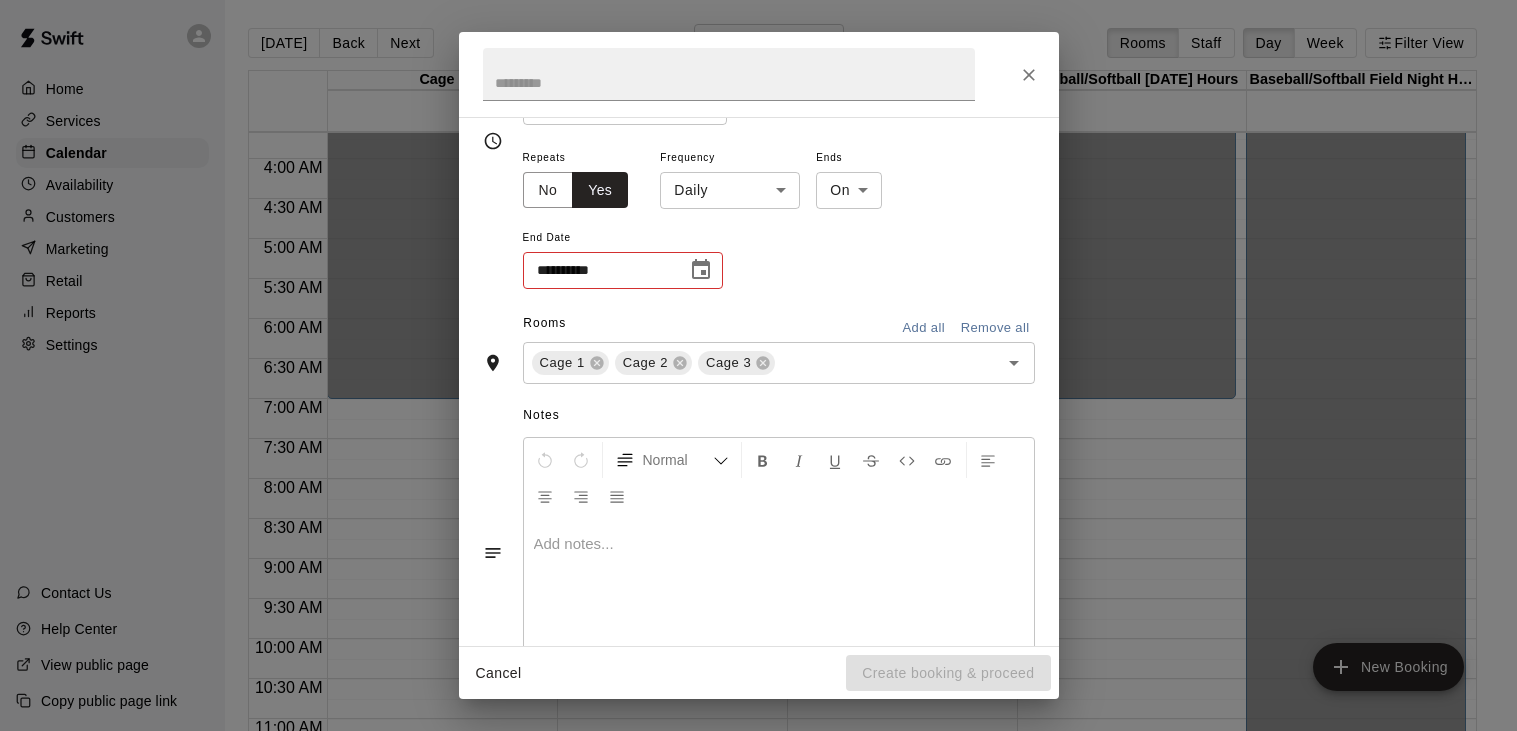 click on "**********" at bounding box center [758, 381] 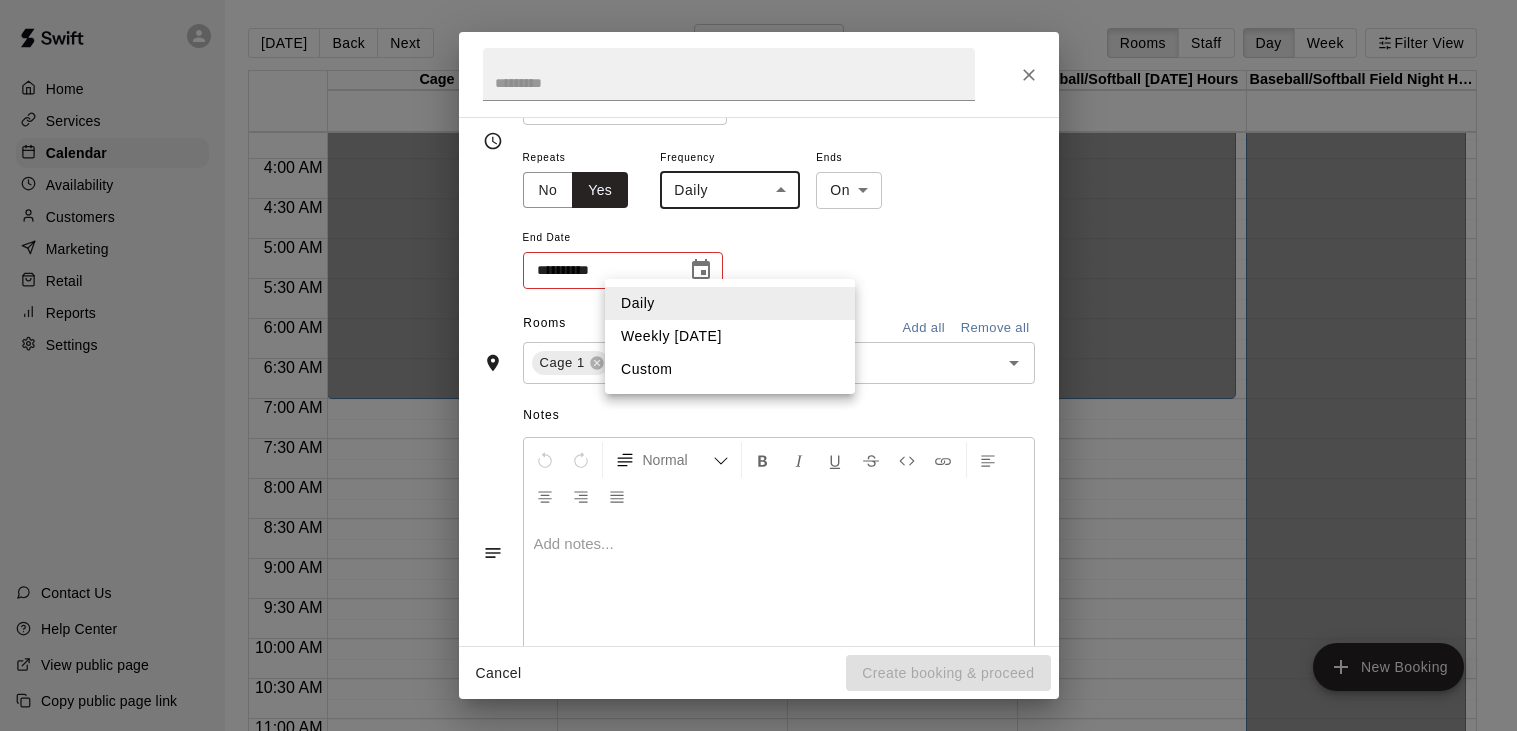 click on "Weekly [DATE]" at bounding box center [730, 336] 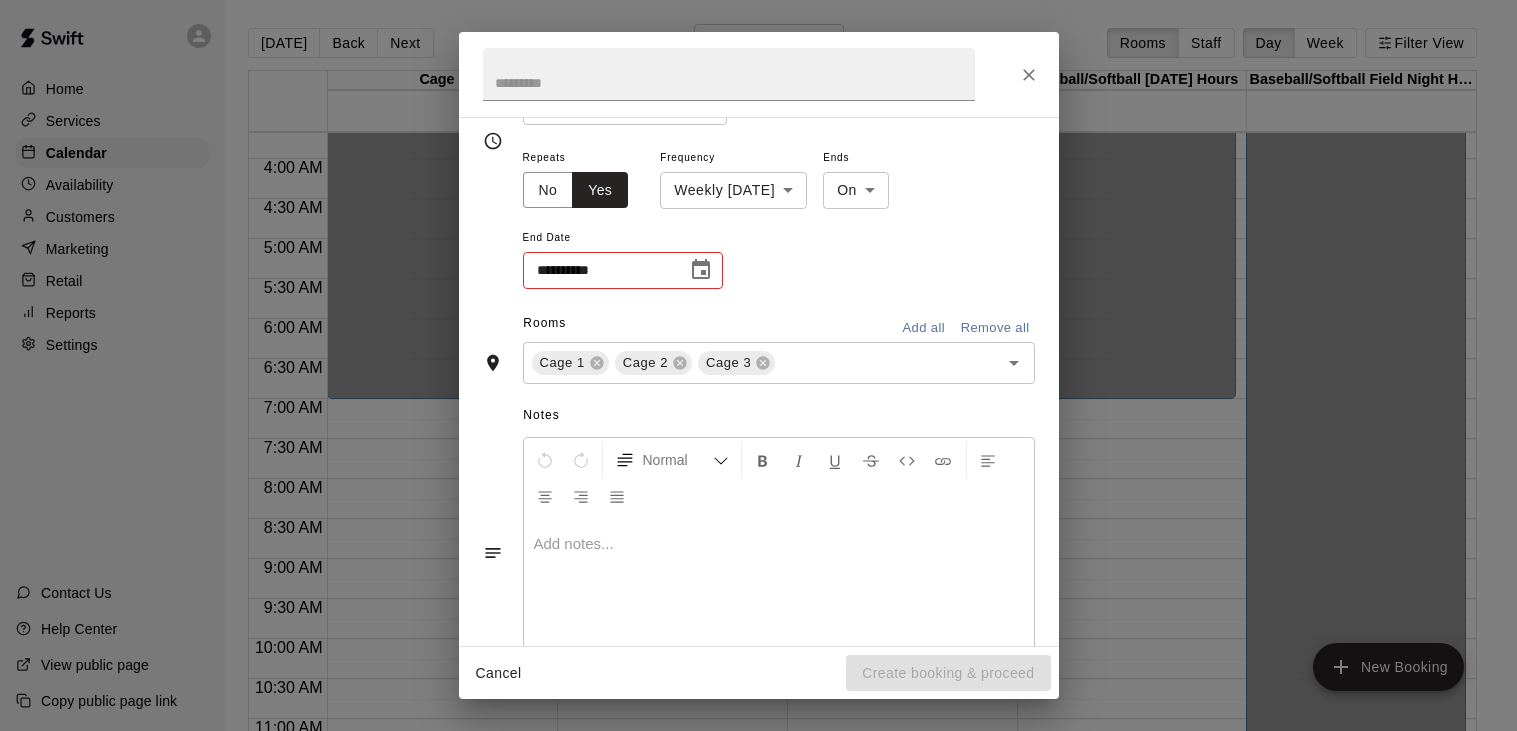 click on "**********" at bounding box center [779, 218] 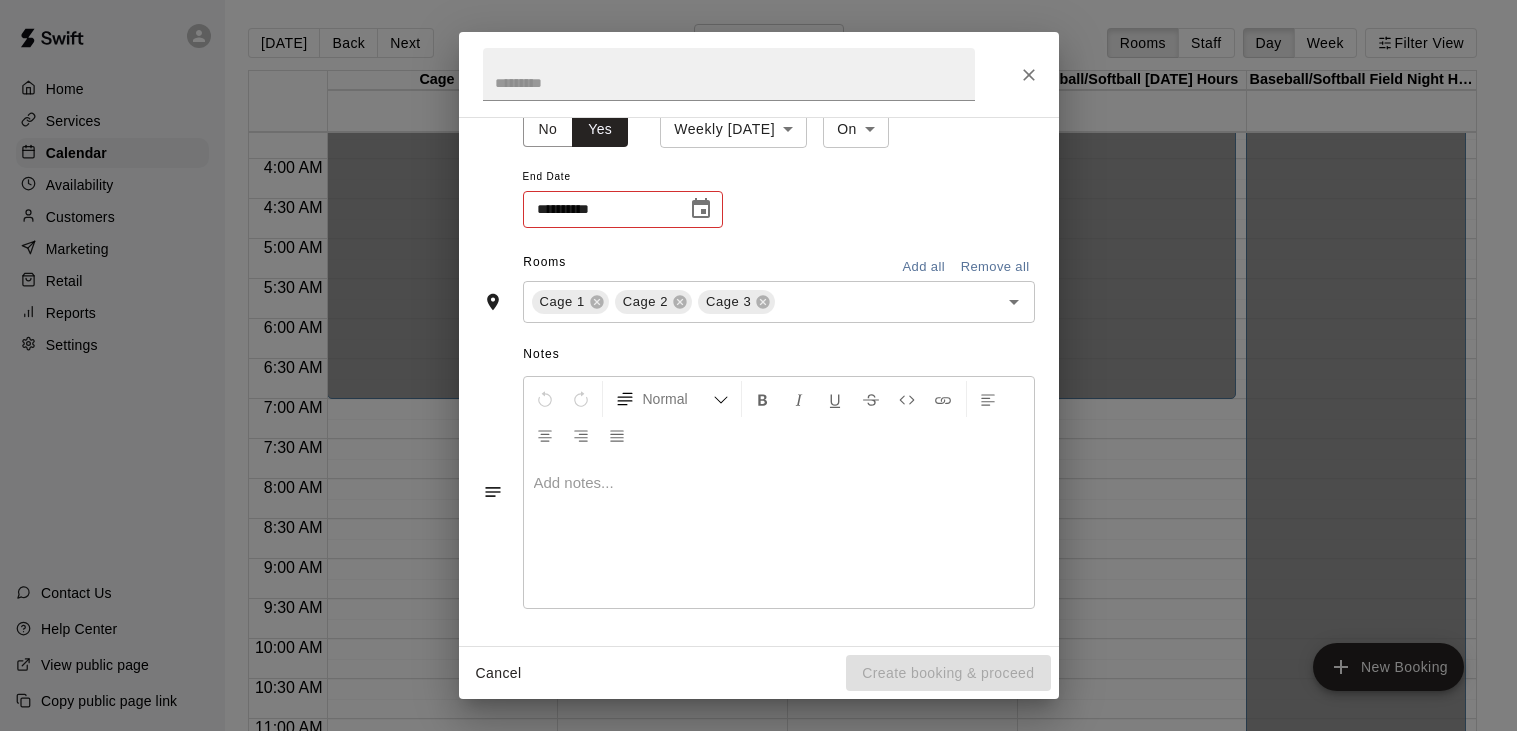 scroll, scrollTop: 428, scrollLeft: 0, axis: vertical 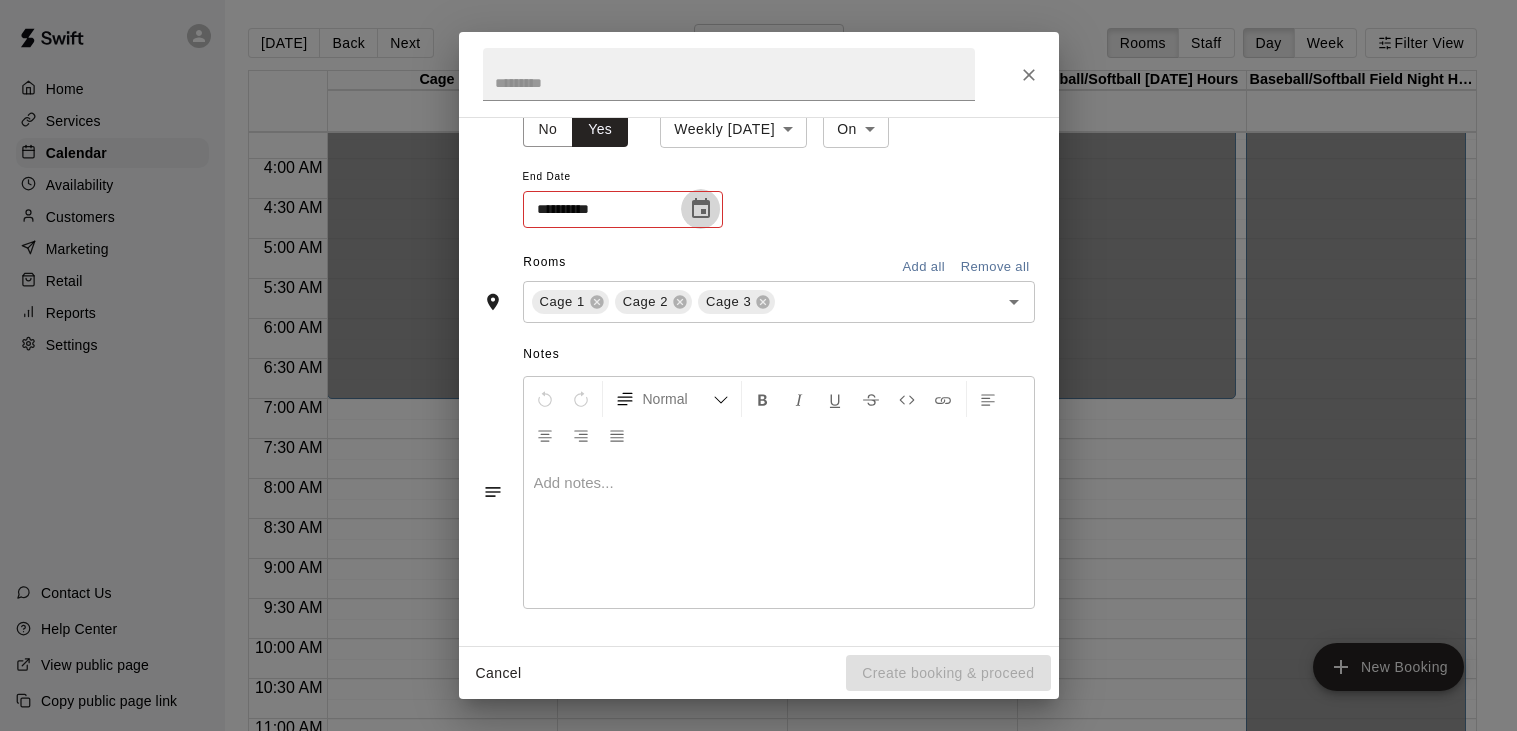 click 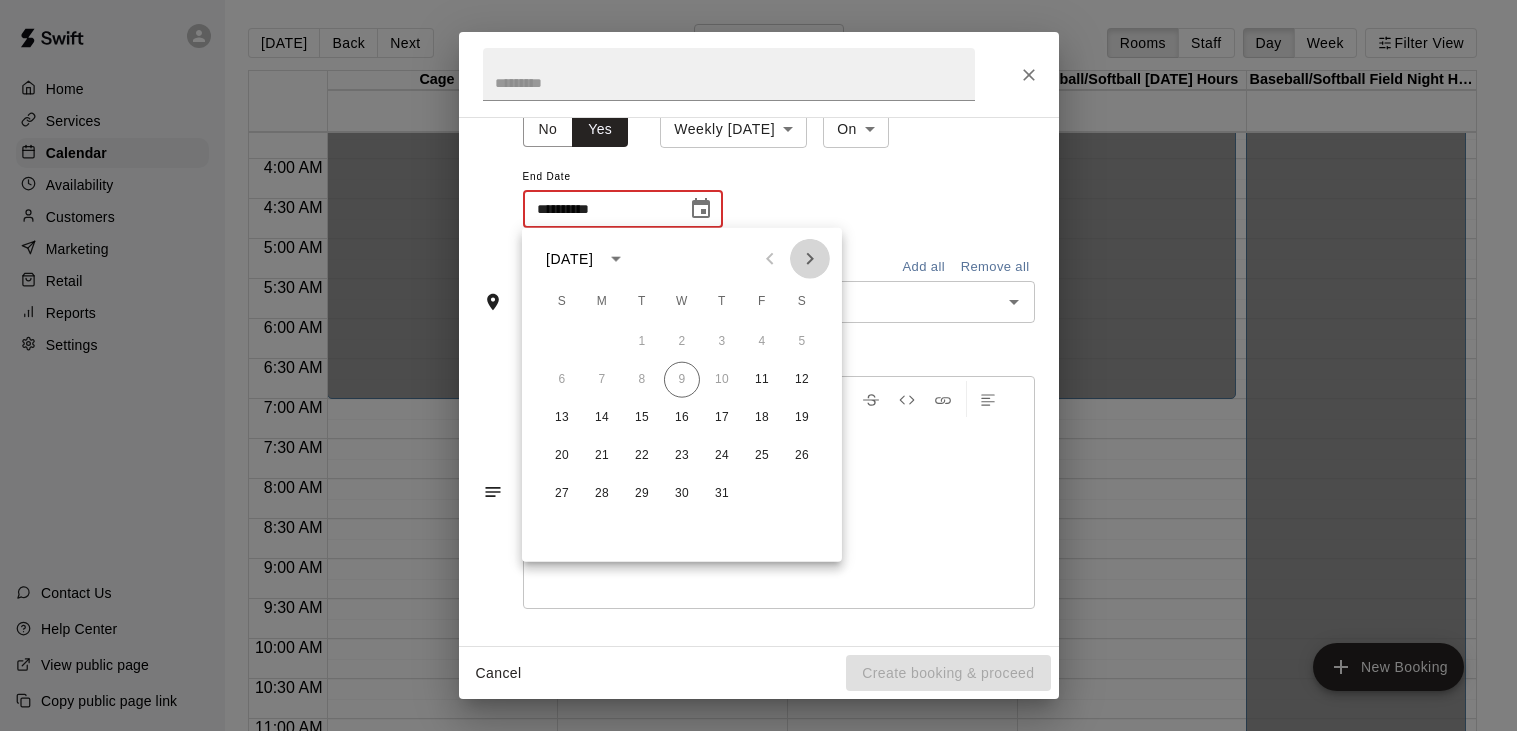 click at bounding box center [810, 259] 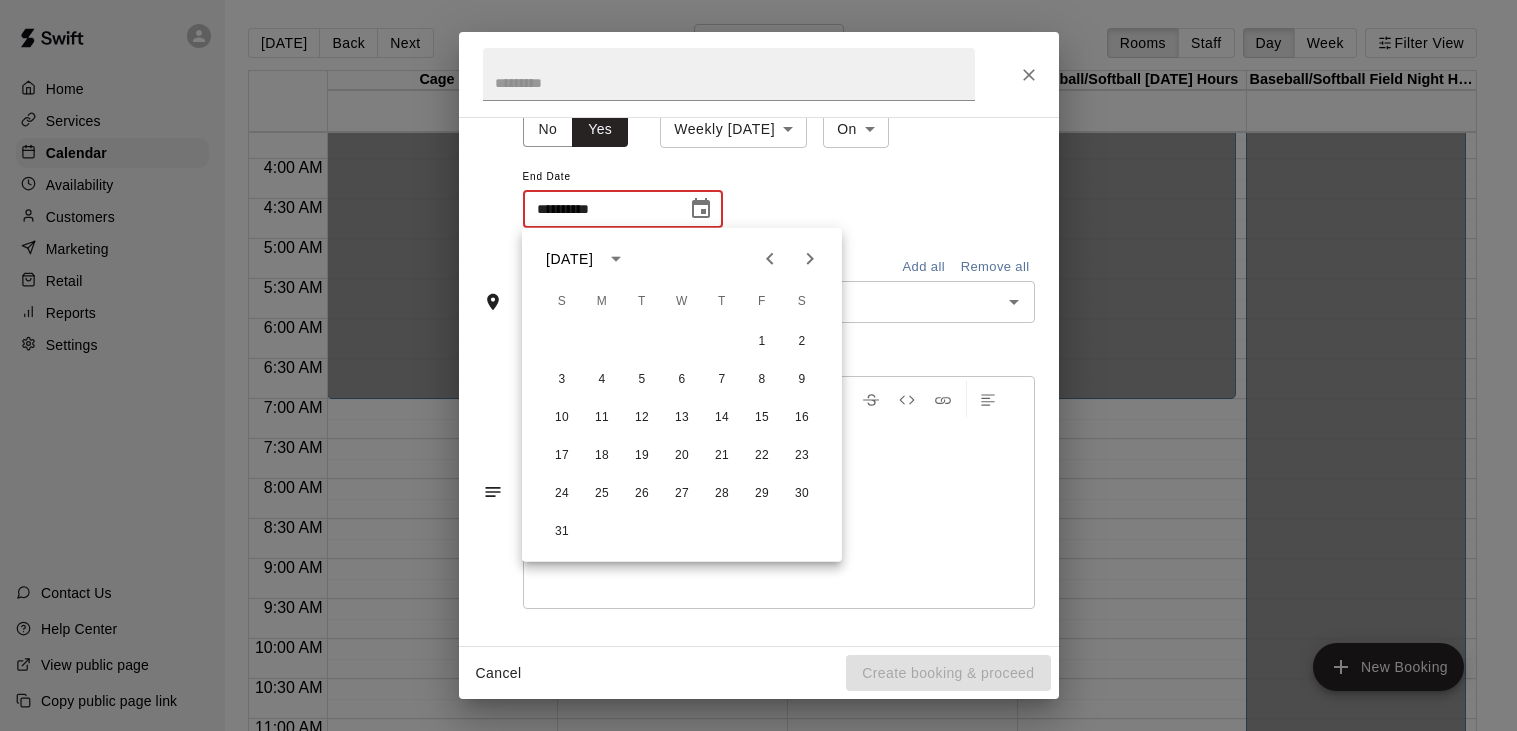 click at bounding box center [810, 259] 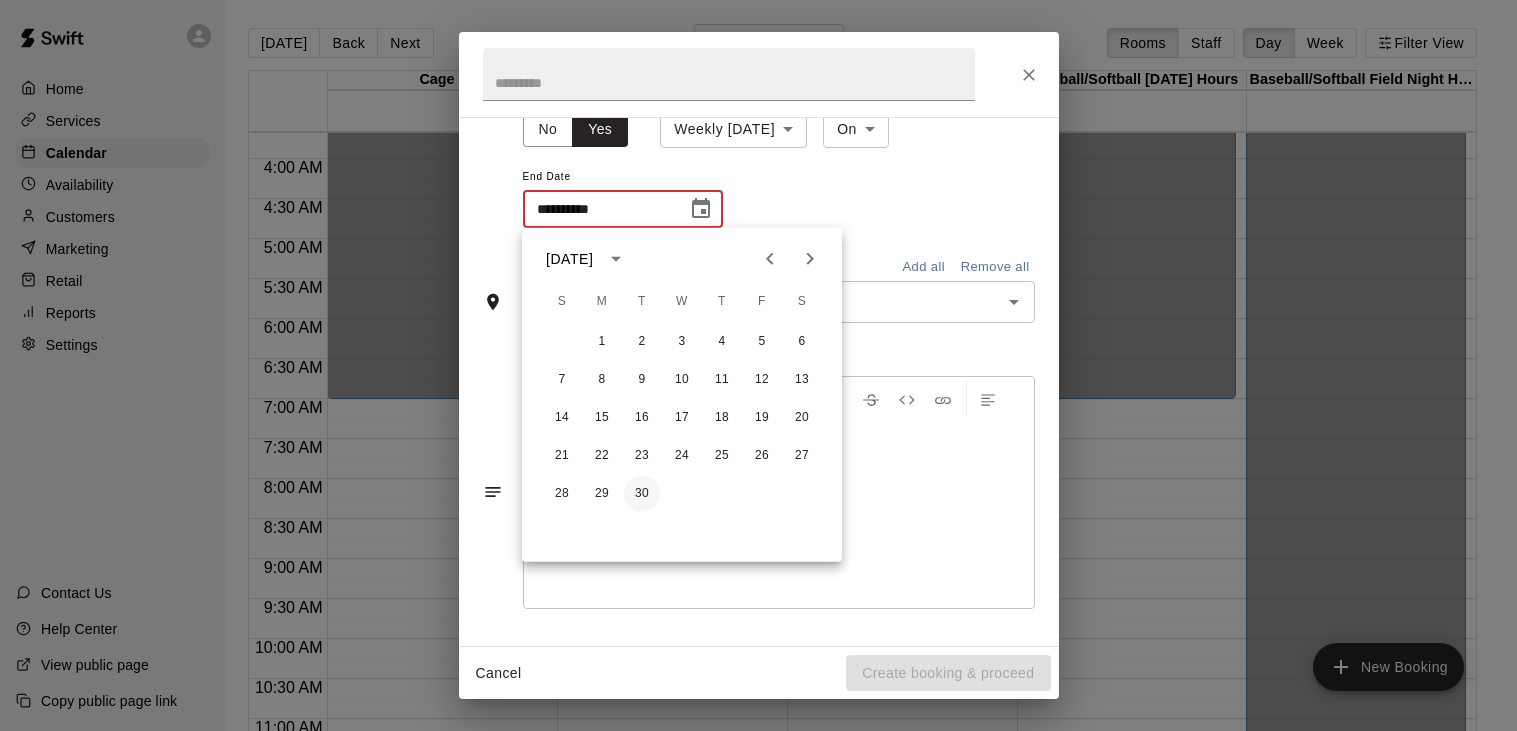 click on "30" at bounding box center [642, 494] 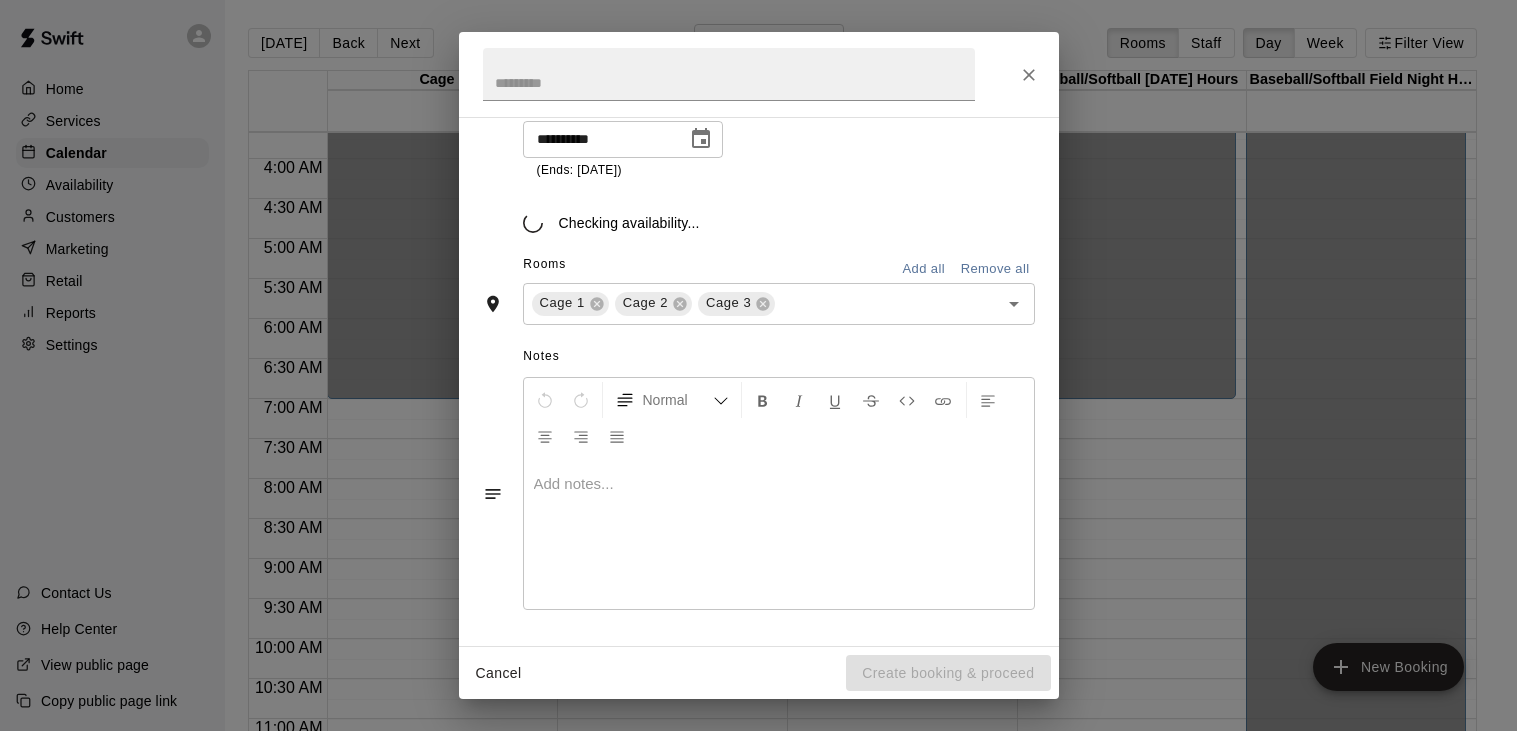 type on "**********" 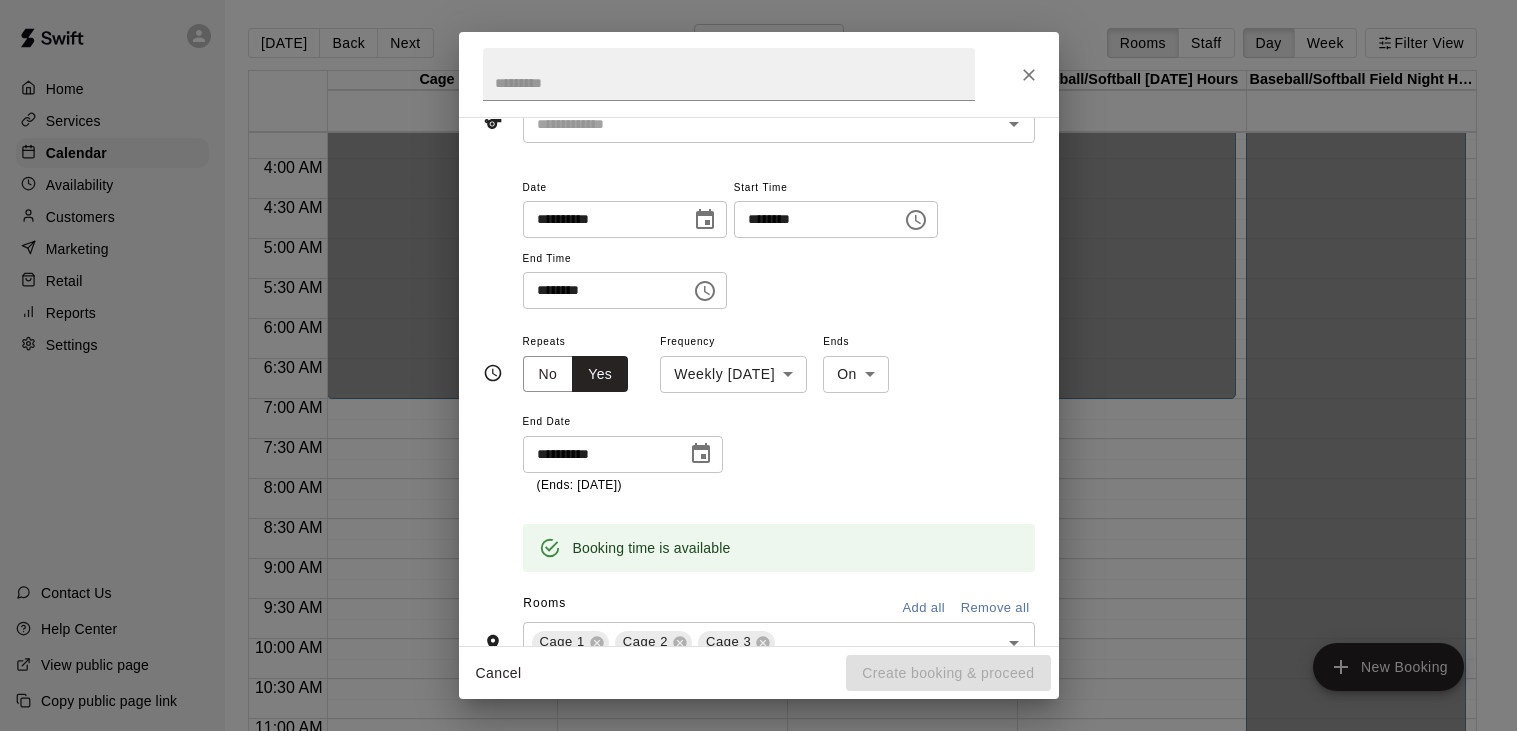 scroll, scrollTop: 0, scrollLeft: 0, axis: both 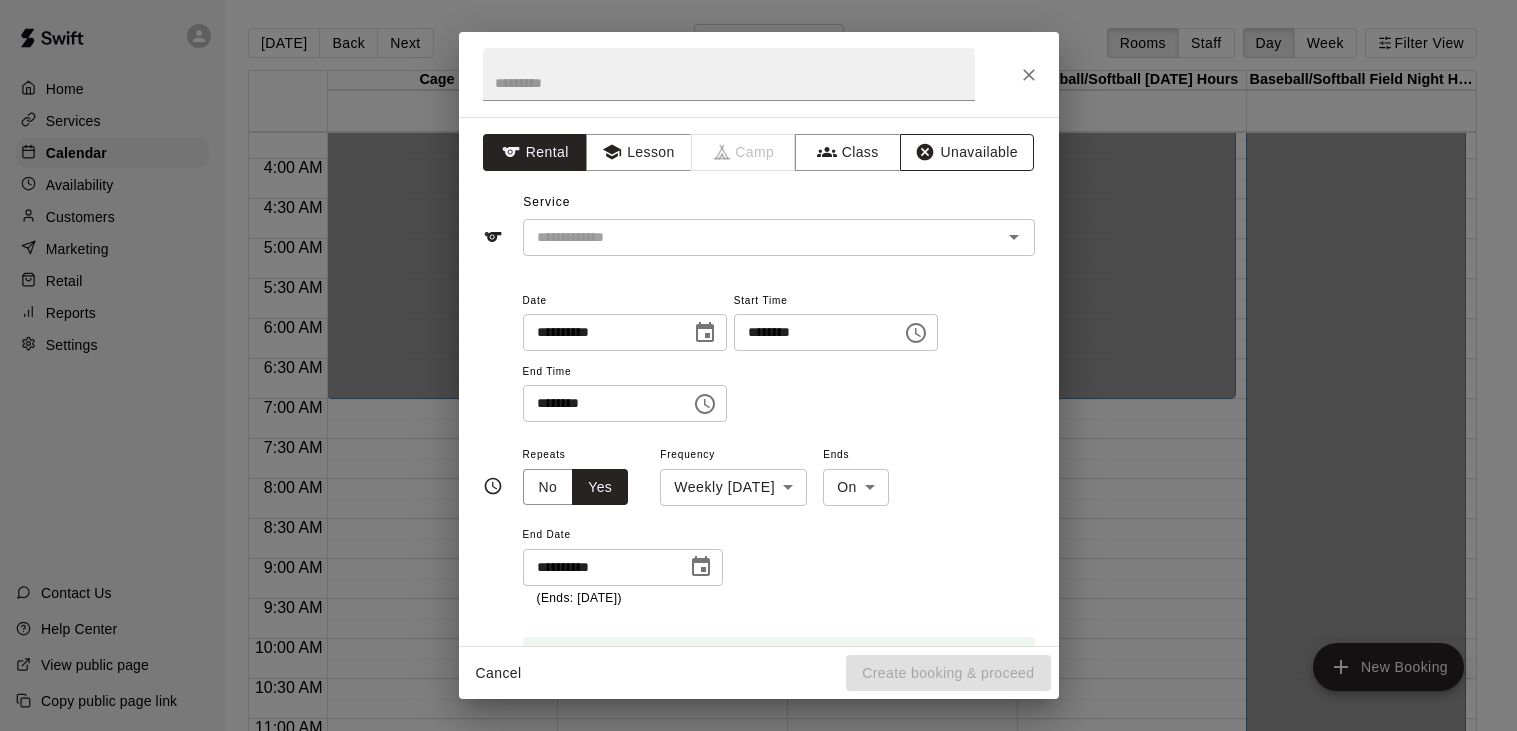 click on "Unavailable" at bounding box center [967, 152] 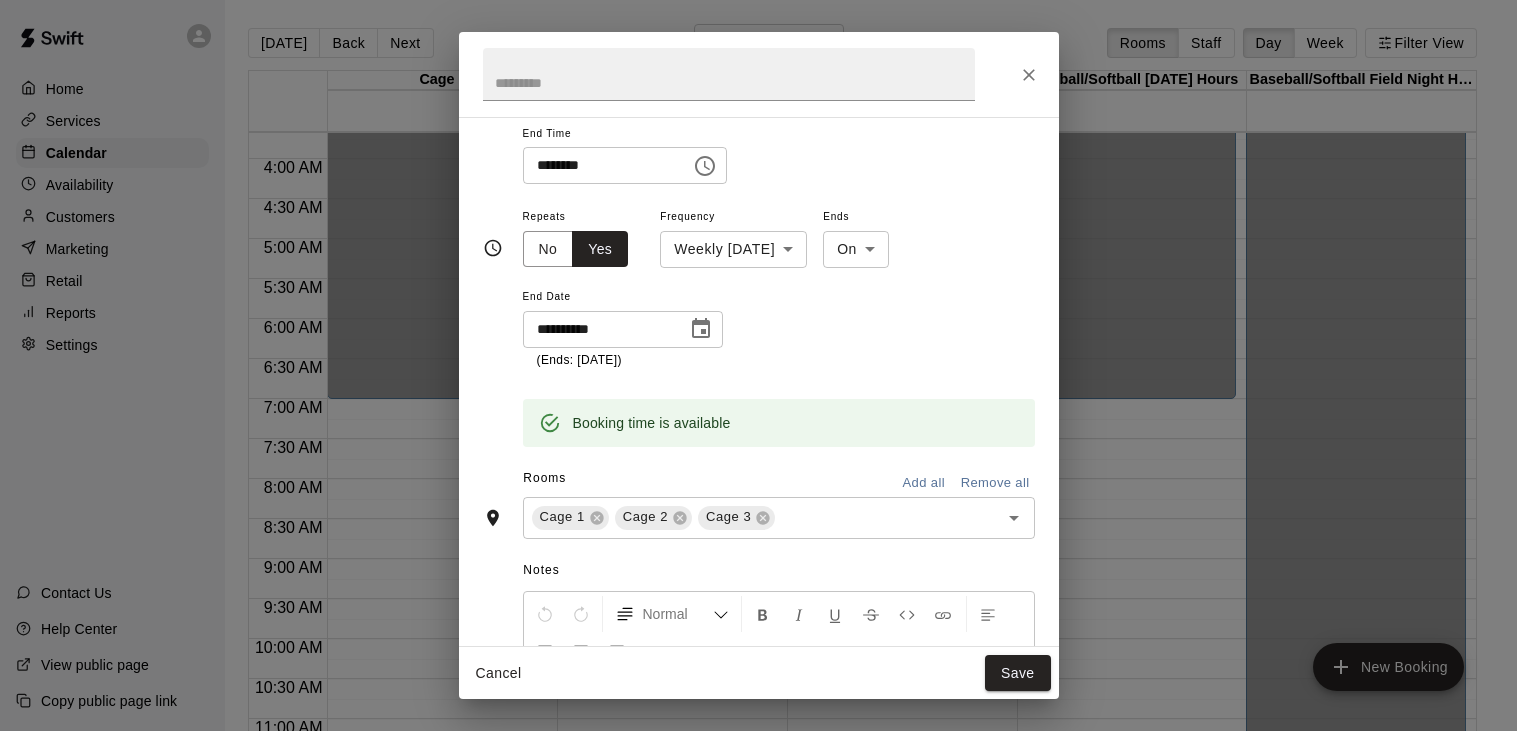 scroll, scrollTop: 423, scrollLeft: 0, axis: vertical 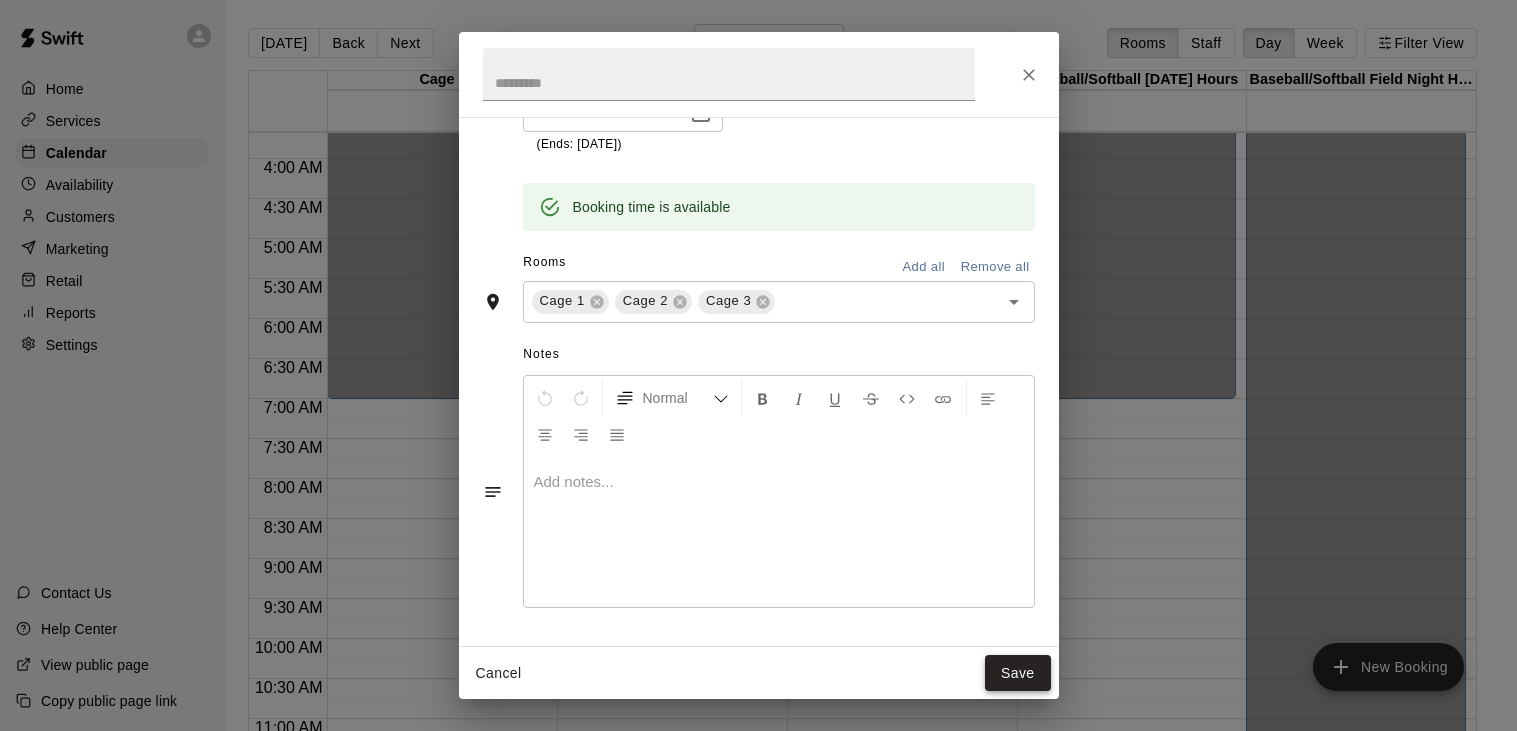 click on "Save" at bounding box center [1018, 673] 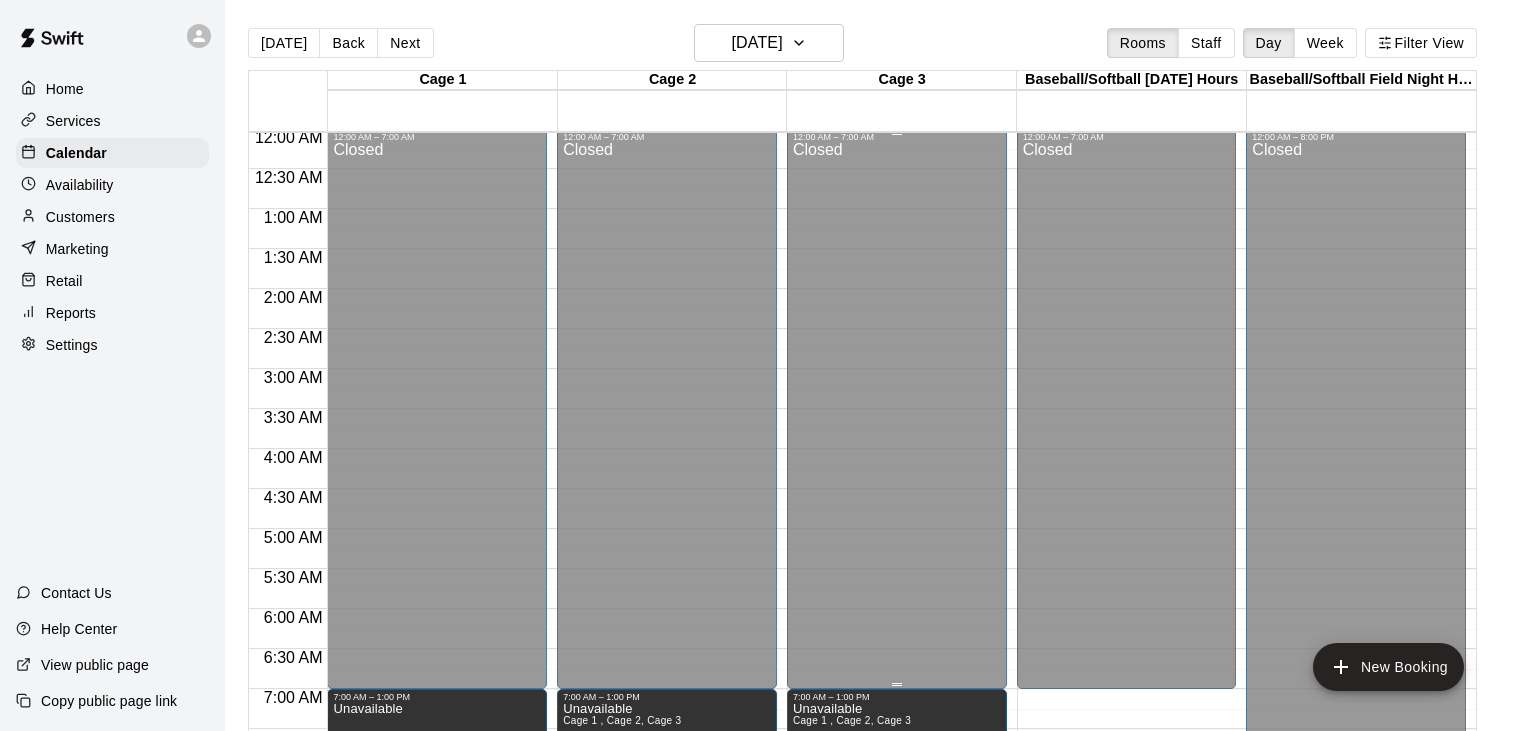scroll, scrollTop: 0, scrollLeft: 0, axis: both 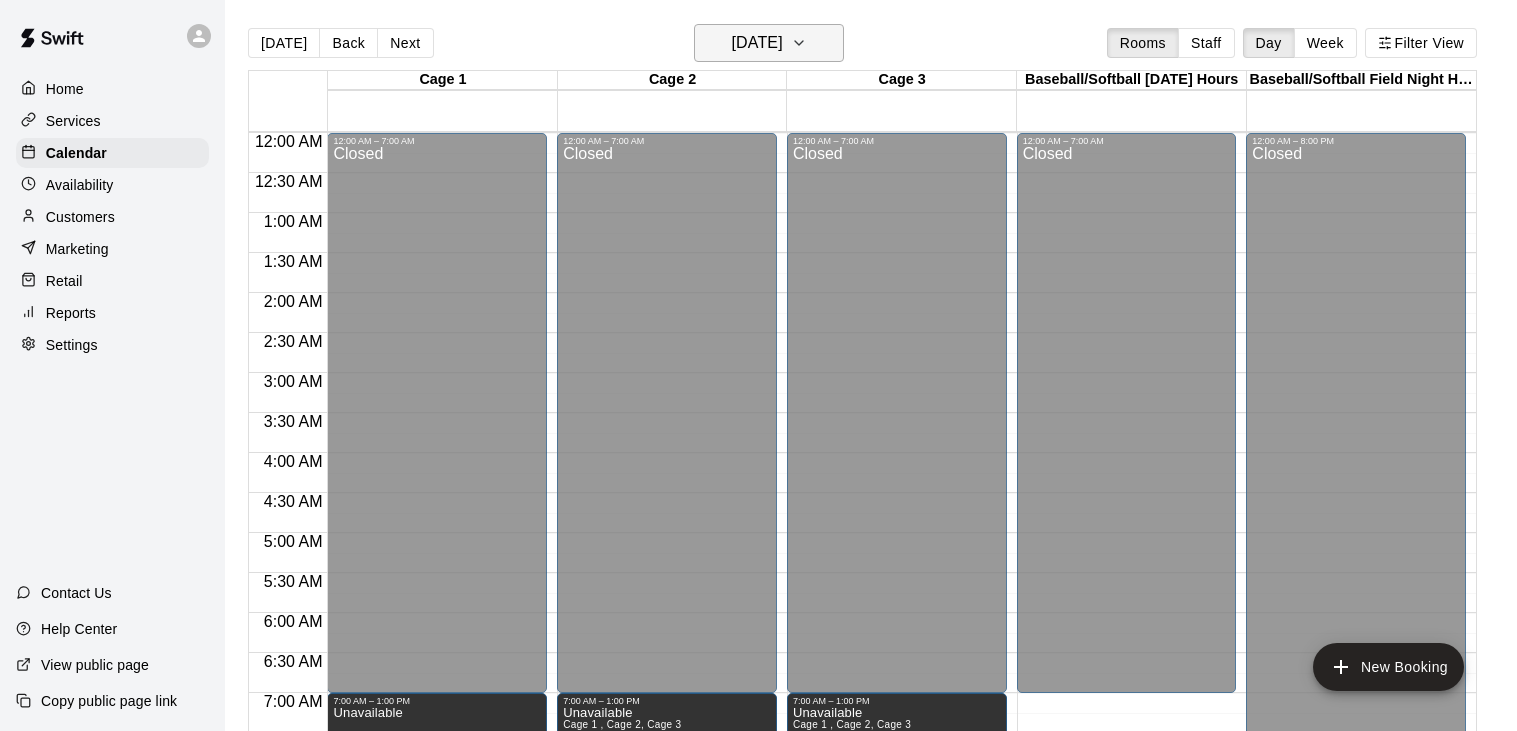 click 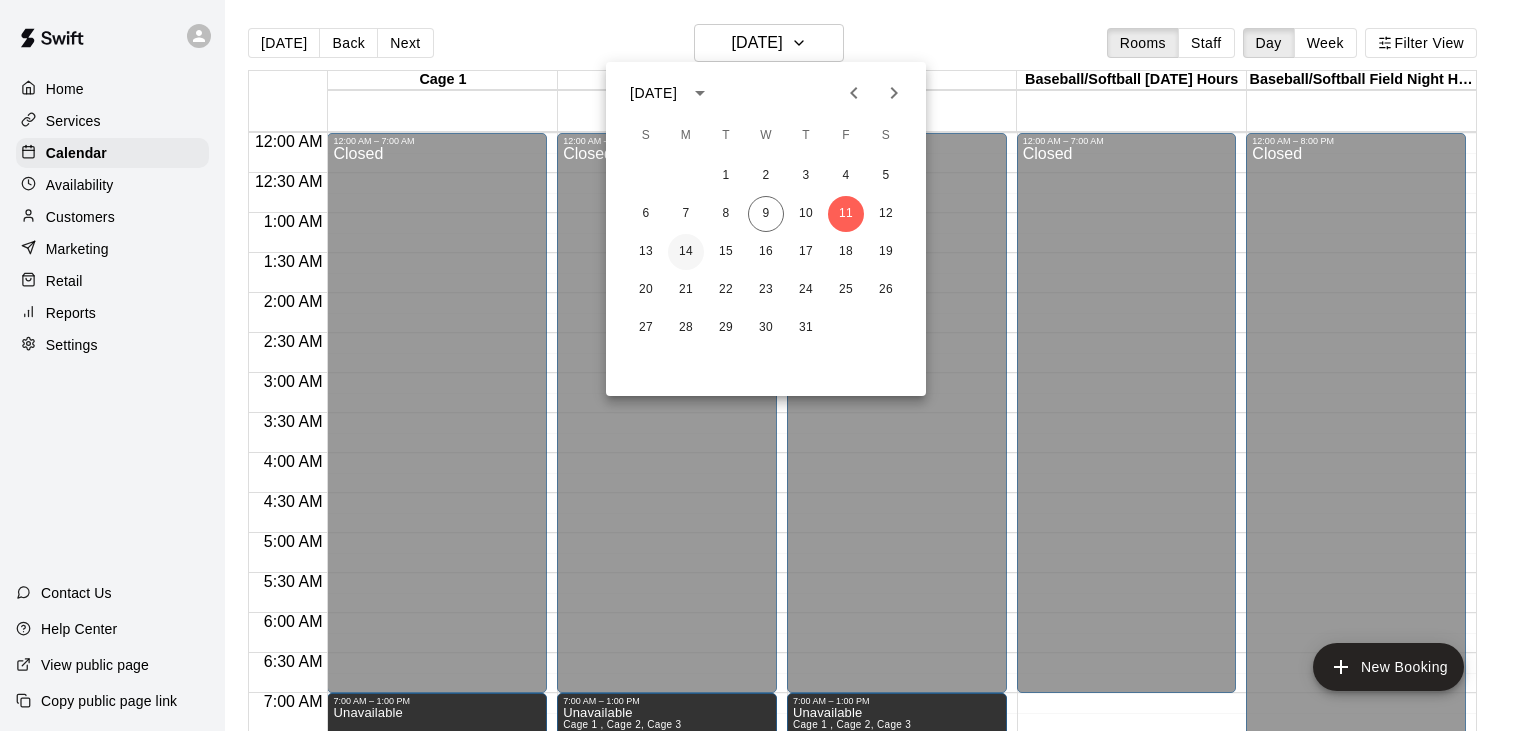 click on "14" at bounding box center [686, 252] 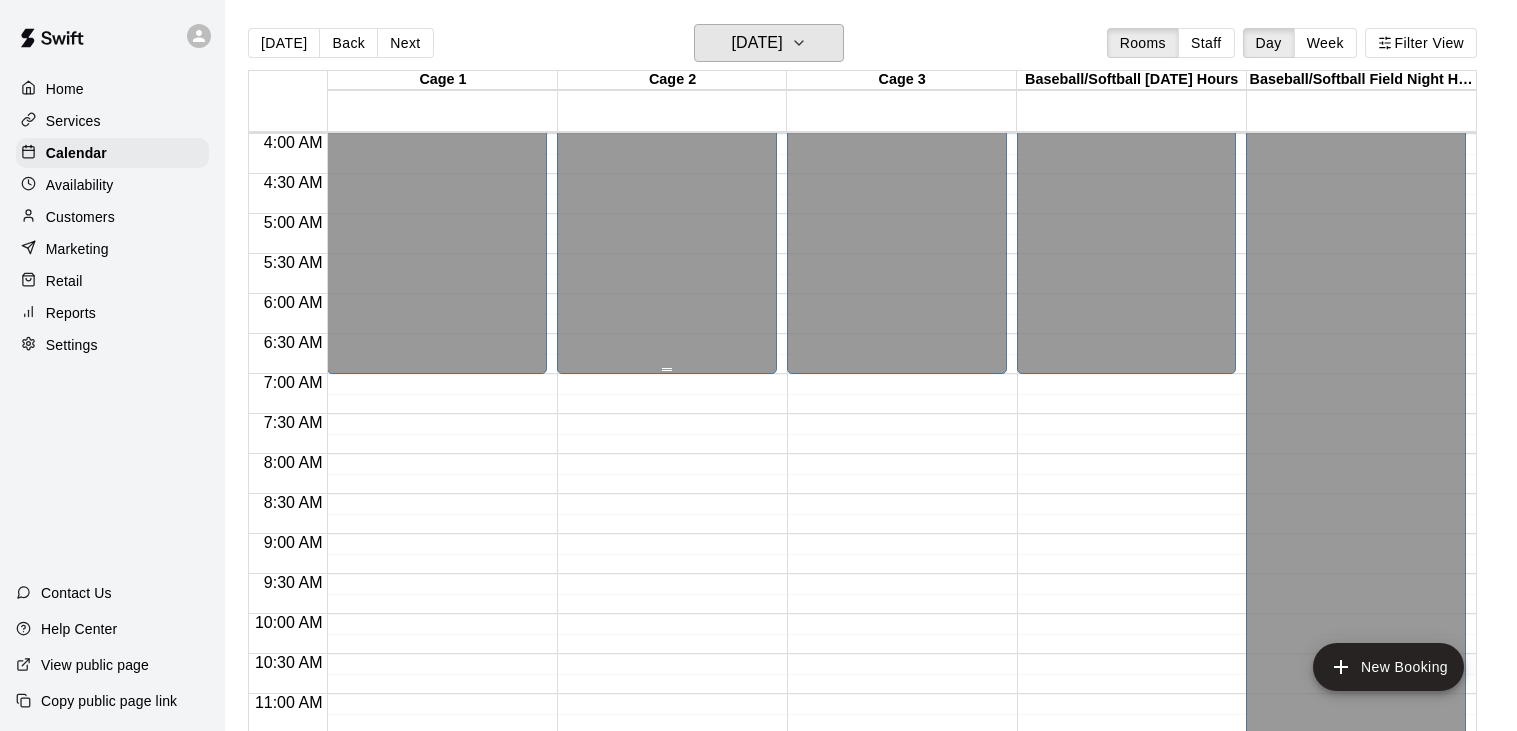 scroll, scrollTop: 354, scrollLeft: 0, axis: vertical 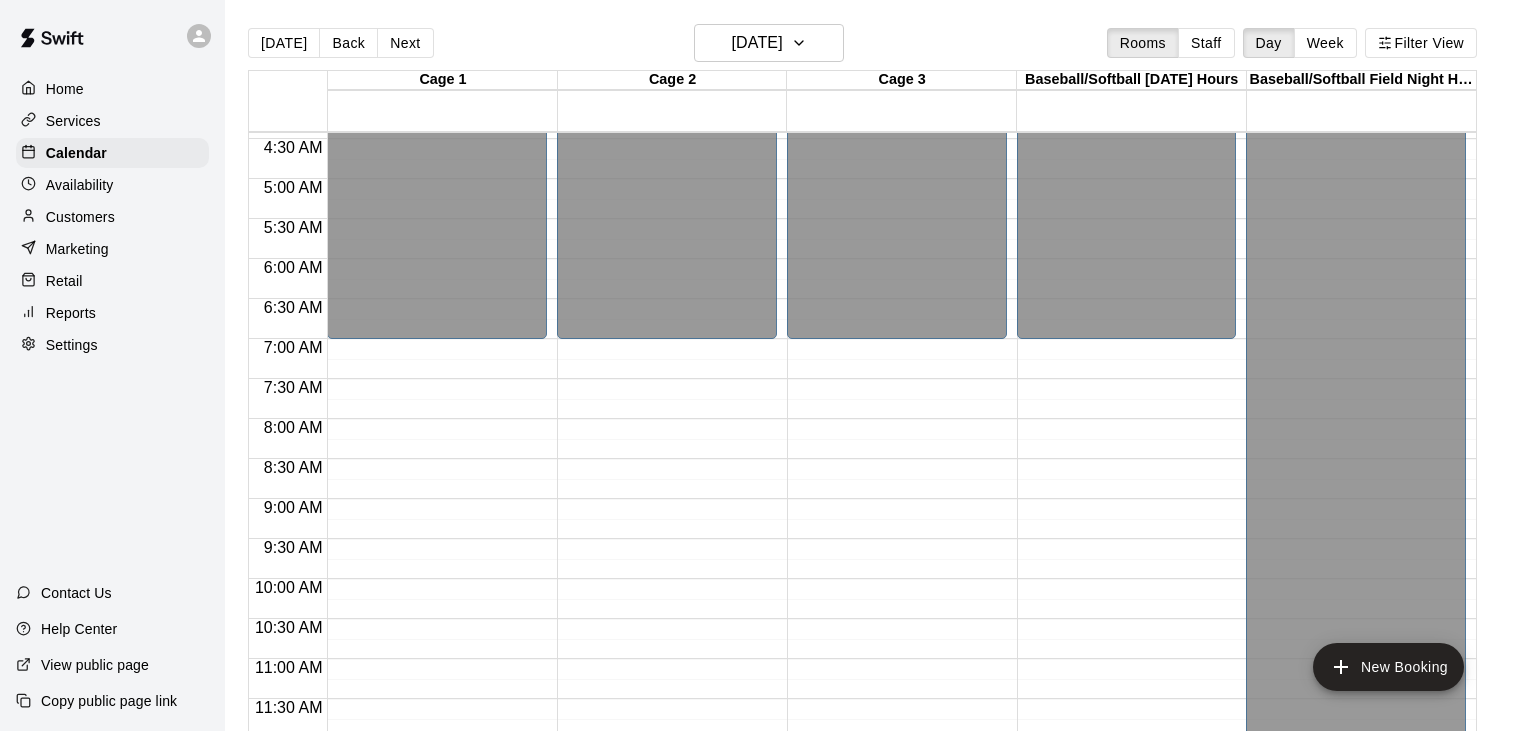 click on "12:00 AM – 7:00 AM Closed 6:00 PM – 6:30 PM [PERSON_NAME]  30 - min Private Lesson 0 6:30 PM – 7:00 PM [PERSON_NAME] 30 - min Private Lesson 0 8:00 PM – 9:00 PM [PERSON_NAME][GEOGRAPHIC_DATA] 60 - minute Private Lesson 0" at bounding box center (437, 739) 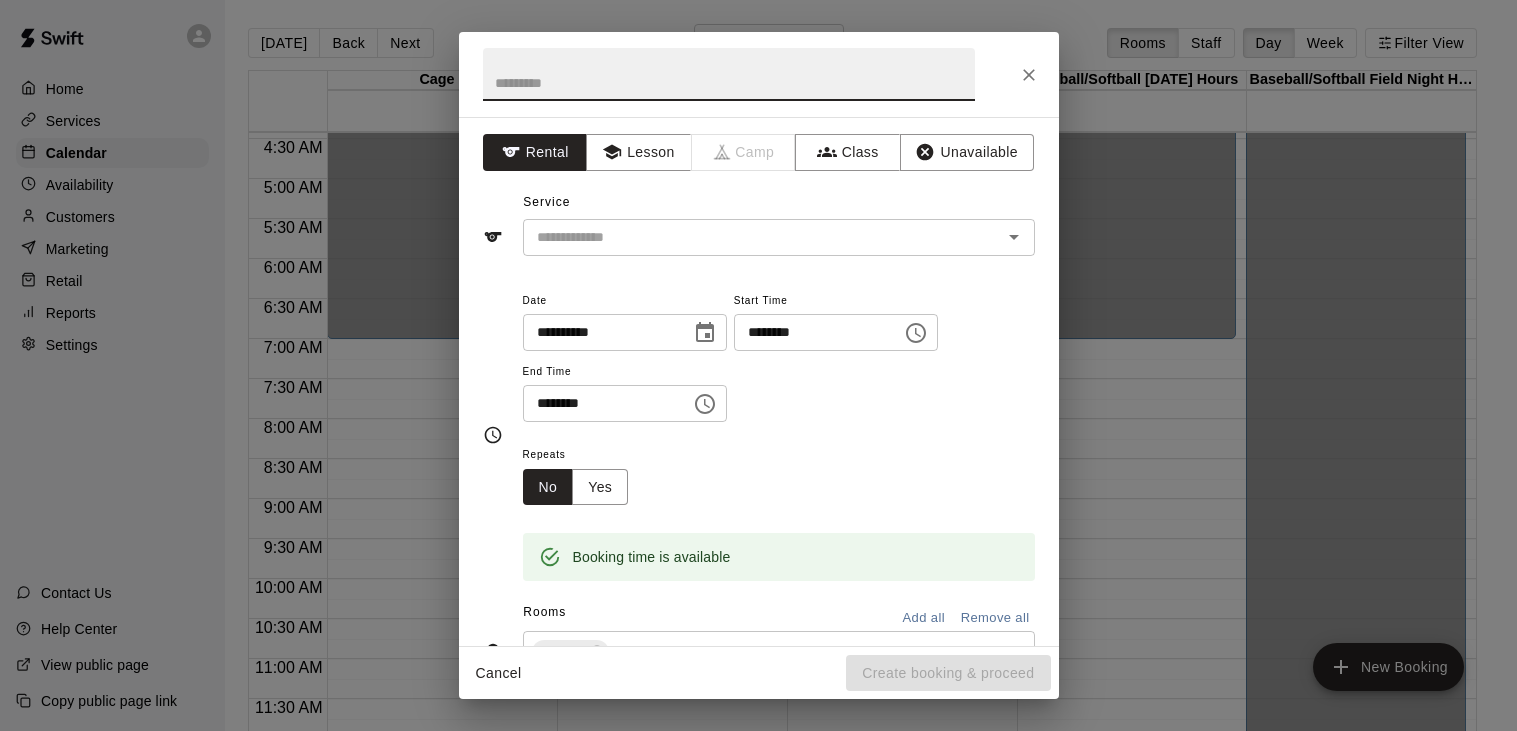 click 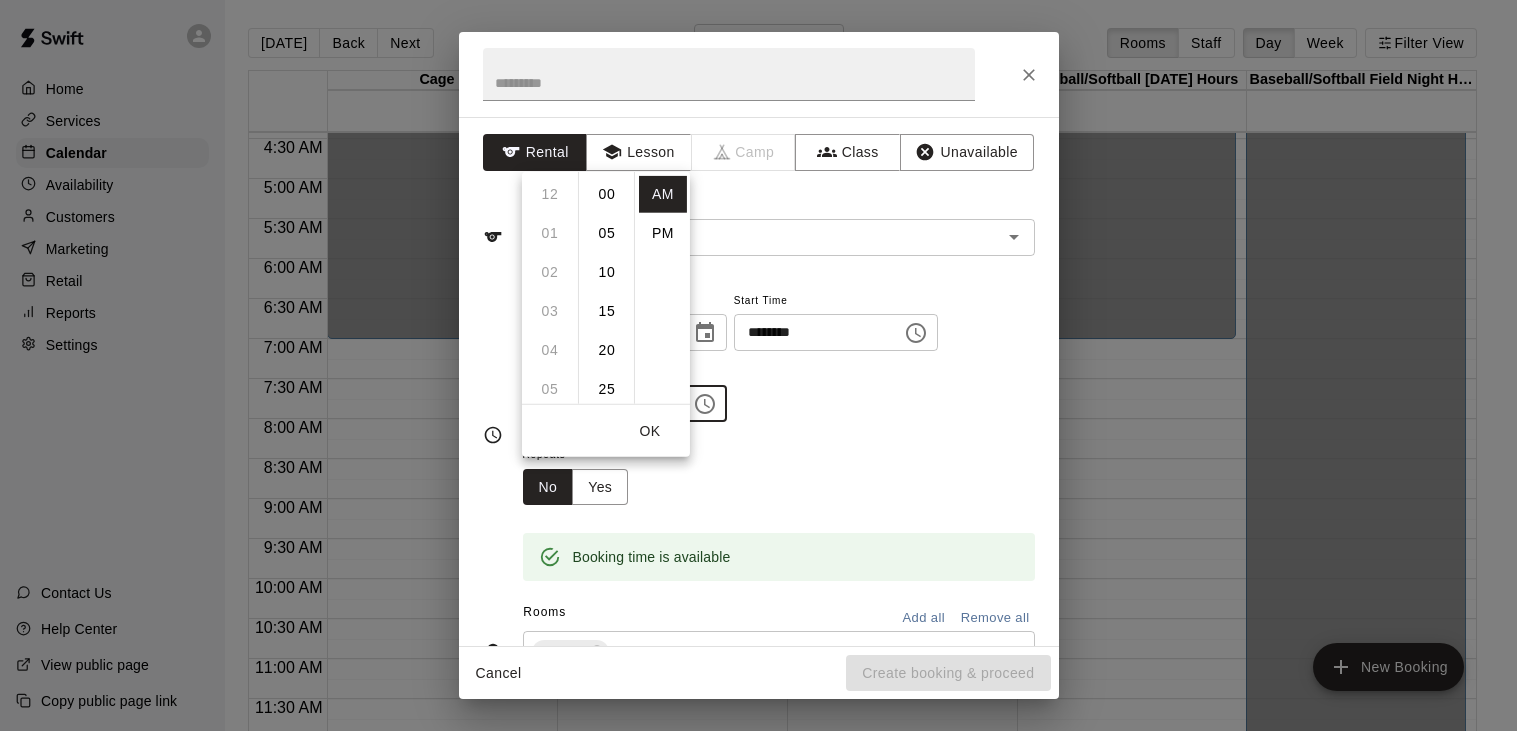 scroll, scrollTop: 273, scrollLeft: 0, axis: vertical 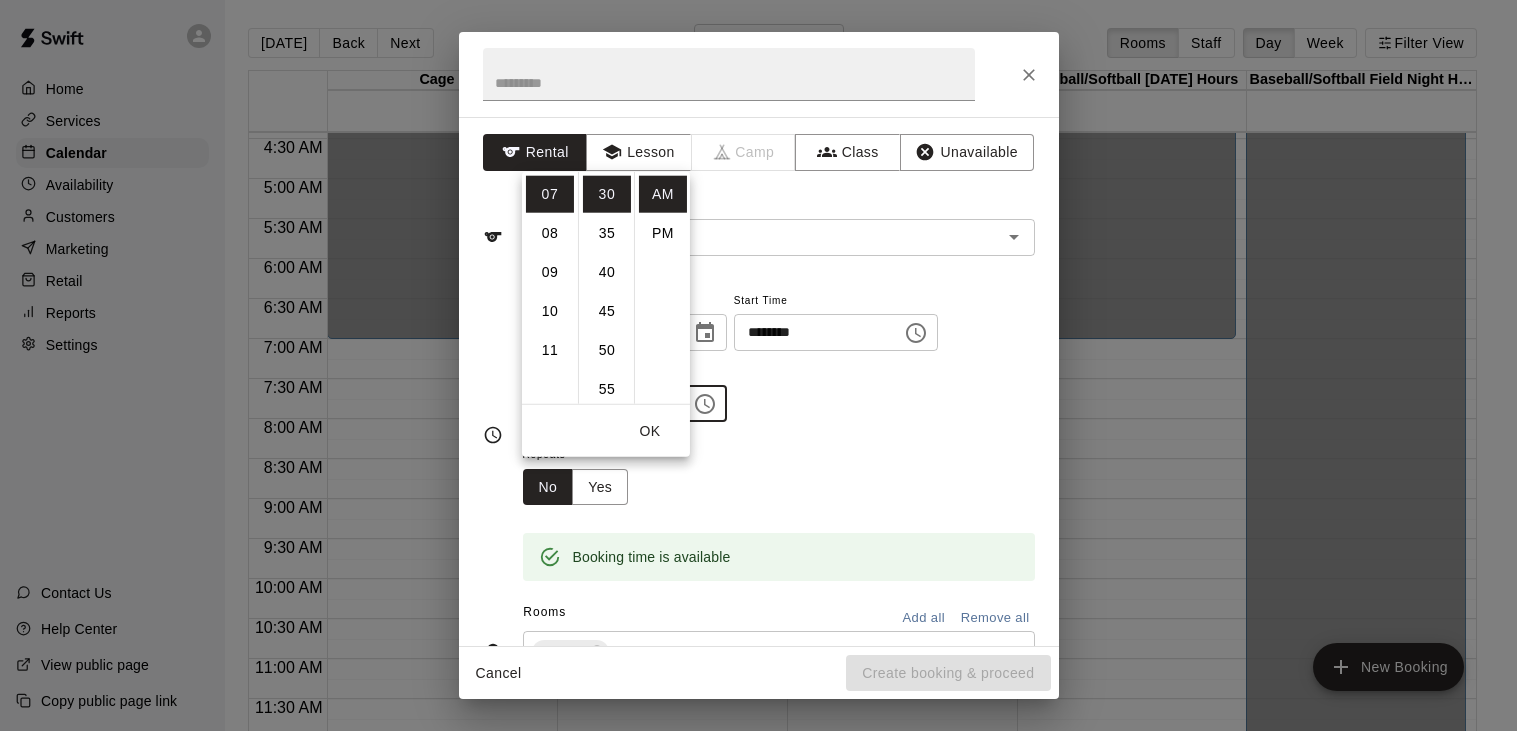 click on "AM PM" at bounding box center [662, 287] 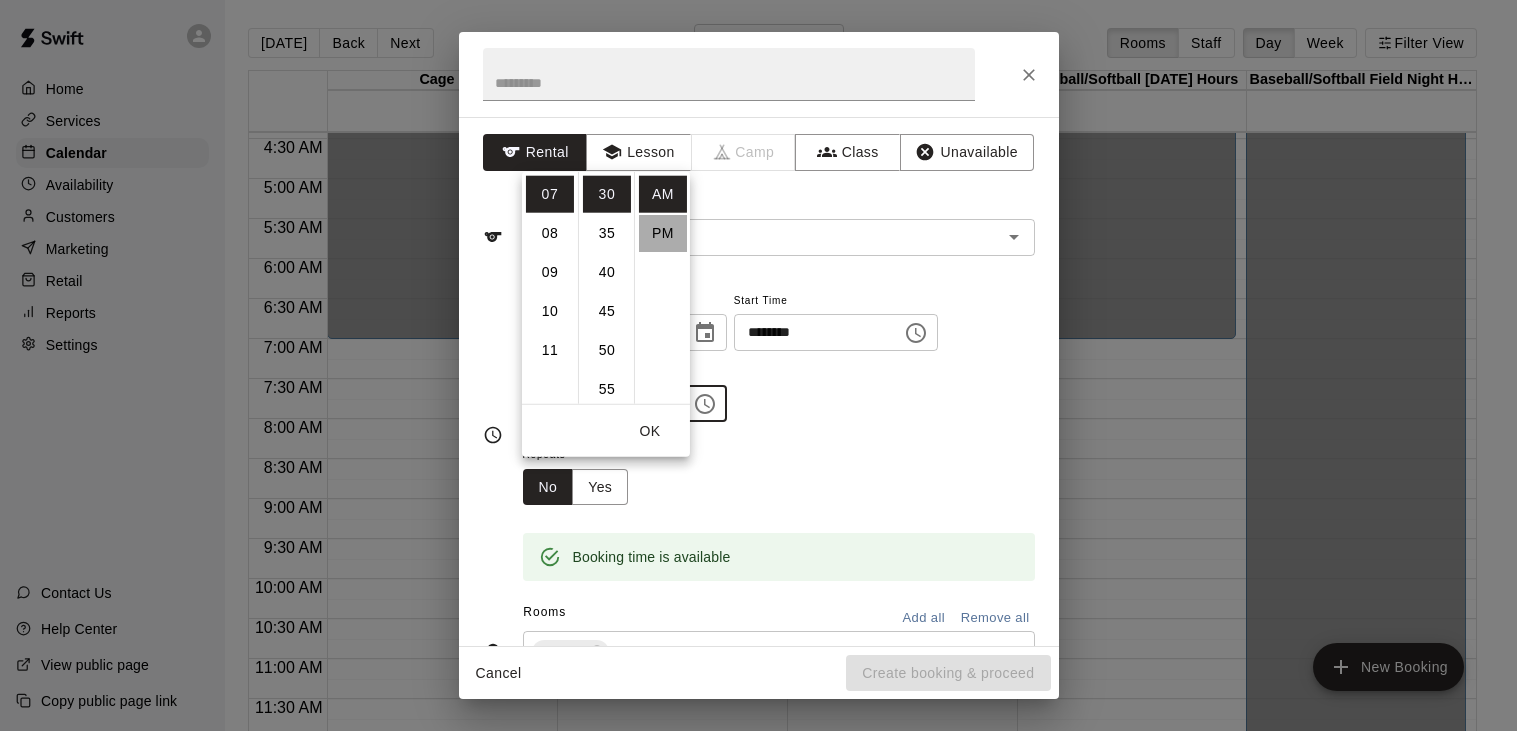 click on "PM" at bounding box center [663, 232] 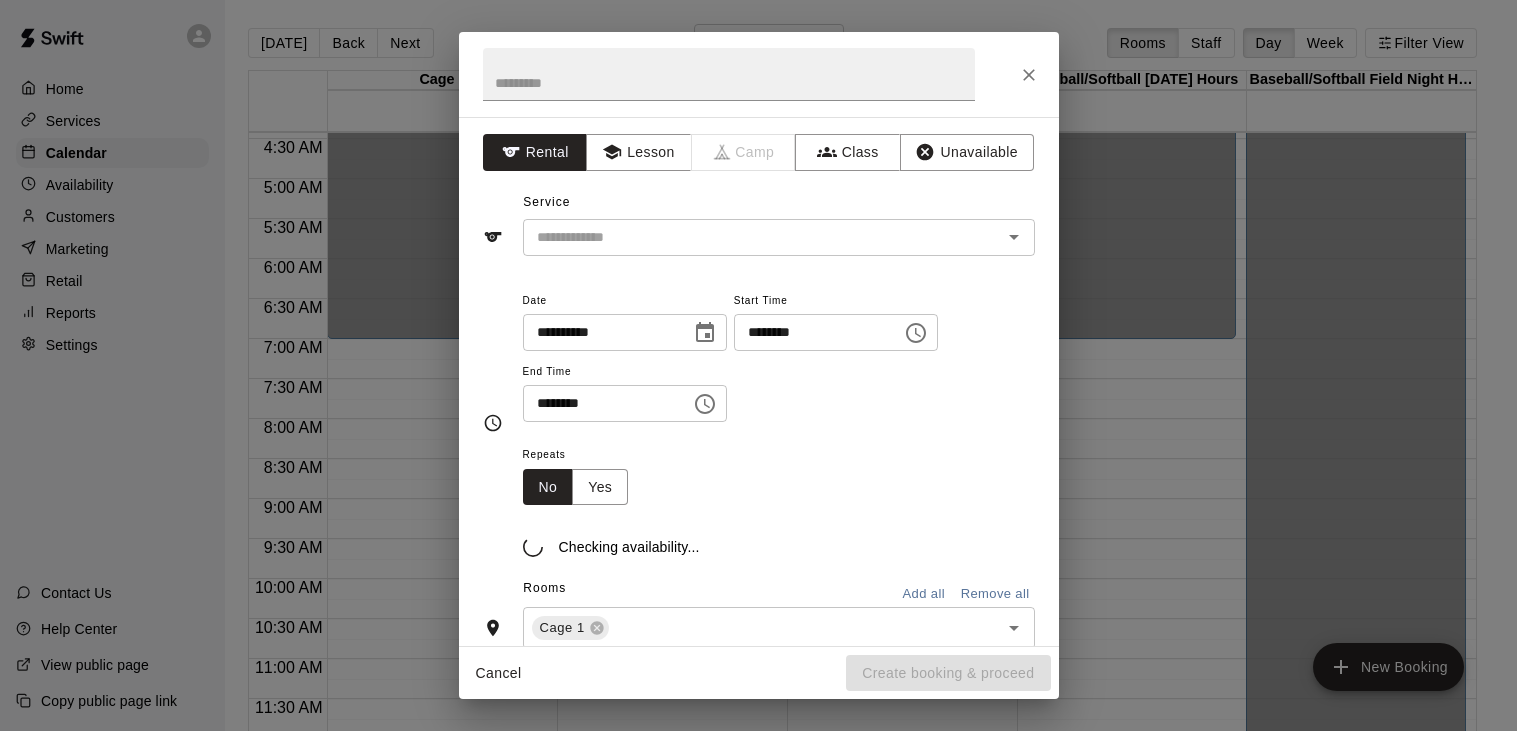 scroll, scrollTop: 35, scrollLeft: 0, axis: vertical 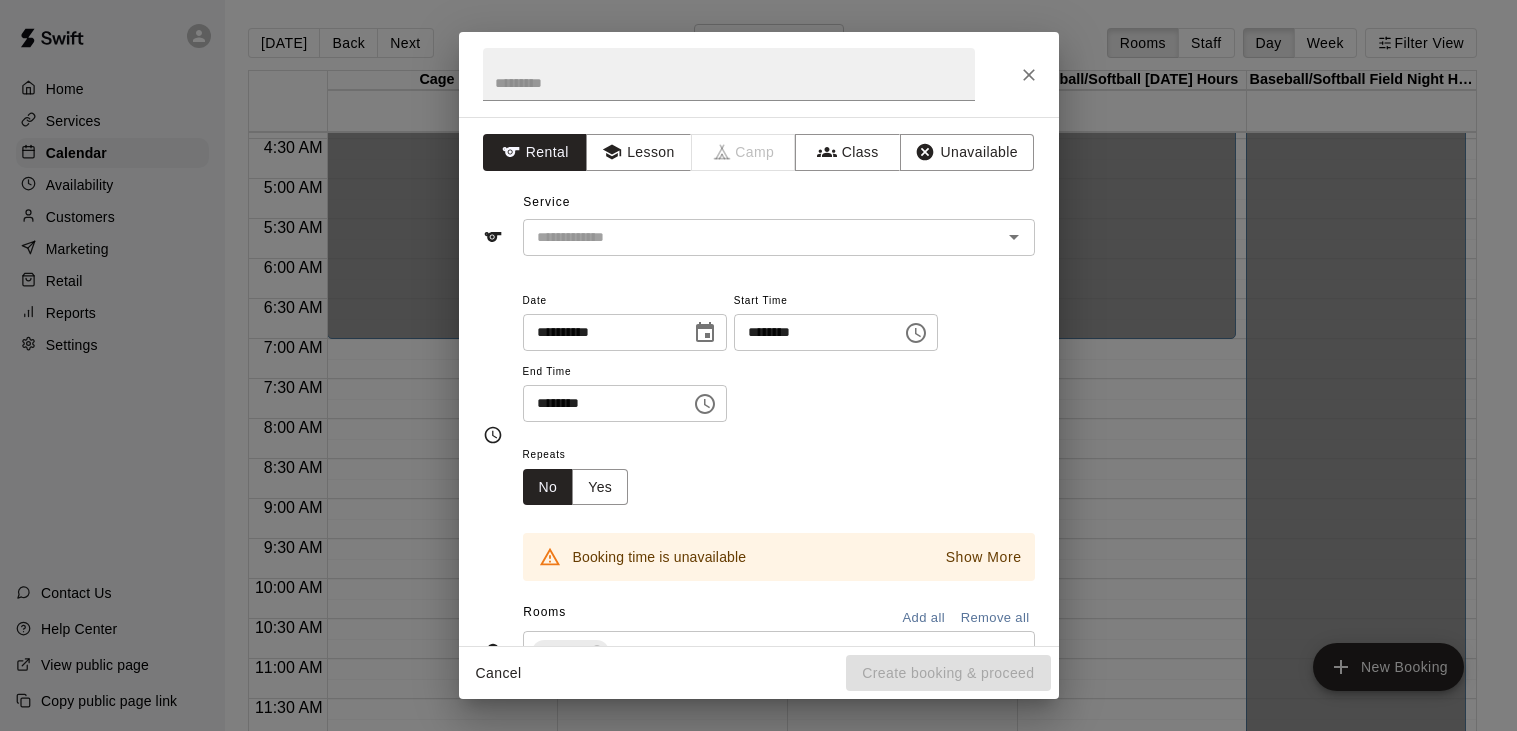 click 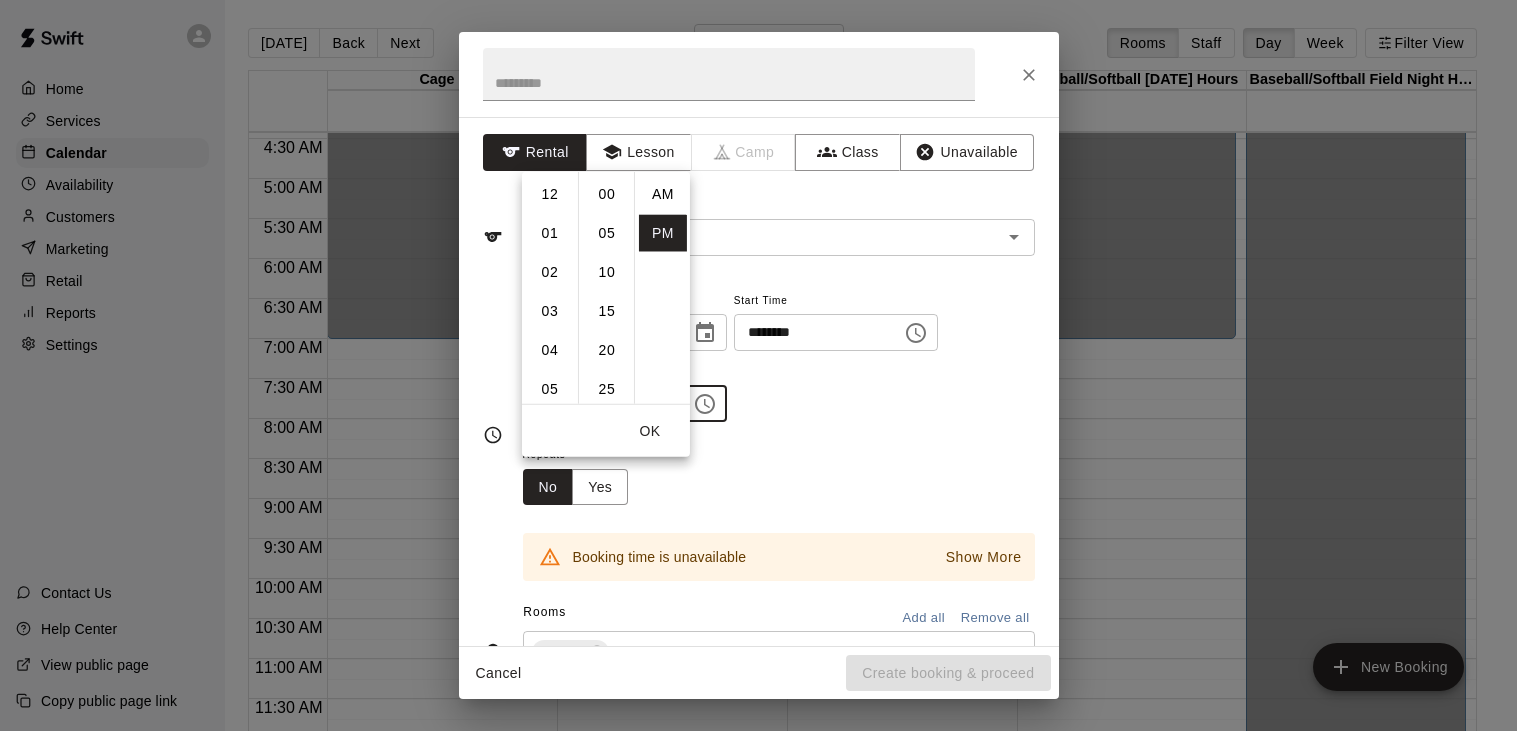 scroll, scrollTop: 273, scrollLeft: 0, axis: vertical 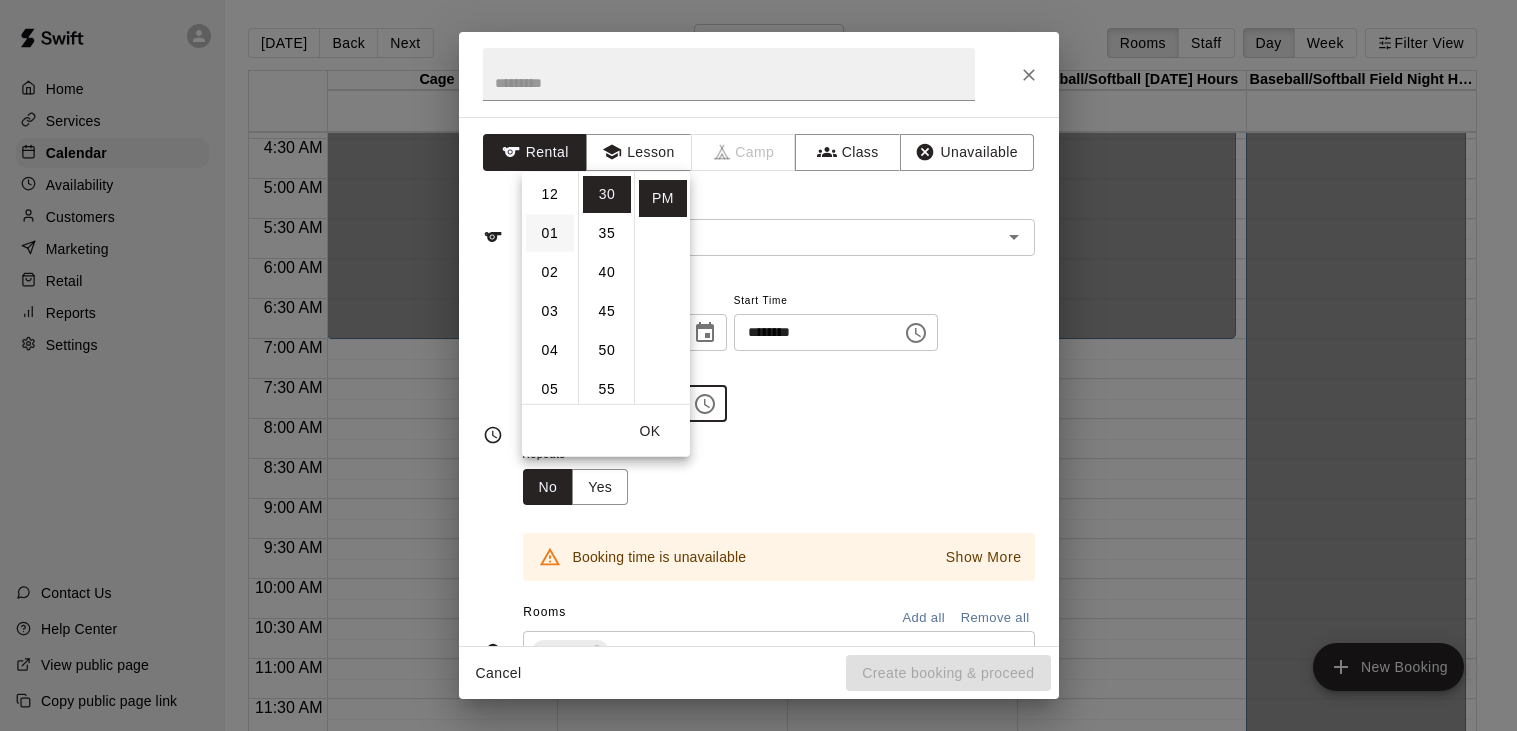 click on "01" at bounding box center (550, 232) 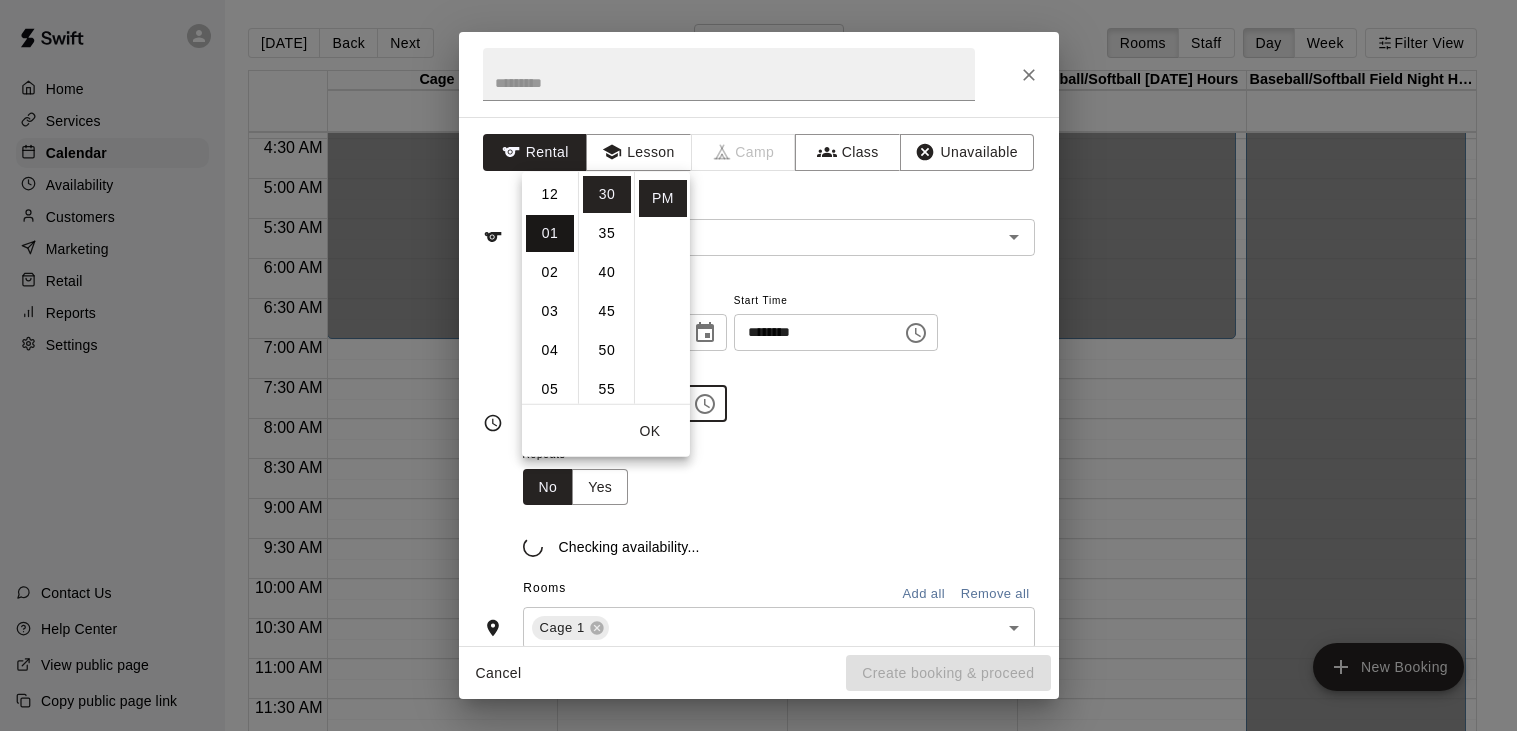 type on "********" 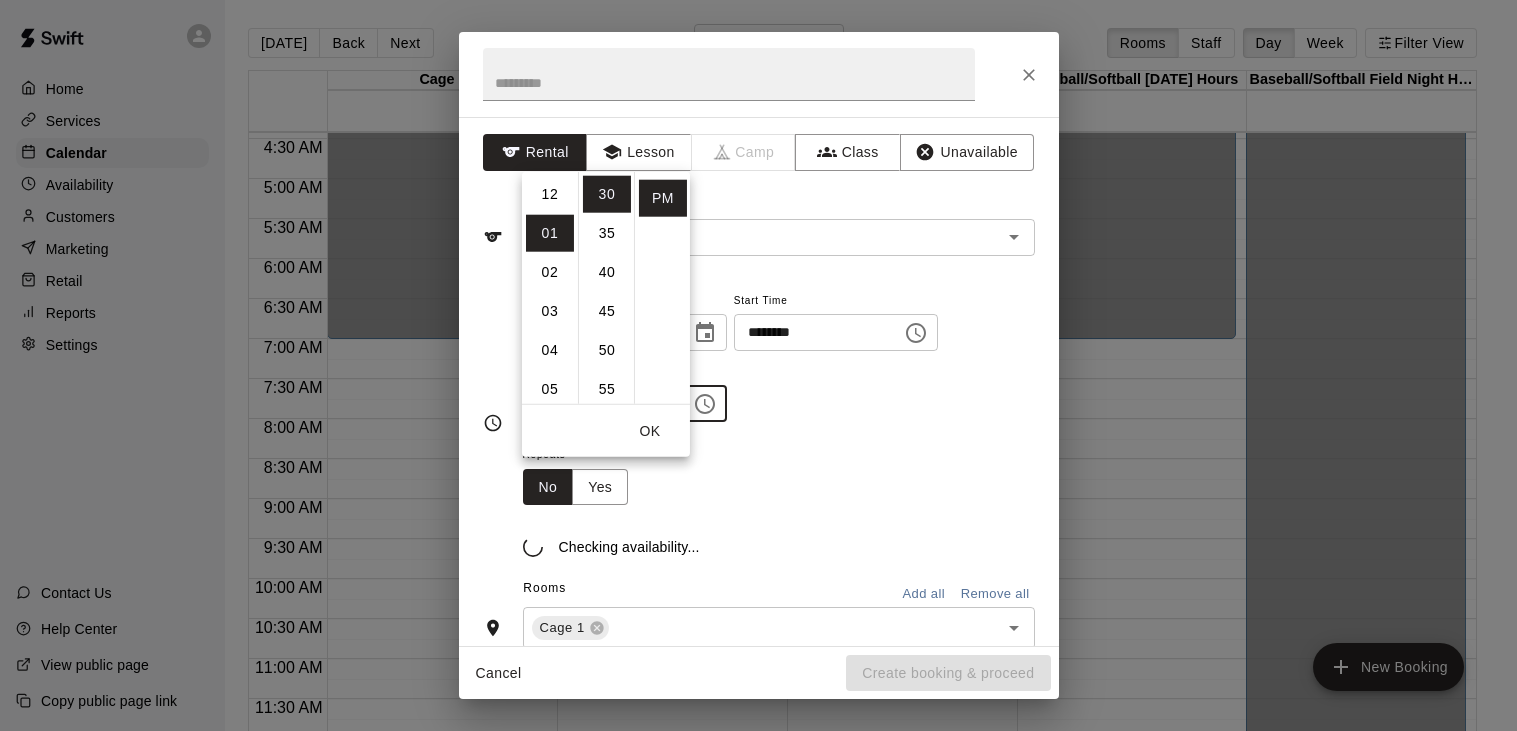 scroll, scrollTop: 38, scrollLeft: 0, axis: vertical 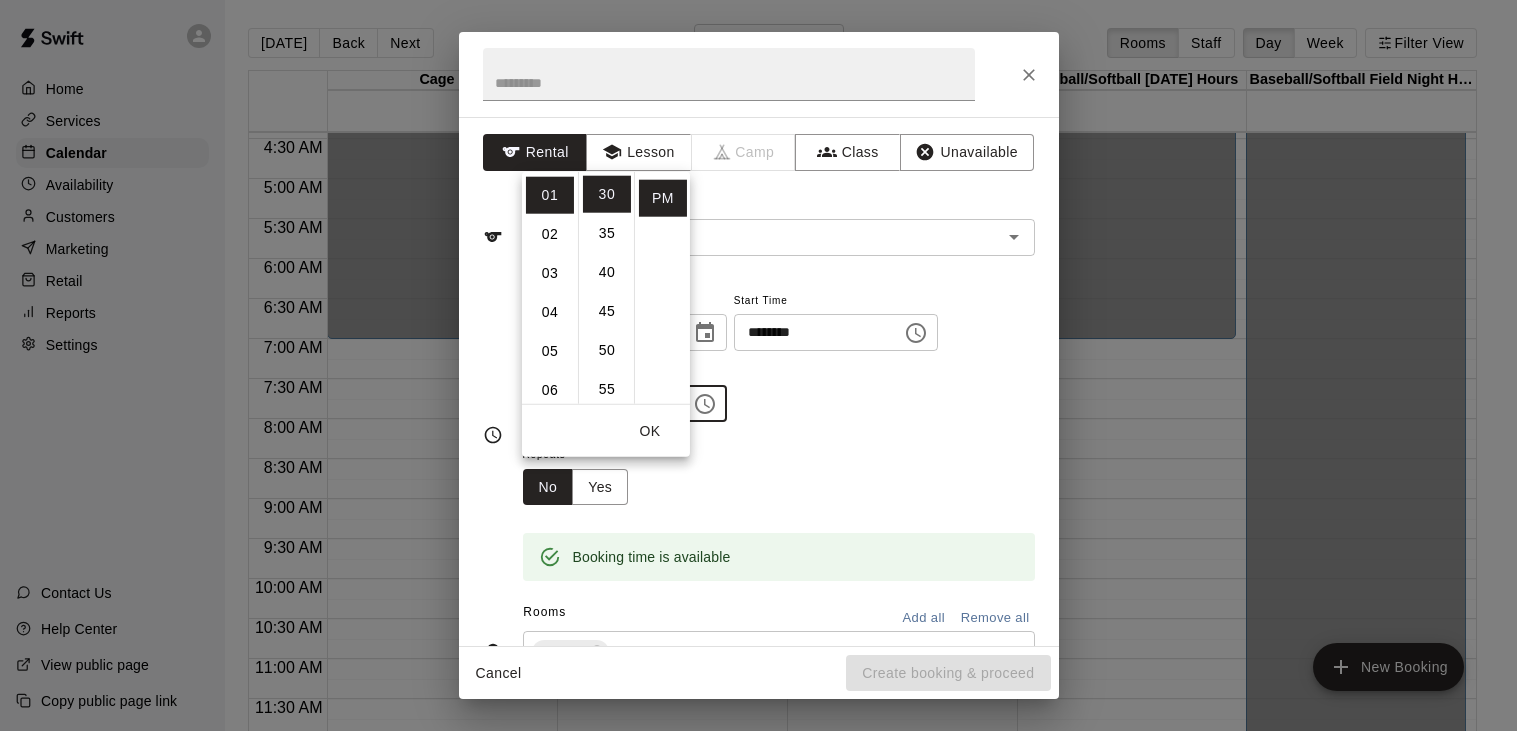 click on "**********" at bounding box center [779, 365] 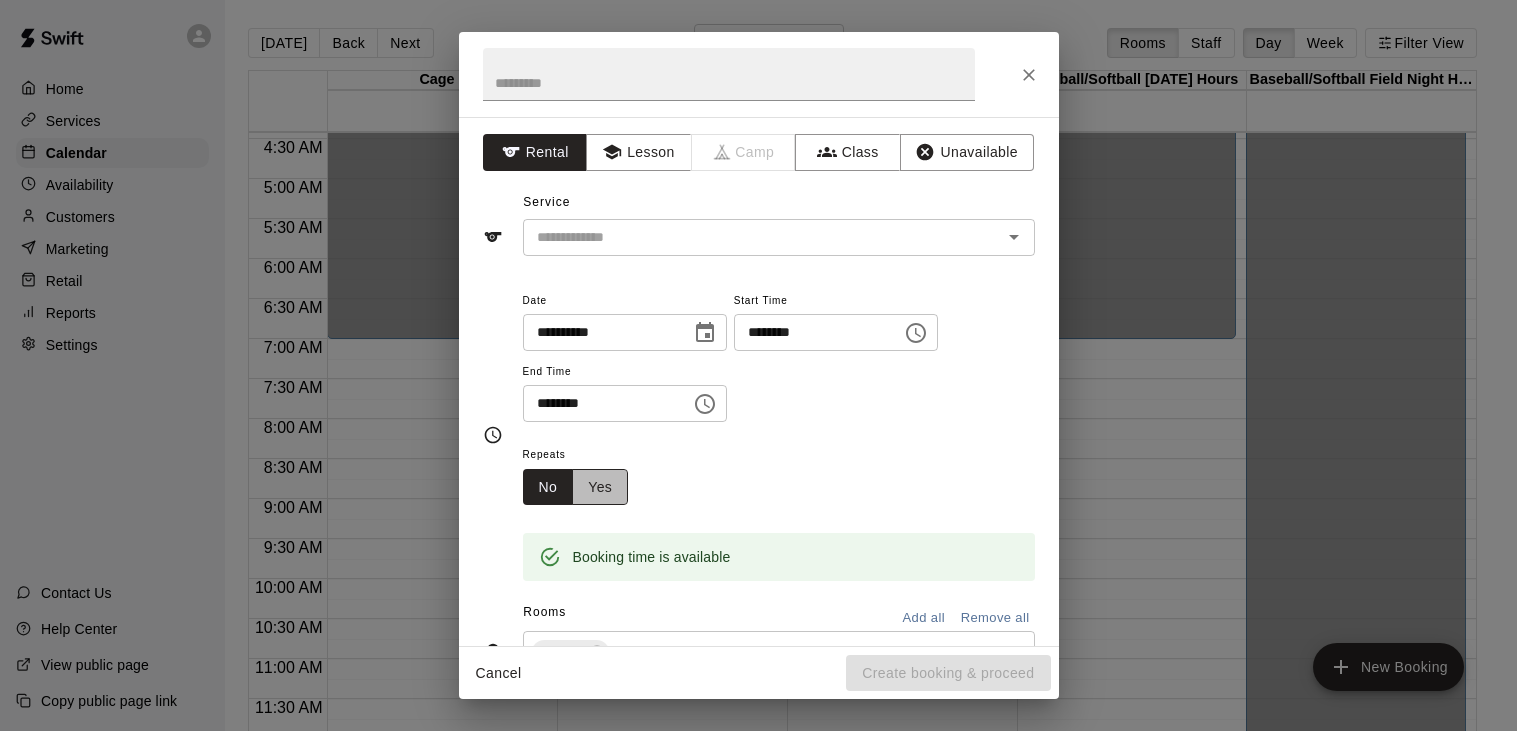 click on "Yes" at bounding box center [600, 487] 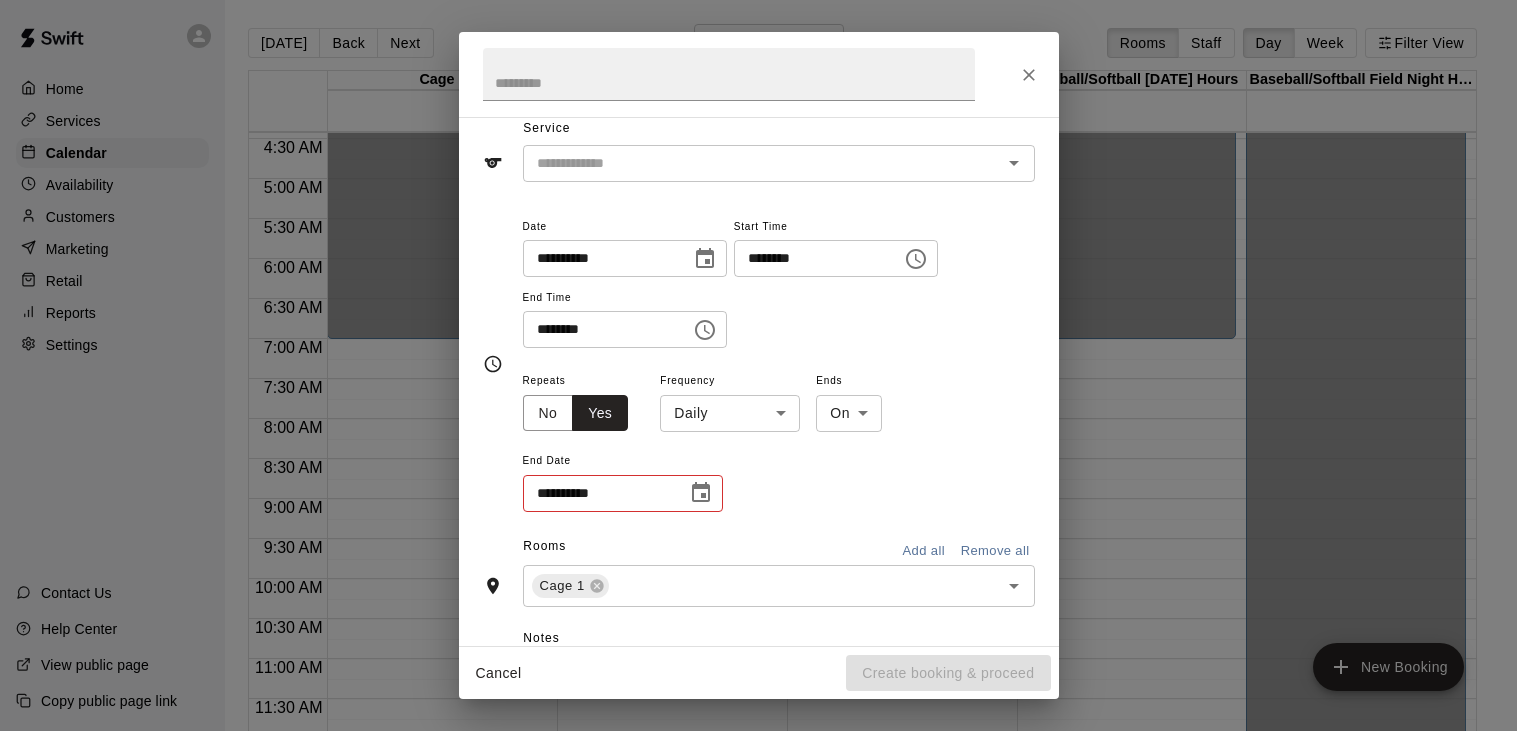scroll, scrollTop: 136, scrollLeft: 0, axis: vertical 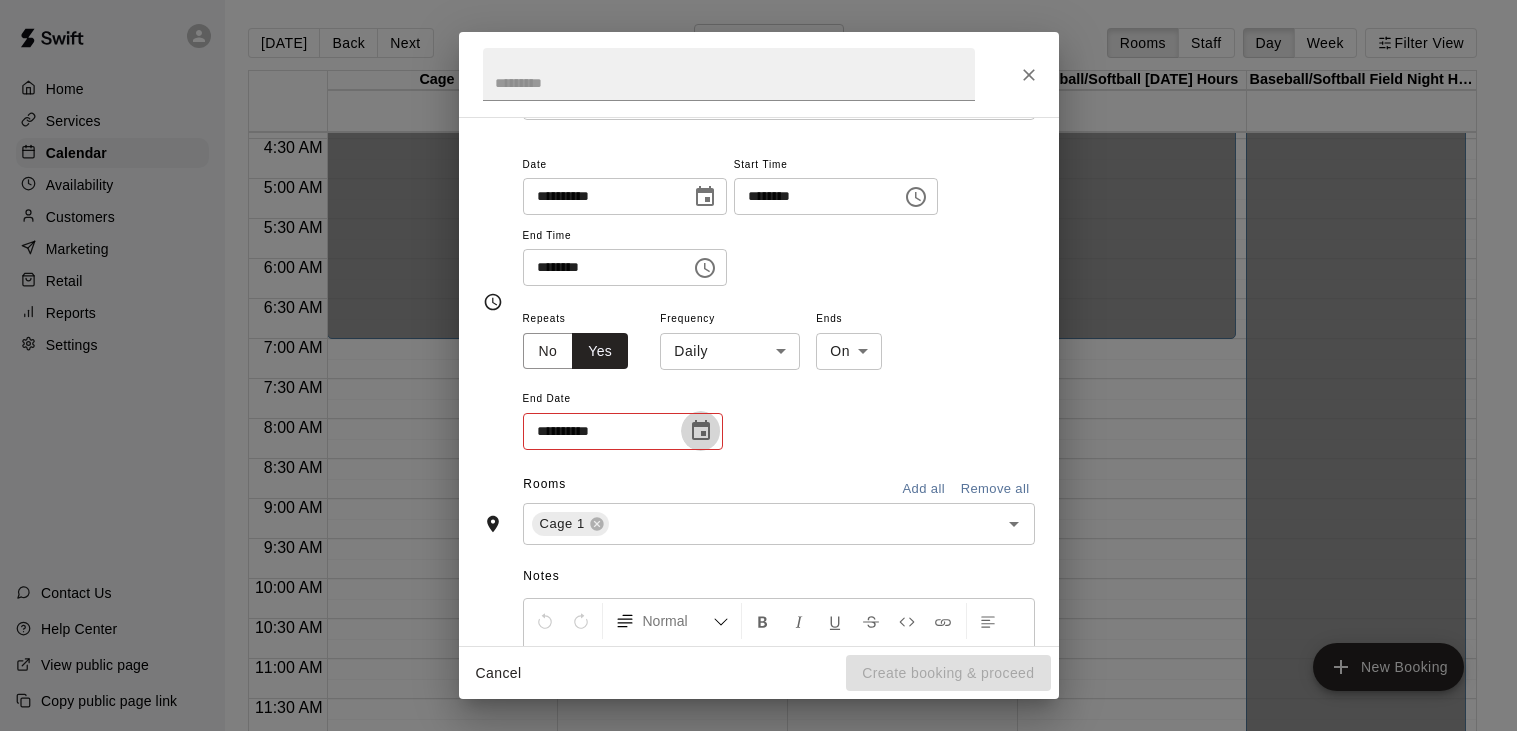 click 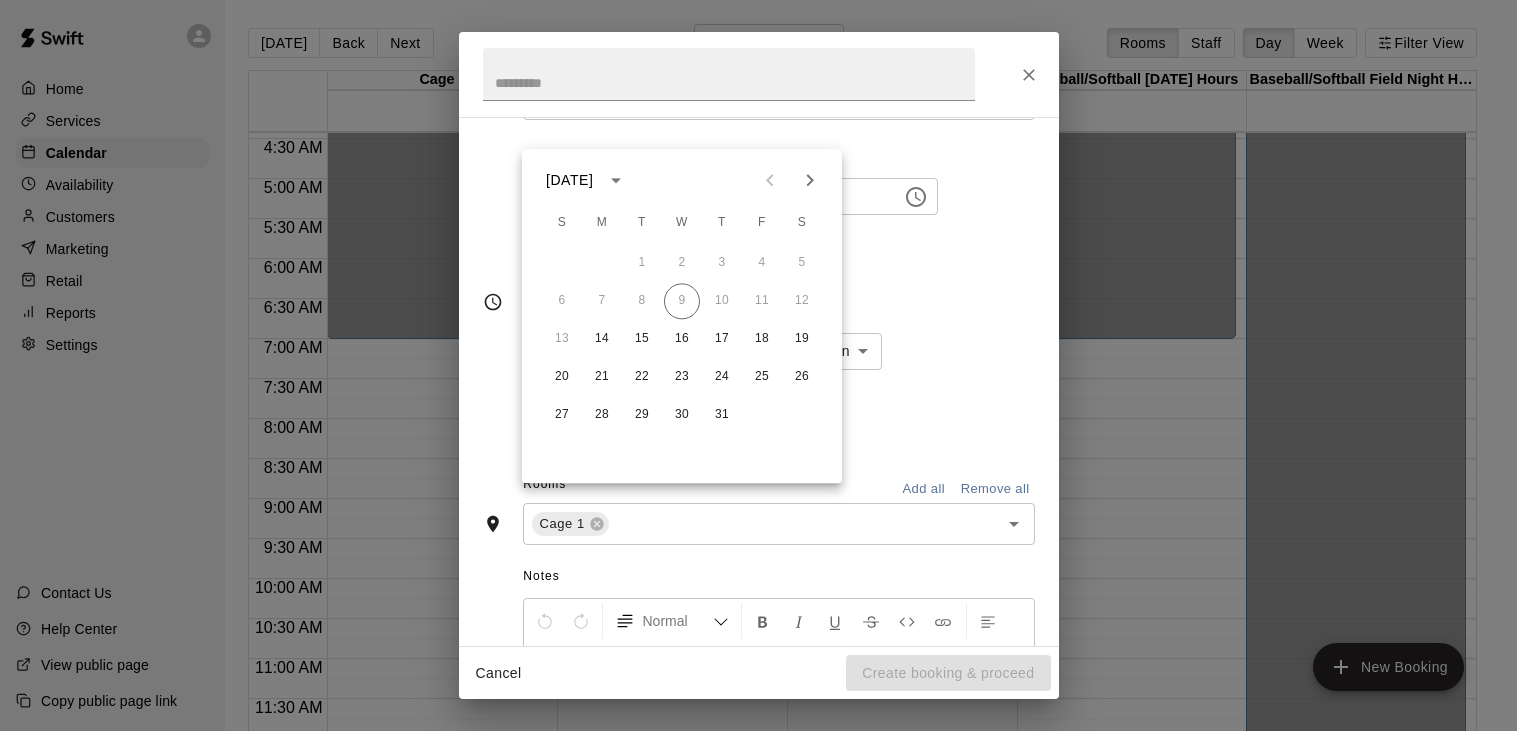 click 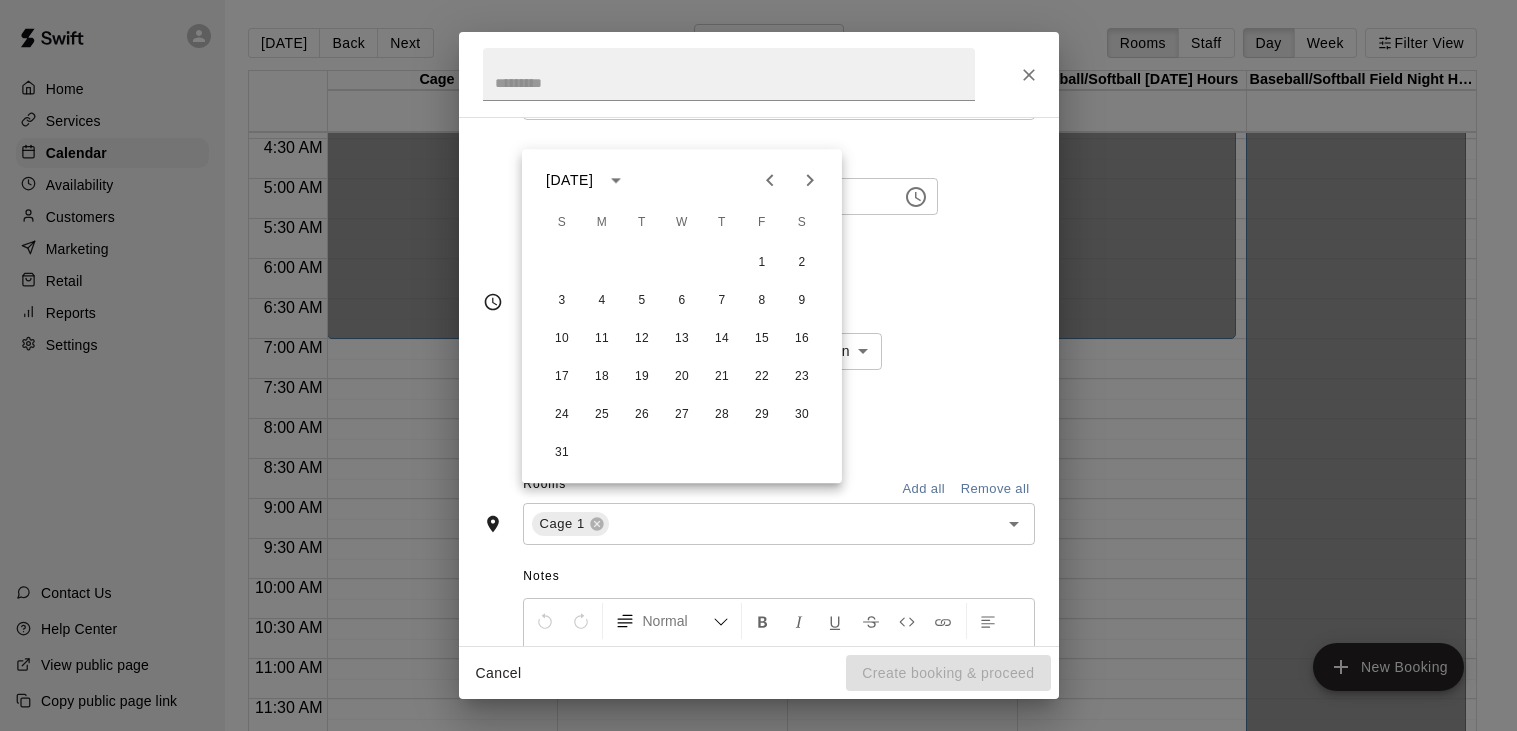 click 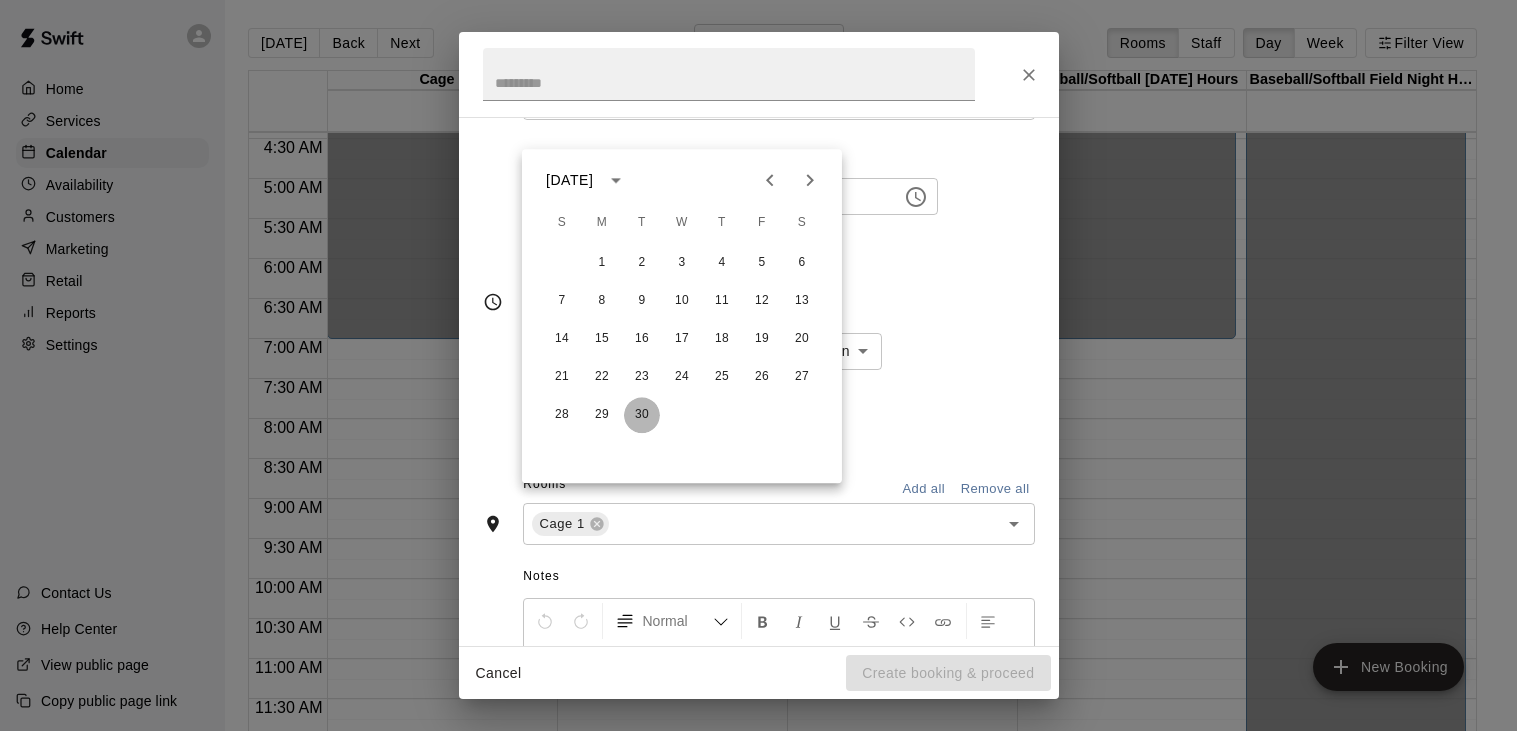 click on "30" at bounding box center [642, 415] 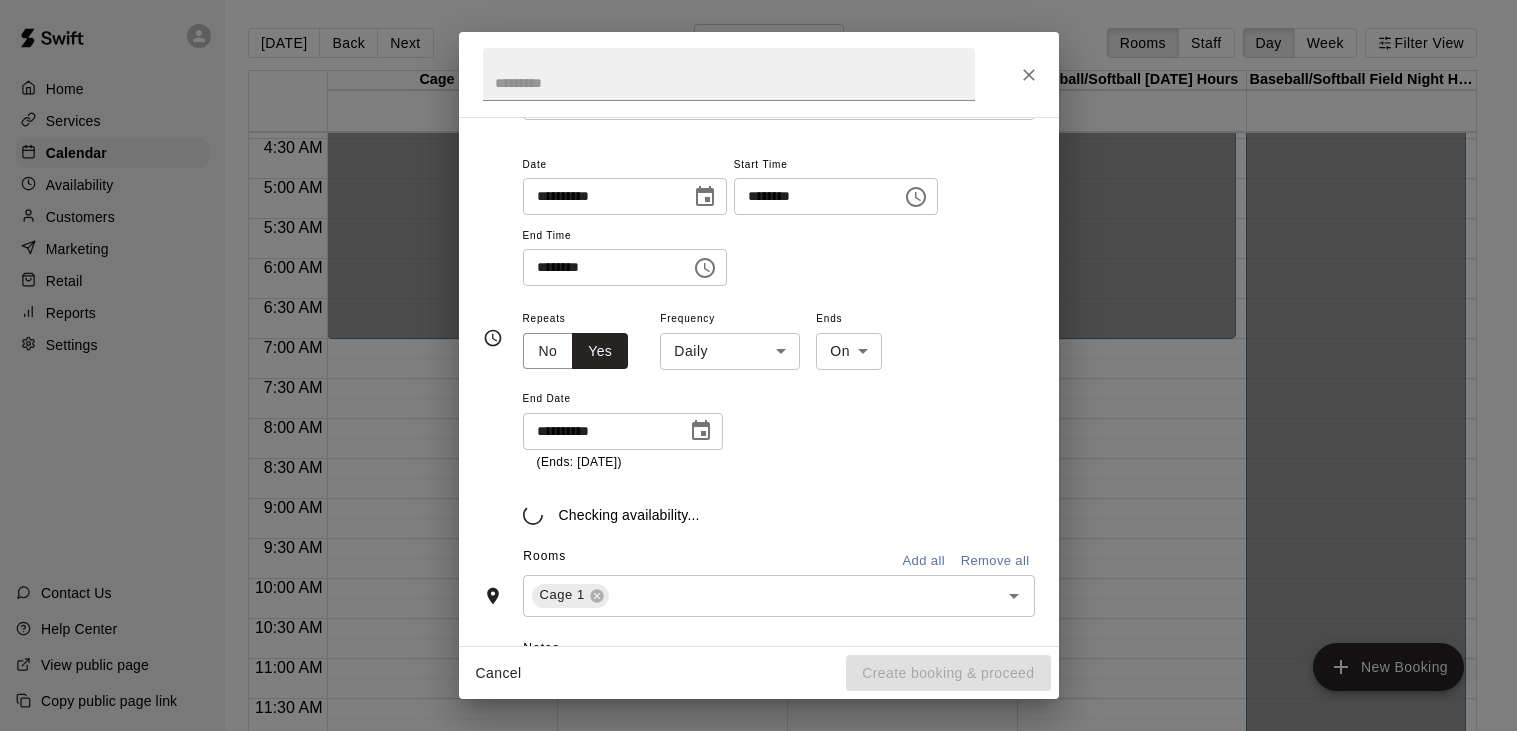 click on "Home Services Calendar Availability Customers Marketing Retail Reports Settings Contact Us Help Center View public page Copy public page link [DATE] Back [DATE][DATE] Rooms Staff Day Week Filter View Cage 1  14 Mon Cage 2 14 Mon Cage 3 14 Mon Baseball/Softball [DATE] Hours 14 Mon Baseball/Softball Field Night Hours 14 Mon 12:00 AM 12:30 AM 1:00 AM 1:30 AM 2:00 AM 2:30 AM 3:00 AM 3:30 AM 4:00 AM 4:30 AM 5:00 AM 5:30 AM 6:00 AM 6:30 AM 7:00 AM 7:30 AM 8:00 AM 8:30 AM 9:00 AM 9:30 AM 10:00 AM 10:30 AM 11:00 AM 11:30 AM 12:00 PM 12:30 PM 1:00 PM 1:30 PM 2:00 PM 2:30 PM 3:00 PM 3:30 PM 4:00 PM 4:30 PM 5:00 PM 5:30 PM 6:00 PM 6:30 PM 7:00 PM 7:30 PM 8:00 PM 8:30 PM 9:00 PM 9:30 PM 10:00 PM 10:30 PM 11:00 PM 11:30 PM 12:00 AM – 7:00 AM Closed 6:00 PM – 6:30 PM [PERSON_NAME]  30 - min Private Lesson 0 6:30 PM – 7:00 PM [PERSON_NAME] 30 - min Private Lesson 0 8:00 PM – 9:00 PM [PERSON_NAME][GEOGRAPHIC_DATA] 60 - minute Private Lesson 0 12:00 AM – 7:00 AM Closed 12:00 AM – 7:00 AM Closed 12:00 AM – 7:00 AM Closed" at bounding box center [758, 381] 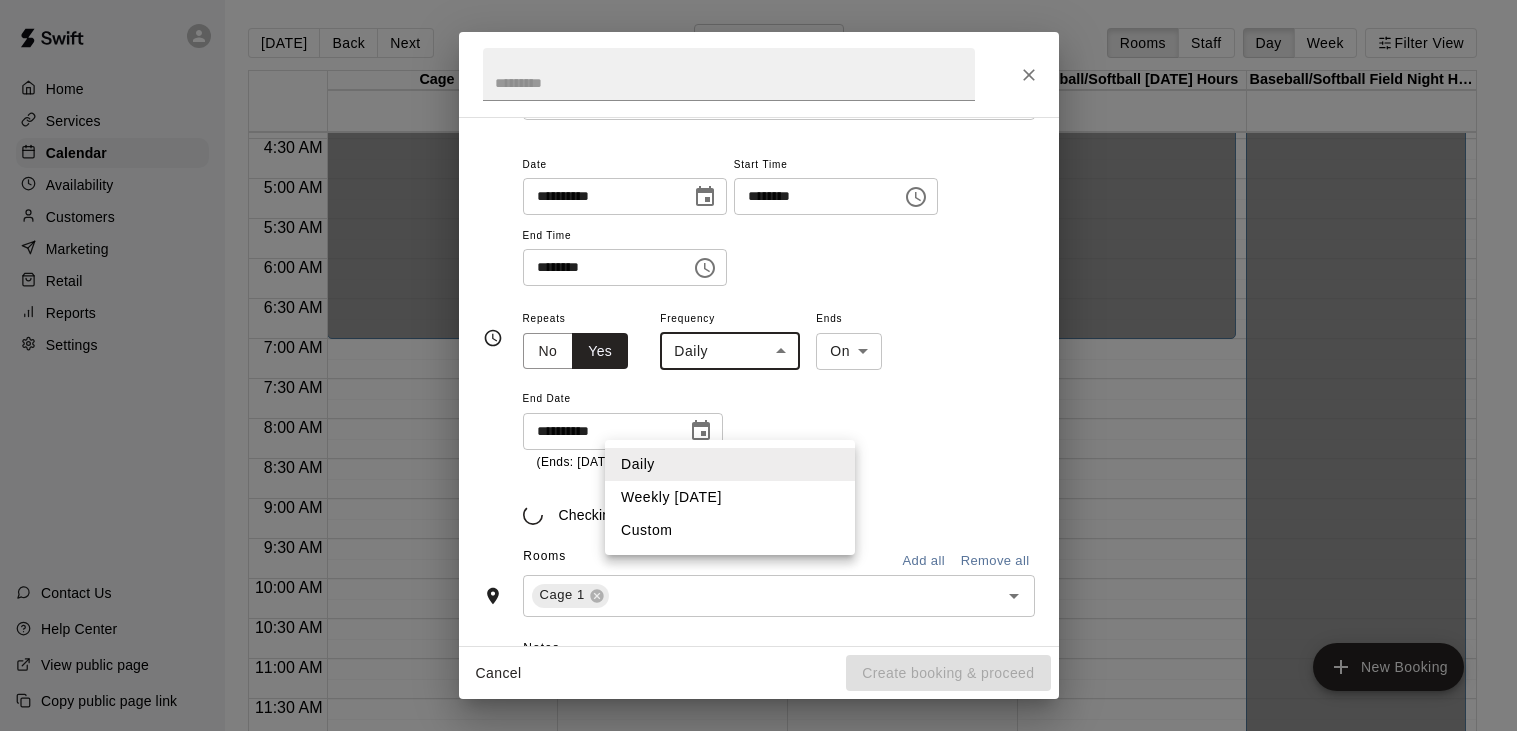 click on "Weekly [DATE]" at bounding box center (730, 497) 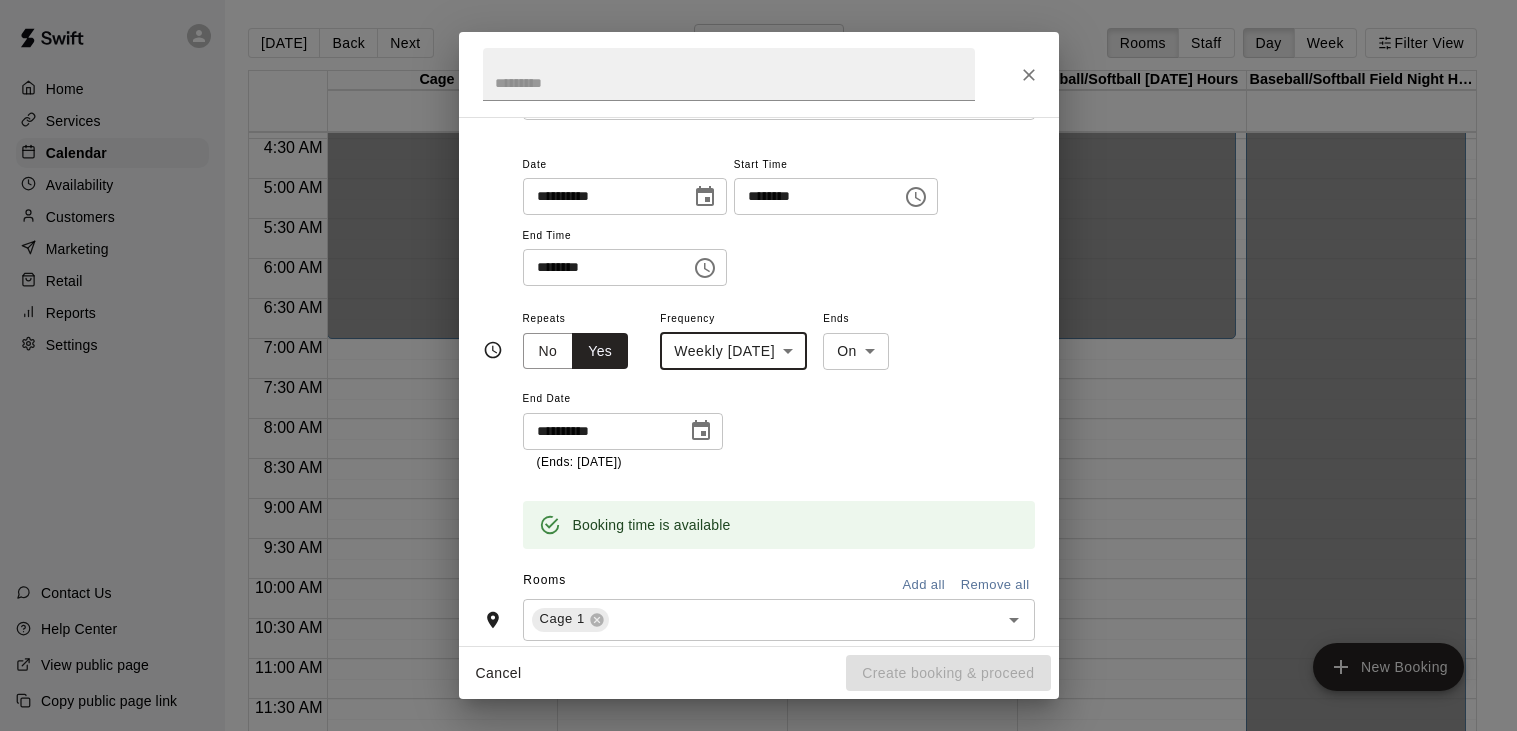 click 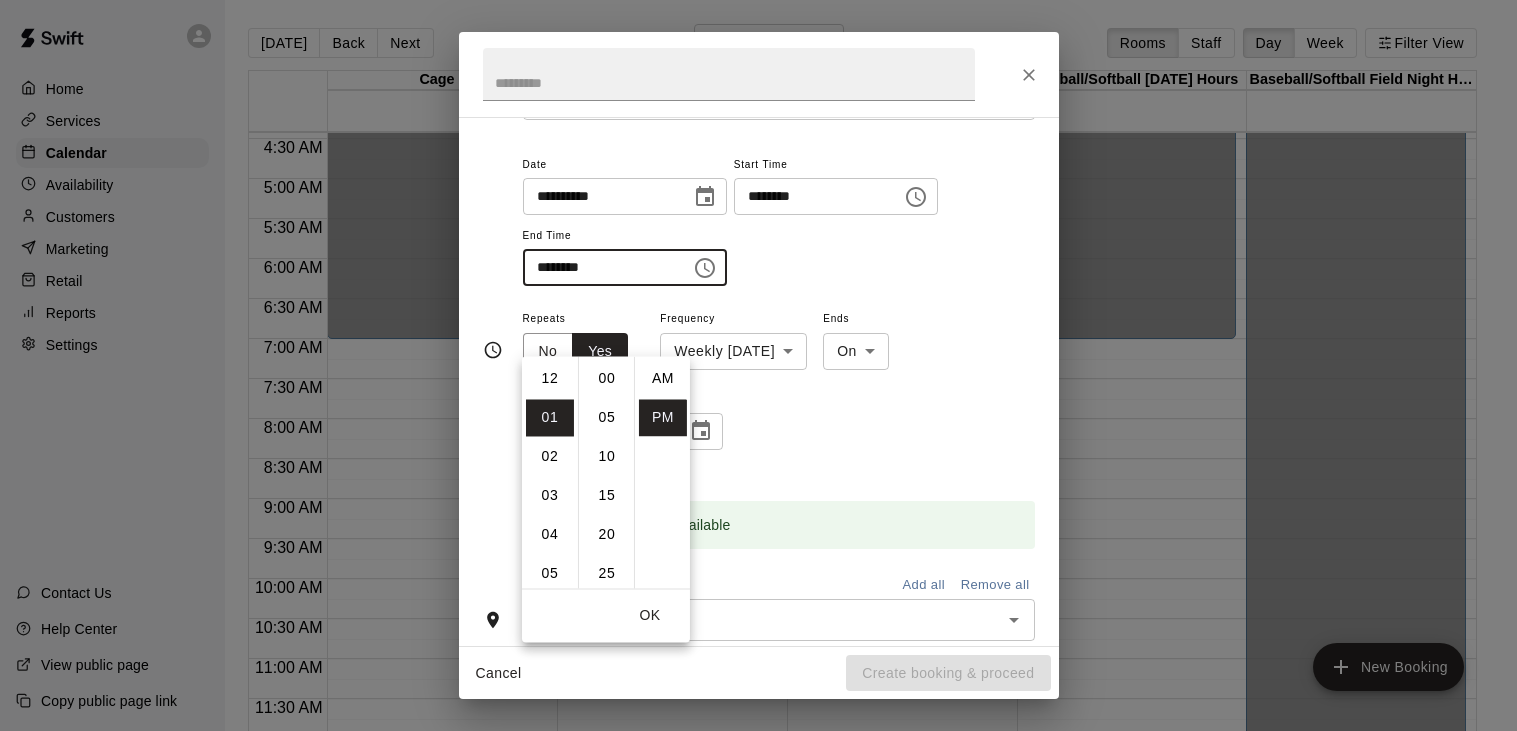 scroll, scrollTop: 38, scrollLeft: 0, axis: vertical 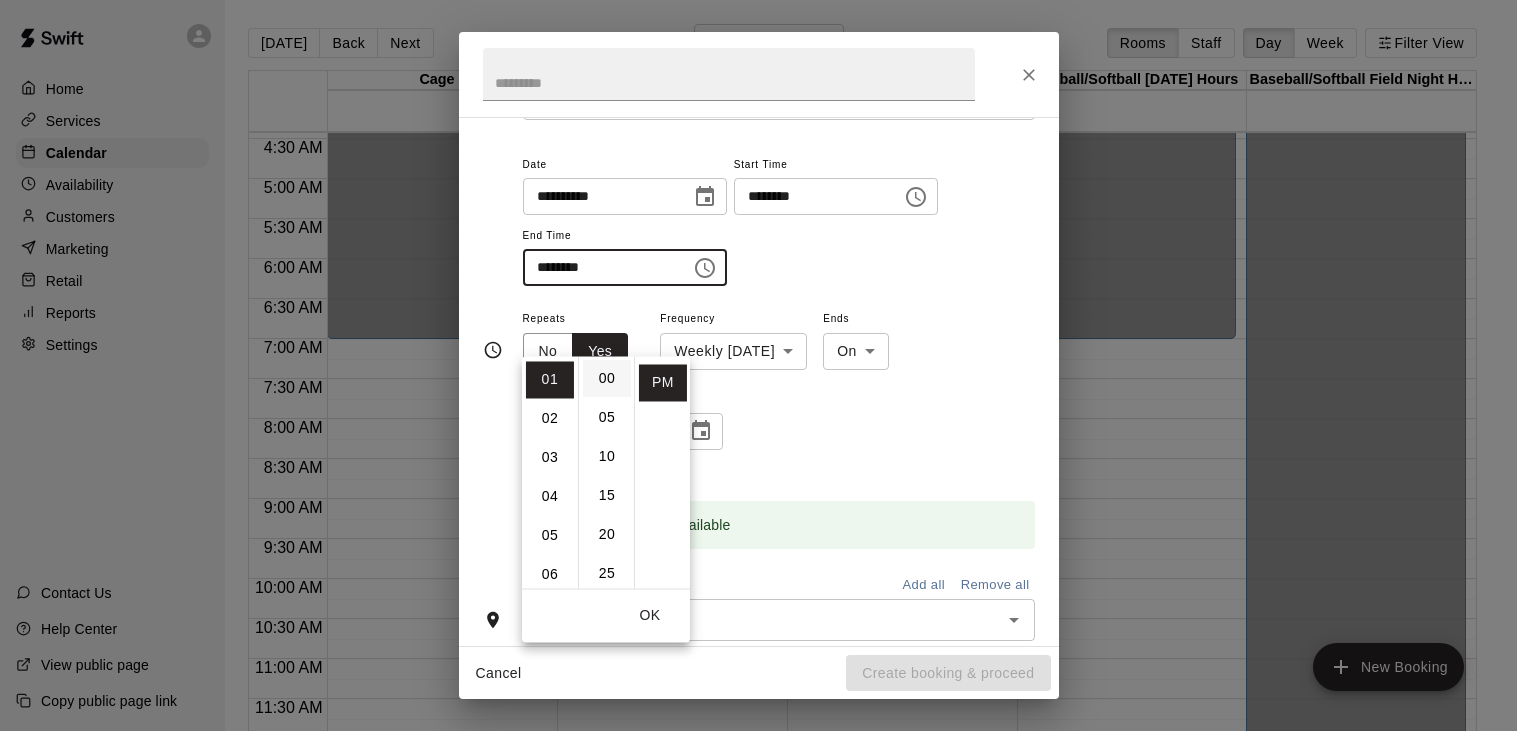 click on "00" at bounding box center (607, 378) 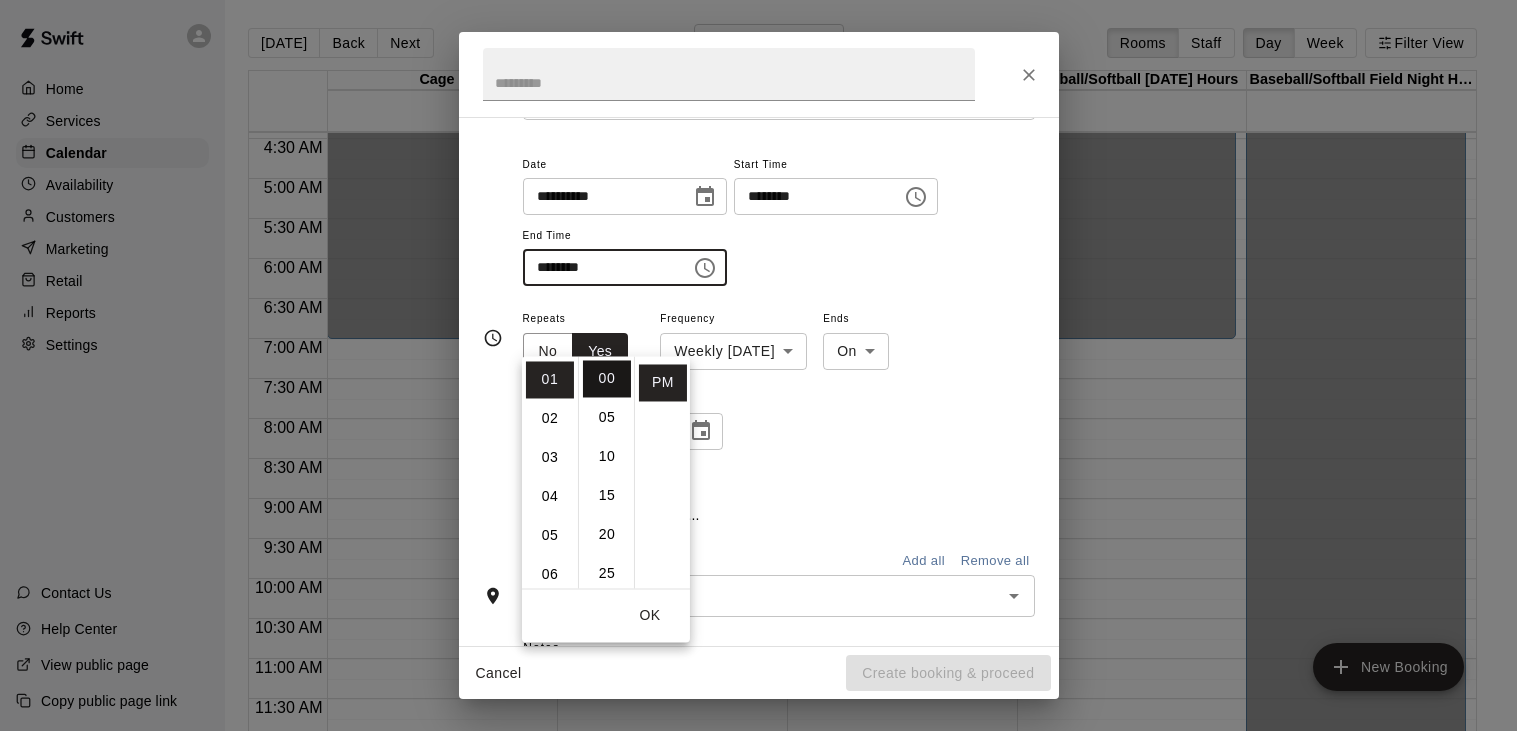 type on "********" 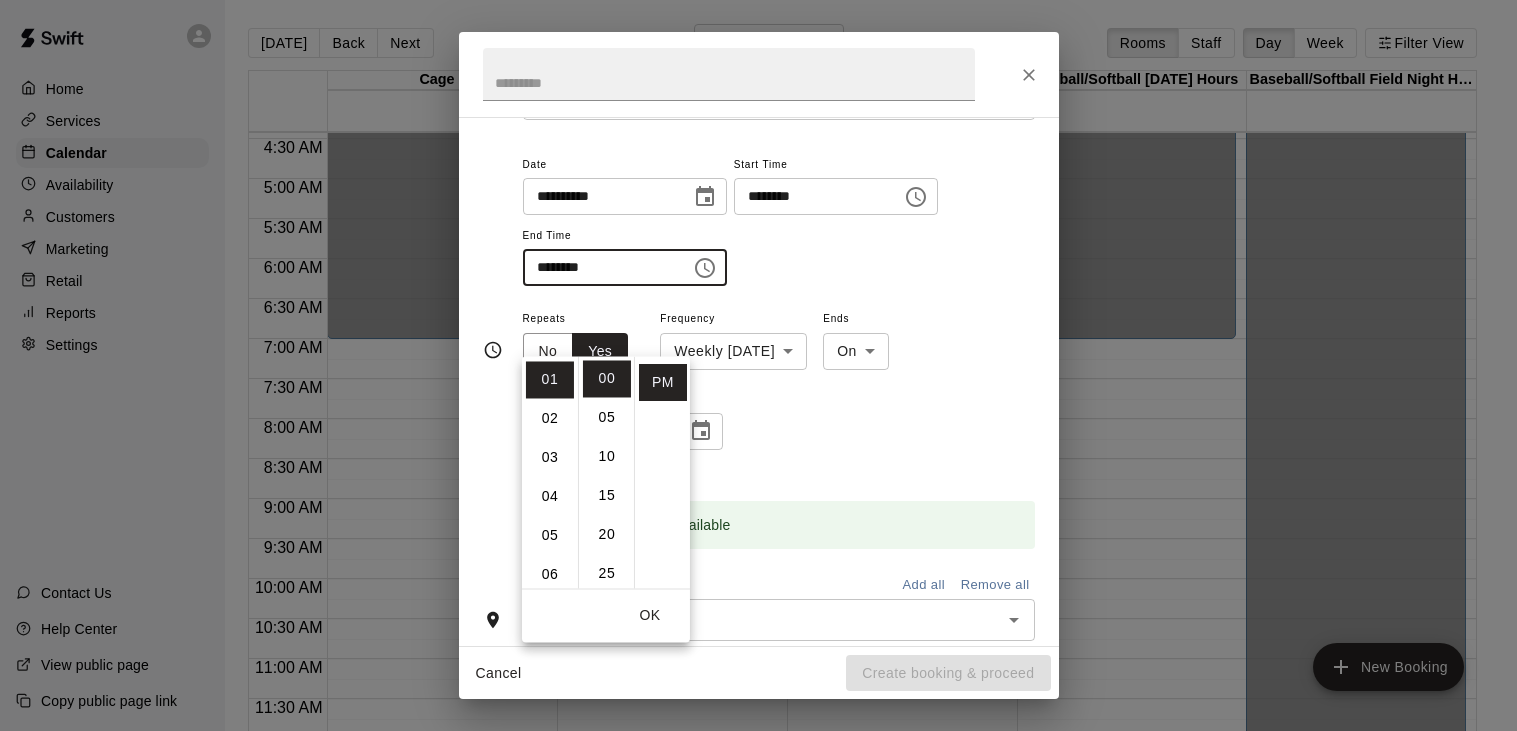 click on "**********" at bounding box center (779, 219) 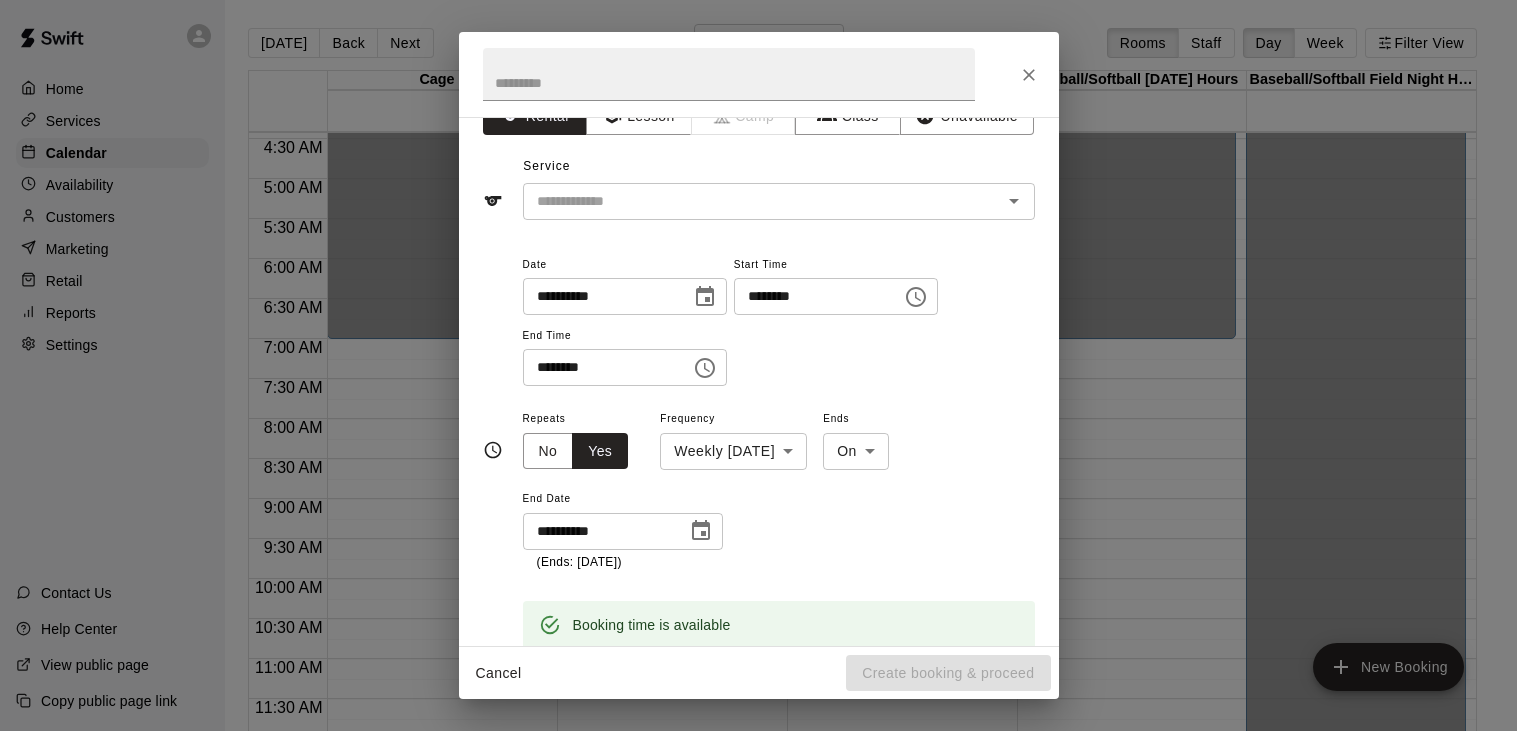 scroll, scrollTop: 0, scrollLeft: 0, axis: both 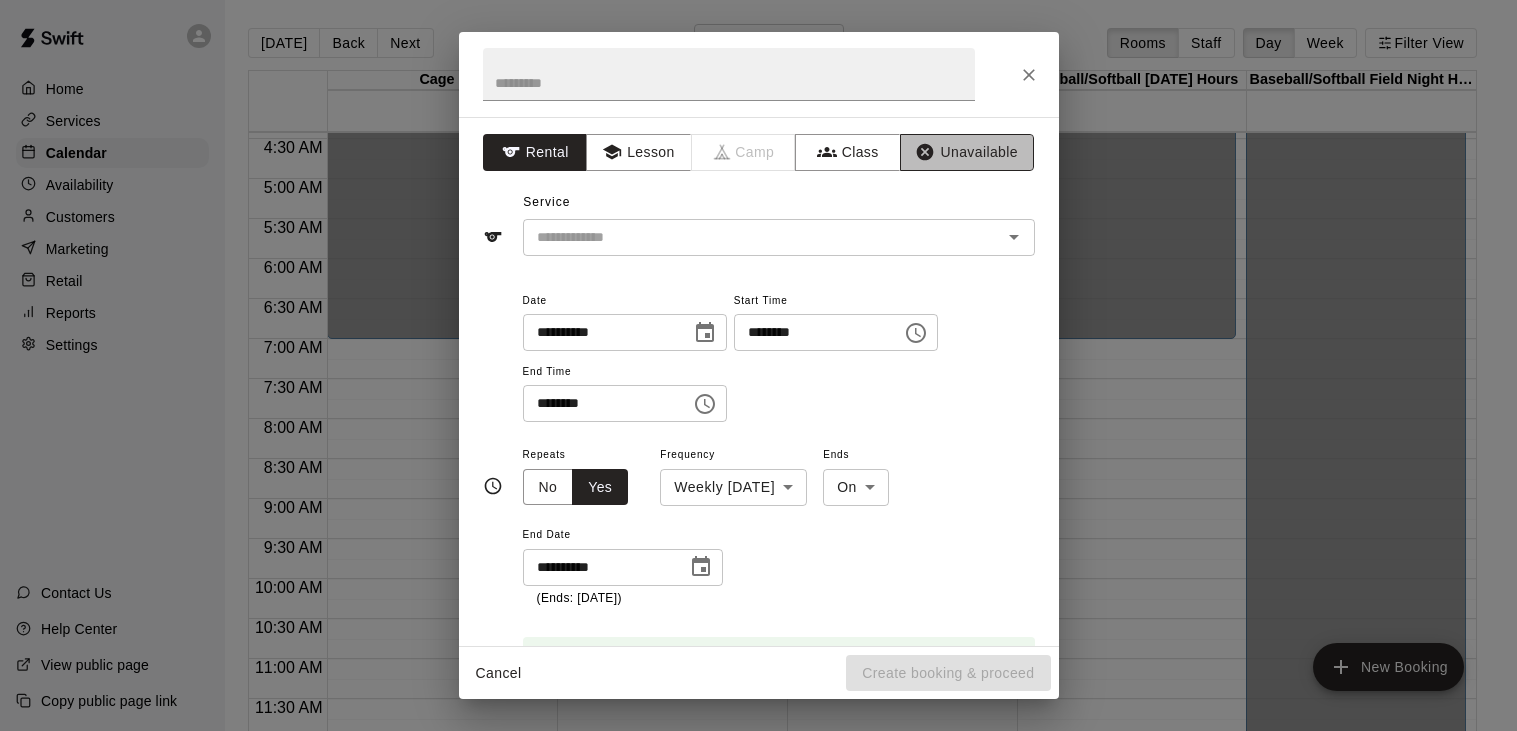 click on "Unavailable" at bounding box center (967, 152) 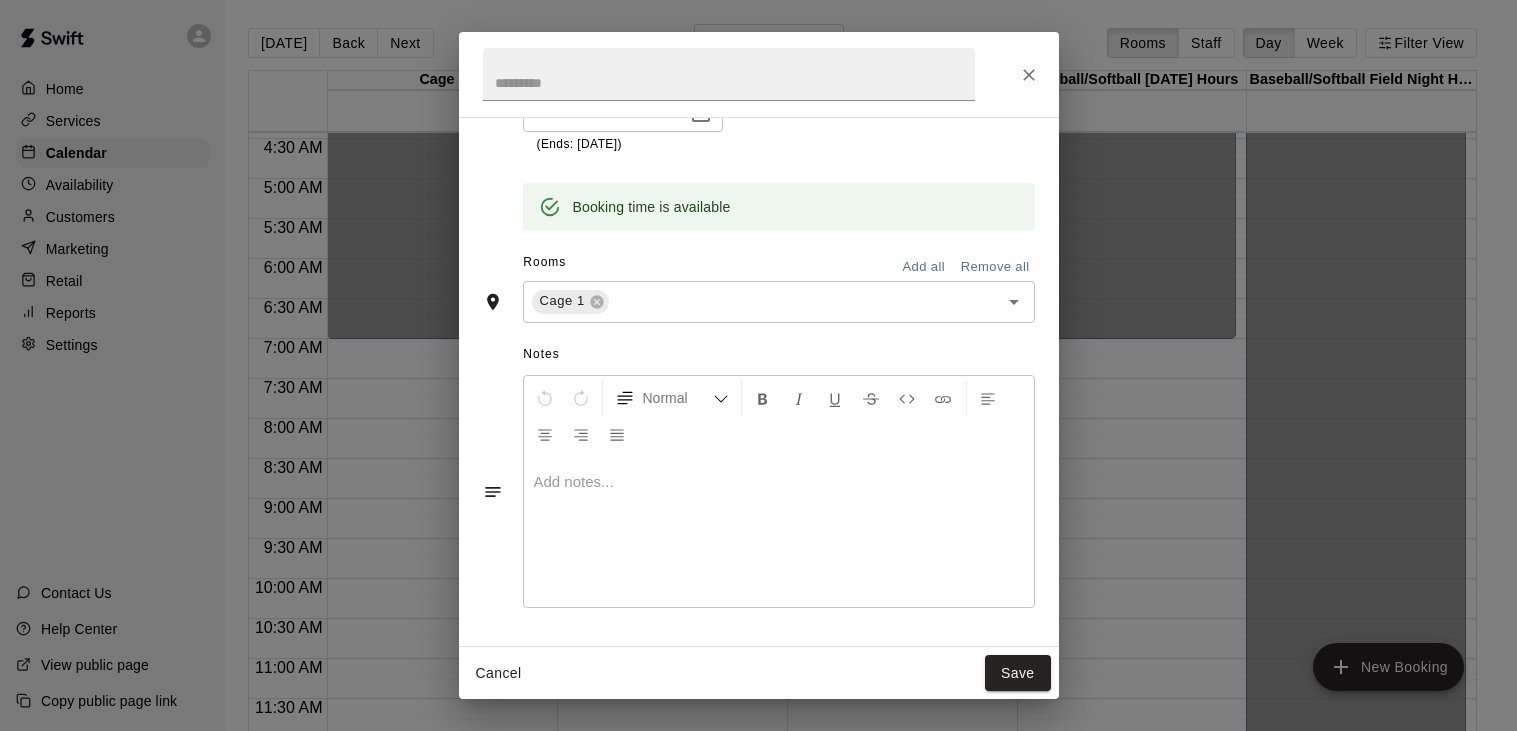 scroll, scrollTop: 423, scrollLeft: 0, axis: vertical 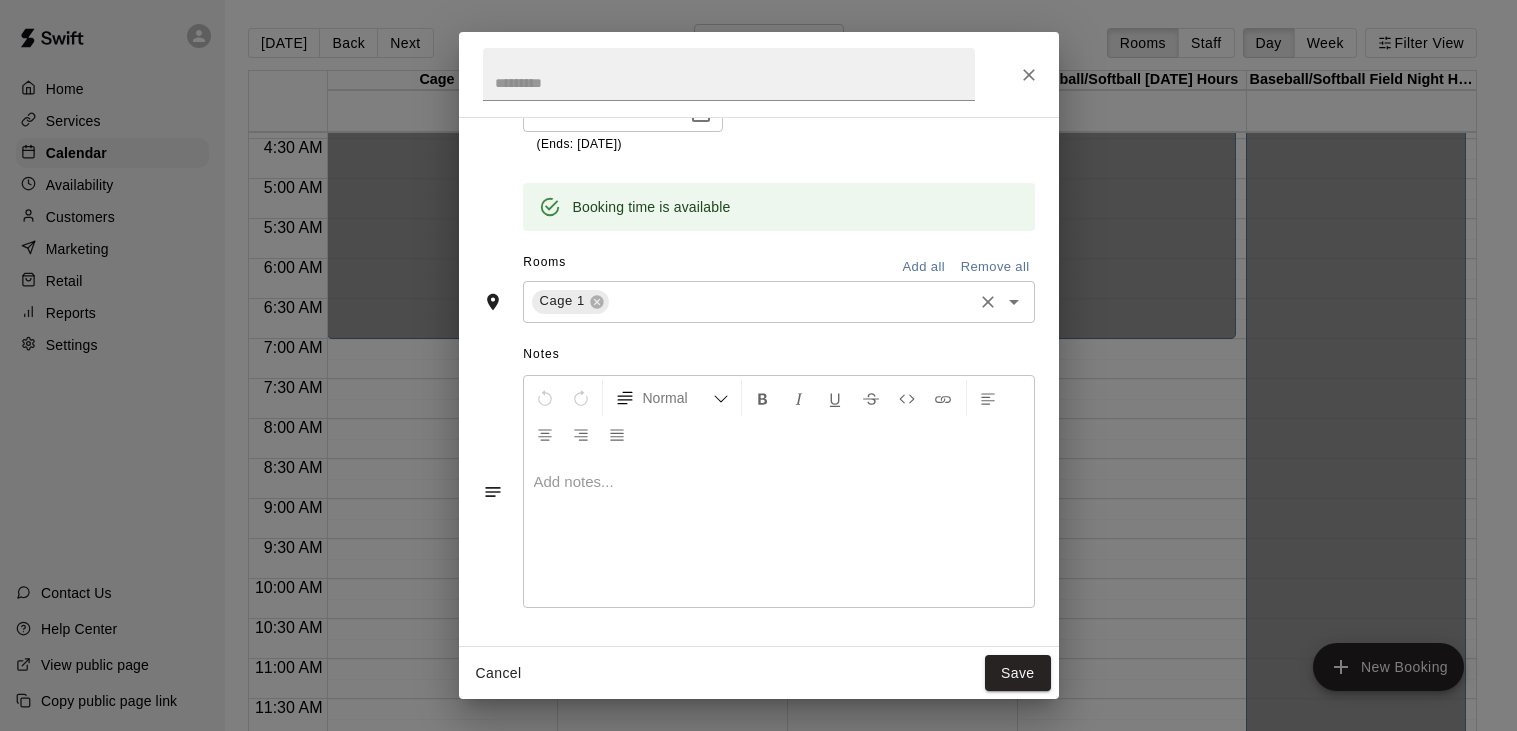 click at bounding box center [791, 301] 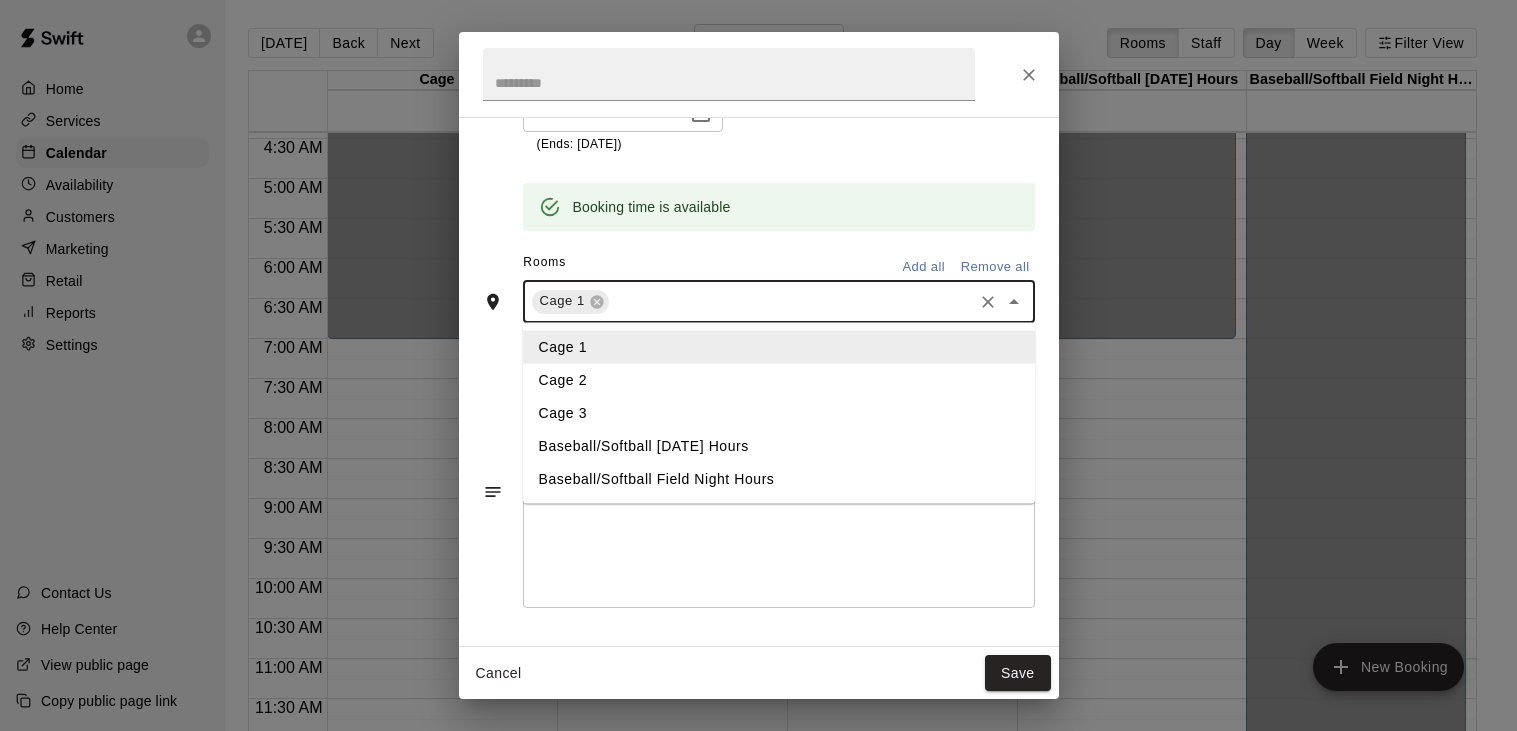 click on "Cage 2" at bounding box center [778, 379] 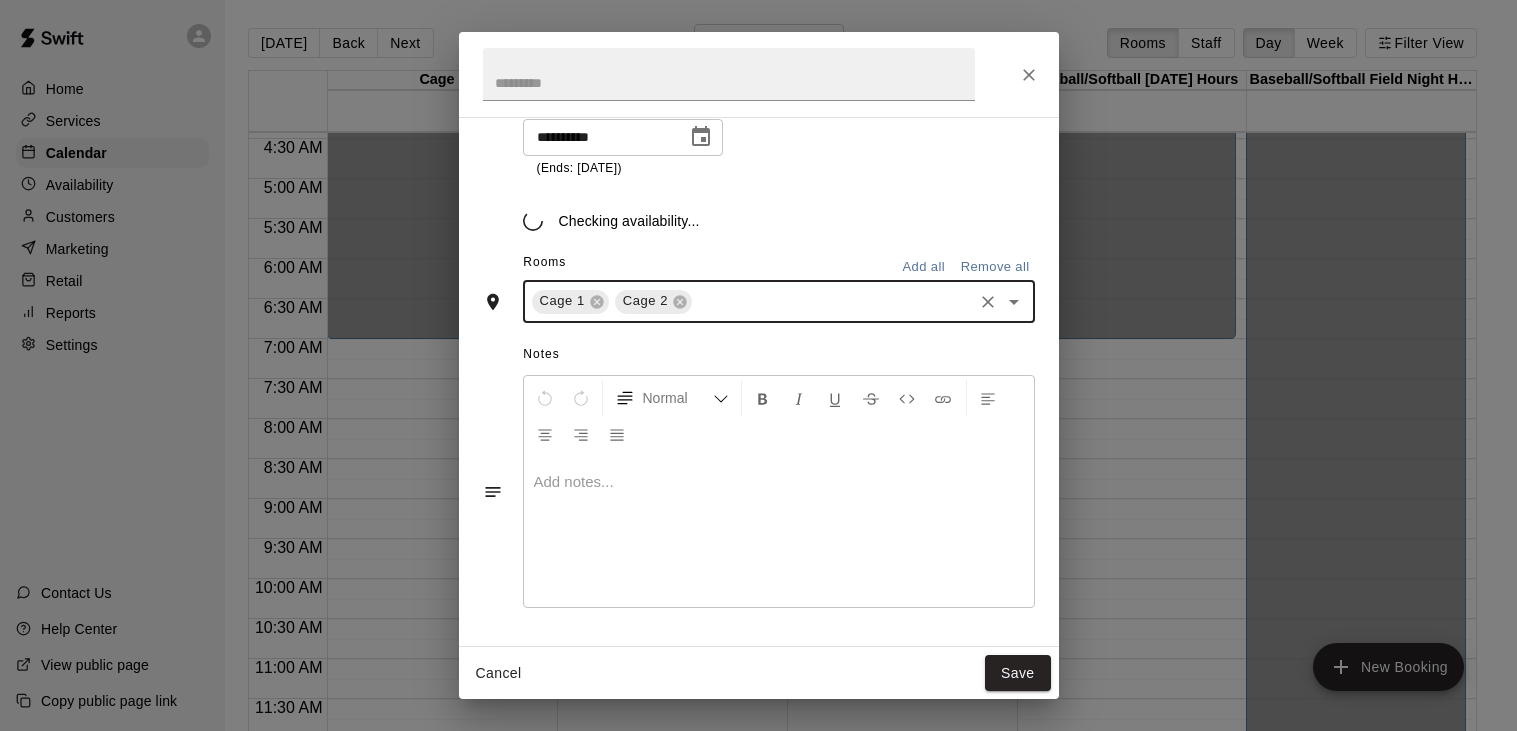 click at bounding box center [832, 301] 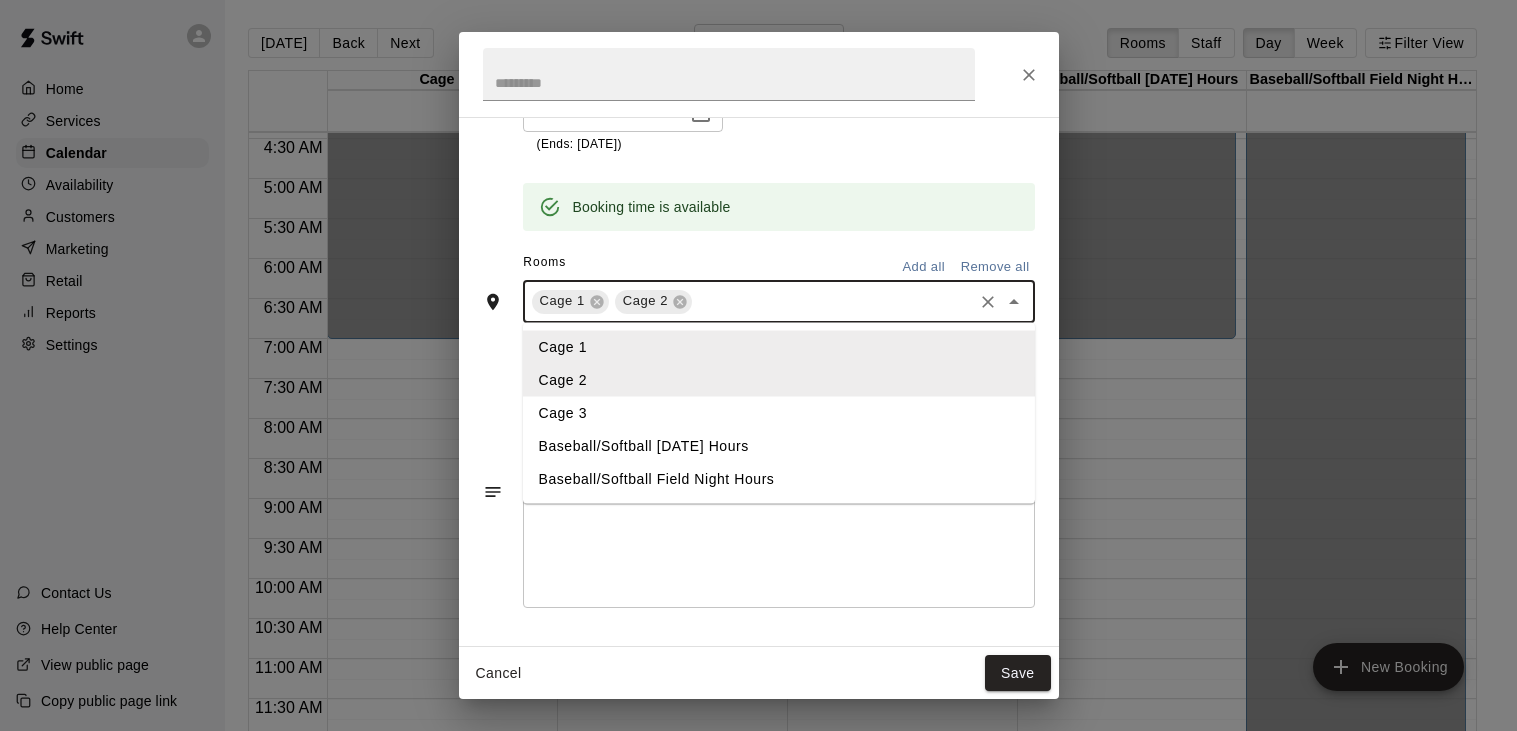 scroll, scrollTop: 423, scrollLeft: 0, axis: vertical 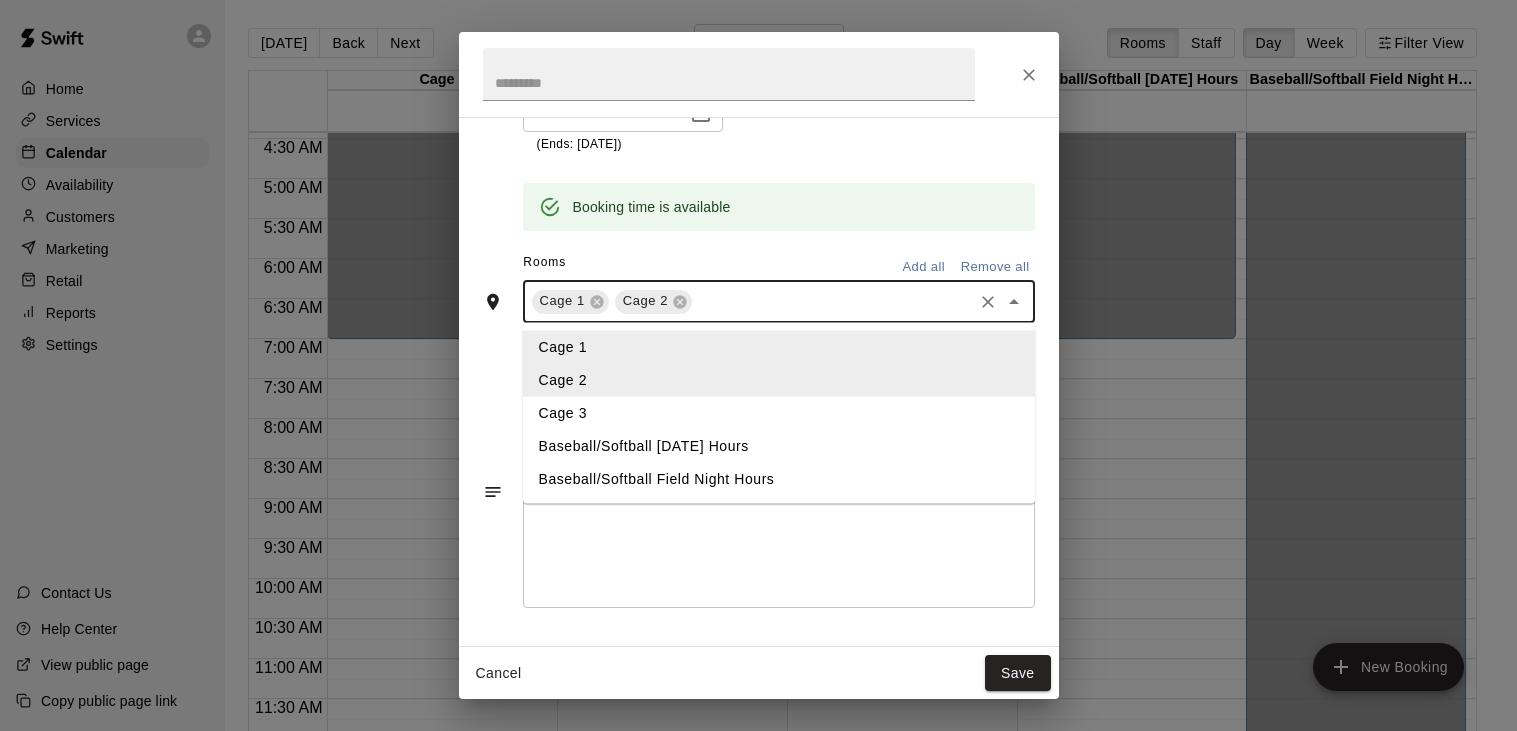 click on "Cage 3" at bounding box center (778, 412) 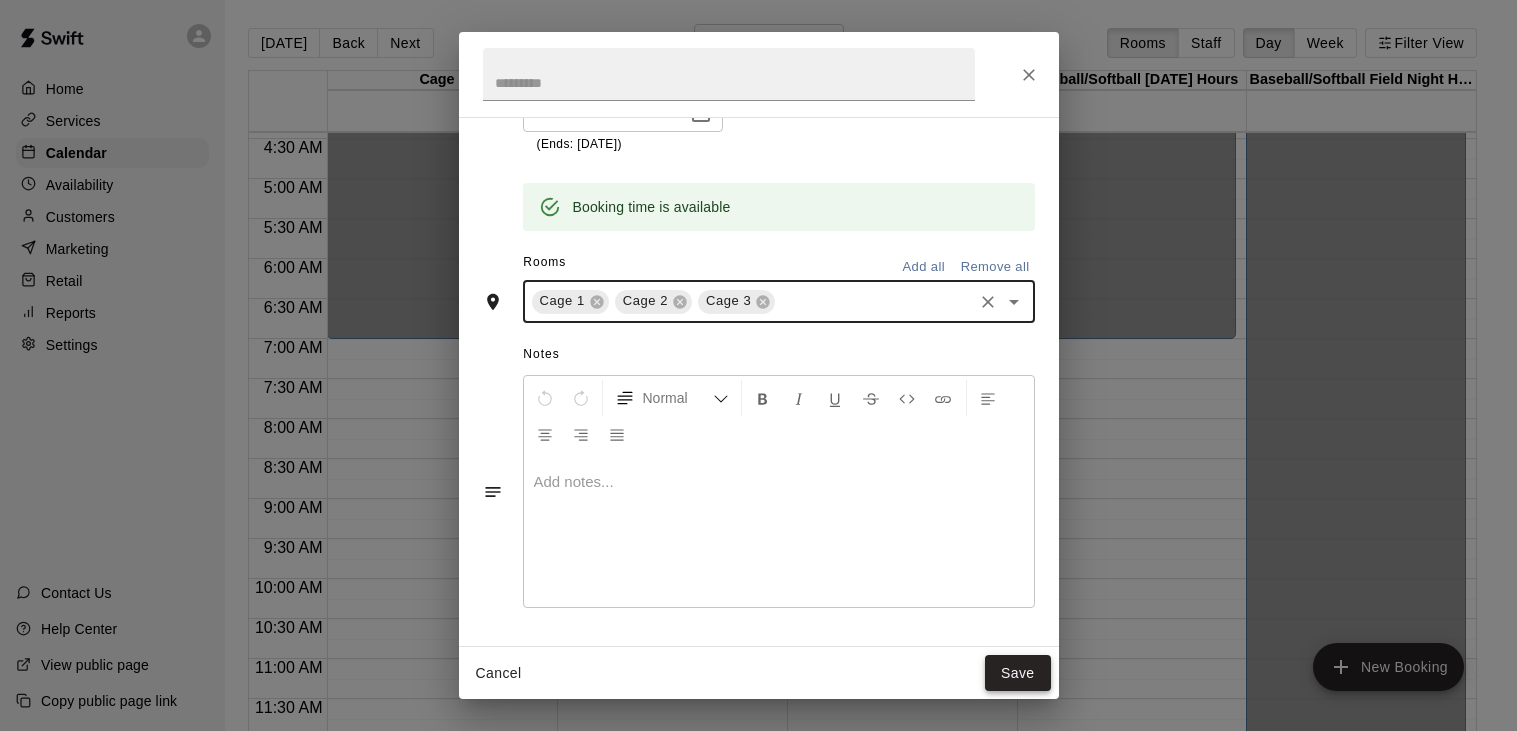 scroll, scrollTop: 423, scrollLeft: 0, axis: vertical 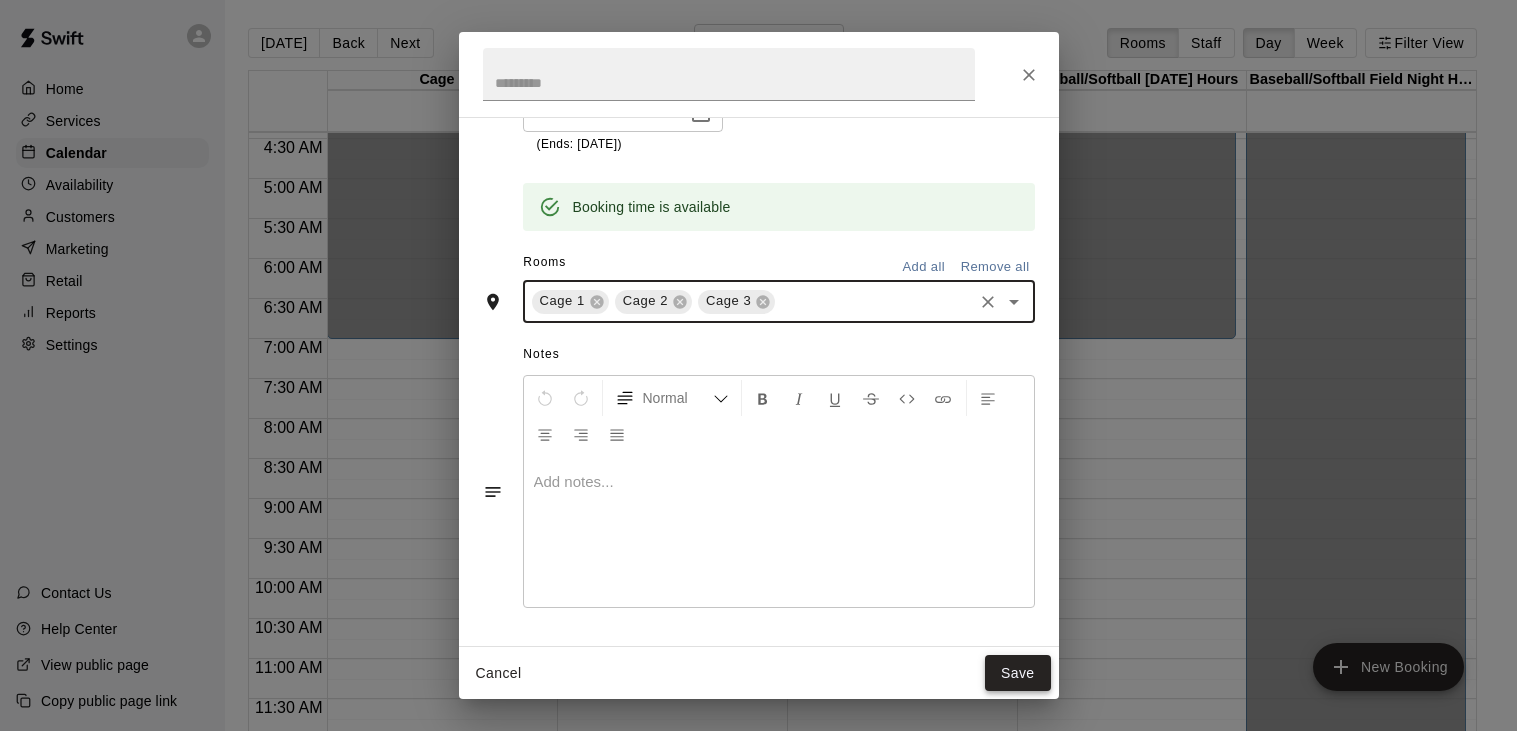 click on "Save" at bounding box center [1018, 673] 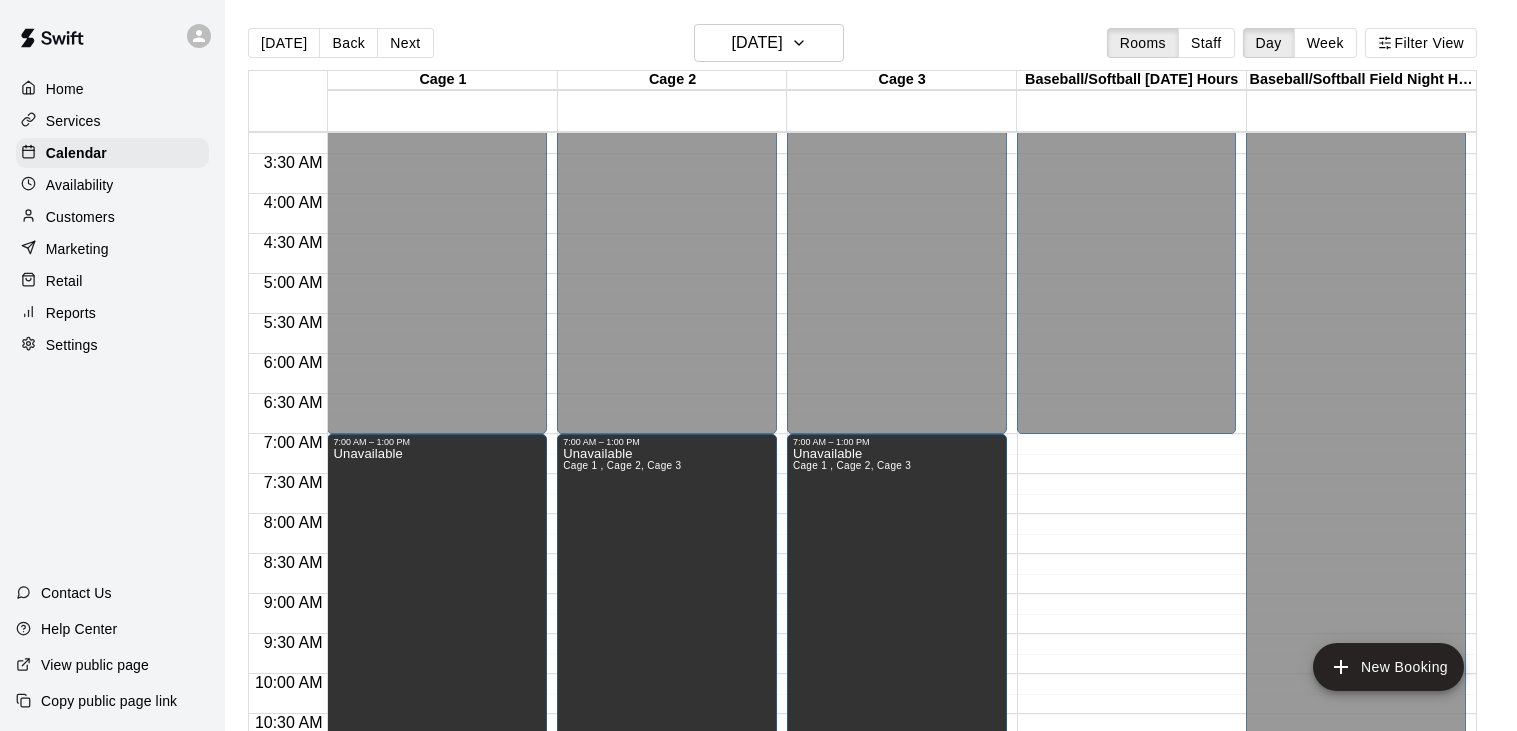 scroll, scrollTop: 244, scrollLeft: 0, axis: vertical 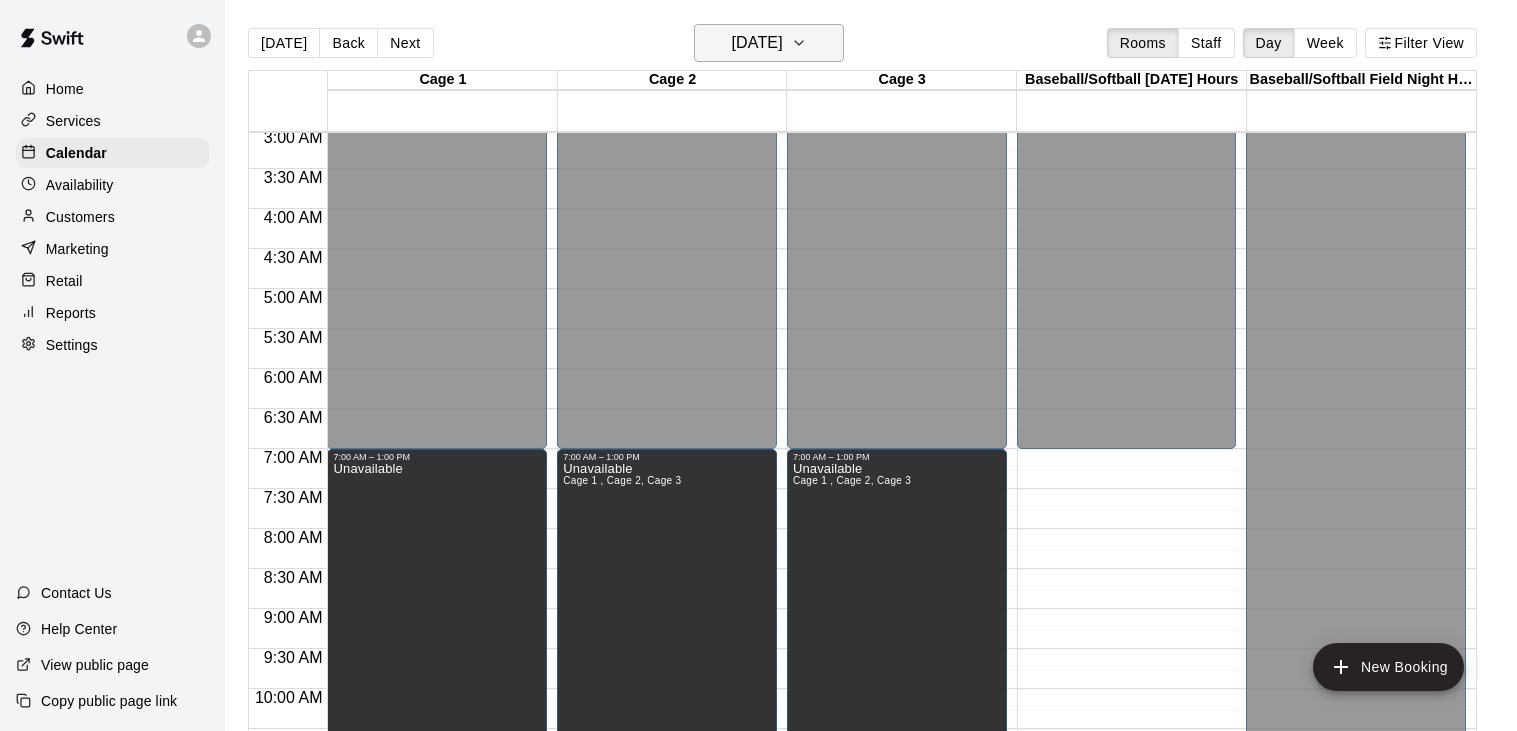 click 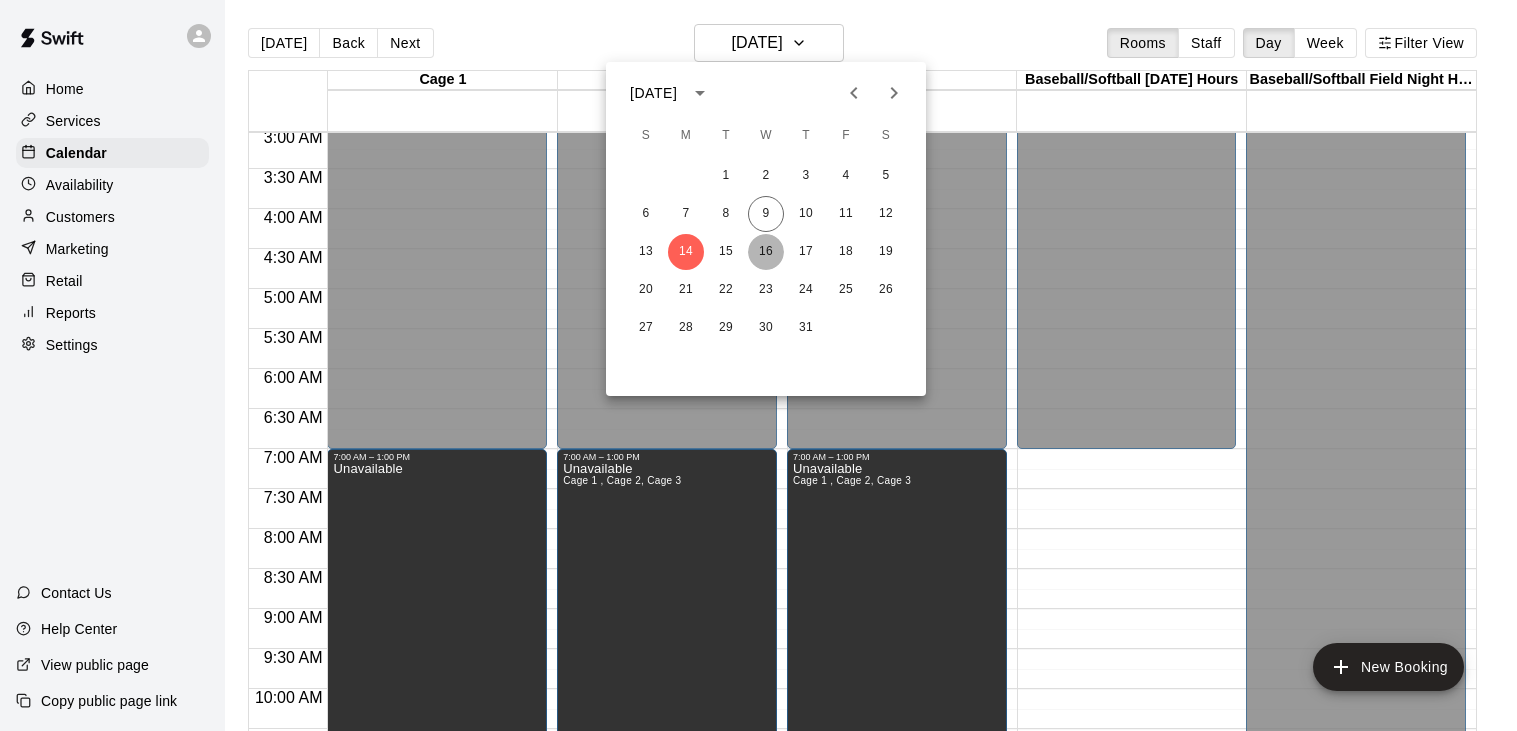 click on "16" at bounding box center [766, 252] 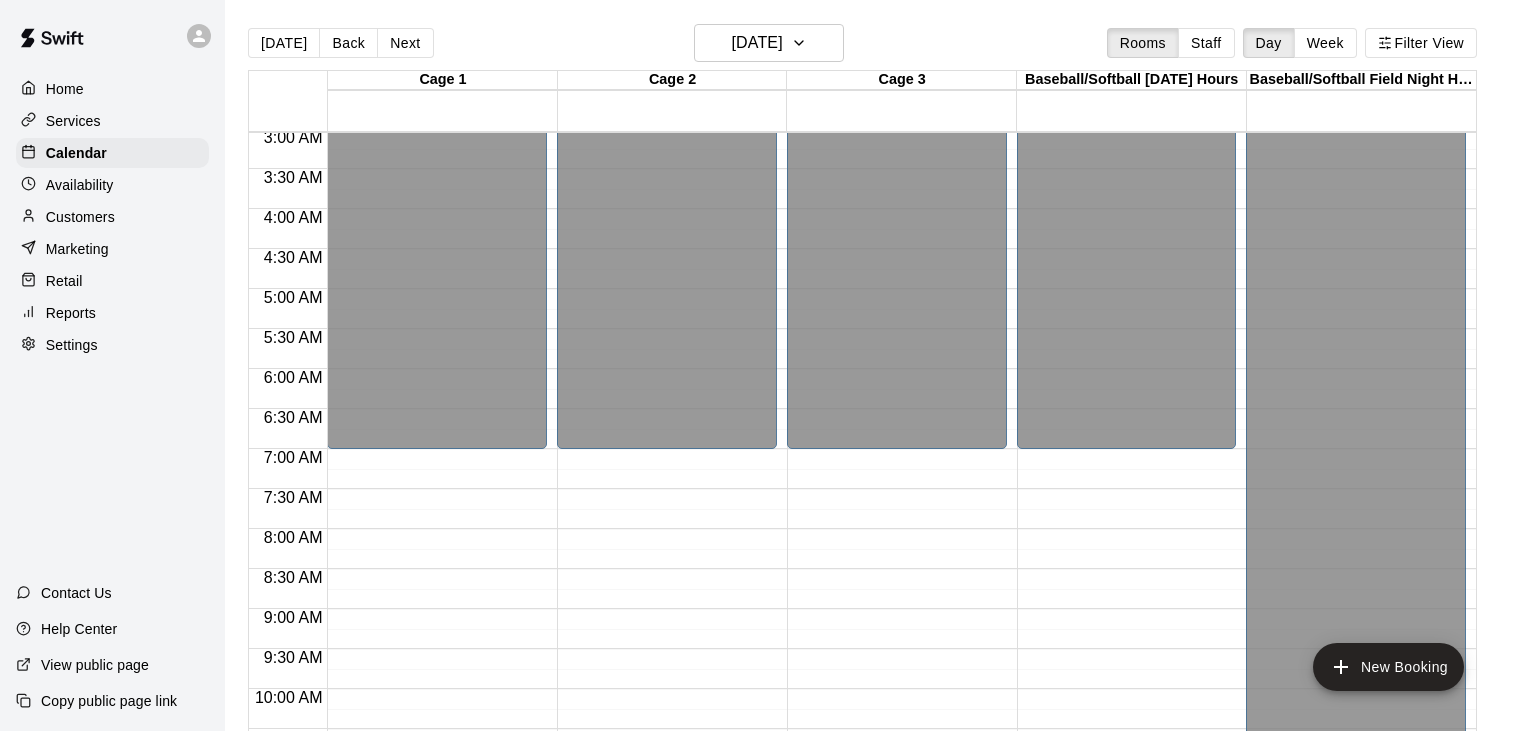 click on "12:00 AM – 7:00 AM Closed 1:00 PM – 4:00 PM Unavailable 4:30 PM – 5:30 PM [PERSON_NAME] 60 - minute Fast Pitch Softball Pitching 0 5:30 PM – 7:00 PM [PERSON_NAME] Smash Zone Birthday Grand Slam Party" at bounding box center (437, 849) 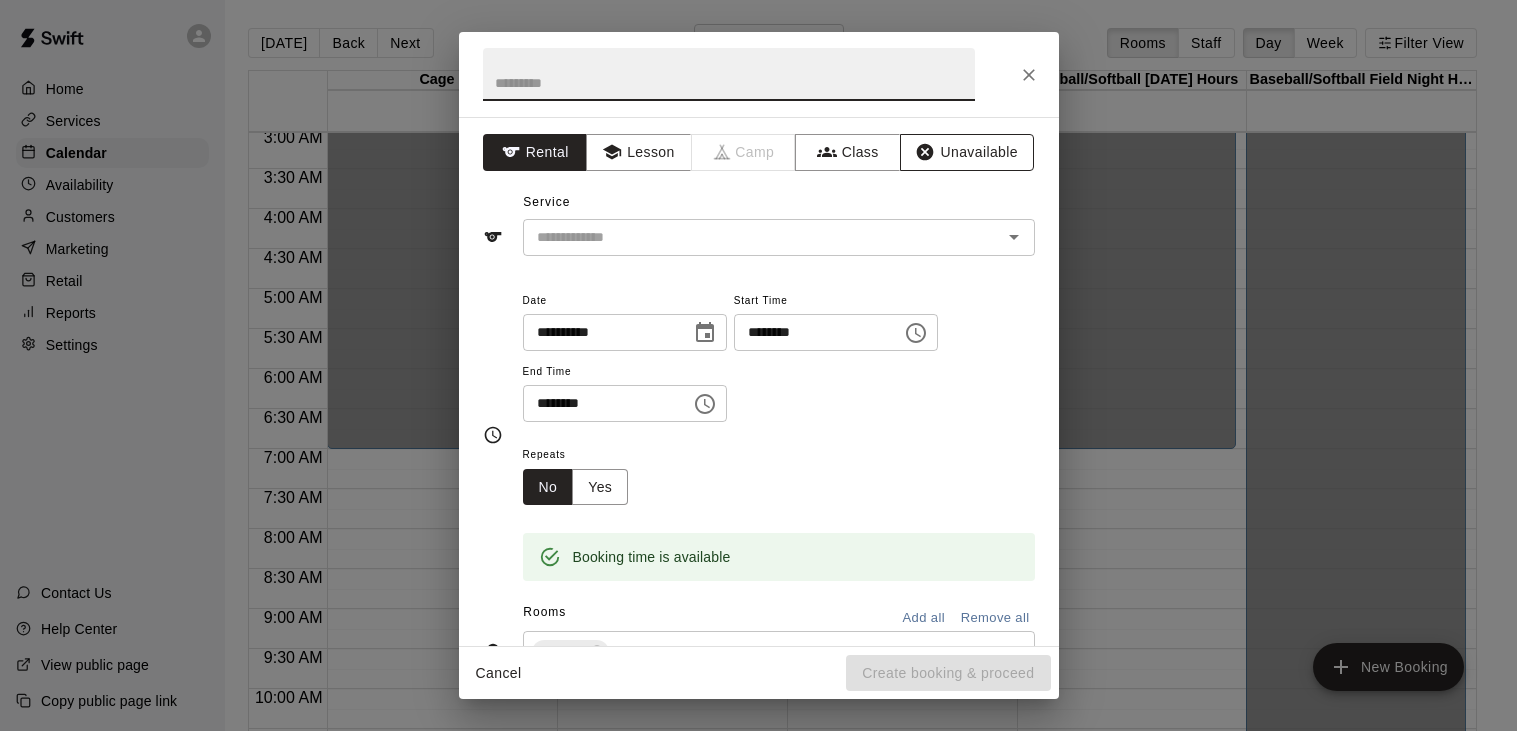 click on "Unavailable" at bounding box center [967, 152] 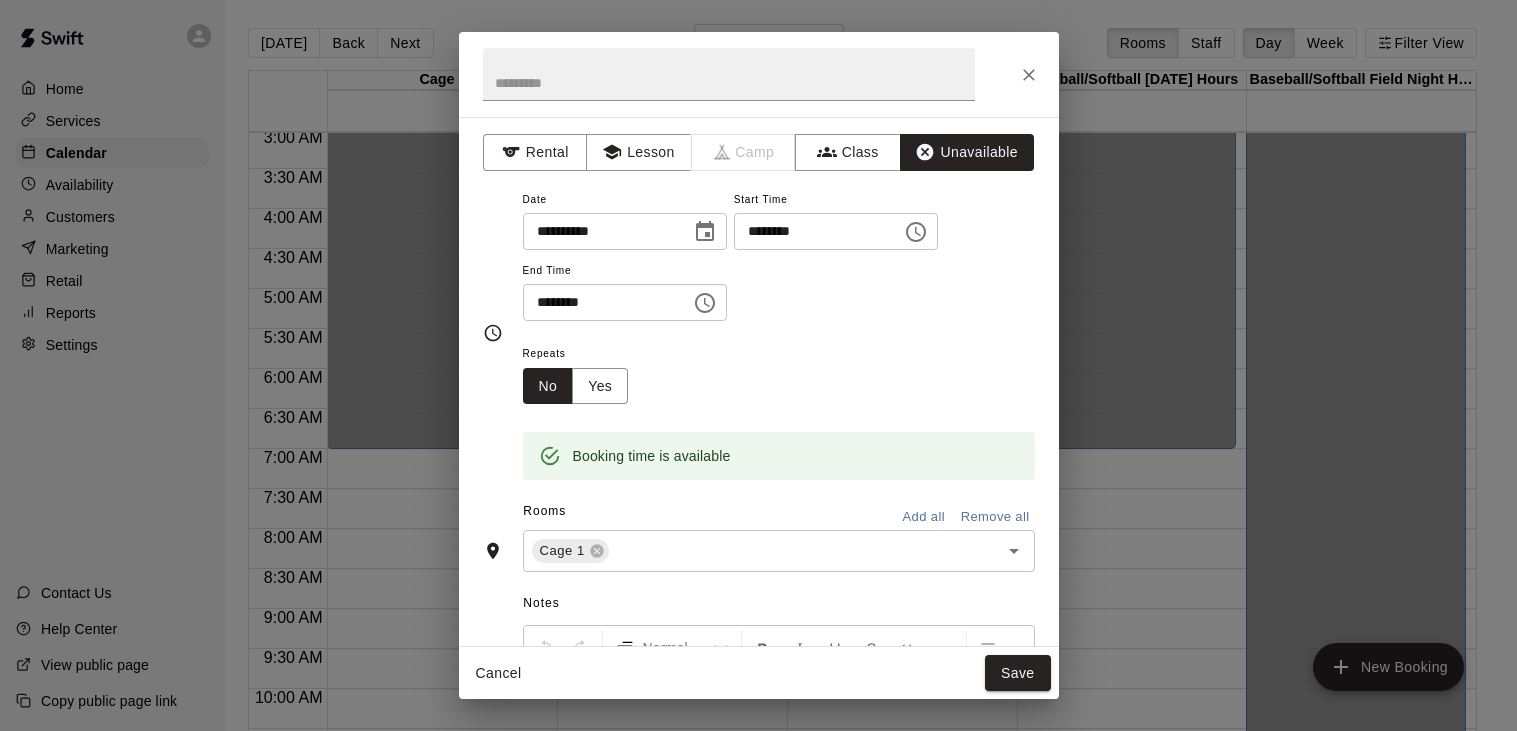 click 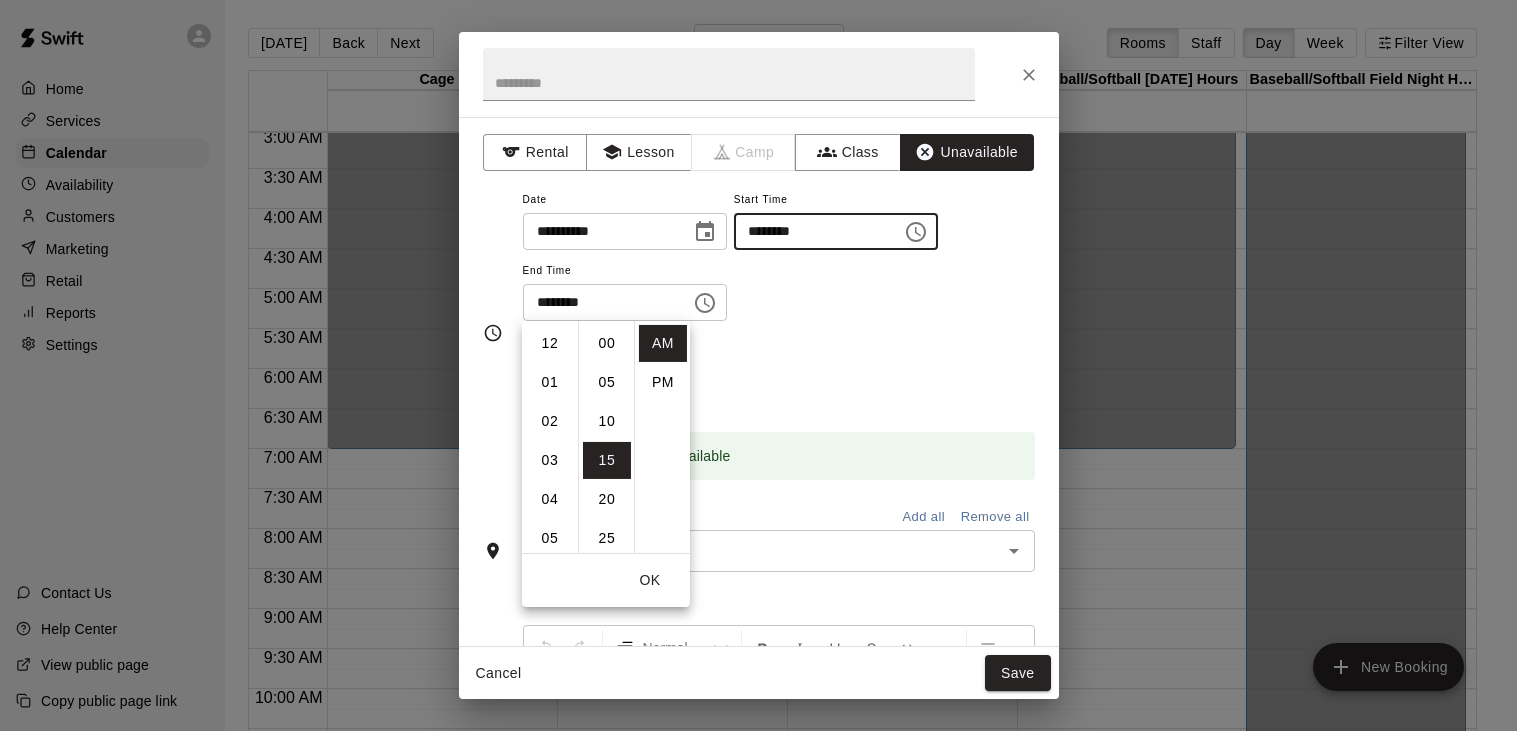 scroll, scrollTop: 273, scrollLeft: 0, axis: vertical 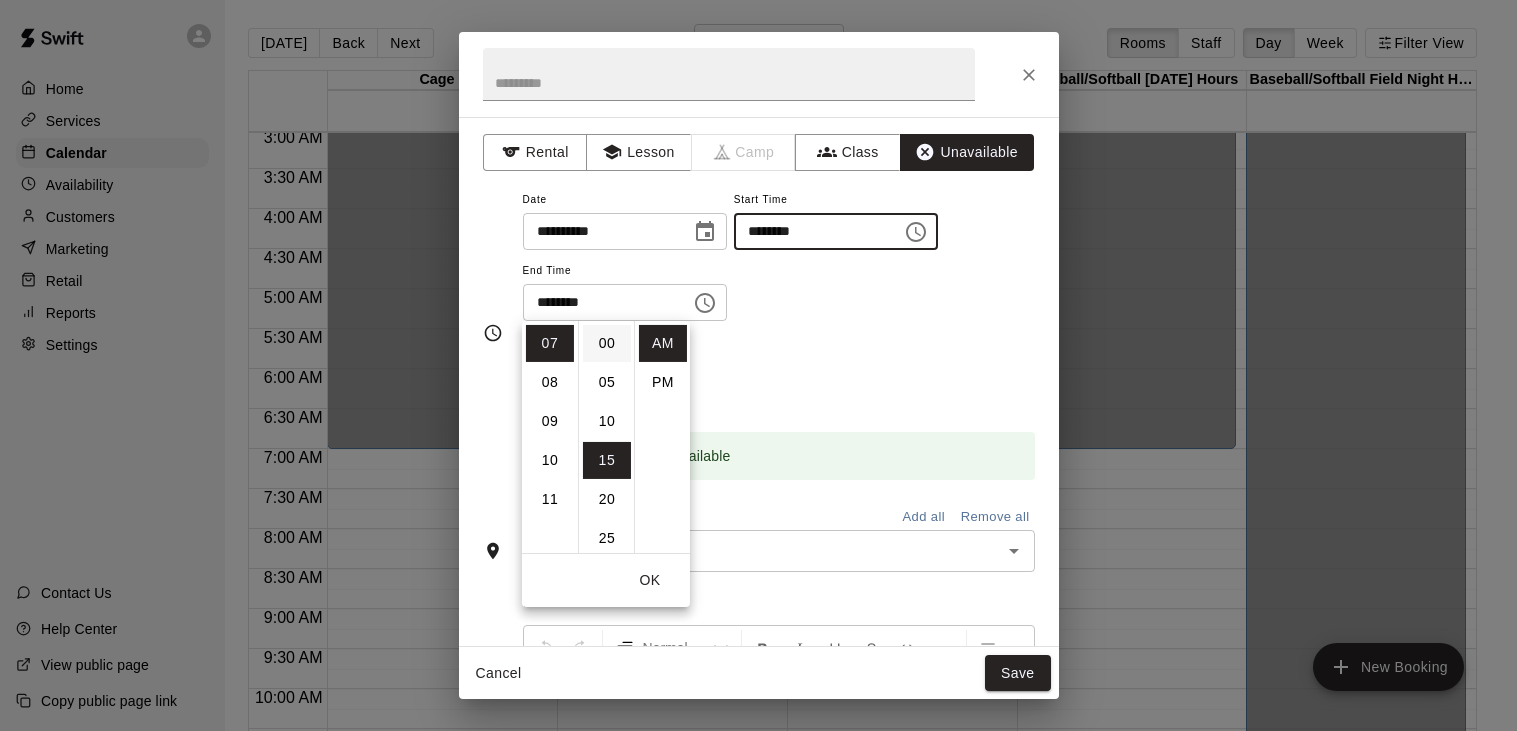 click on "00" at bounding box center [607, 343] 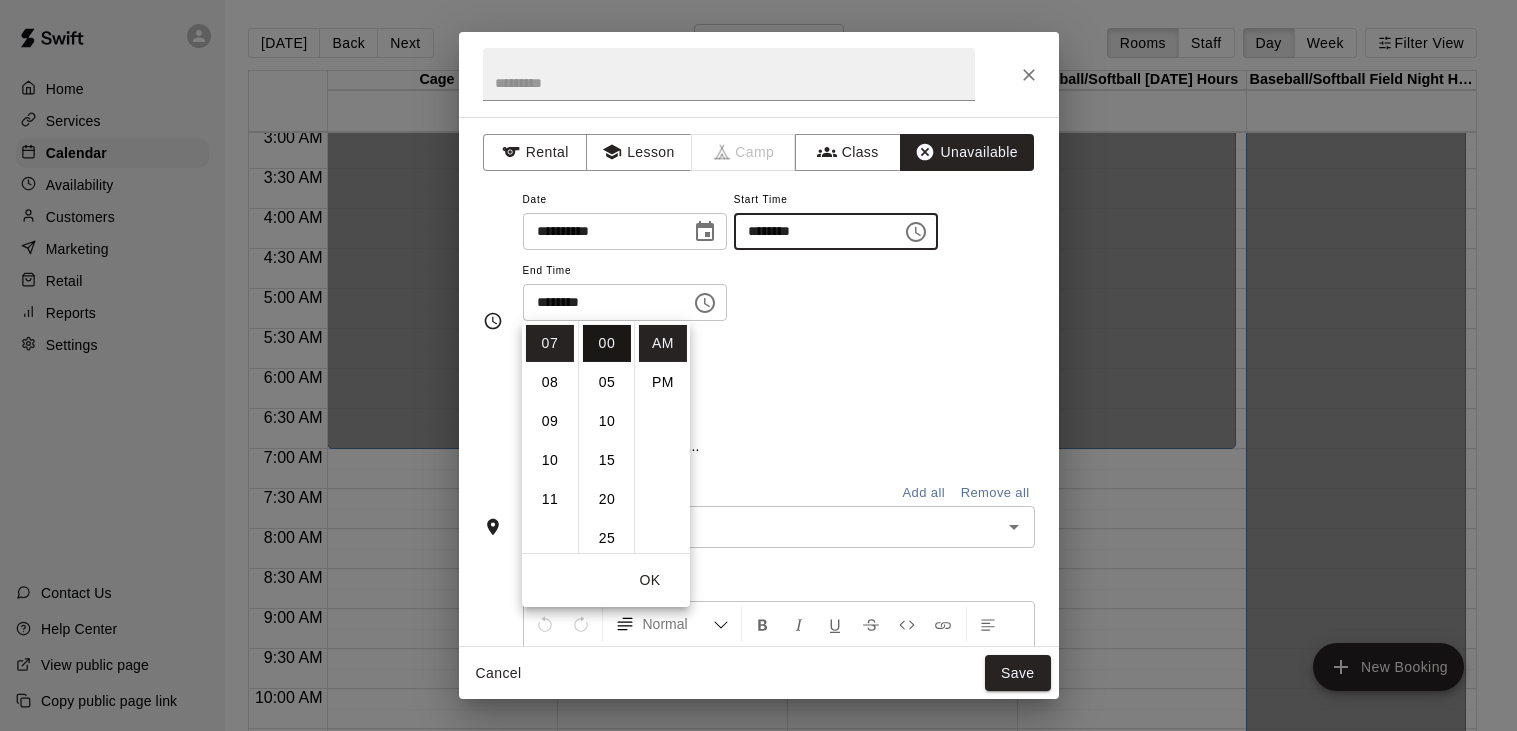 type on "********" 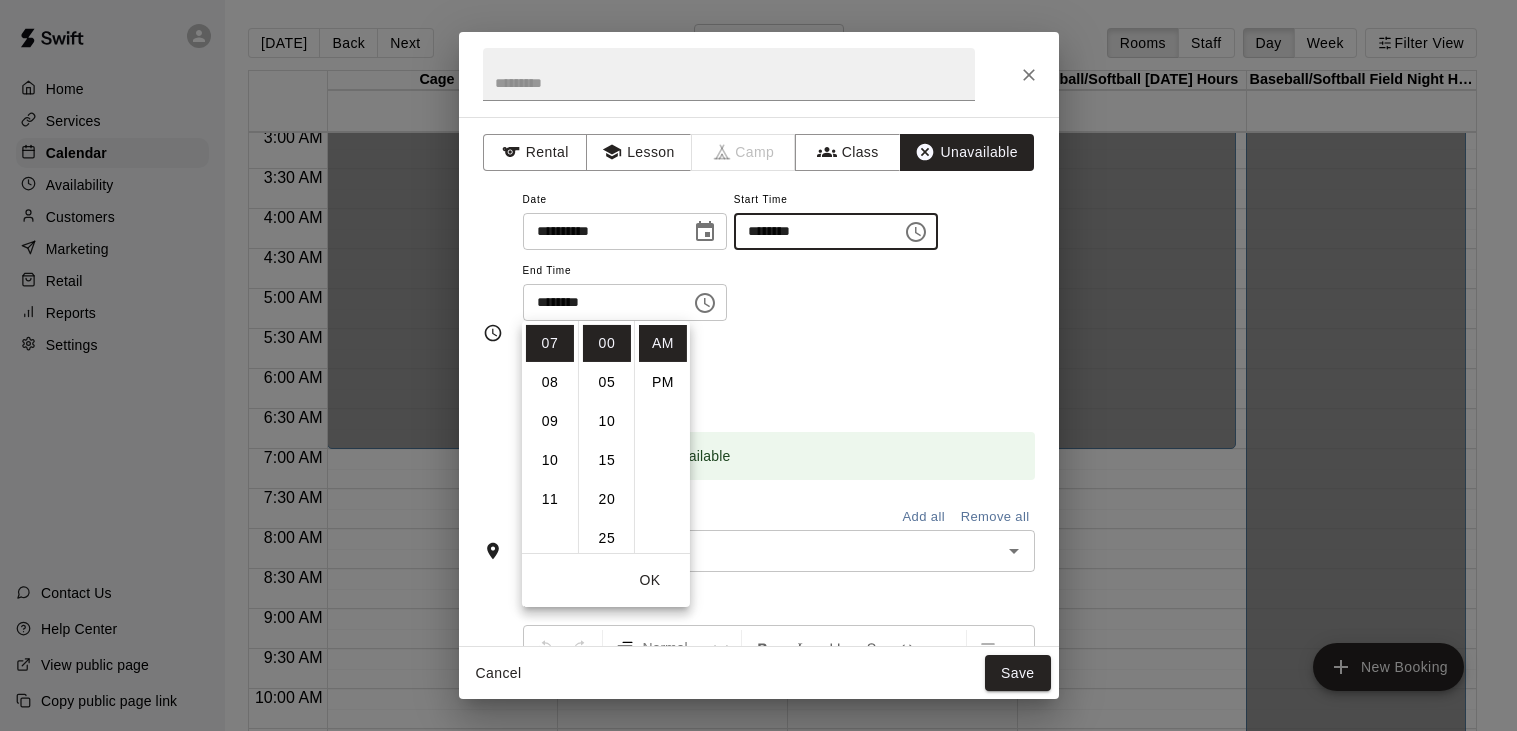 click 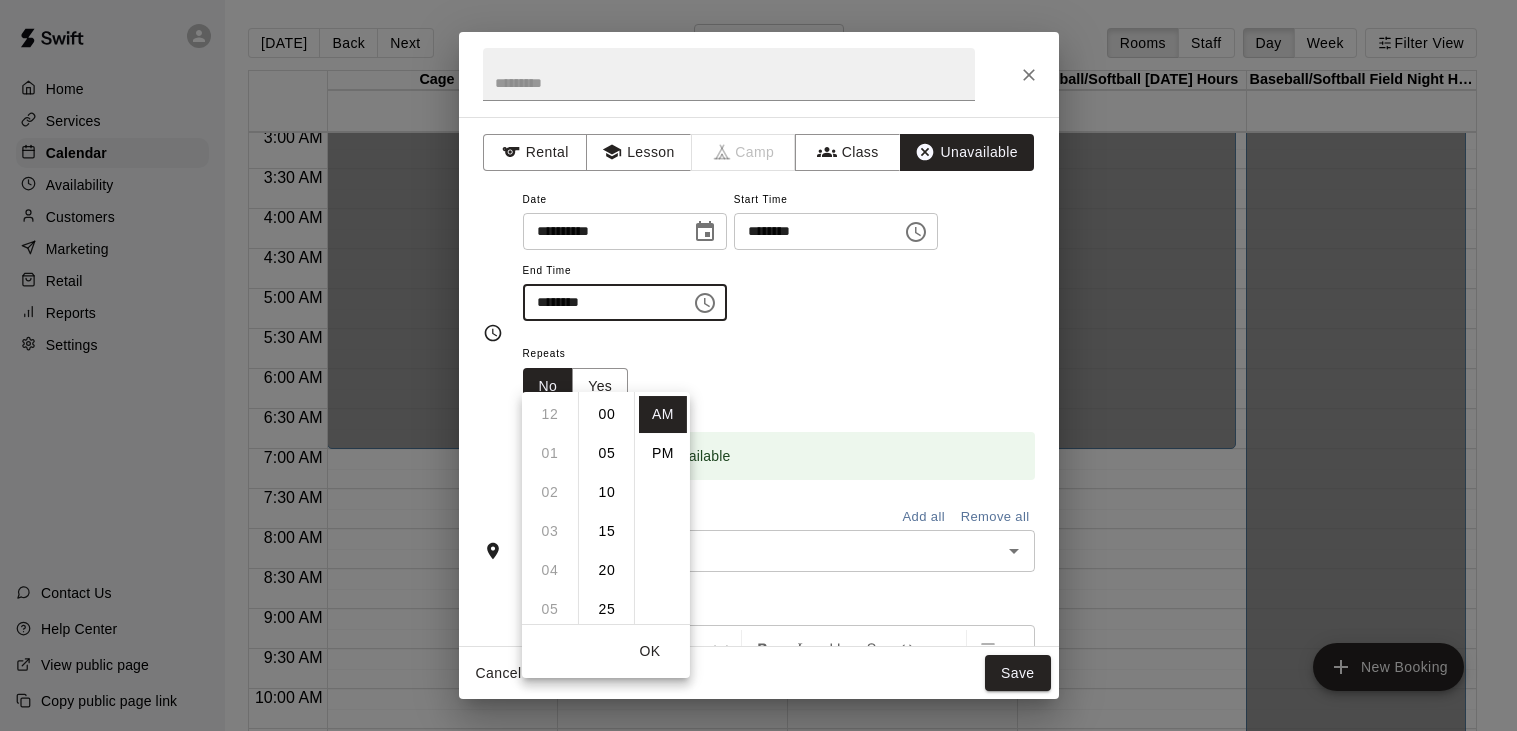 scroll, scrollTop: 273, scrollLeft: 0, axis: vertical 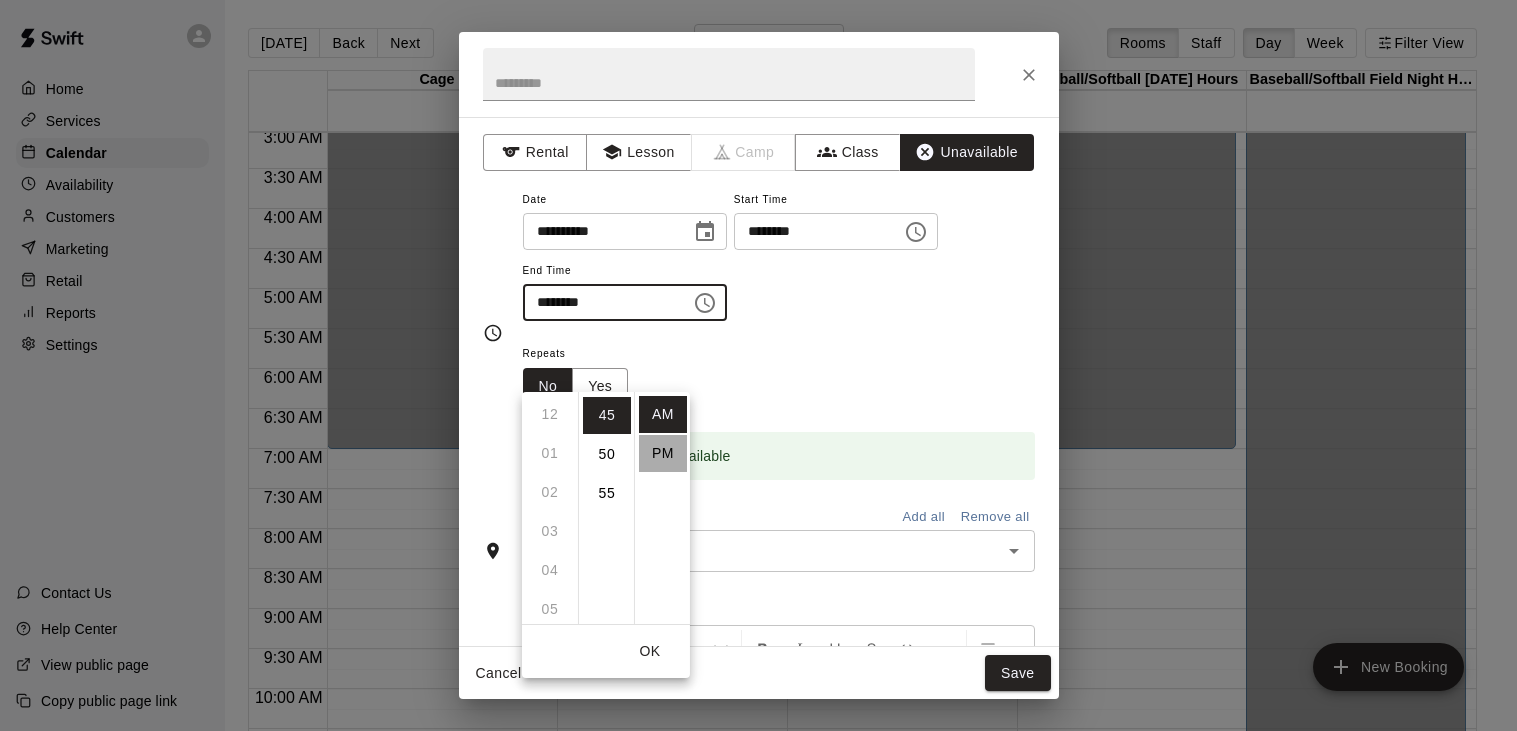 click on "PM" at bounding box center (663, 453) 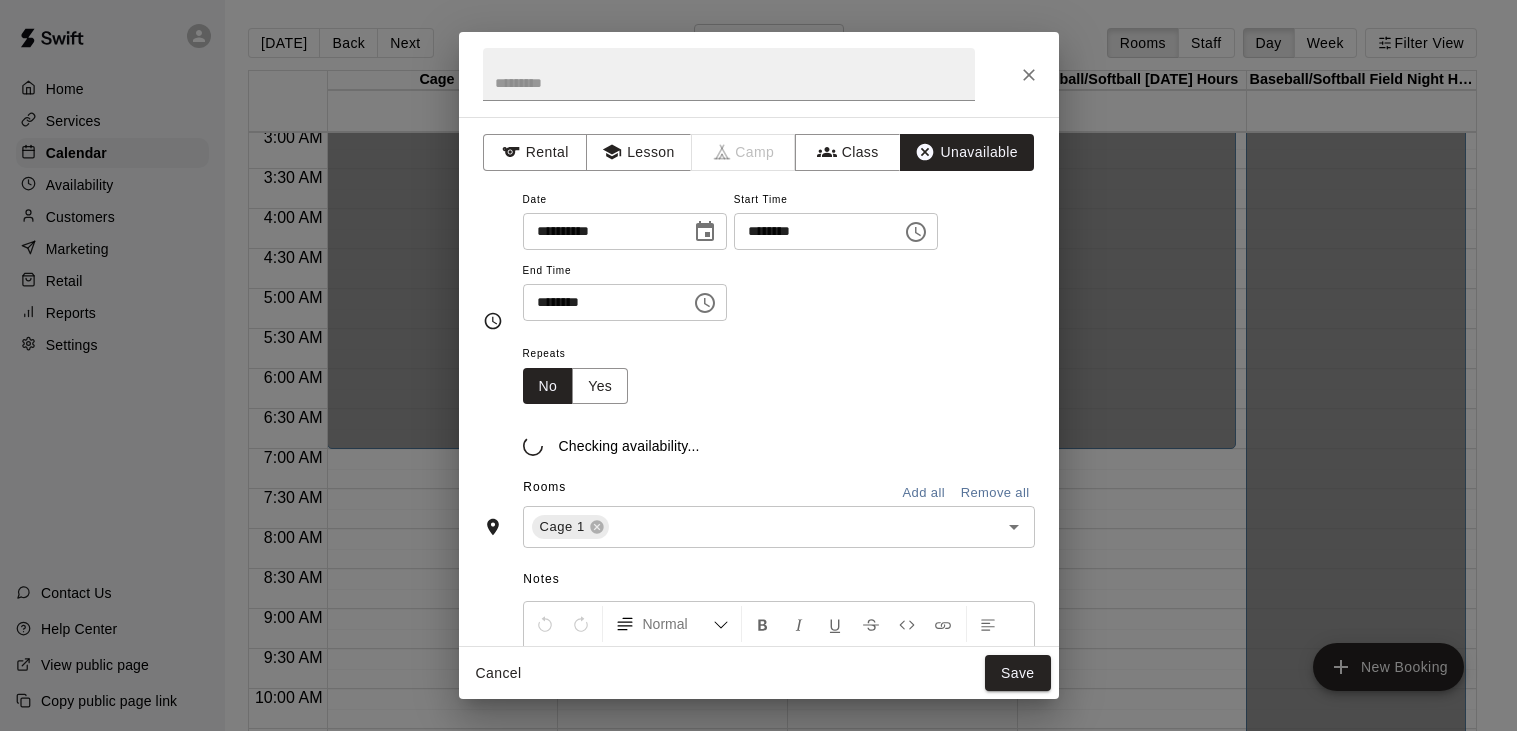 scroll, scrollTop: 35, scrollLeft: 0, axis: vertical 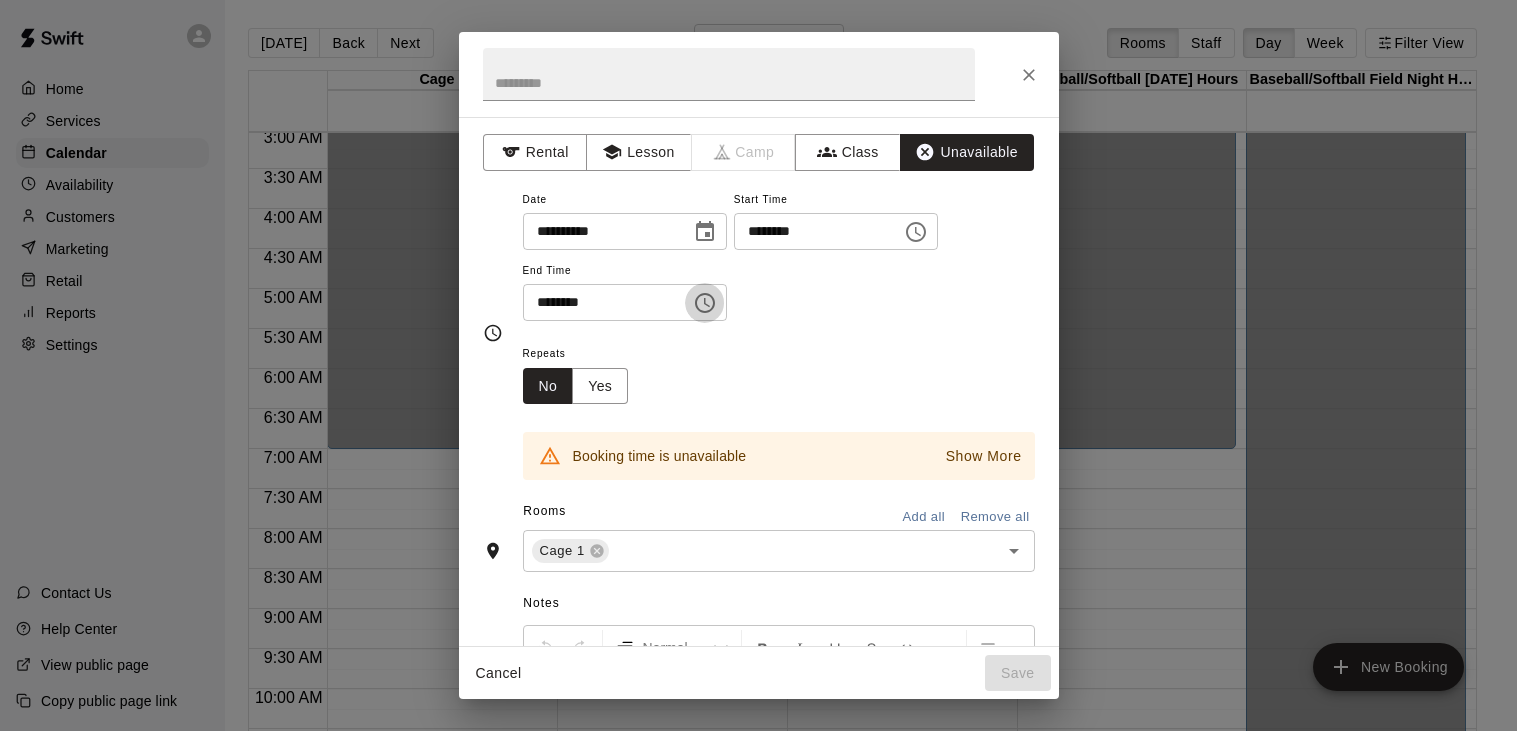 click 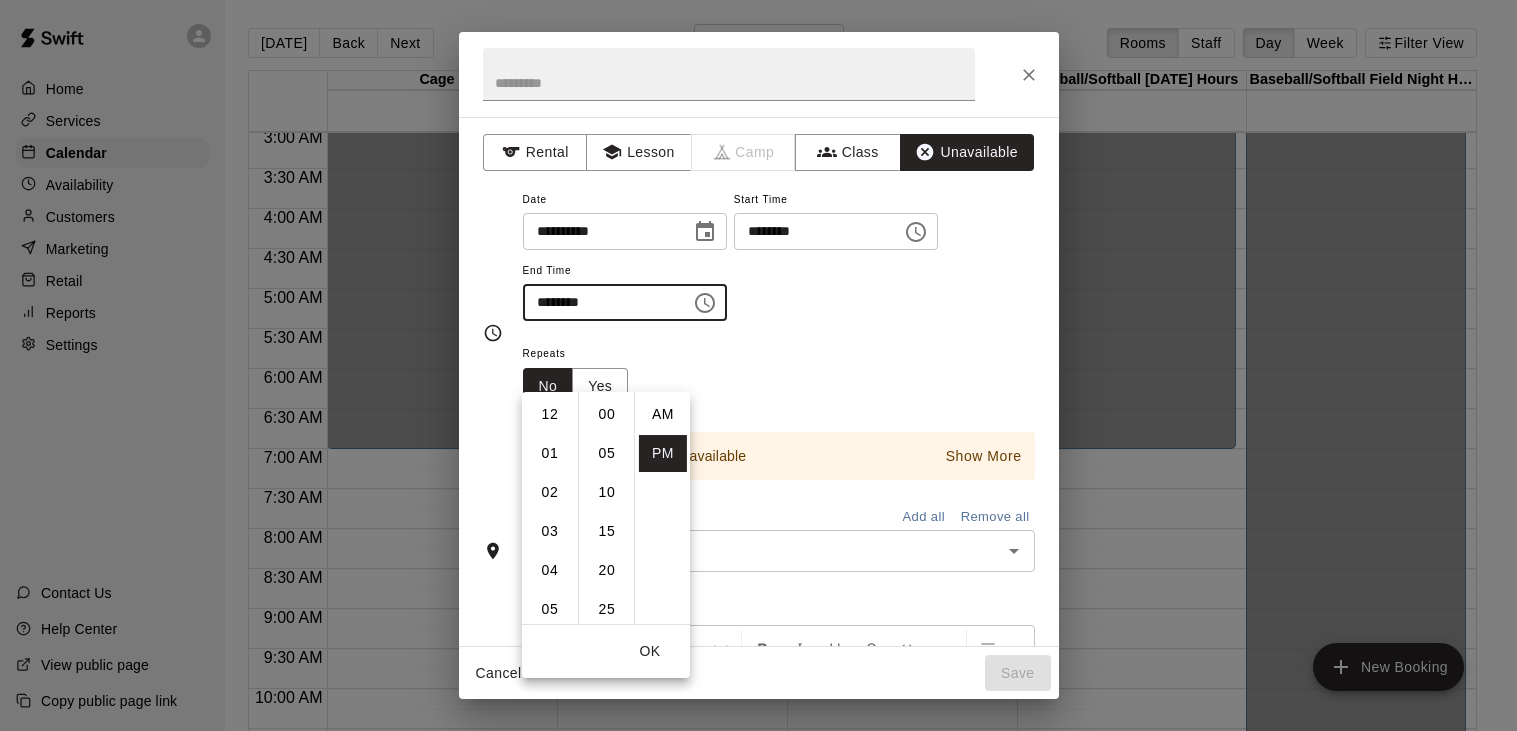 scroll, scrollTop: 273, scrollLeft: 0, axis: vertical 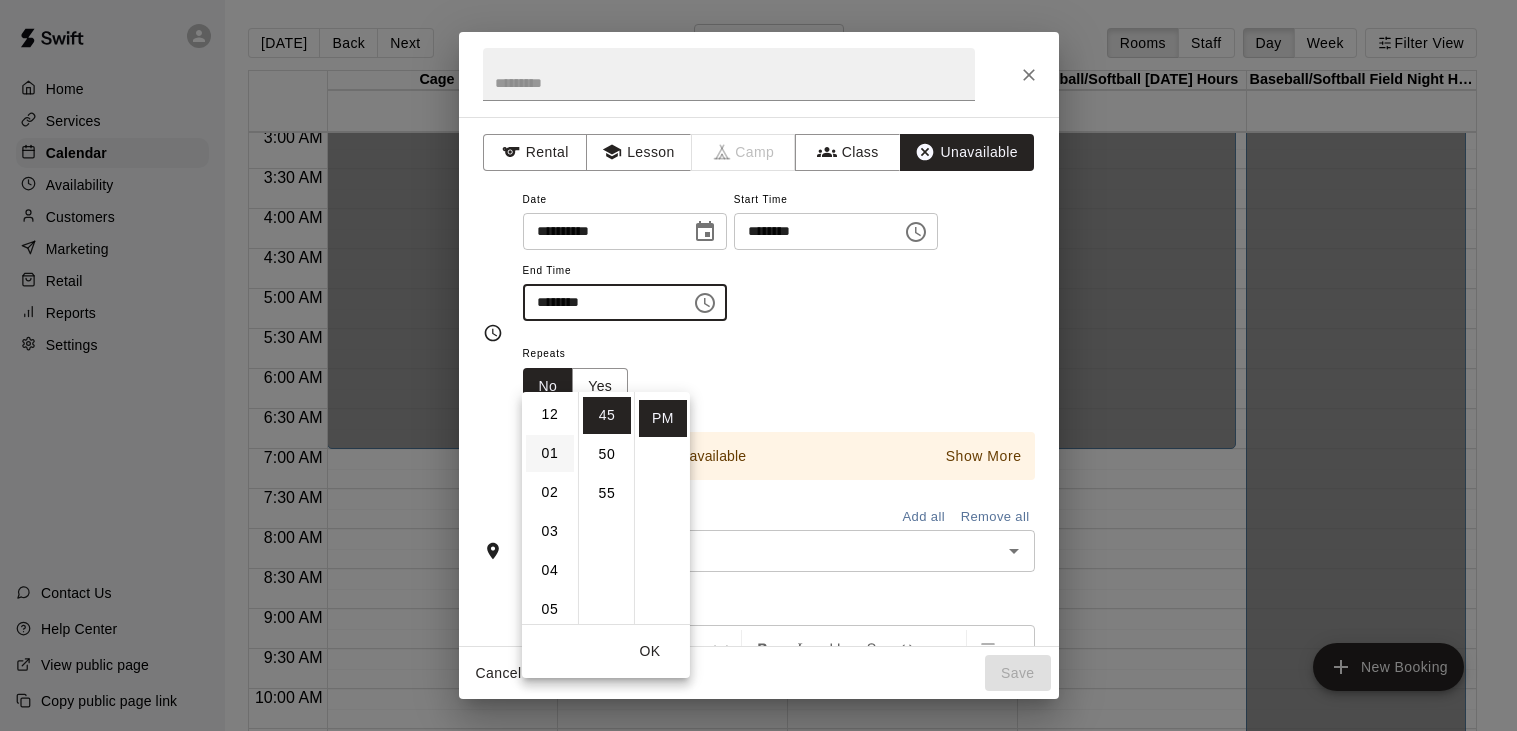 click on "01" at bounding box center [550, 453] 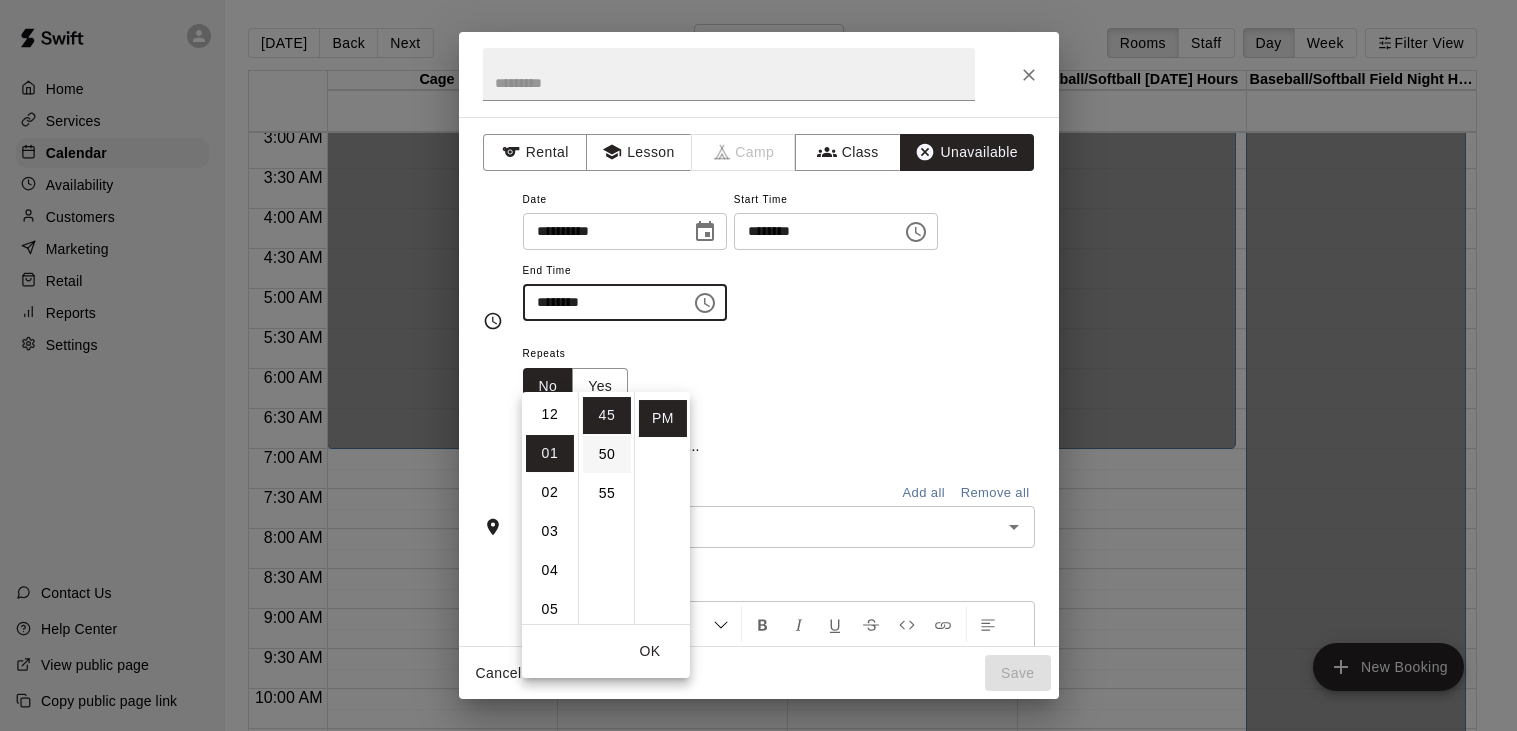 scroll, scrollTop: 38, scrollLeft: 0, axis: vertical 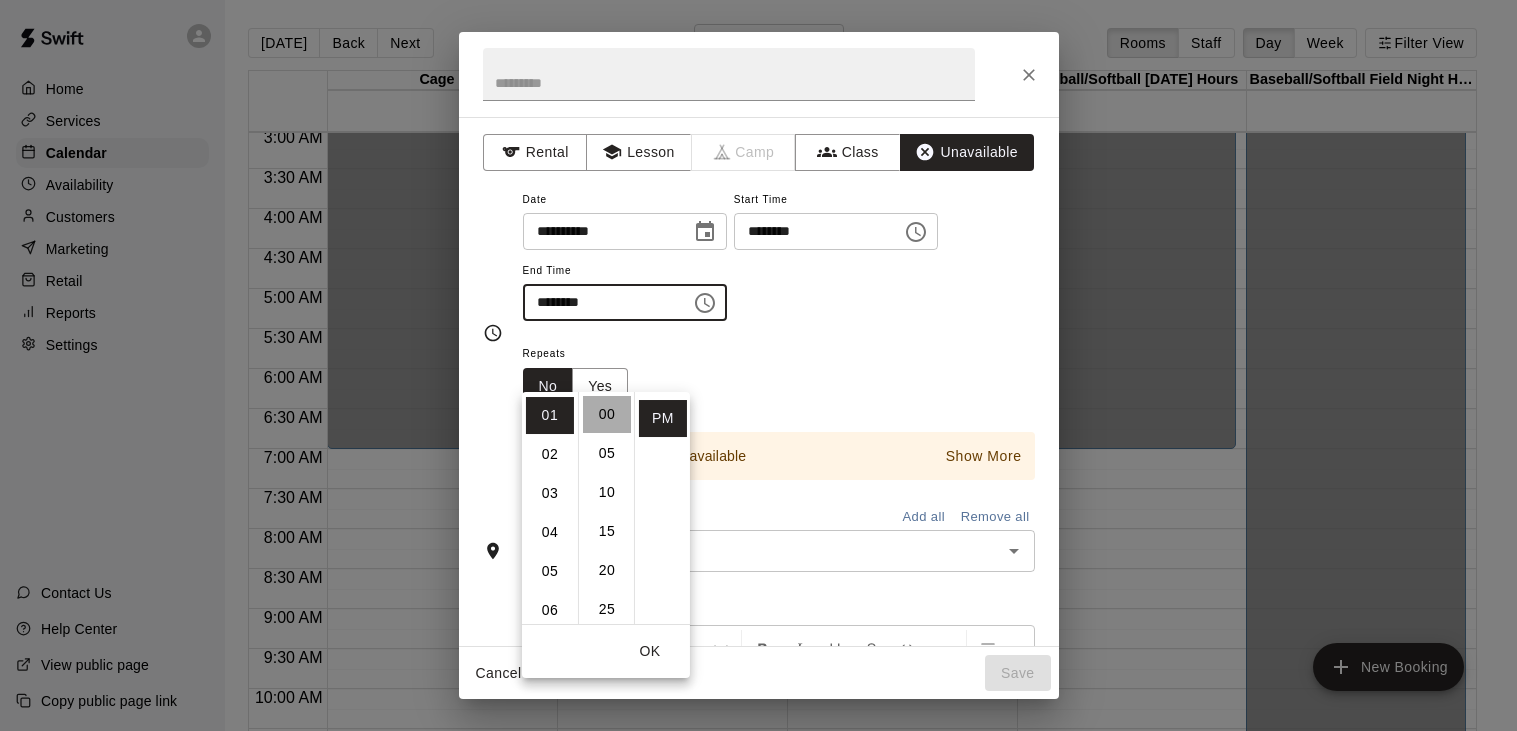 click on "00" at bounding box center [607, 414] 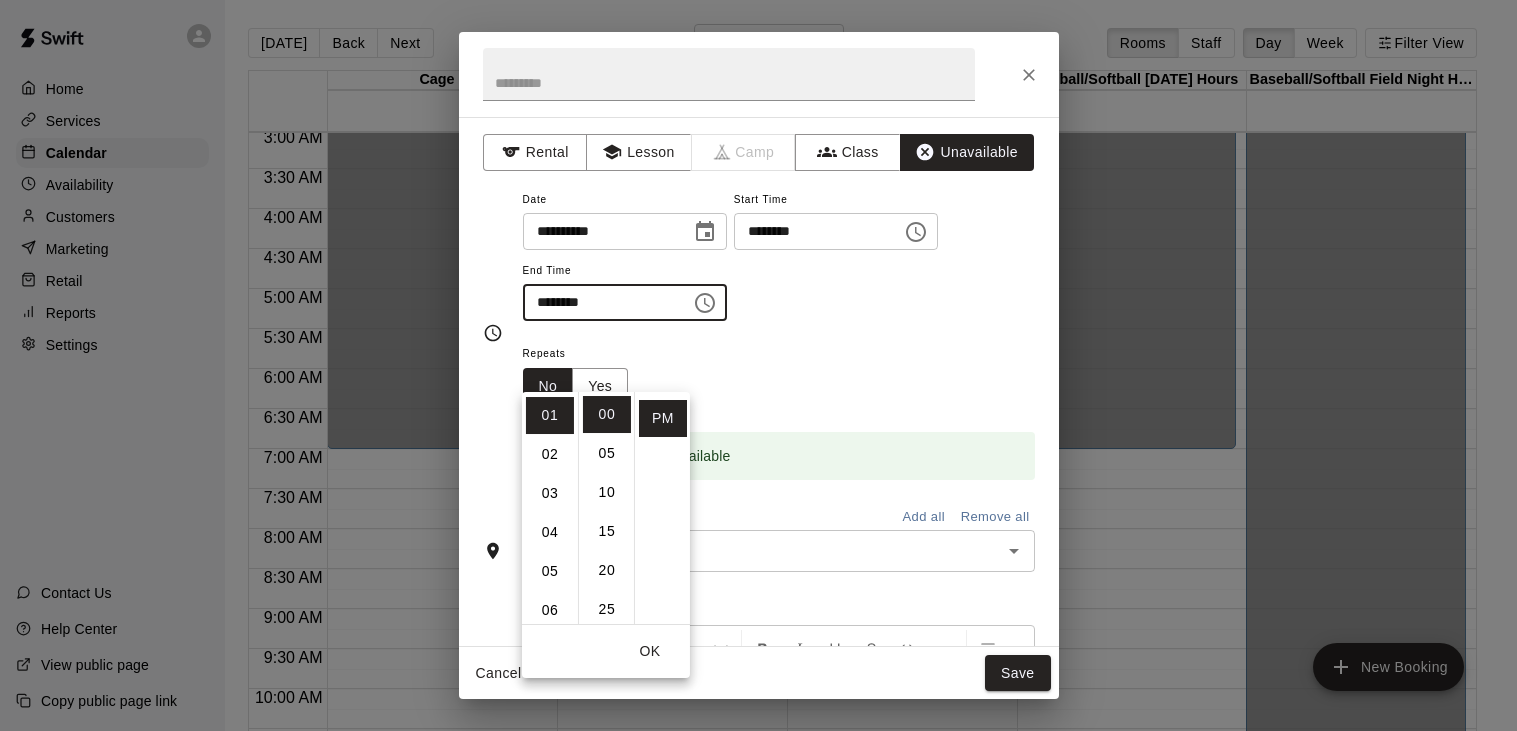 click on "Repeats No Yes" at bounding box center (779, 372) 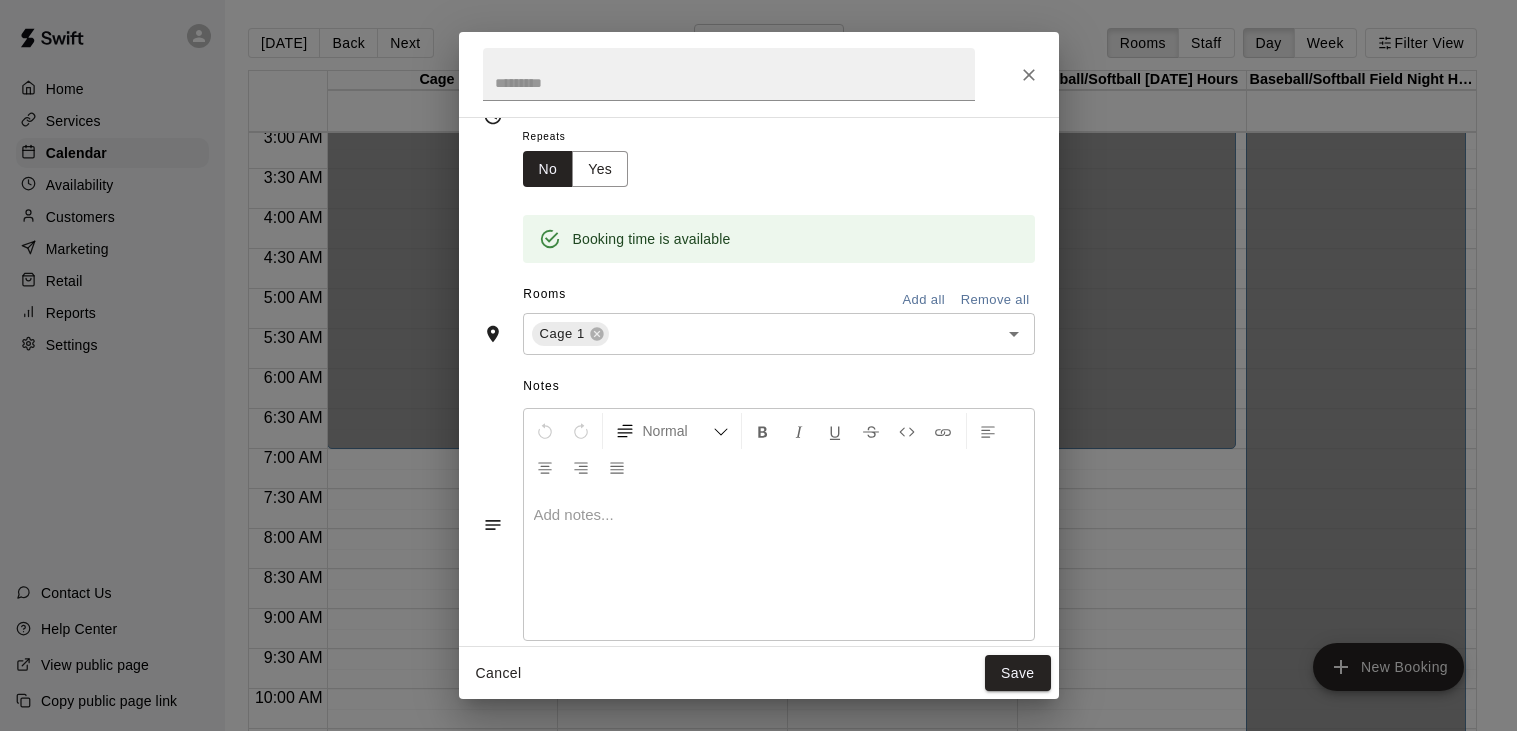 scroll, scrollTop: 218, scrollLeft: 0, axis: vertical 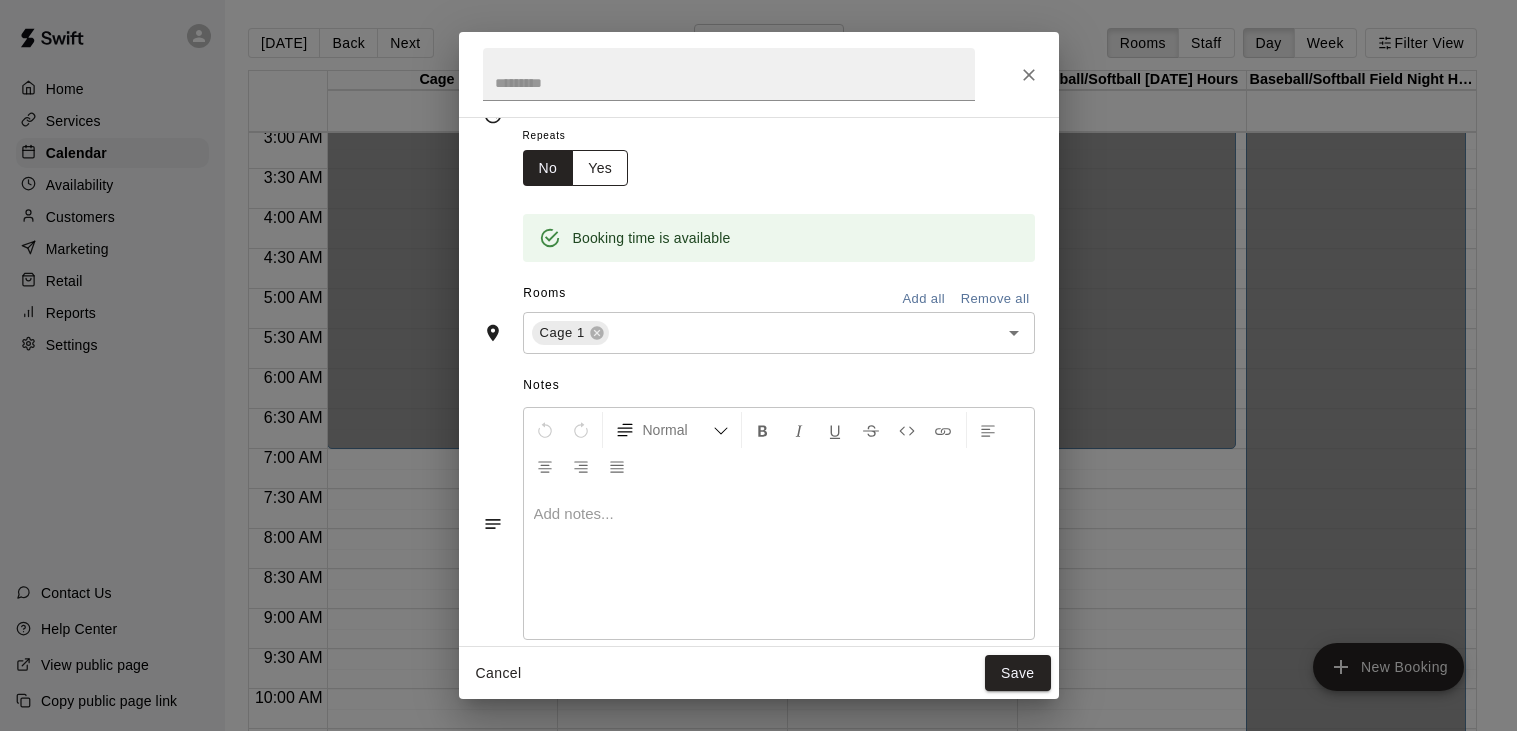 click on "Yes" at bounding box center (600, 168) 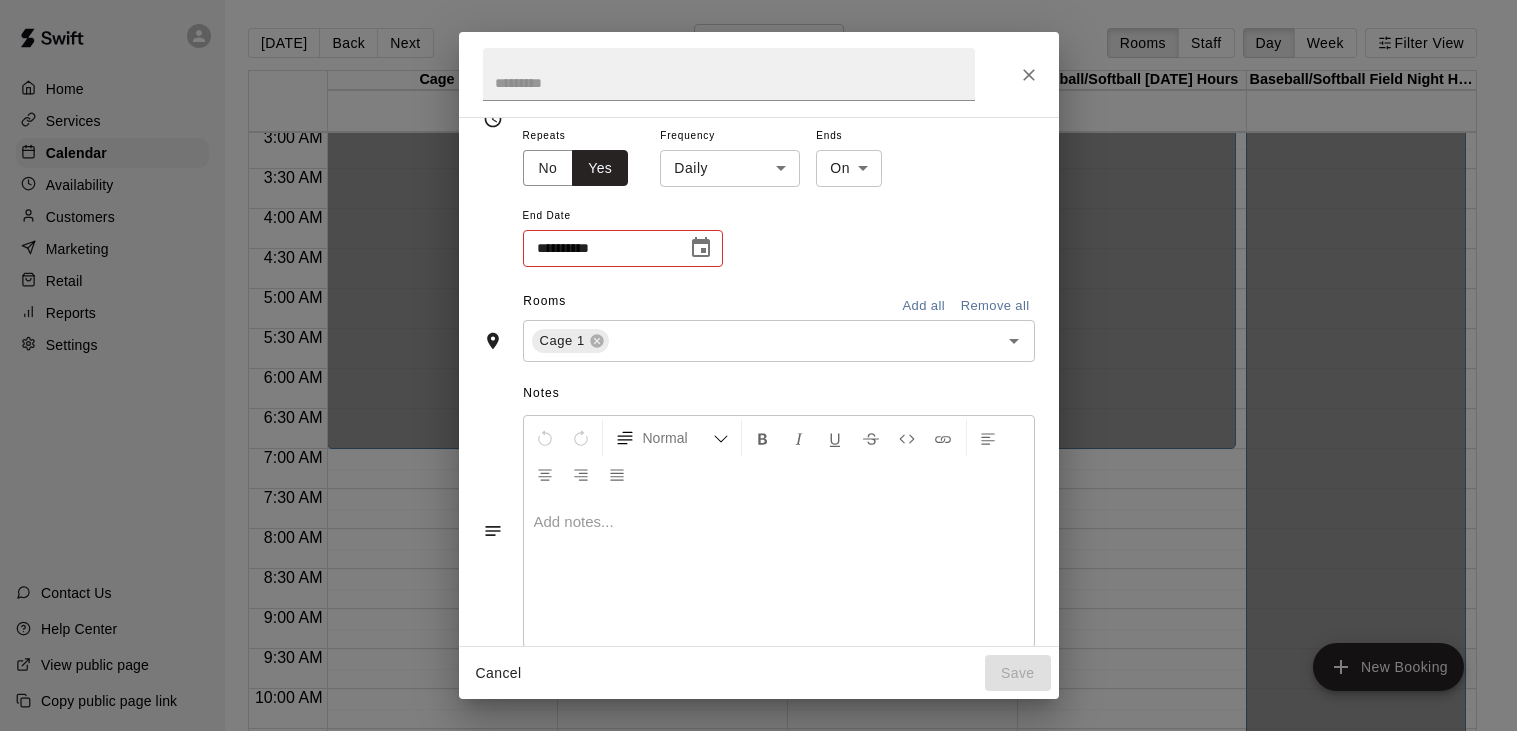 scroll, scrollTop: 222, scrollLeft: 0, axis: vertical 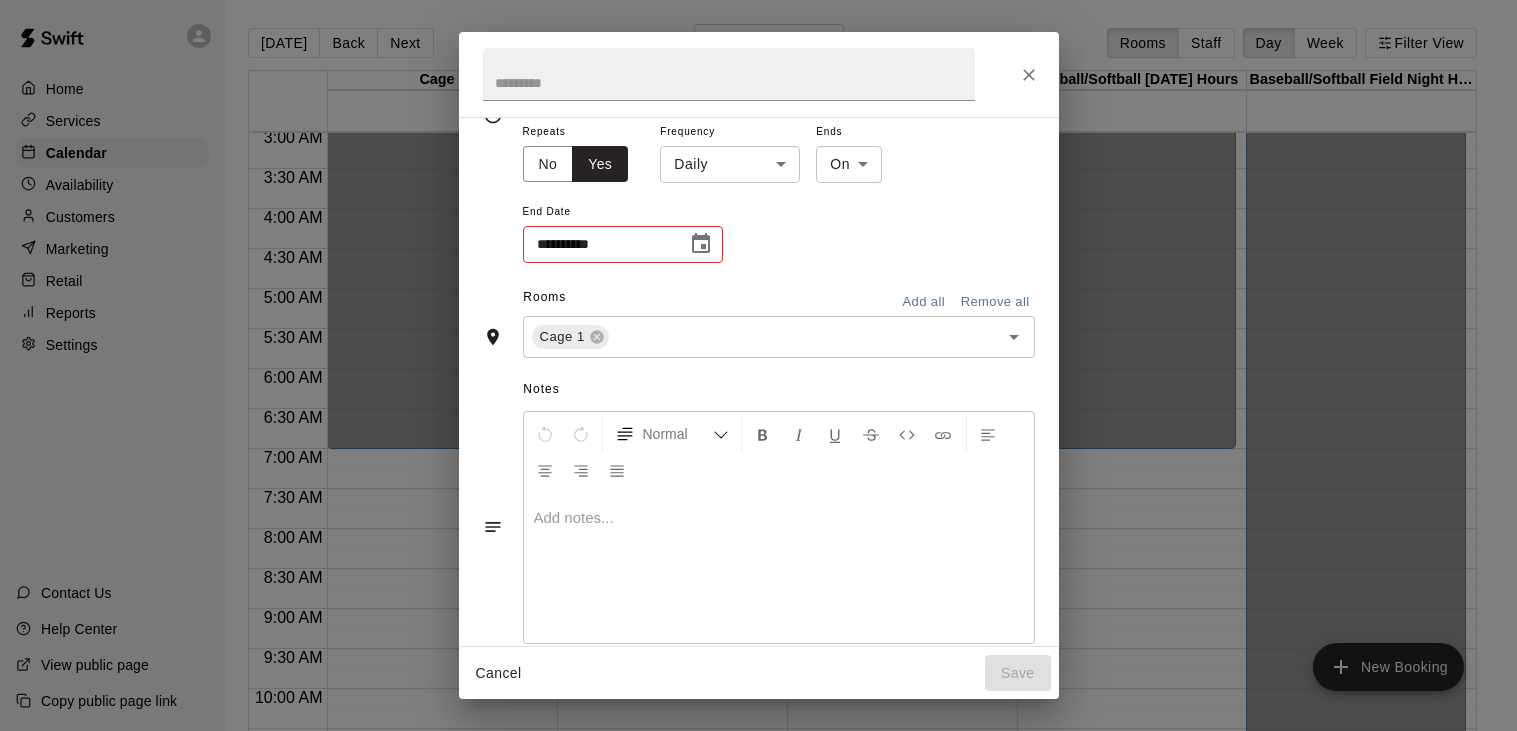 click 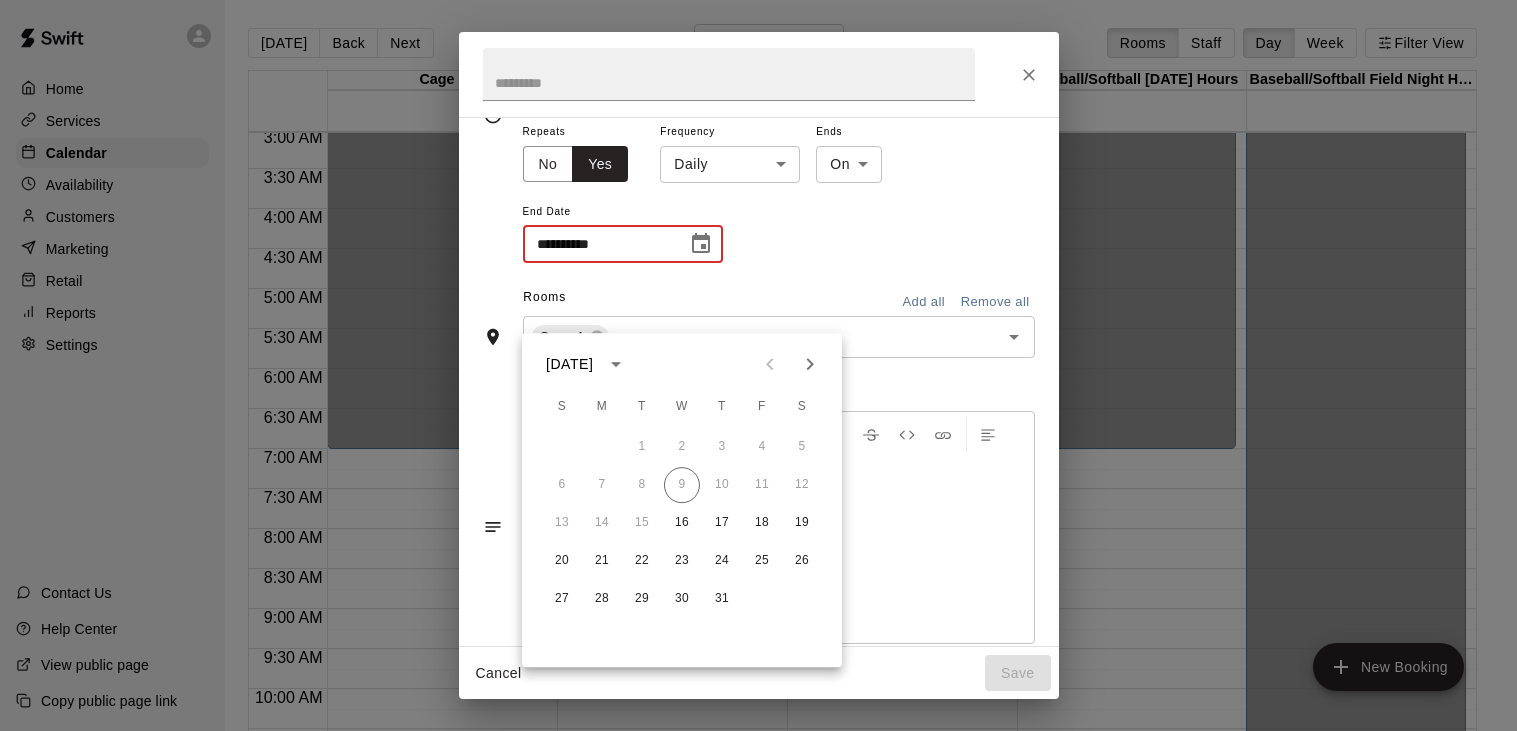 click 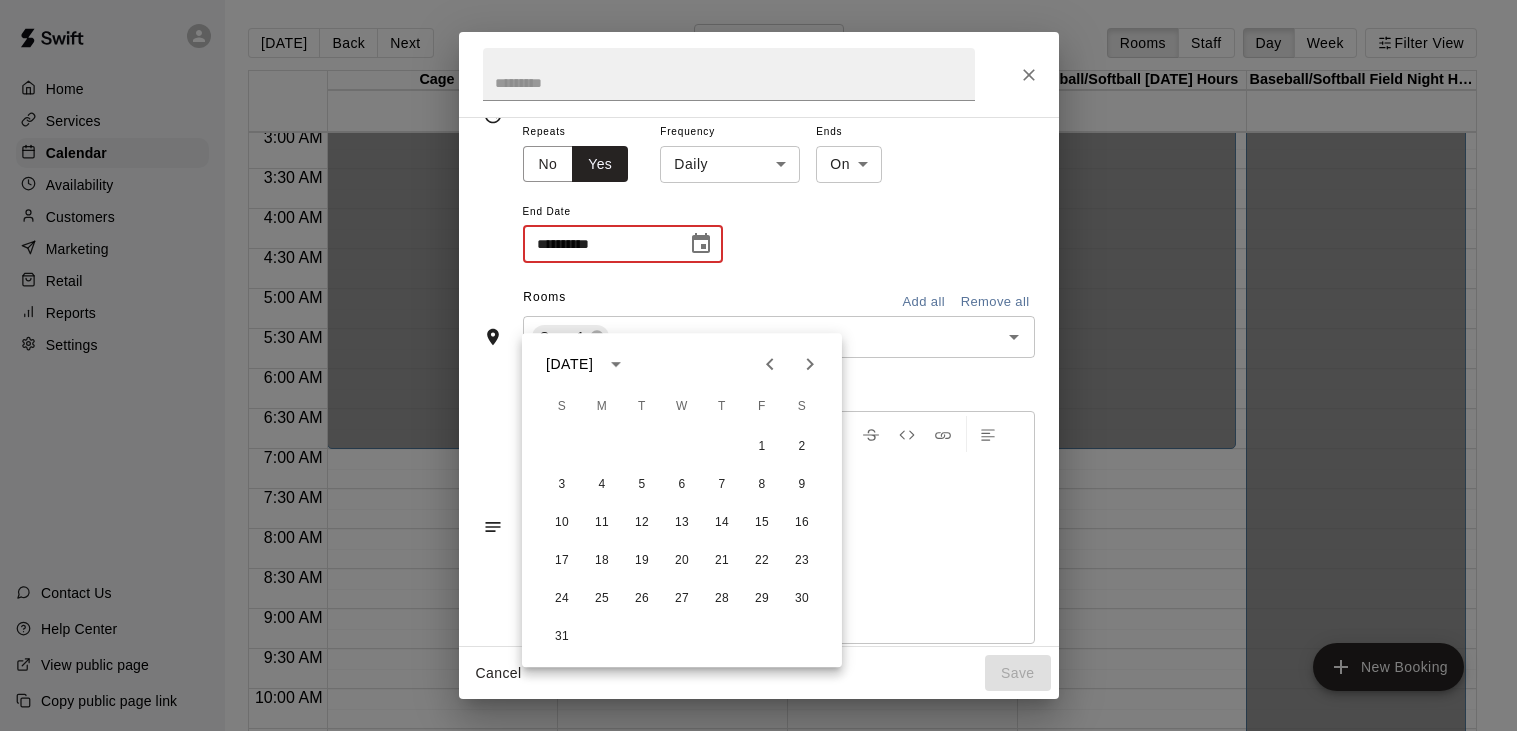 click 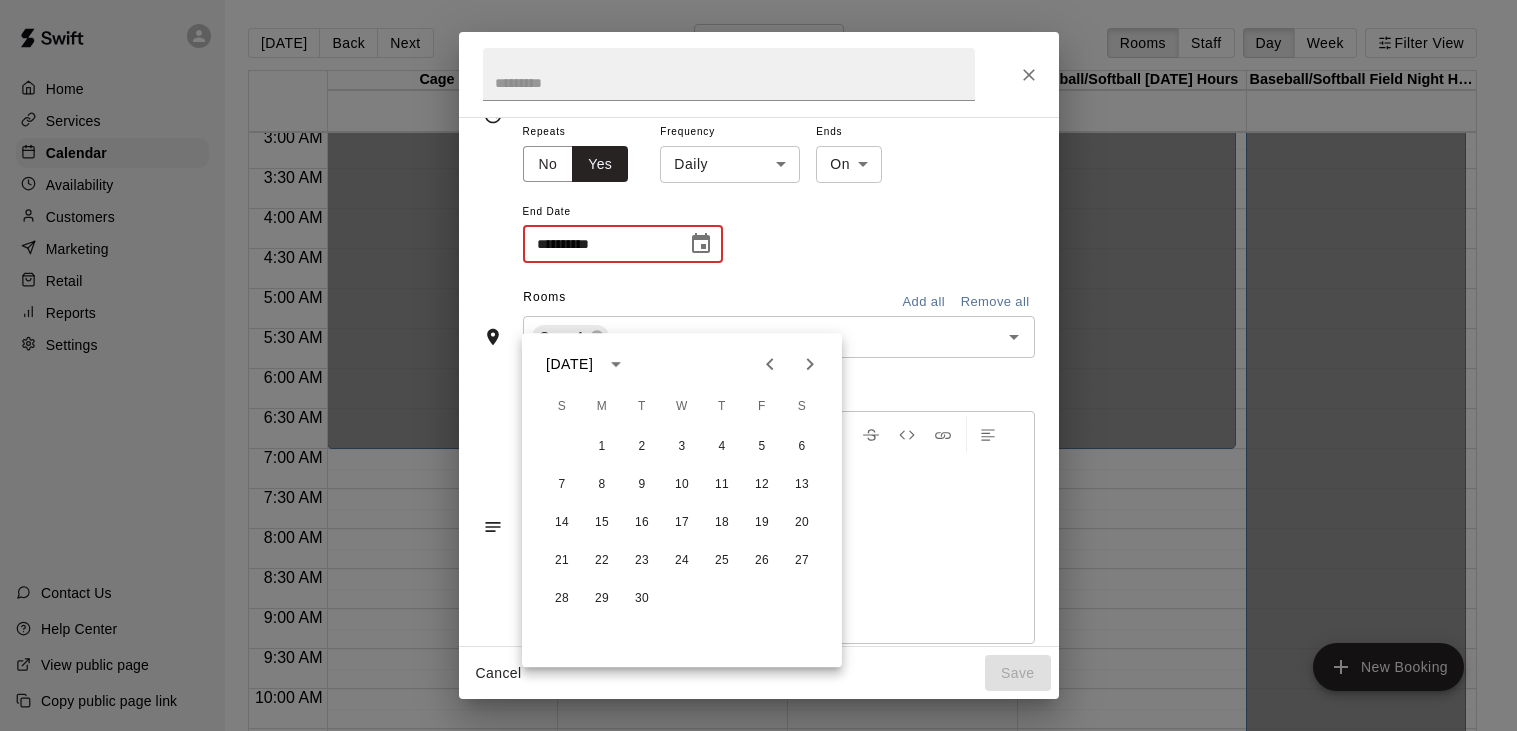 click on "**********" at bounding box center [779, 192] 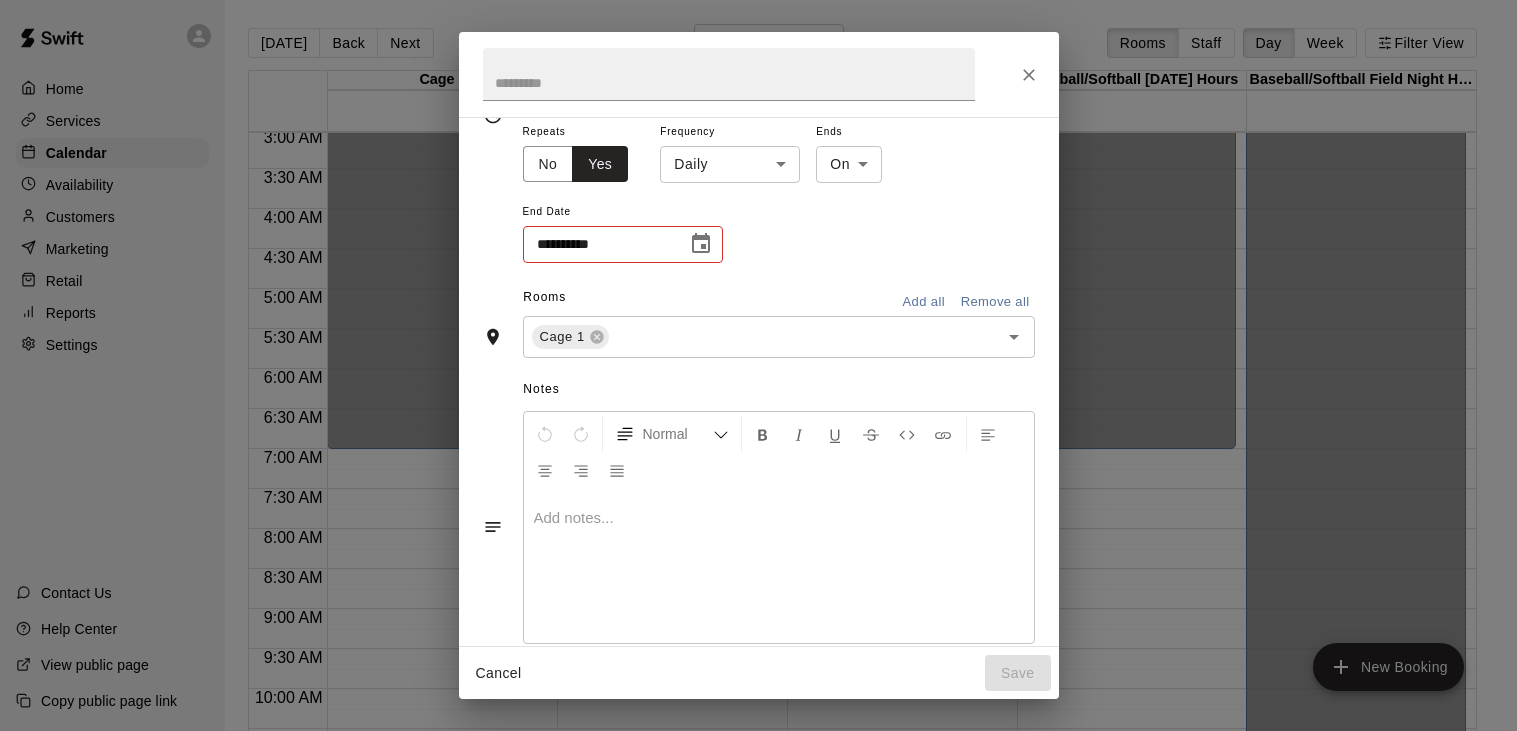 scroll, scrollTop: 327, scrollLeft: 0, axis: vertical 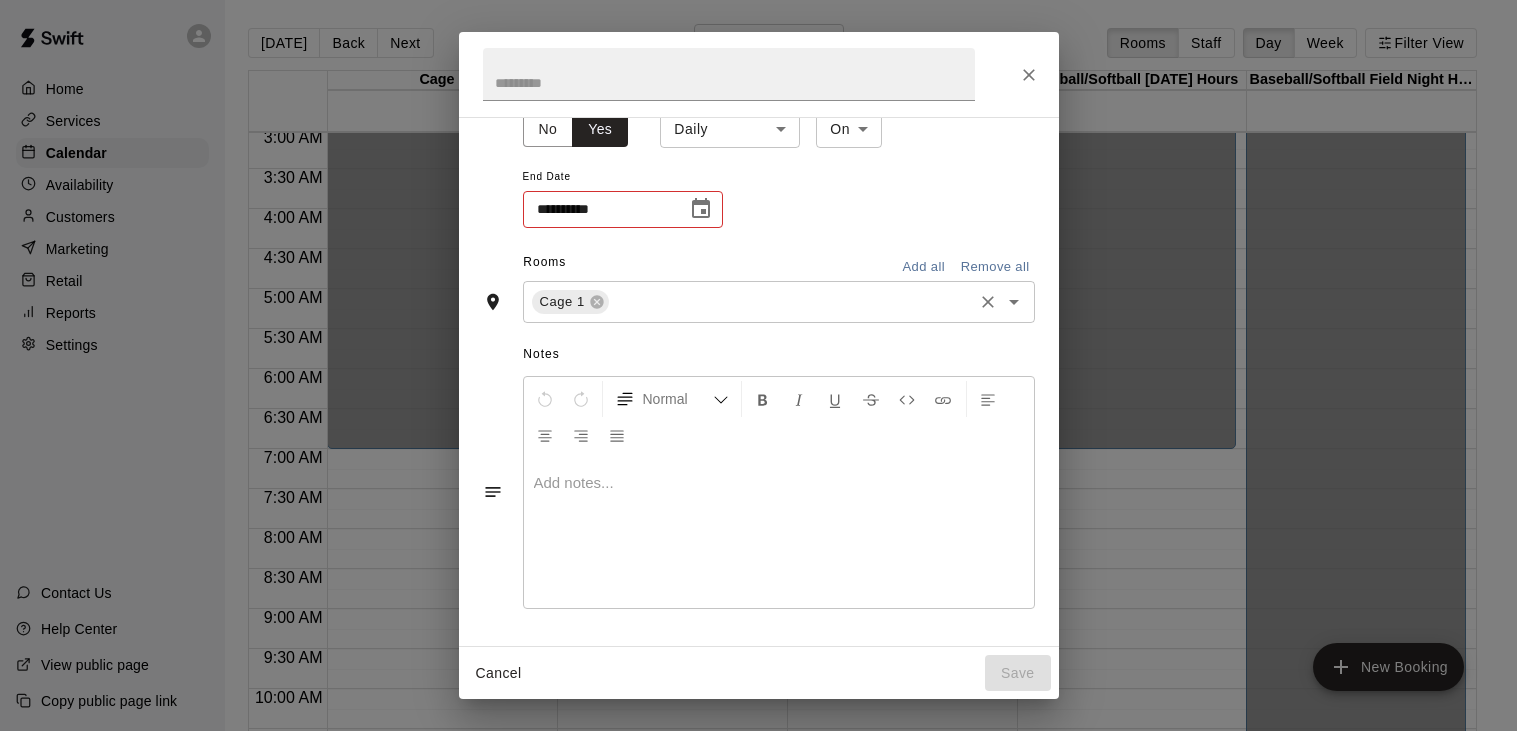 click at bounding box center (791, 301) 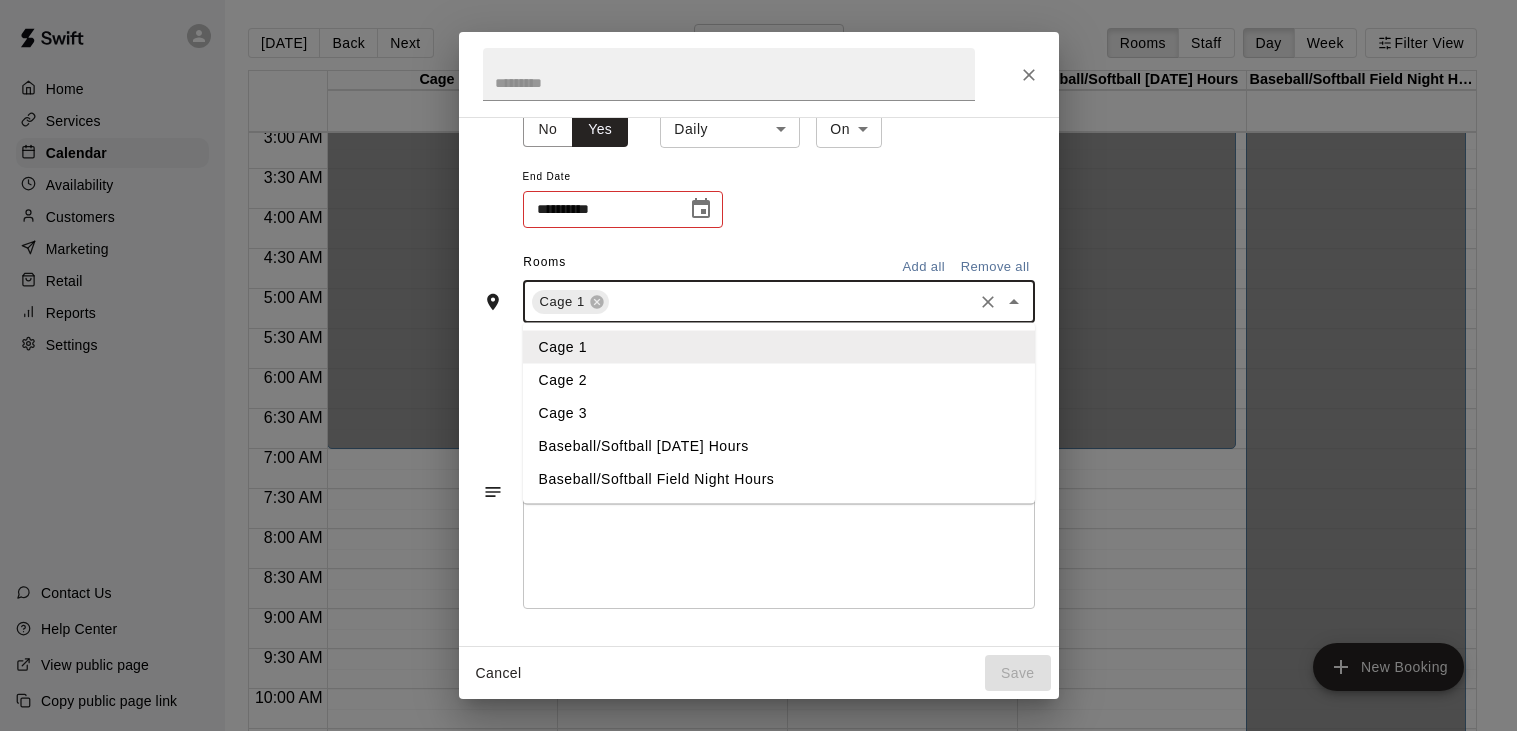 click on "Cage 2" at bounding box center (778, 379) 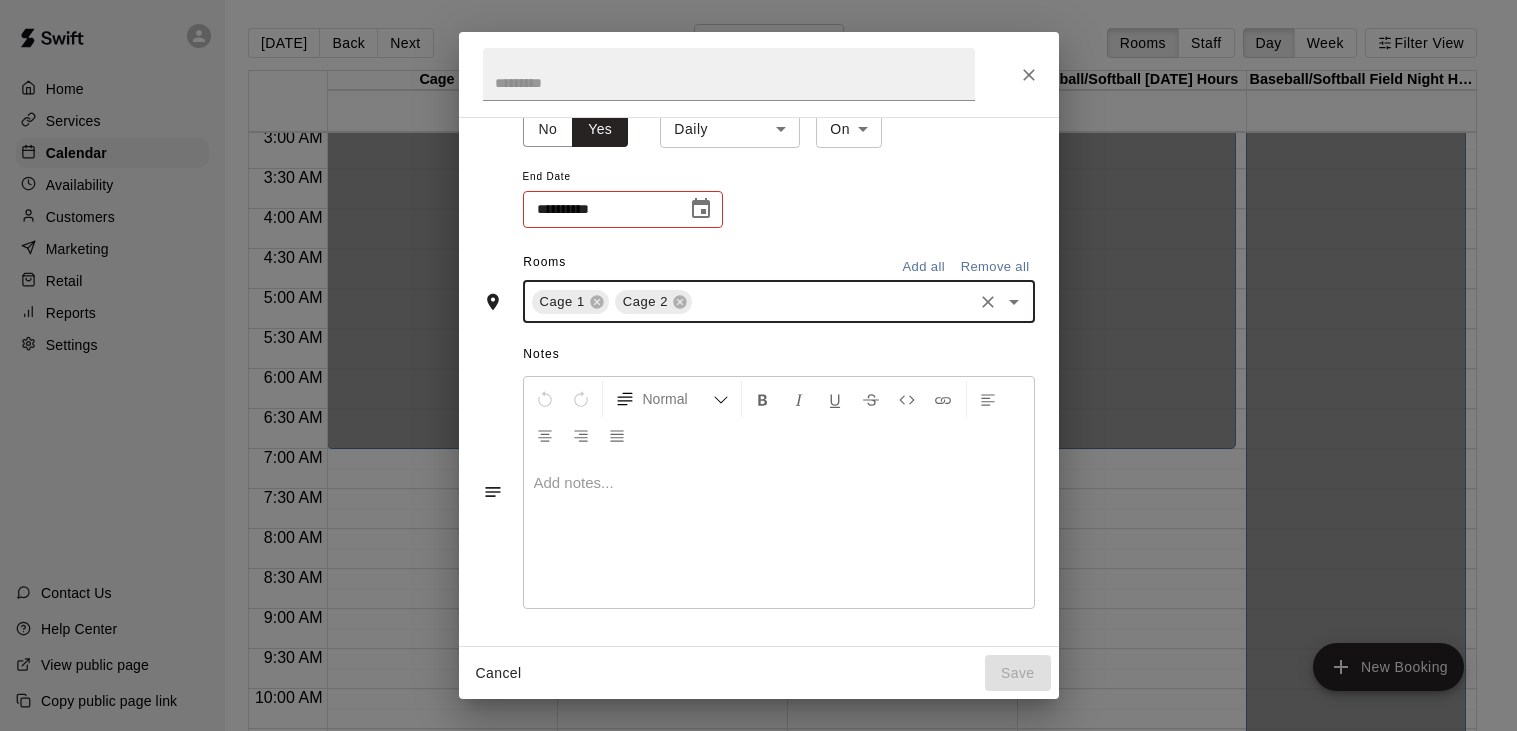 click on "Cage 1  Cage 2 ​" at bounding box center [779, 302] 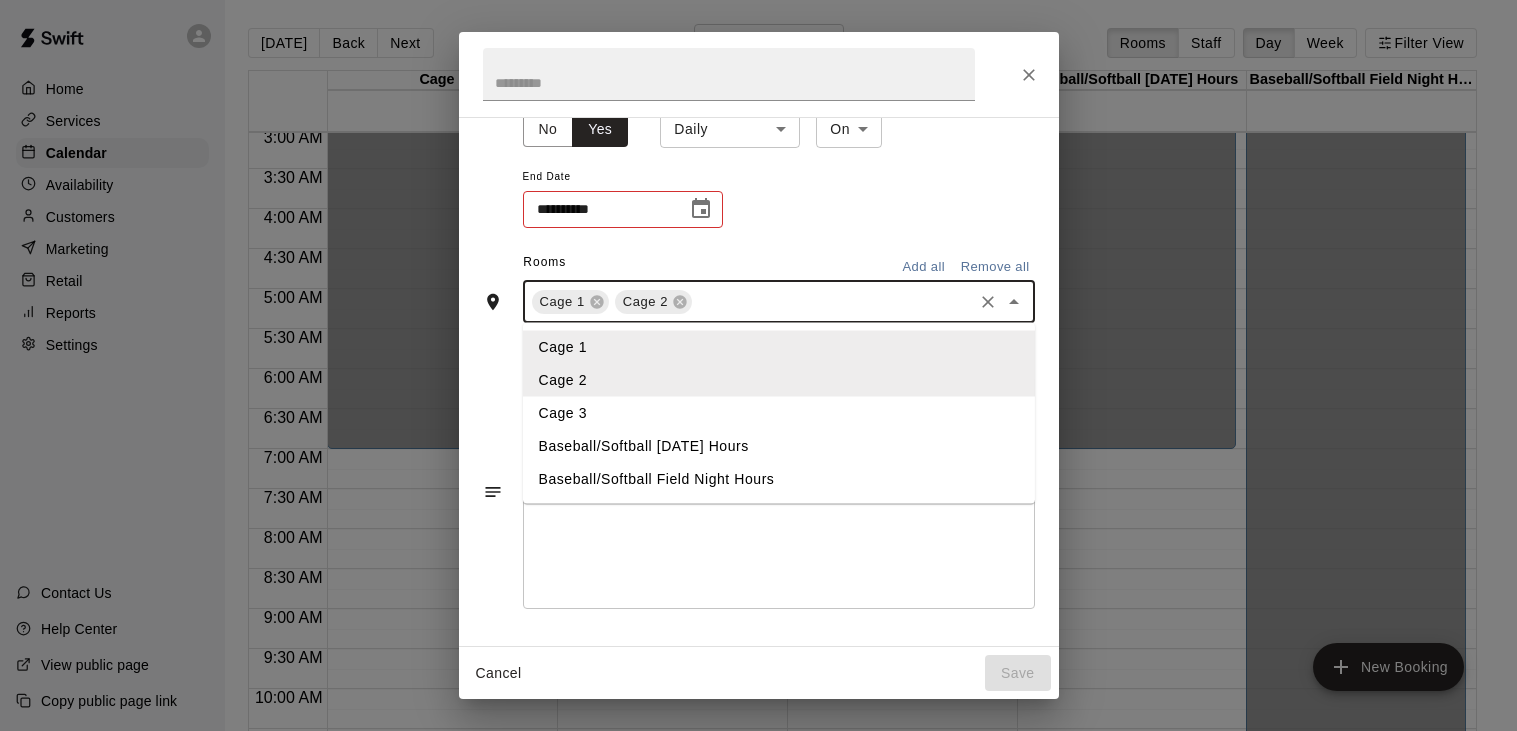click on "Cage 3" at bounding box center (778, 412) 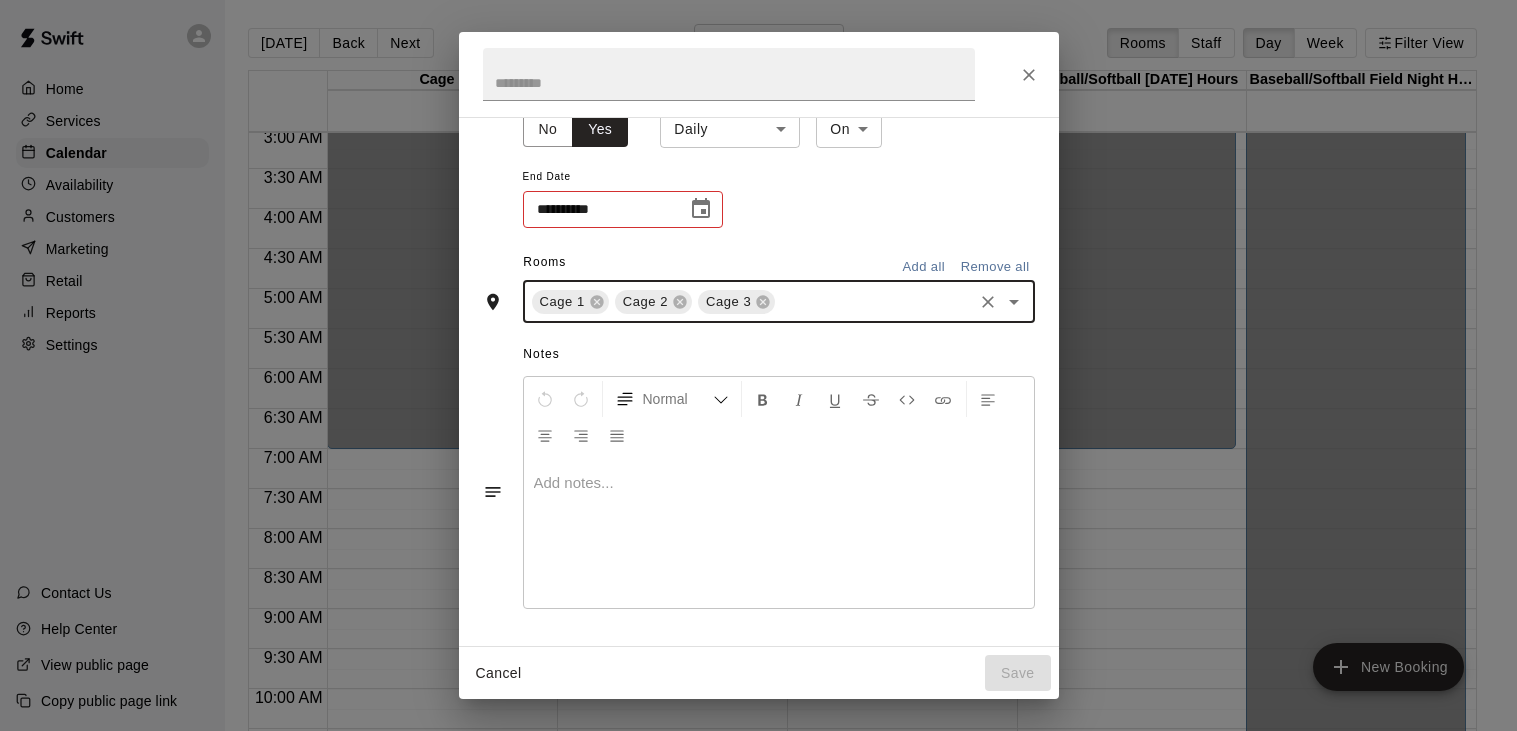 click 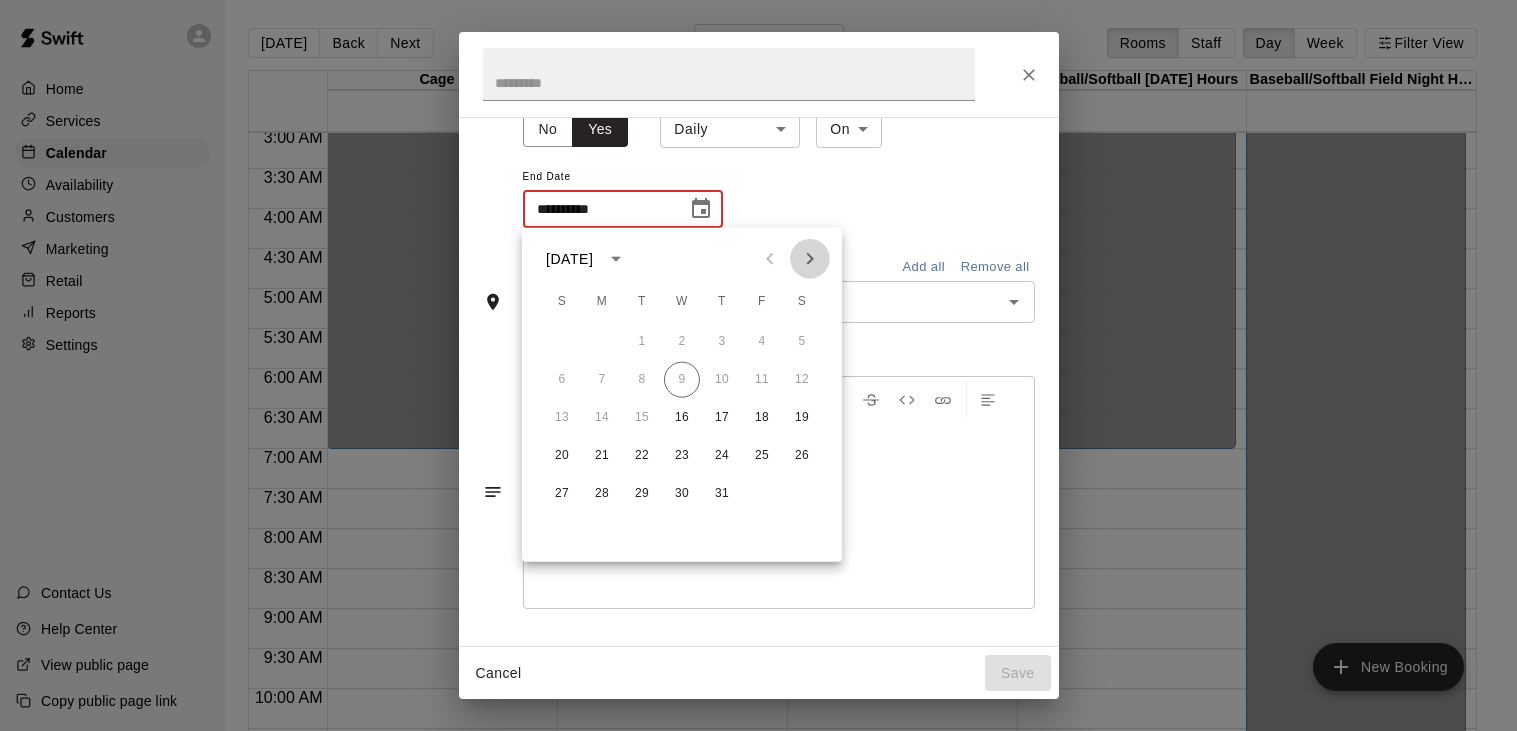 click 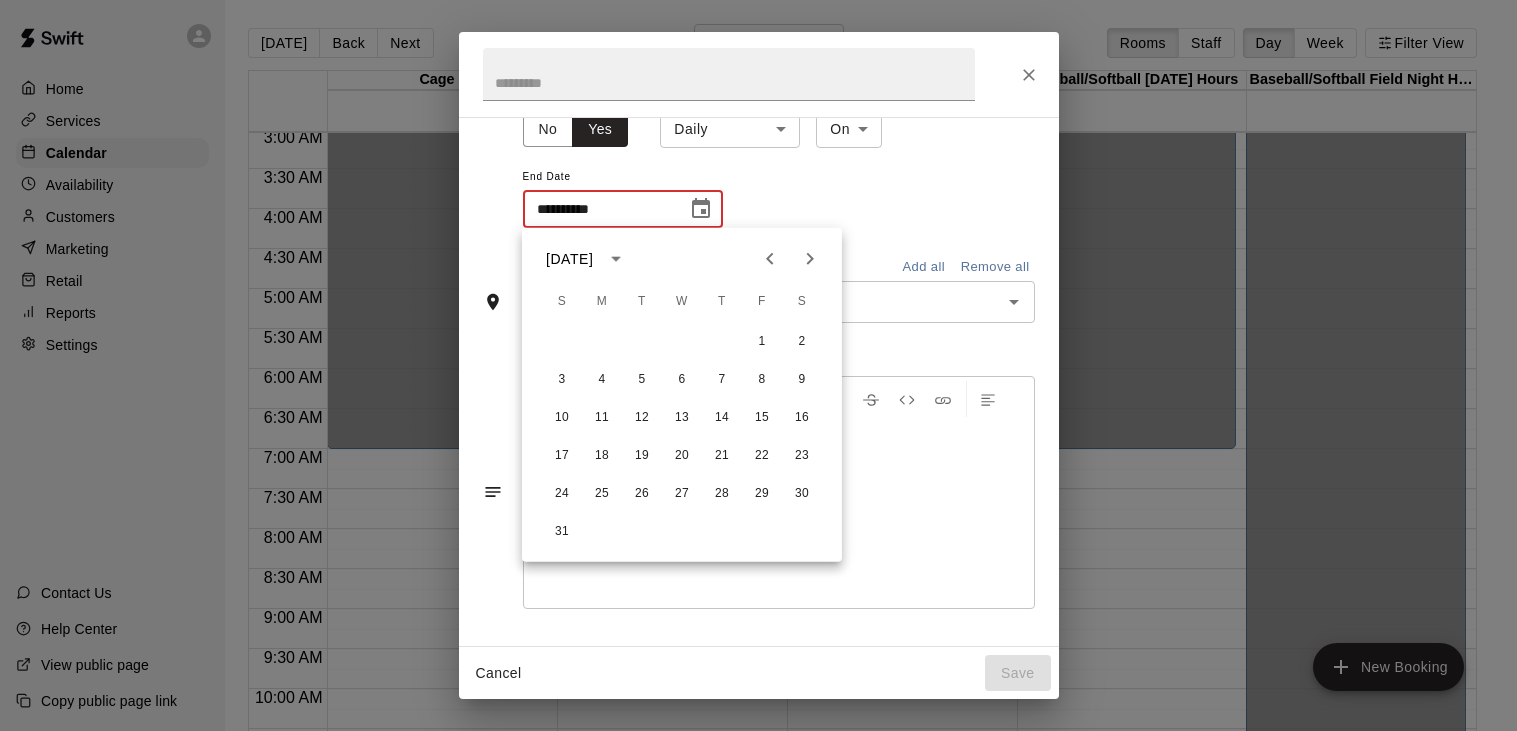 click 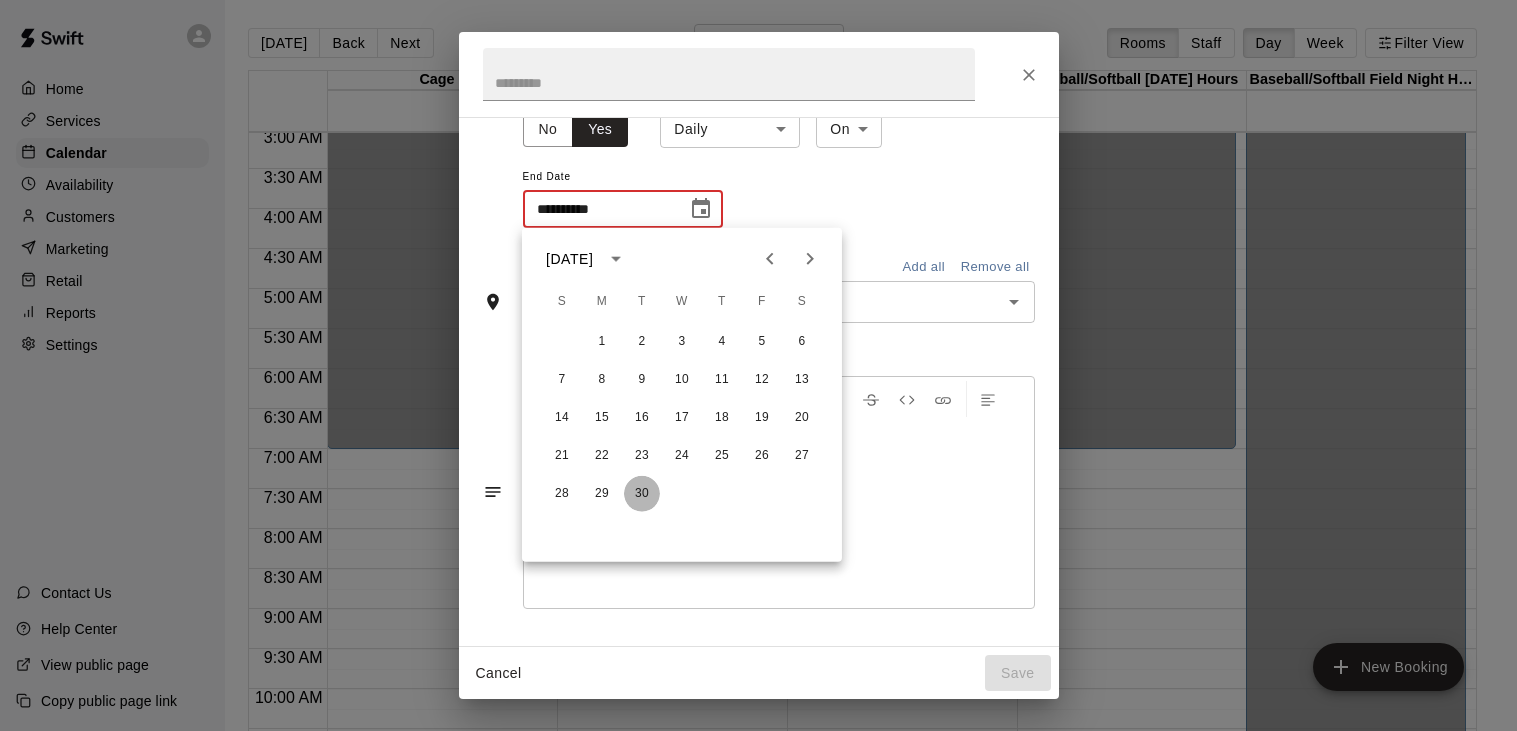 click on "30" at bounding box center [642, 494] 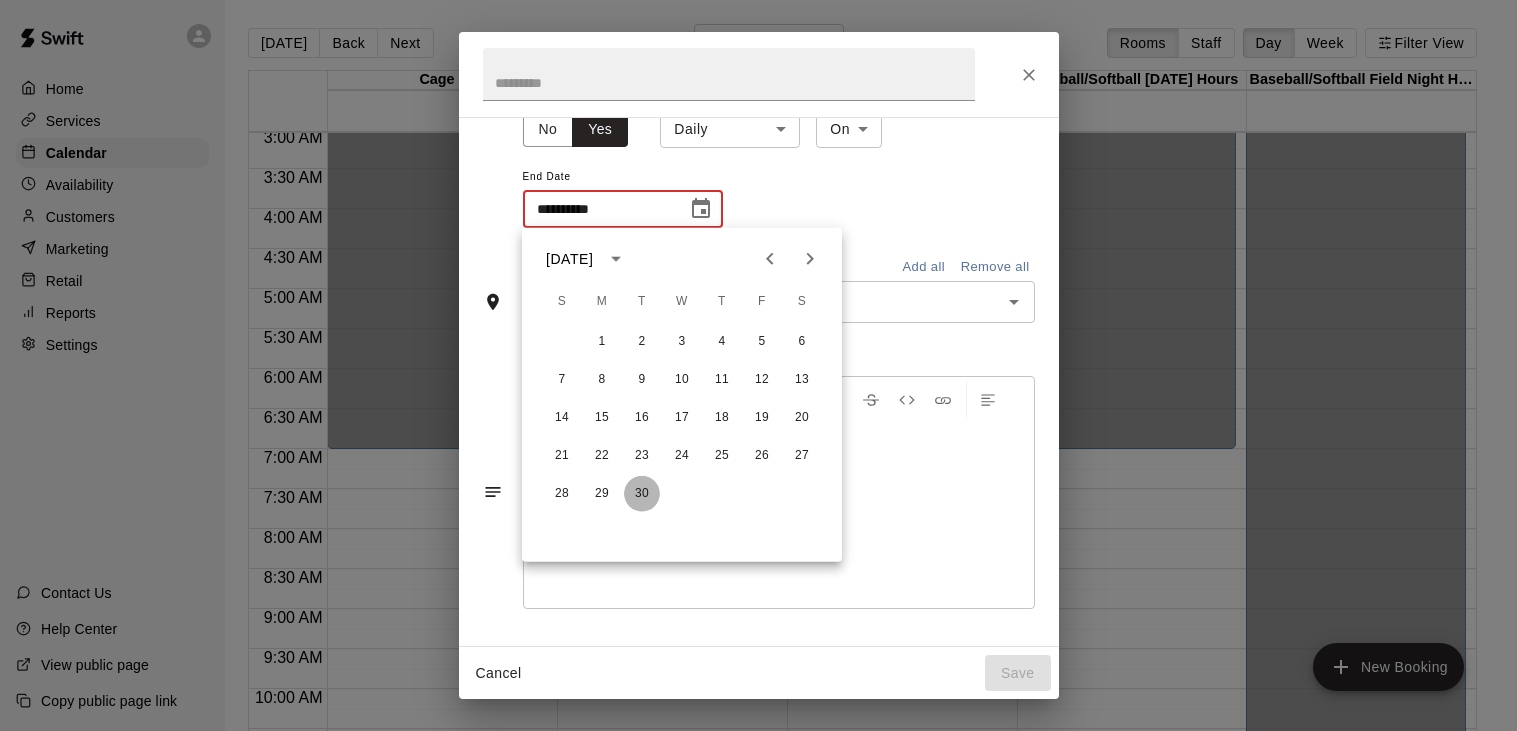 type on "**********" 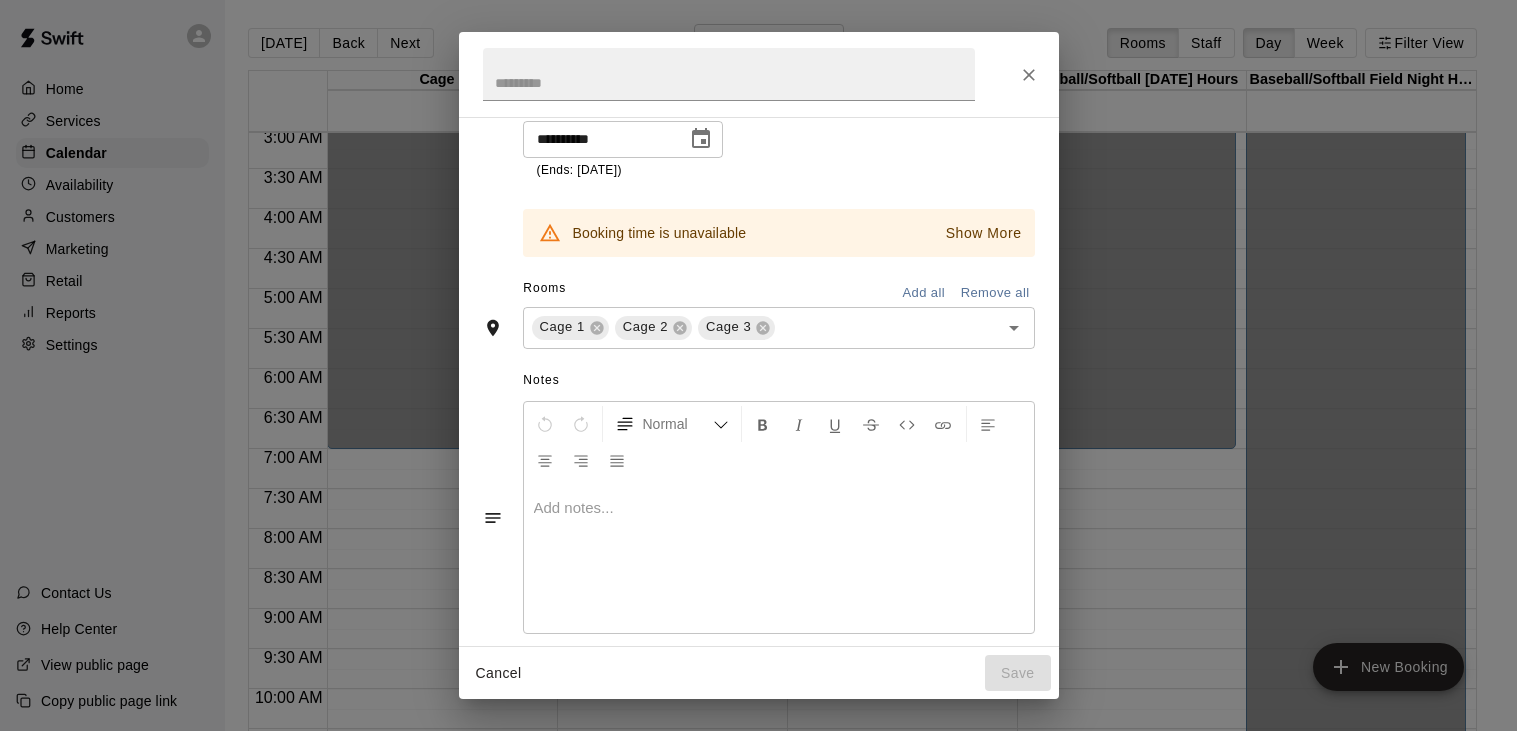 click on "**********" at bounding box center [779, 97] 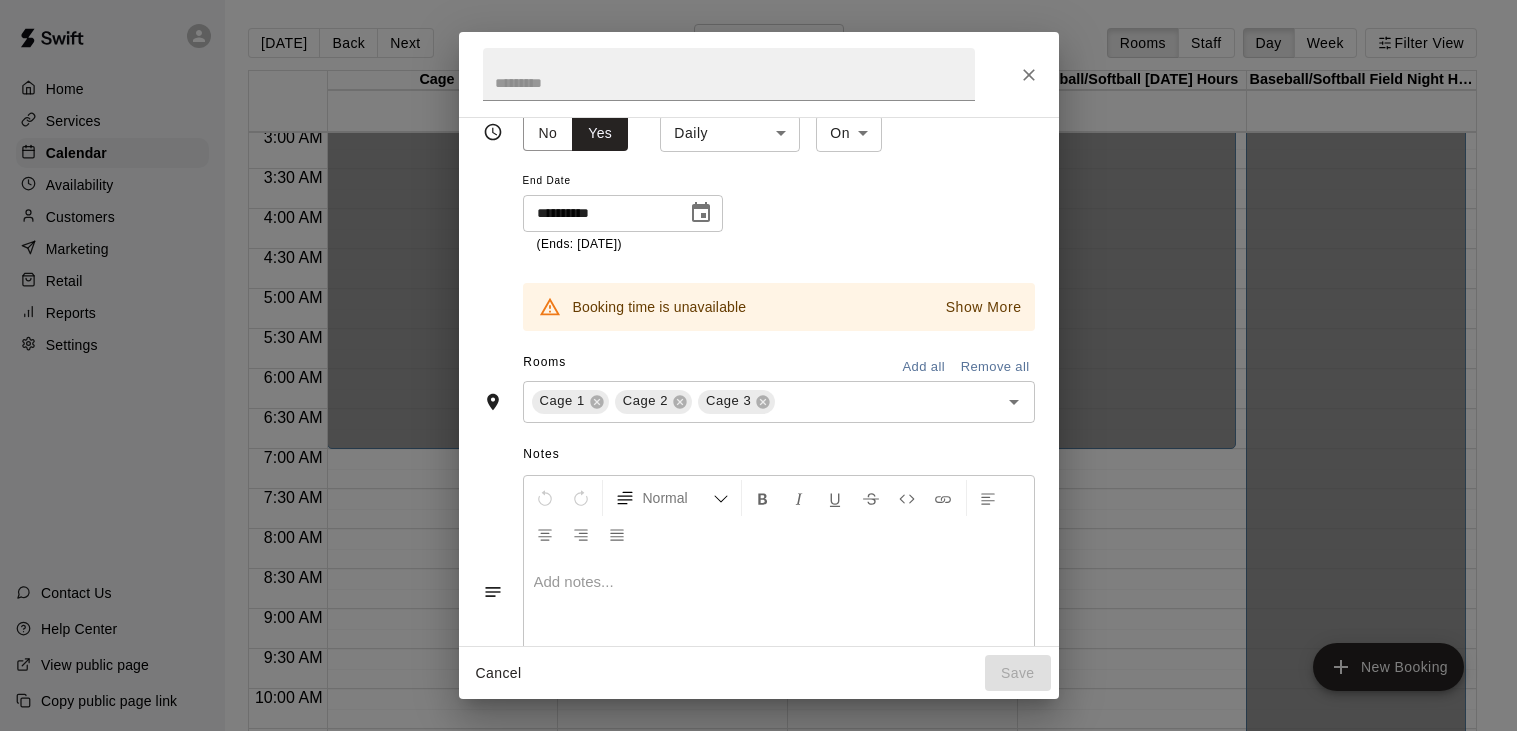 scroll, scrollTop: 247, scrollLeft: 0, axis: vertical 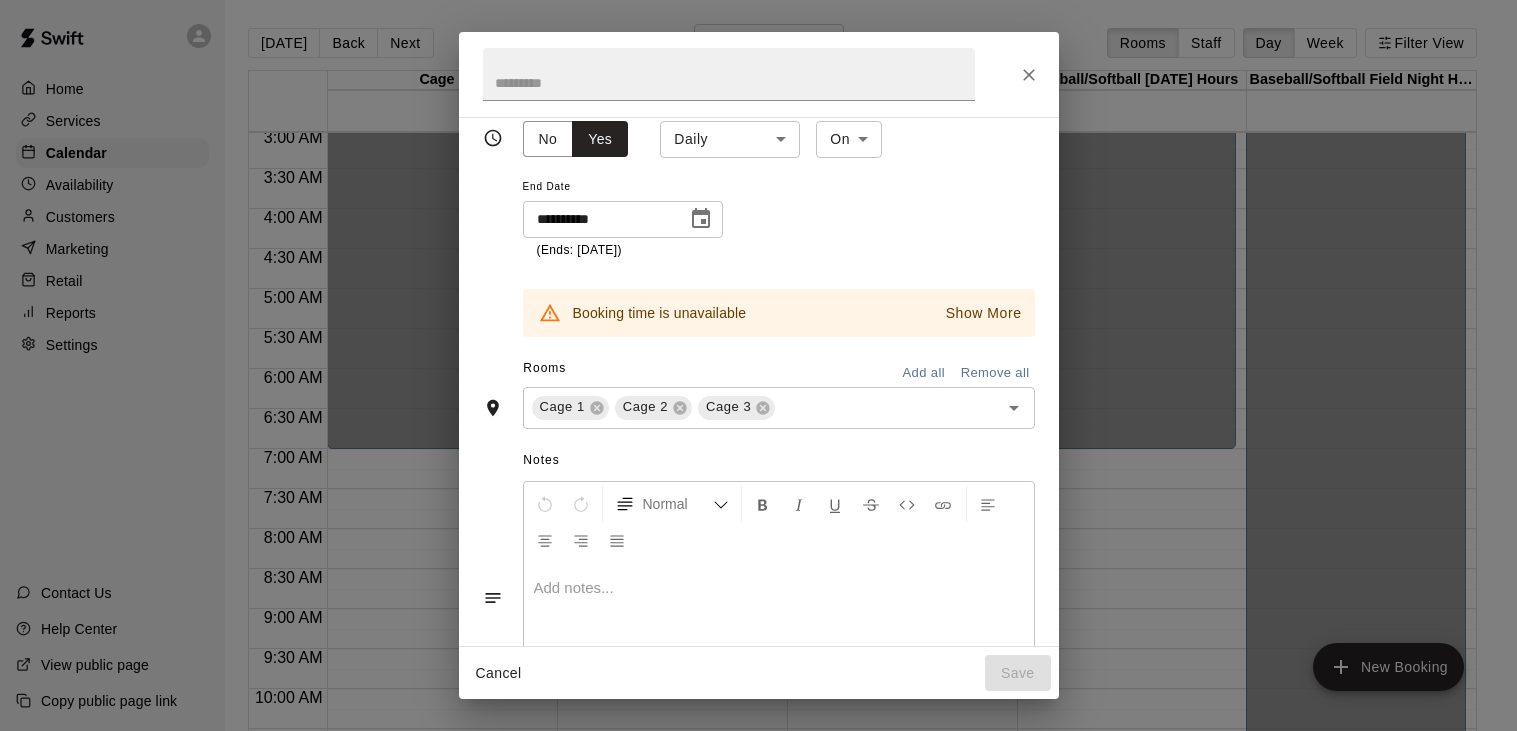 click on "Home Services Calendar Availability Customers Marketing Retail Reports Settings Contact Us Help Center View public page Copy public page link [DATE] Back [DATE][DATE] Rooms Staff Day Week Filter View Cage 1  16 Wed Cage 2 16 Wed Cage 3 16 Wed Baseball/Softball [DATE] Hours 16 Wed Baseball/Softball Field Night Hours 16 Wed 12:00 AM 12:30 AM 1:00 AM 1:30 AM 2:00 AM 2:30 AM 3:00 AM 3:30 AM 4:00 AM 4:30 AM 5:00 AM 5:30 AM 6:00 AM 6:30 AM 7:00 AM 7:30 AM 8:00 AM 8:30 AM 9:00 AM 9:30 AM 10:00 AM 10:30 AM 11:00 AM 11:30 AM 12:00 PM 12:30 PM 1:00 PM 1:30 PM 2:00 PM 2:30 PM 3:00 PM 3:30 PM 4:00 PM 4:30 PM 5:00 PM 5:30 PM 6:00 PM 6:30 PM 7:00 PM 7:30 PM 8:00 PM 8:30 PM 9:00 PM 9:30 PM 10:00 PM 10:30 PM 11:00 PM 11:30 PM 12:00 AM – 7:00 AM Closed 1:00 PM – 4:00 PM Unavailable 4:30 PM – 5:30 PM [PERSON_NAME] 60 - minute Fast Pitch Softball Pitching 0 5:30 PM – 7:00 PM [PERSON_NAME] Smash Zone Birthday Grand Slam Party 12:00 AM – 7:00 AM Closed 5:30 PM – 7:00 PM [PERSON_NAME] 12:00 AM – 7:00 AM" at bounding box center (758, 381) 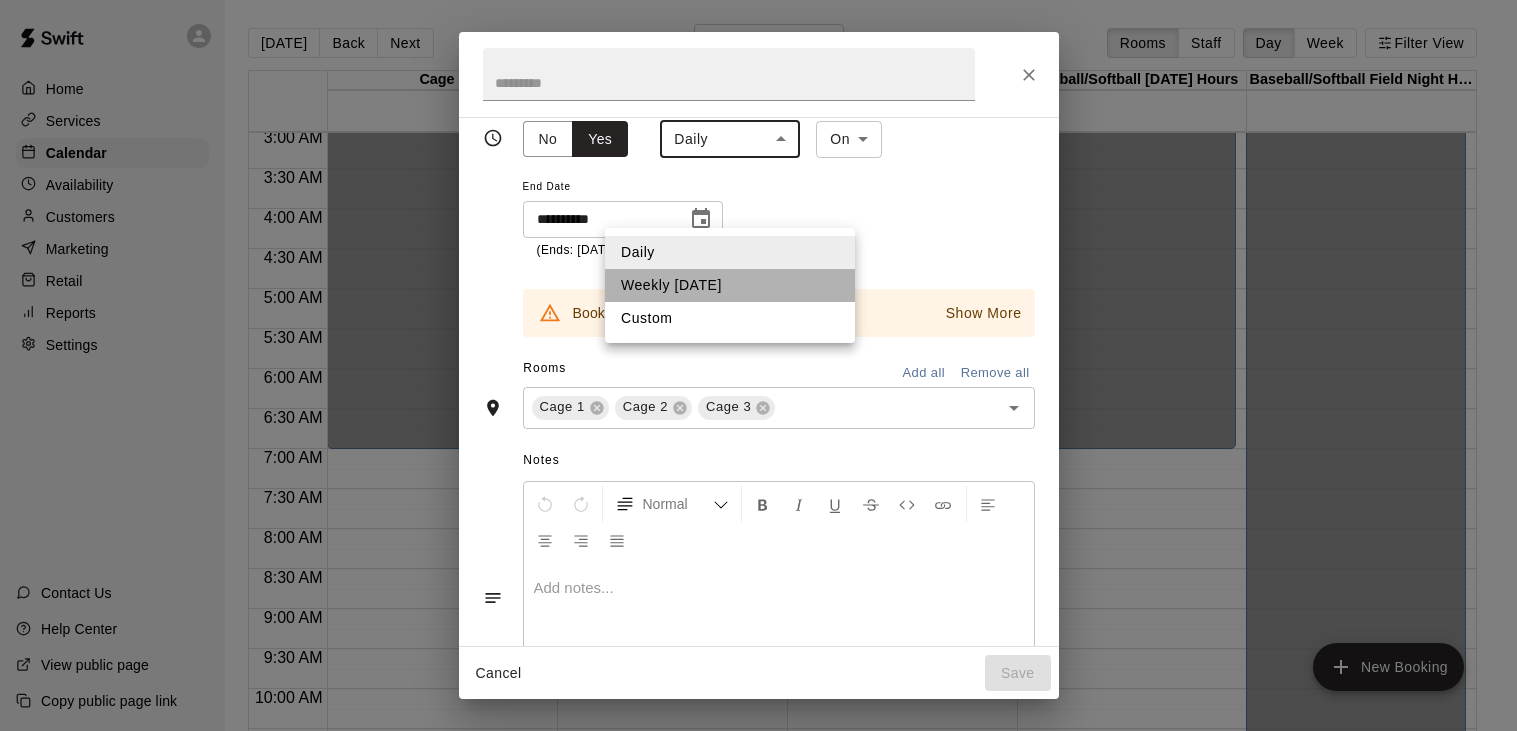 click on "Weekly [DATE]" at bounding box center [730, 285] 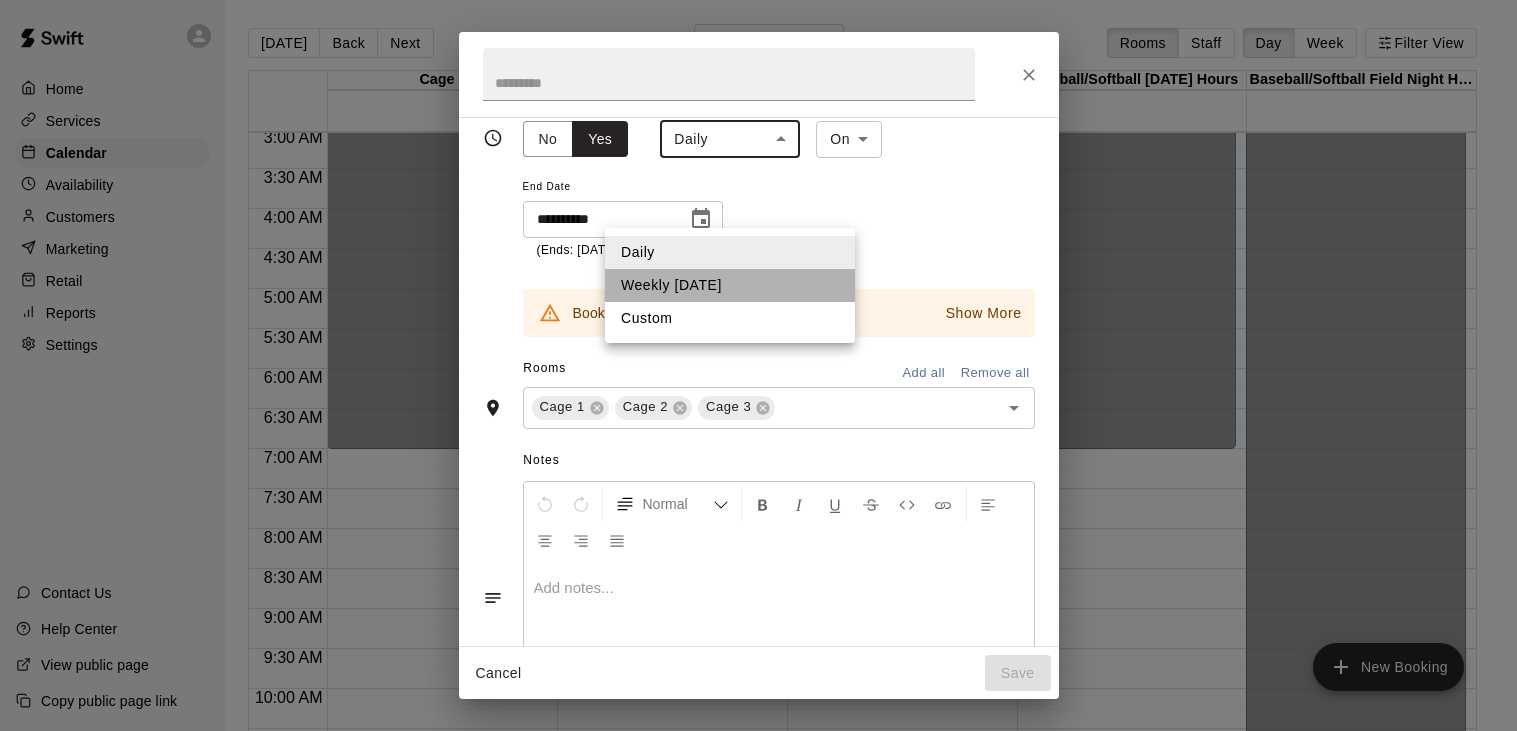 type on "******" 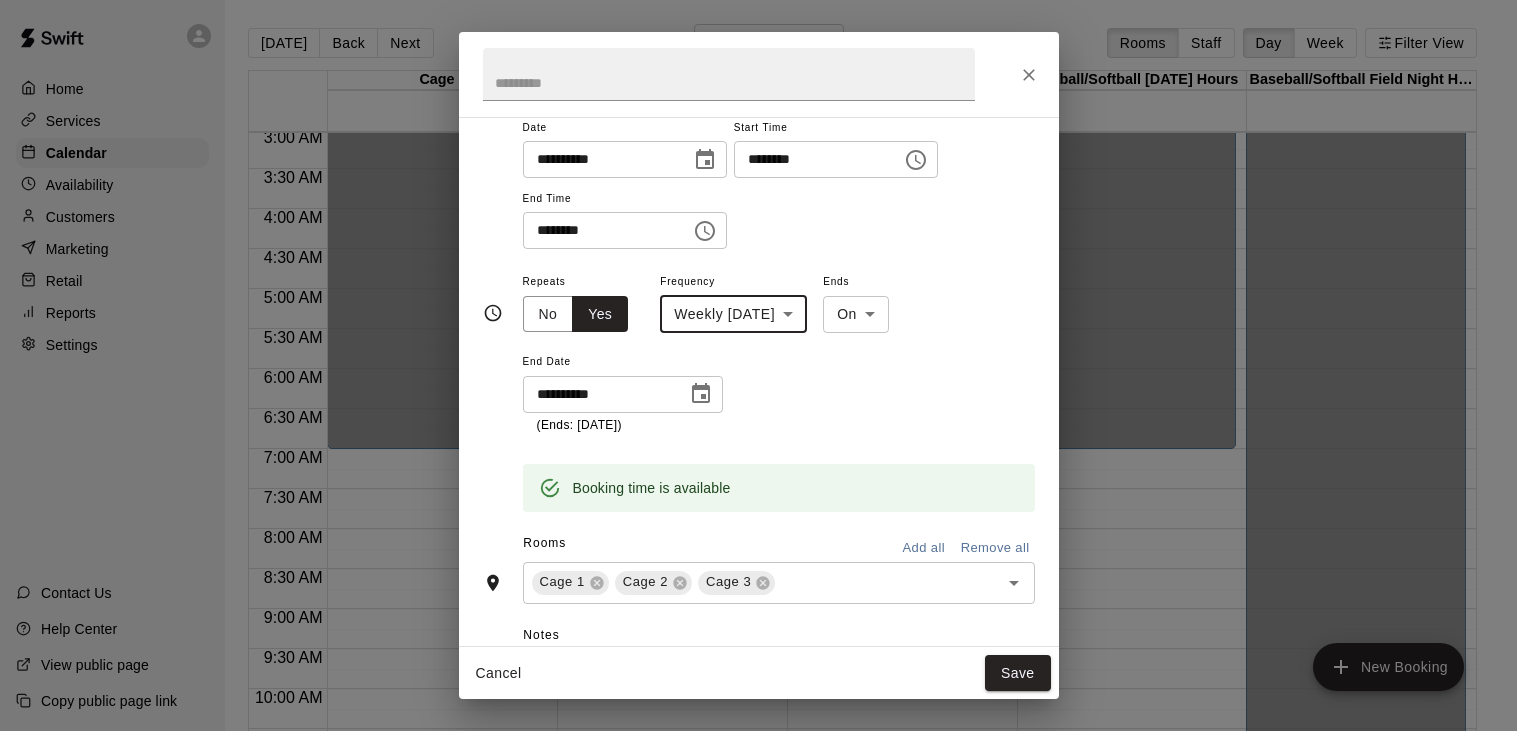 scroll, scrollTop: 0, scrollLeft: 0, axis: both 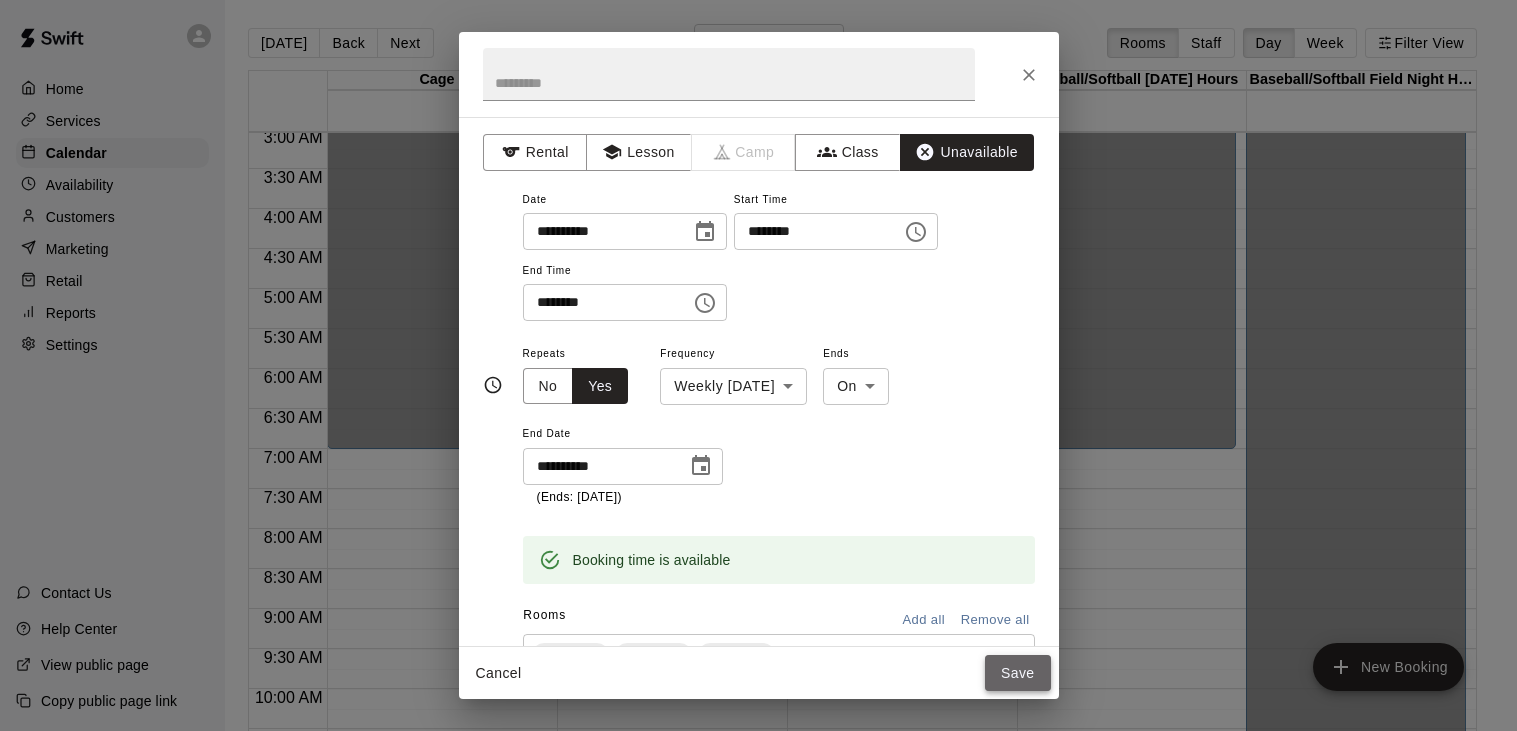 click on "Save" at bounding box center (1018, 673) 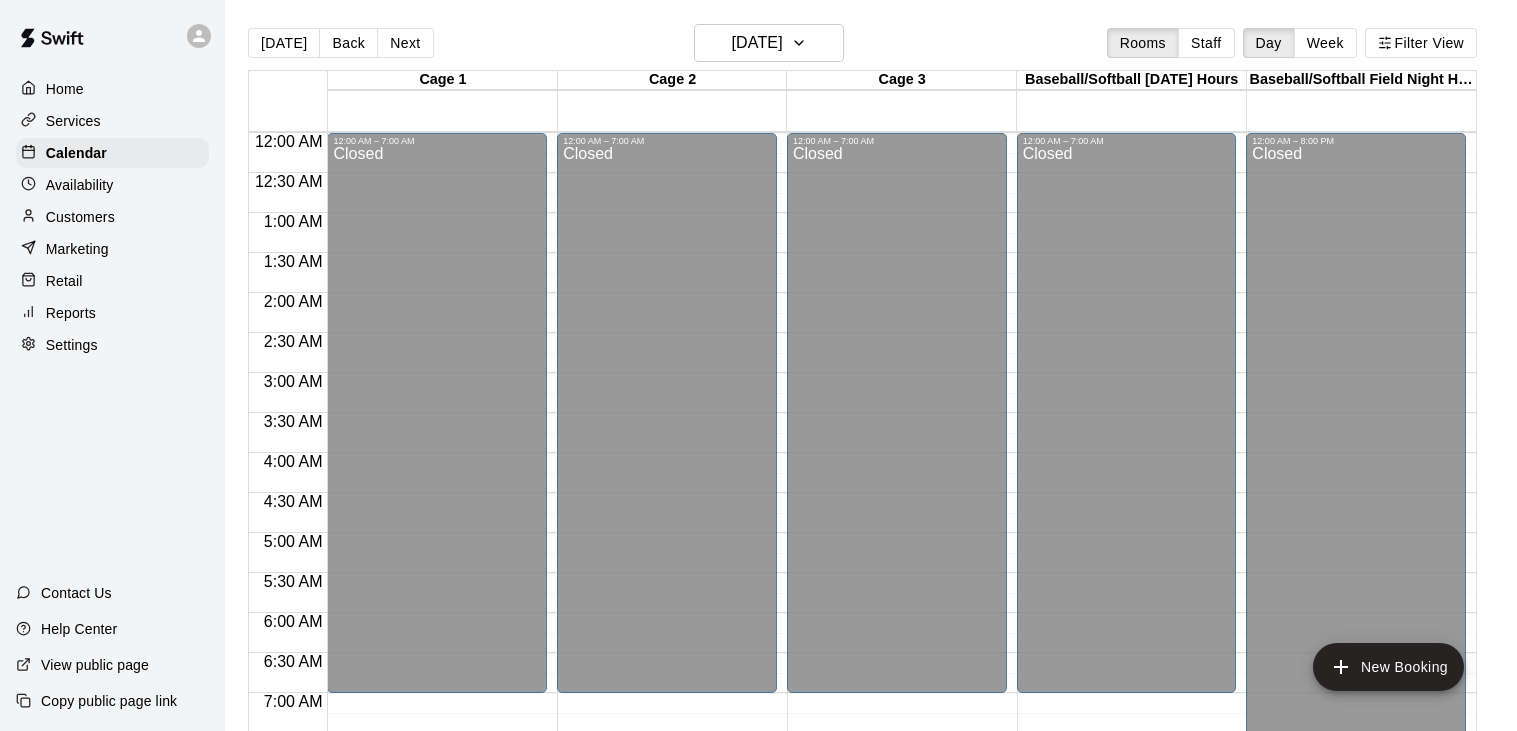 scroll, scrollTop: 9, scrollLeft: 0, axis: vertical 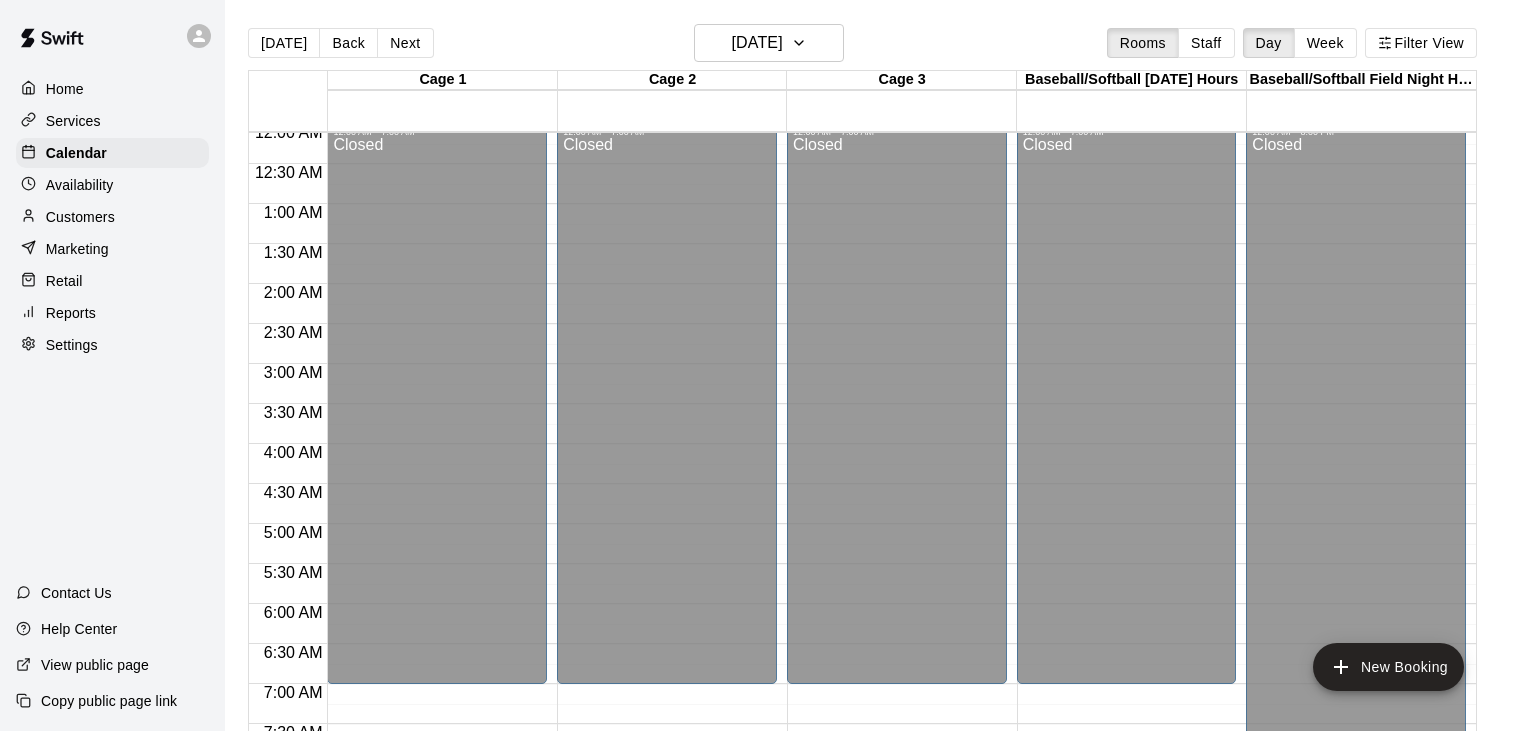 click at bounding box center (672, 514) 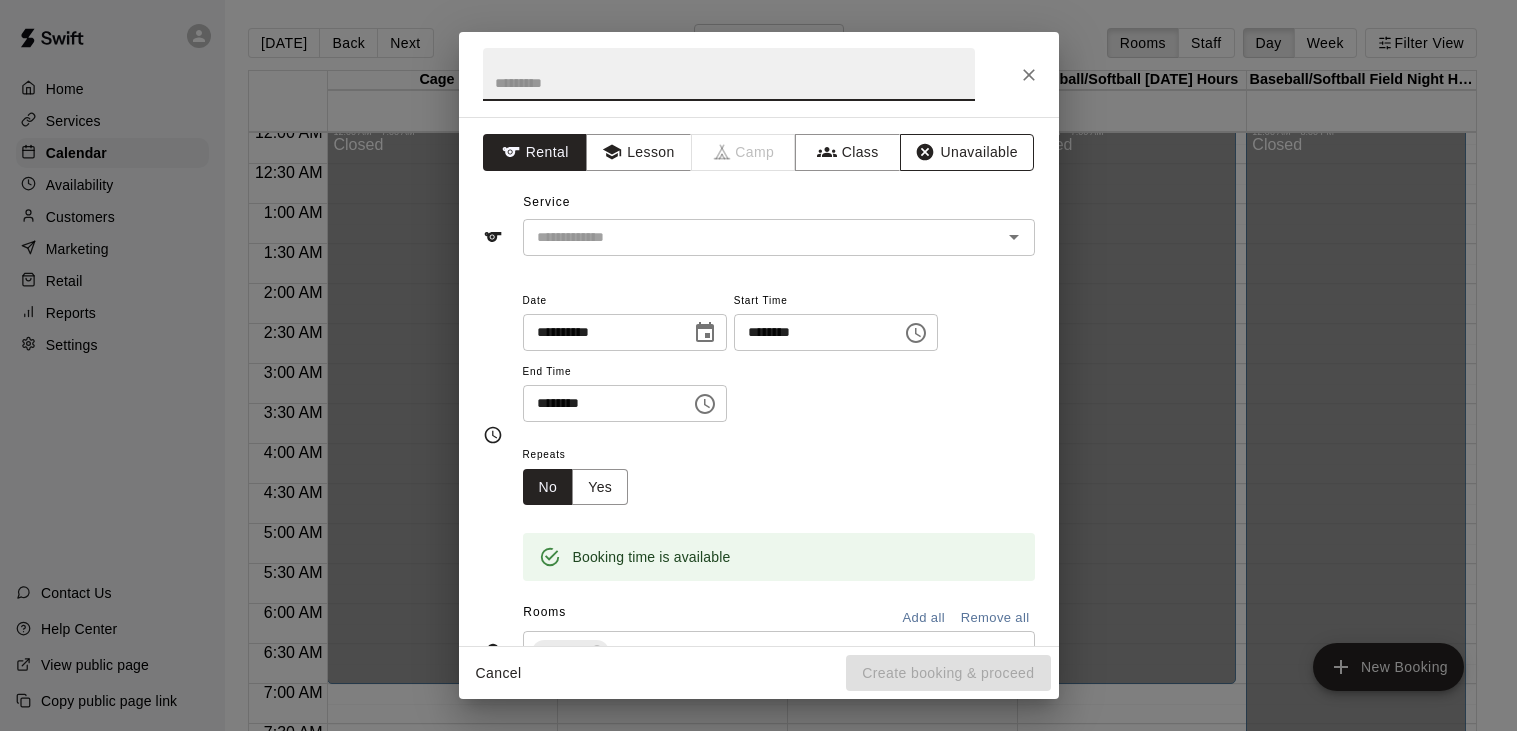 click on "Unavailable" at bounding box center (967, 152) 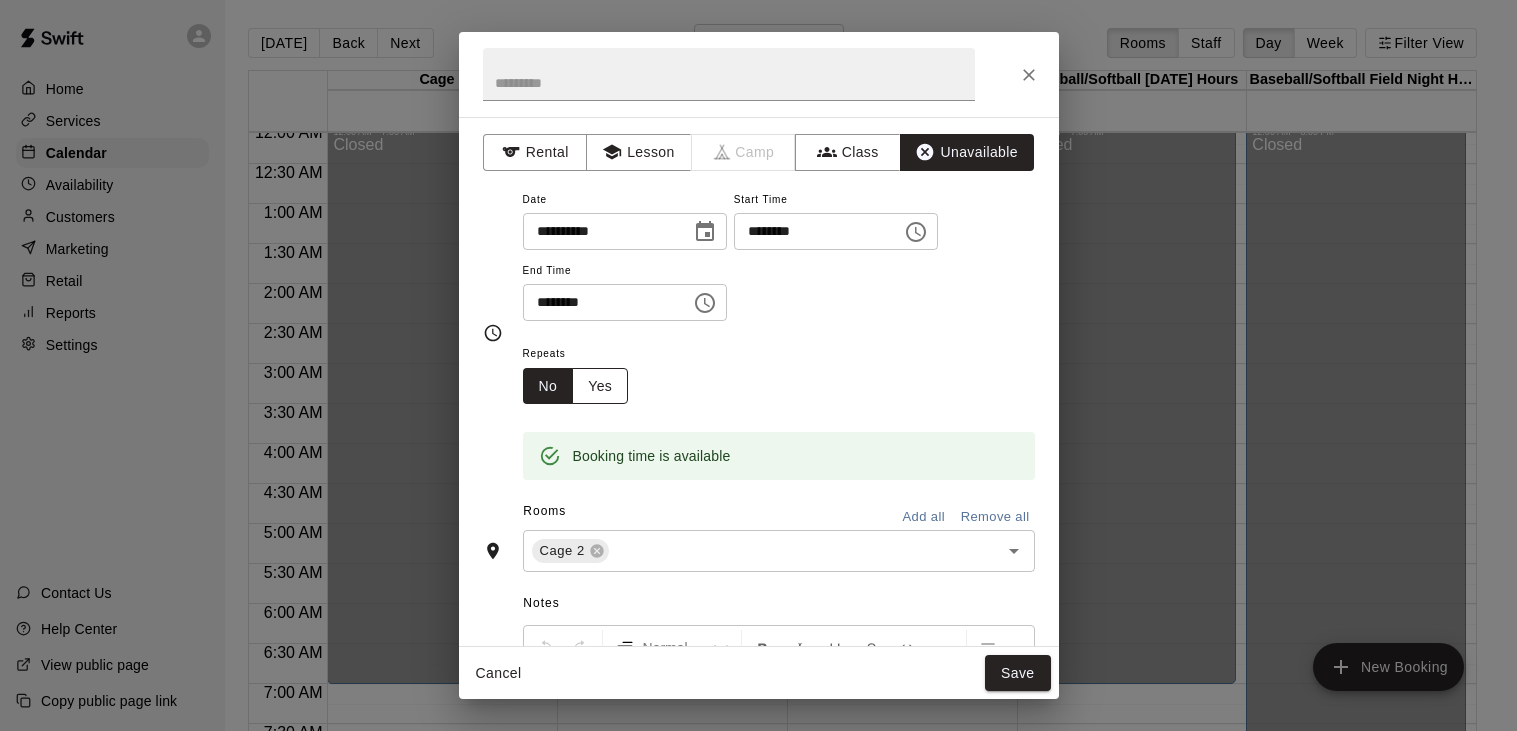 click on "Yes" at bounding box center (600, 386) 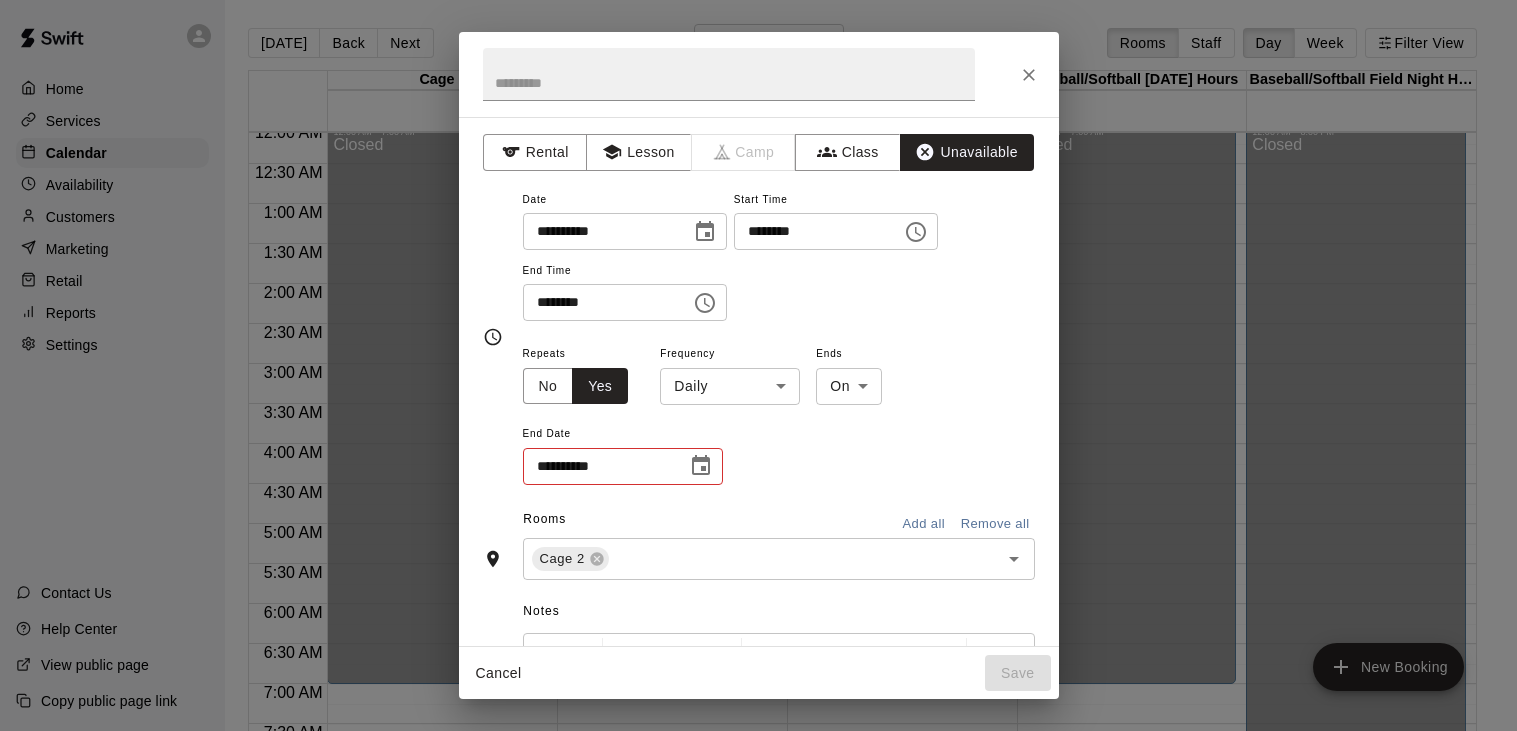 click on "Home Services Calendar Availability Customers Marketing Retail Reports Settings Contact Us Help Center View public page Copy public page link [DATE] Back [DATE][DATE] Rooms Staff Day Week Filter View Cage 1  16 Wed Cage 2 16 Wed Cage 3 16 Wed Baseball/Softball [DATE] Hours 16 Wed Baseball/Softball Field Night Hours 16 Wed 12:00 AM 12:30 AM 1:00 AM 1:30 AM 2:00 AM 2:30 AM 3:00 AM 3:30 AM 4:00 AM 4:30 AM 5:00 AM 5:30 AM 6:00 AM 6:30 AM 7:00 AM 7:30 AM 8:00 AM 8:30 AM 9:00 AM 9:30 AM 10:00 AM 10:30 AM 11:00 AM 11:30 AM 12:00 PM 12:30 PM 1:00 PM 1:30 PM 2:00 PM 2:30 PM 3:00 PM 3:30 PM 4:00 PM 4:30 PM 5:00 PM 5:30 PM 6:00 PM 6:30 PM 7:00 PM 7:30 PM 8:00 PM 8:30 PM 9:00 PM 9:30 PM 10:00 PM 10:30 PM 11:00 PM 11:30 PM 12:00 AM – 7:00 AM Closed 1:00 PM – 4:00 PM Unavailable 4:30 PM – 5:30 PM [PERSON_NAME] 60 - minute Fast Pitch Softball Pitching 0 5:30 PM – 7:00 PM [PERSON_NAME] Smash Zone Birthday Grand Slam Party 12:00 AM – 7:00 AM Closed 5:30 PM – 7:00 PM [PERSON_NAME] 12:00 AM – 7:00 AM" at bounding box center [758, 381] 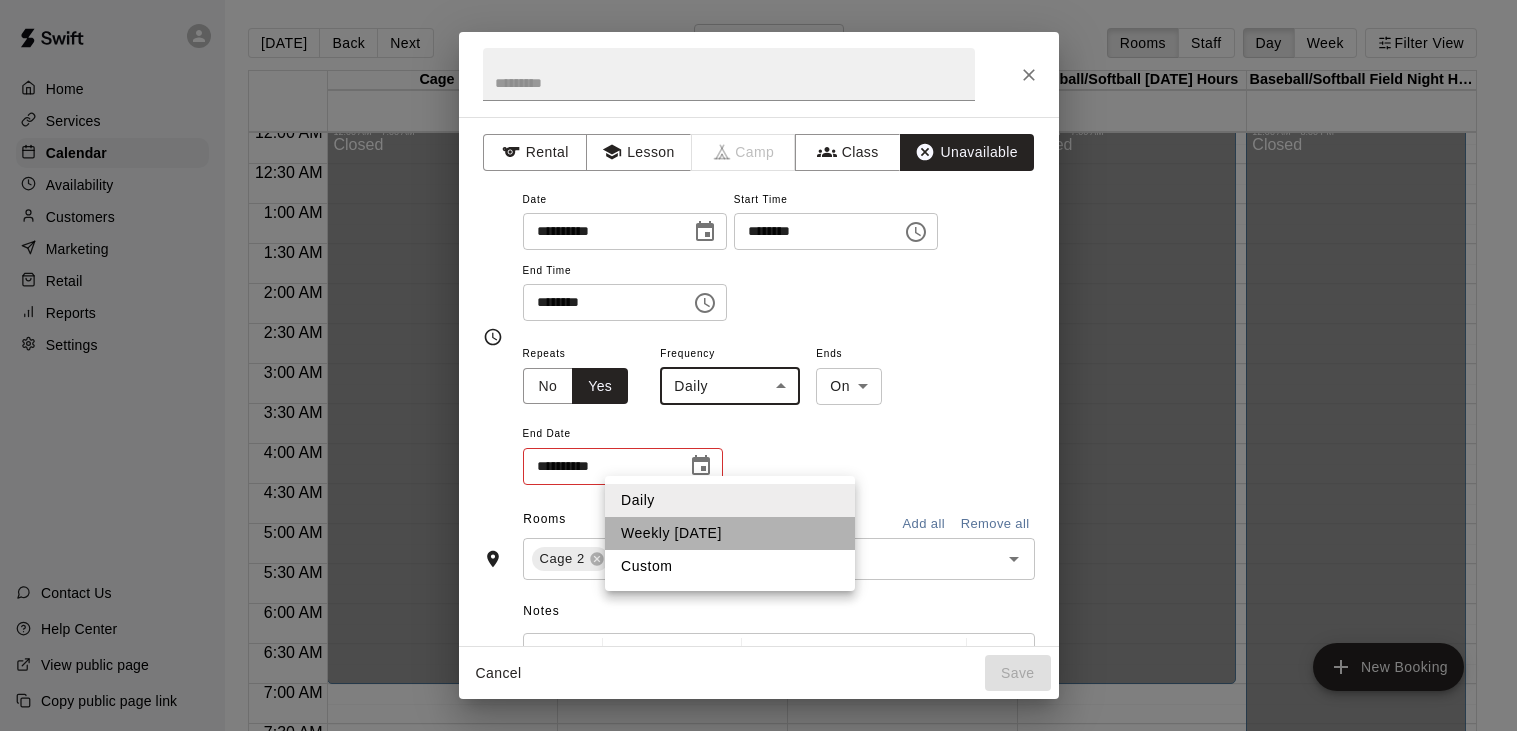 click on "Weekly [DATE]" at bounding box center [730, 533] 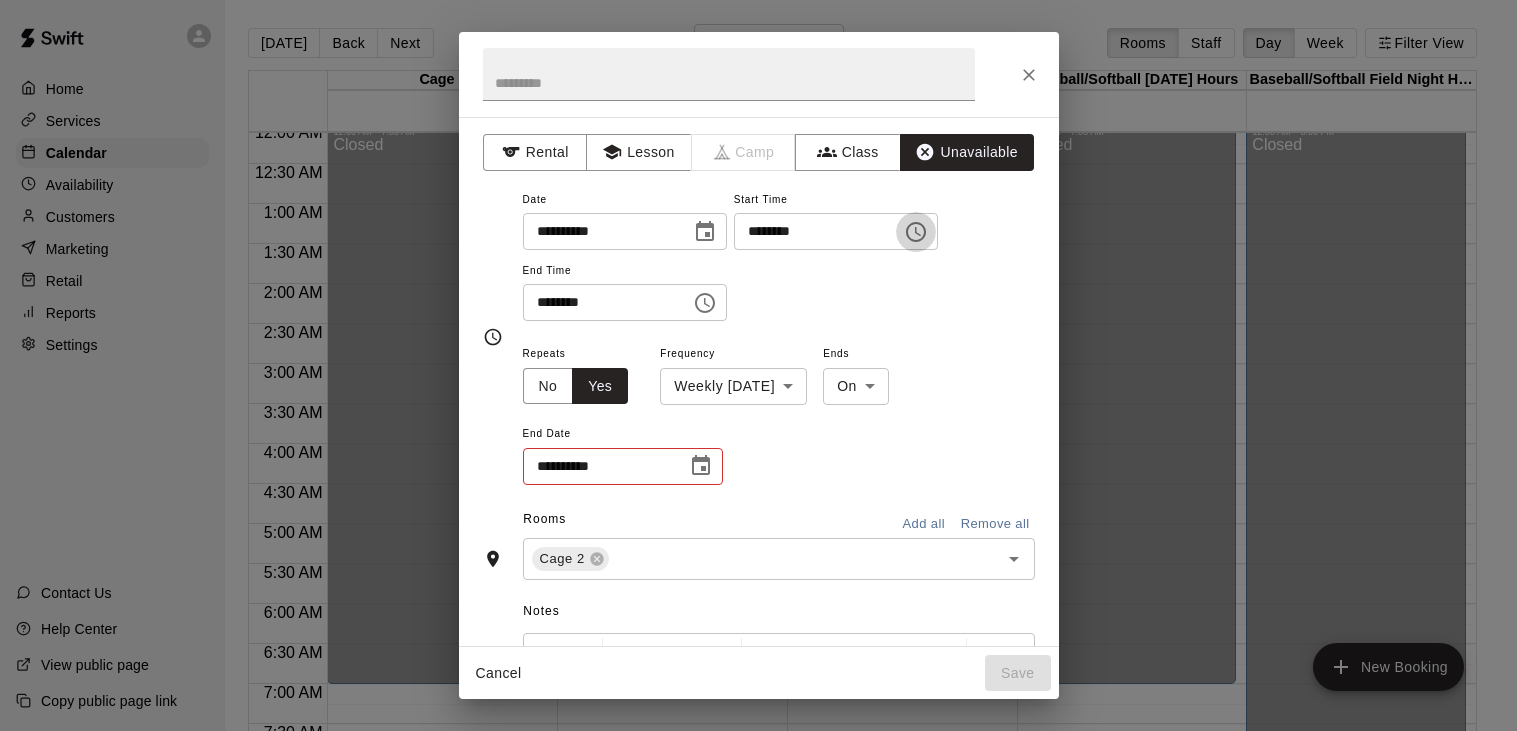 click 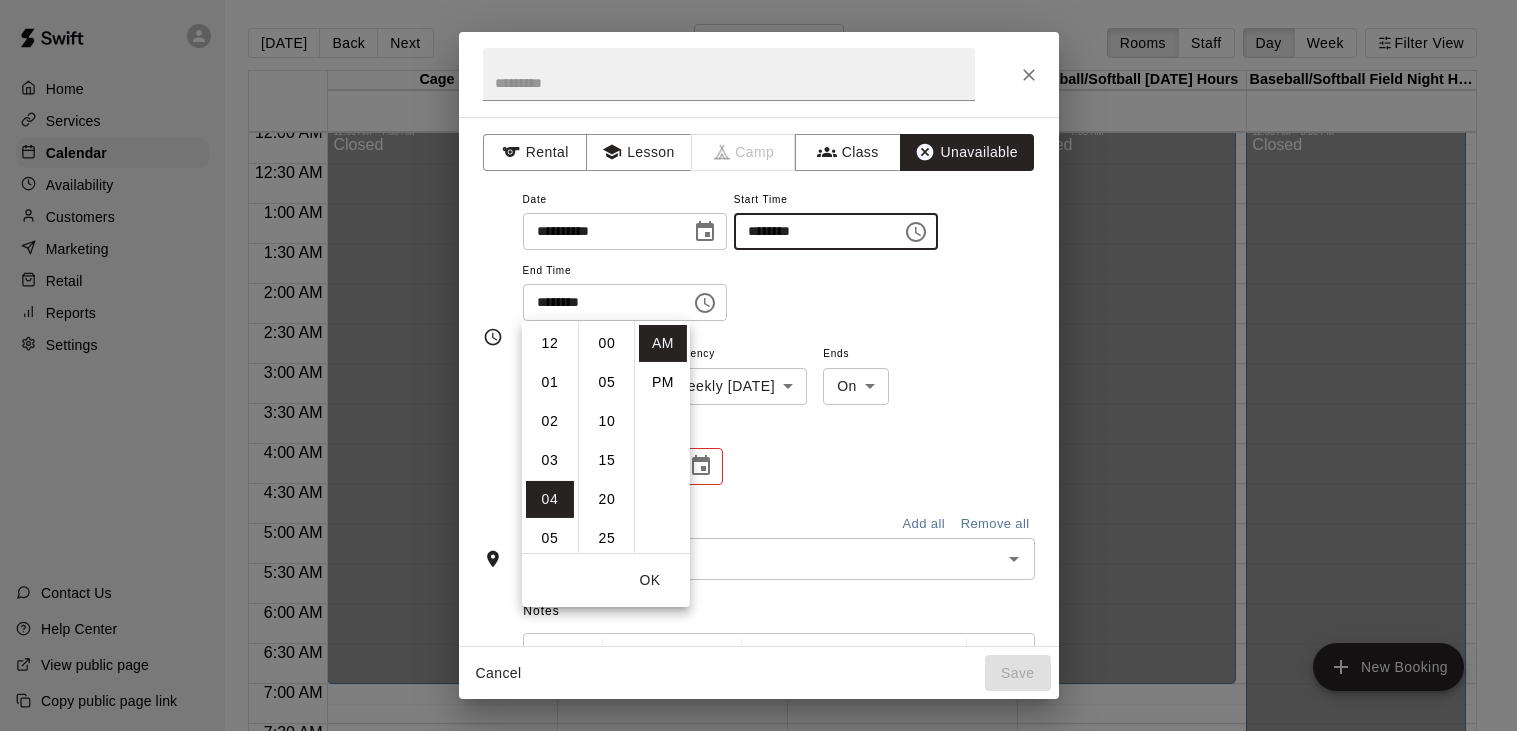 scroll, scrollTop: 155, scrollLeft: 0, axis: vertical 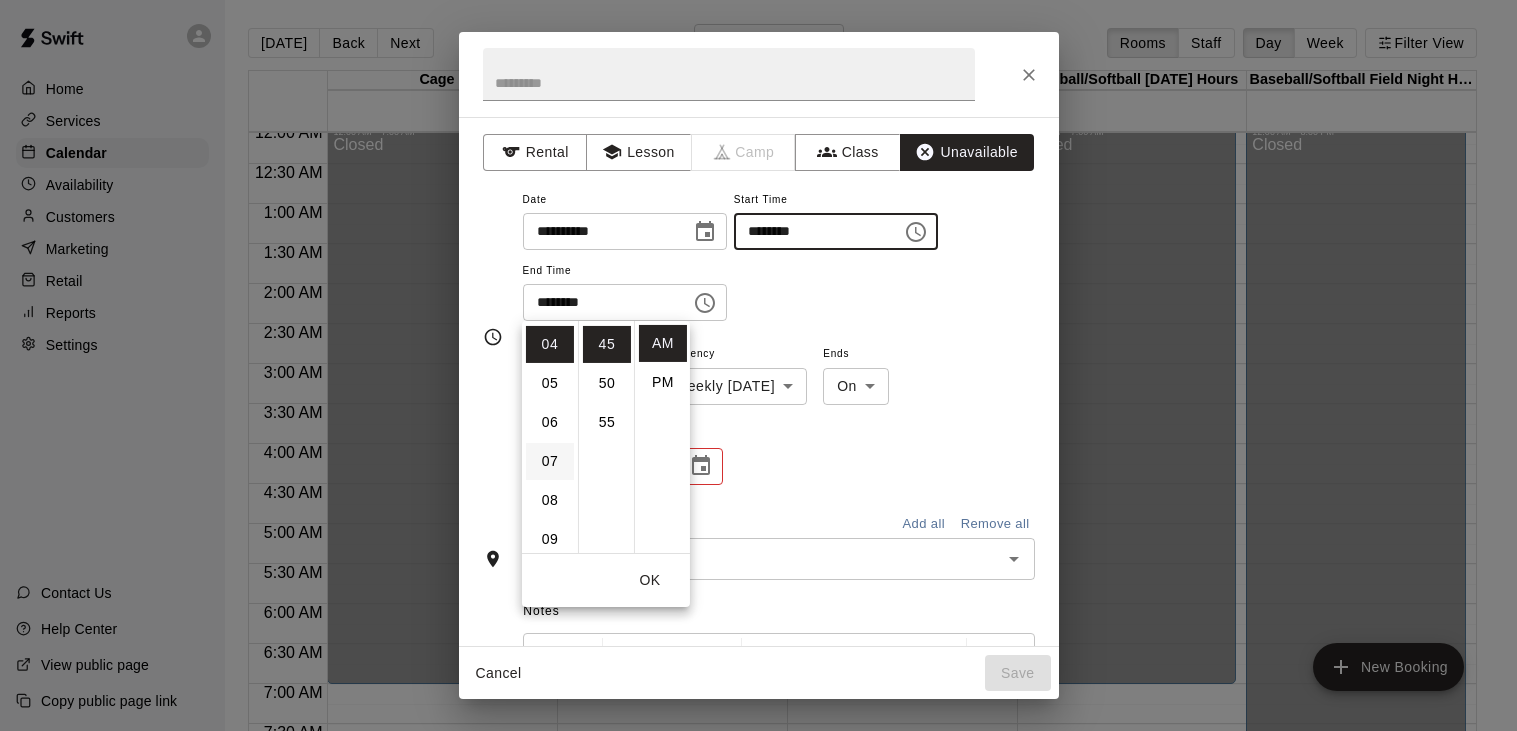 click on "07" at bounding box center (550, 461) 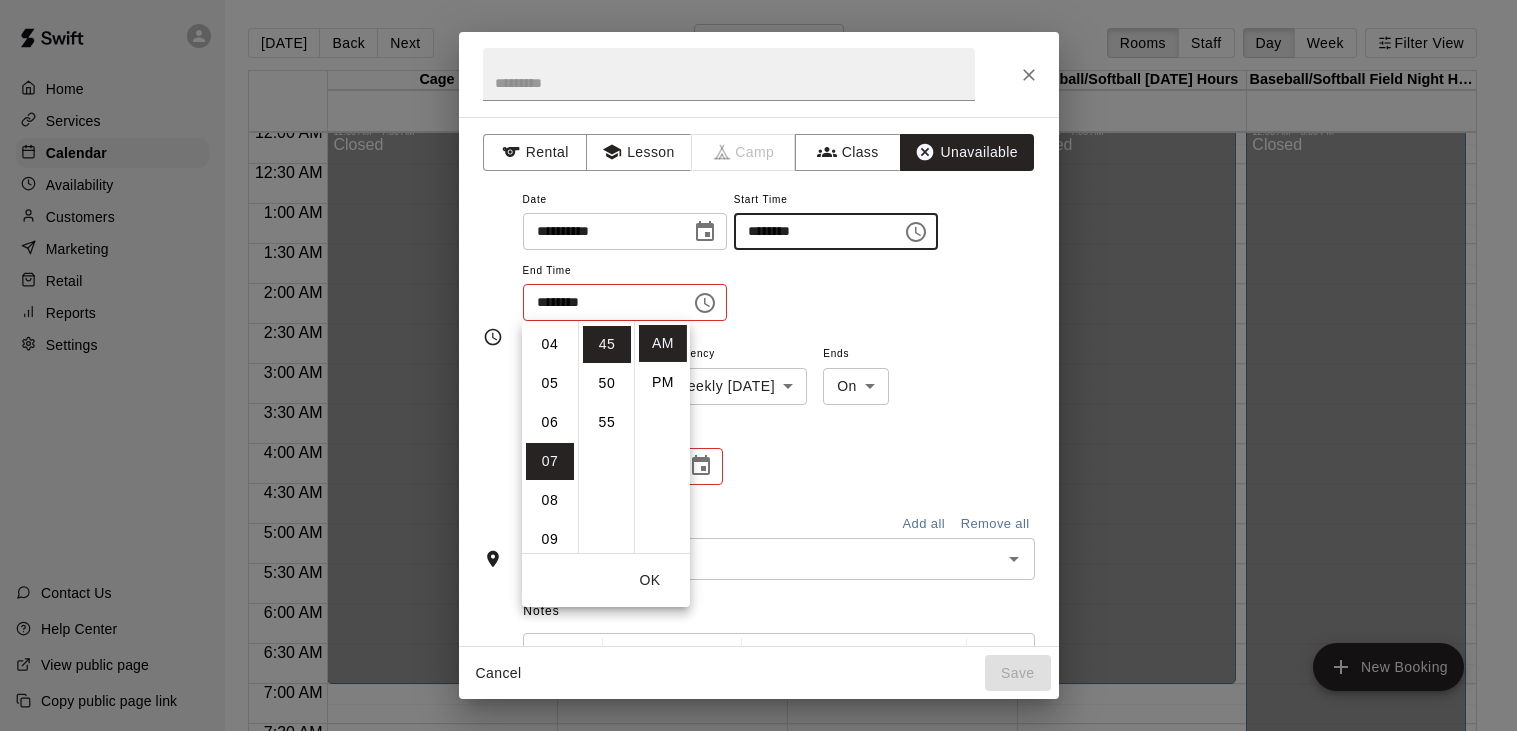 scroll, scrollTop: 273, scrollLeft: 0, axis: vertical 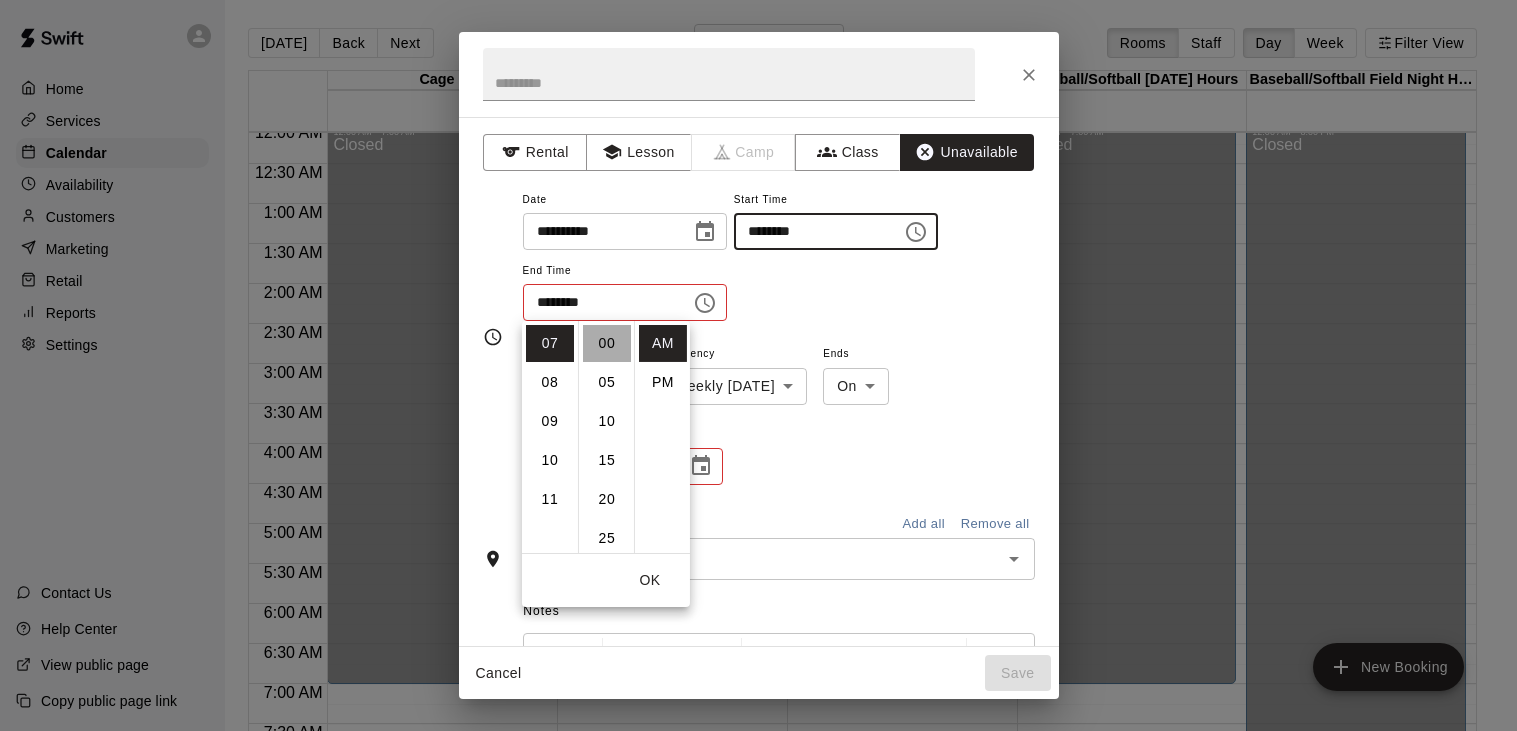 click on "00" at bounding box center [607, 343] 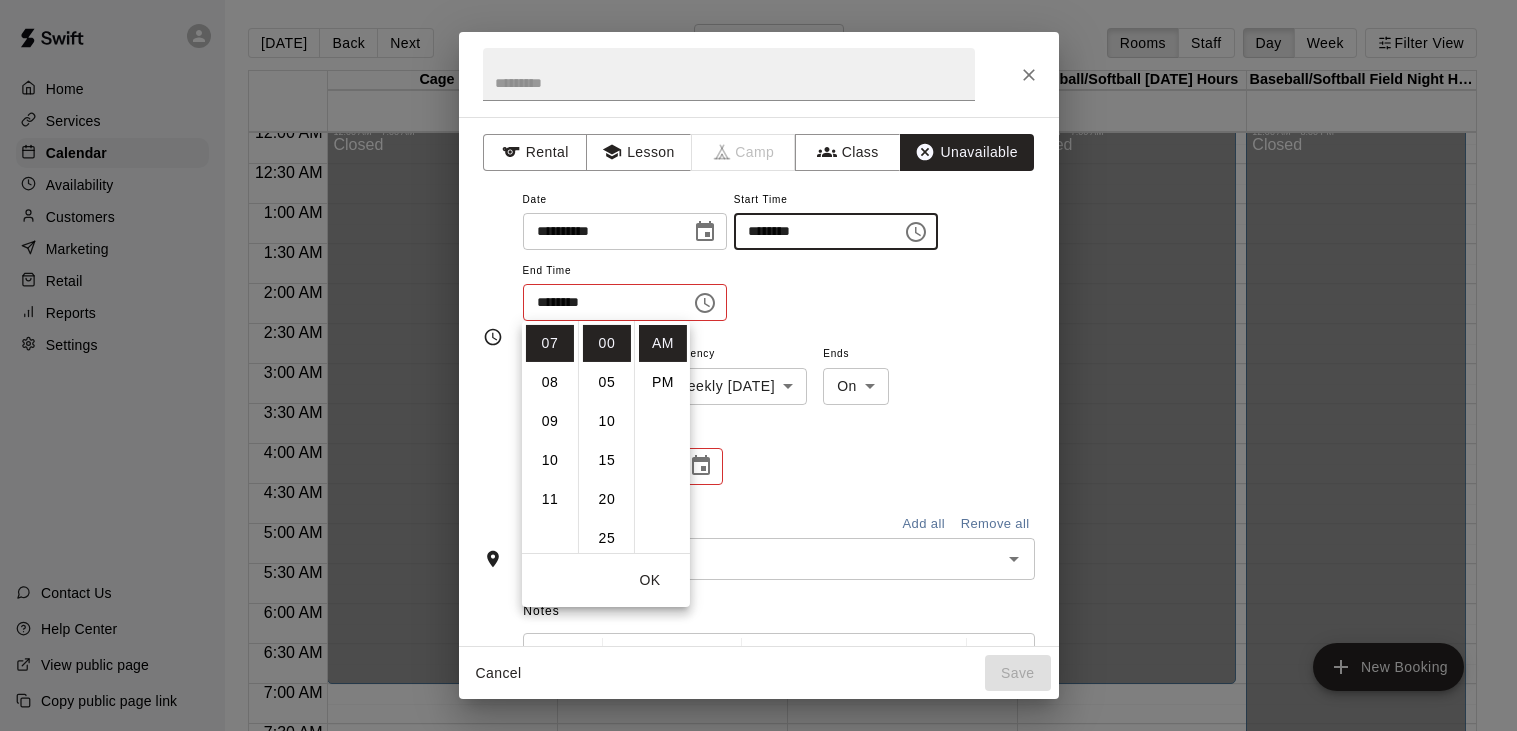click on "**********" at bounding box center [779, 254] 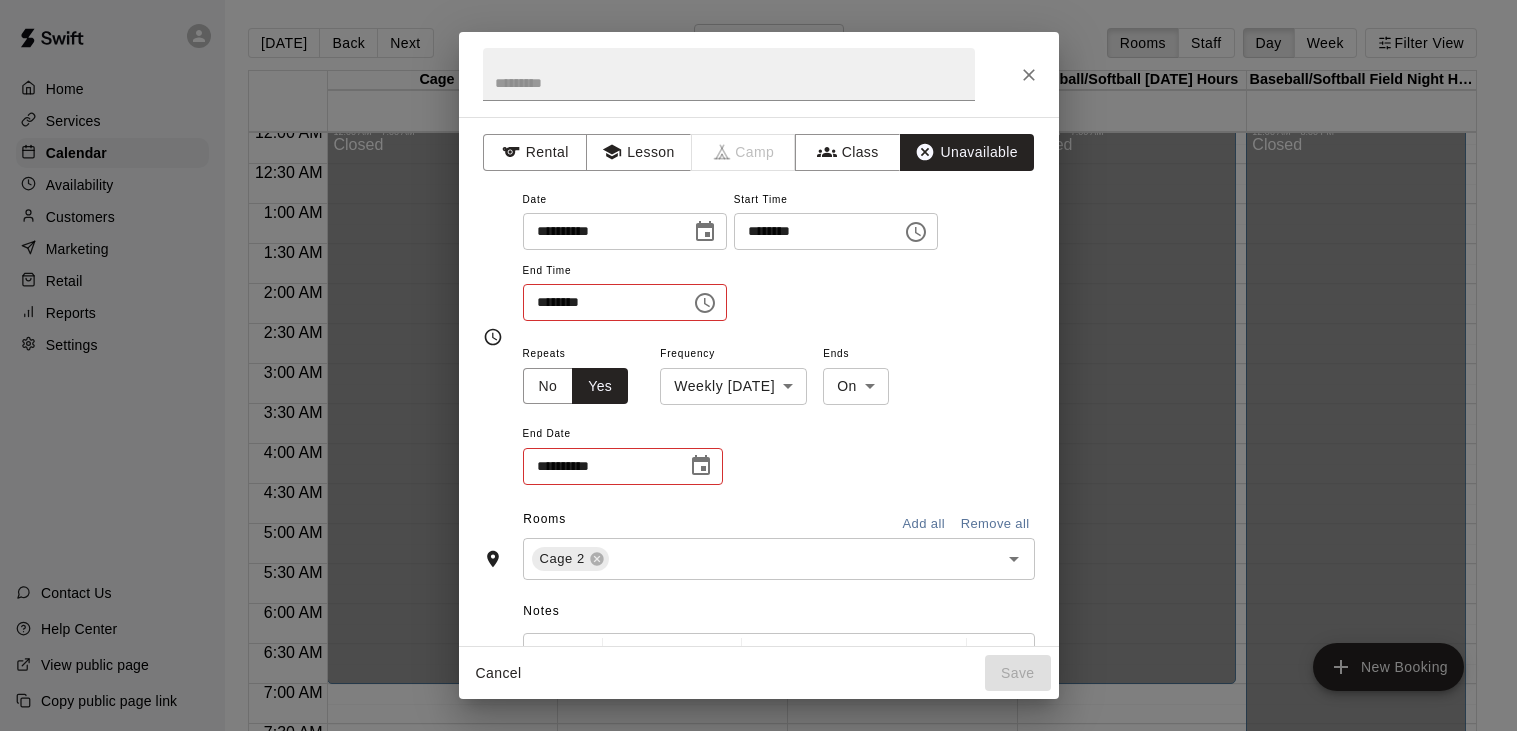 click 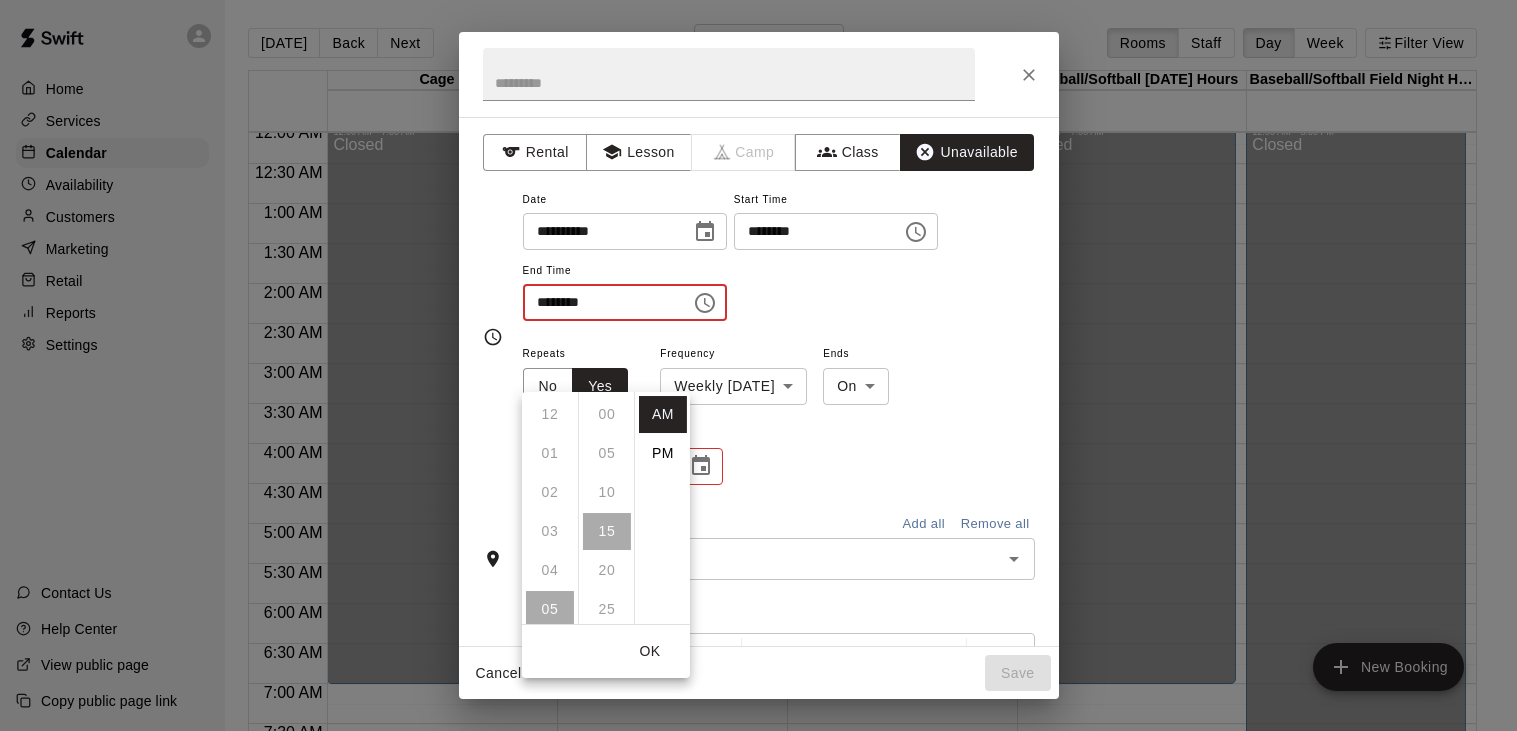 scroll, scrollTop: 195, scrollLeft: 0, axis: vertical 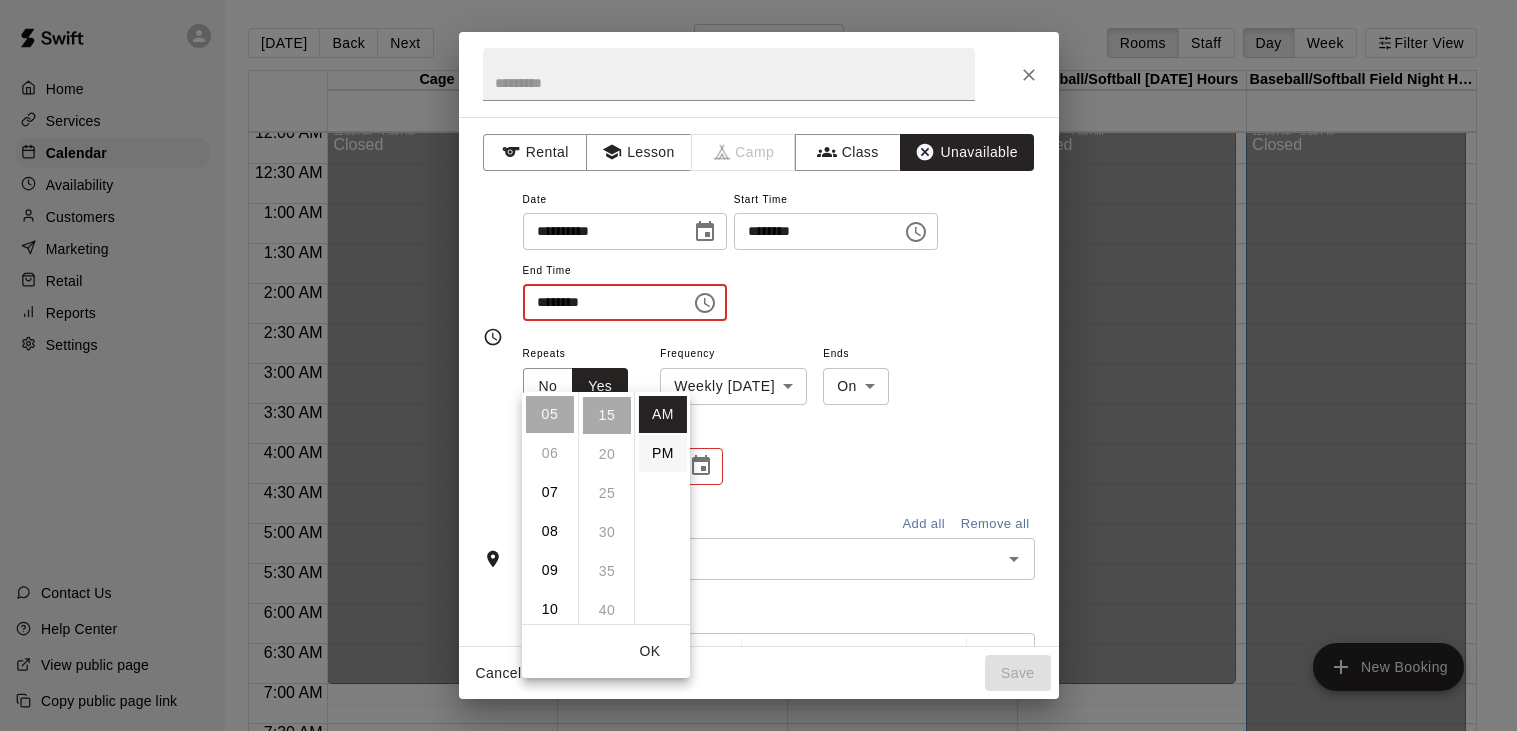 click on "PM" at bounding box center (663, 453) 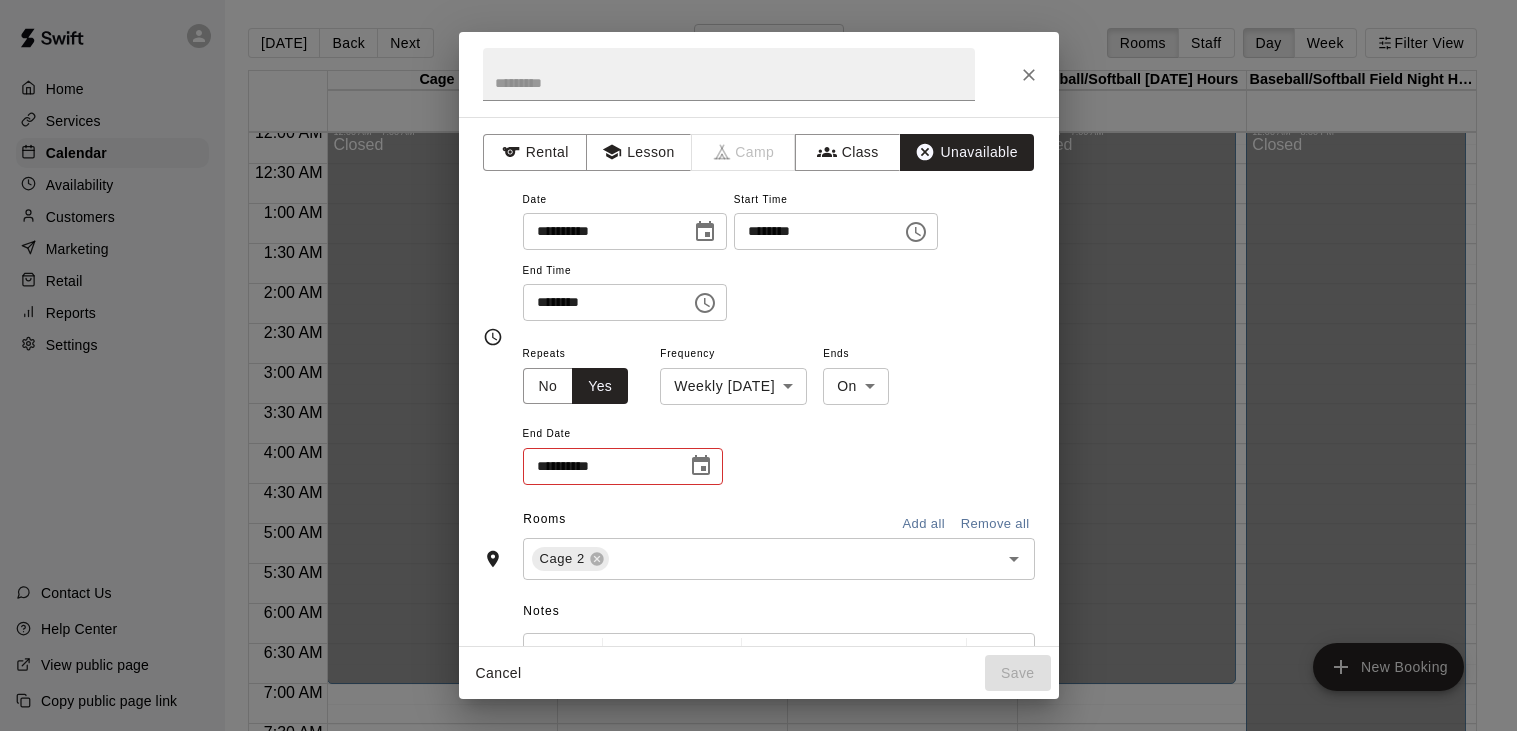 scroll, scrollTop: 0, scrollLeft: 0, axis: both 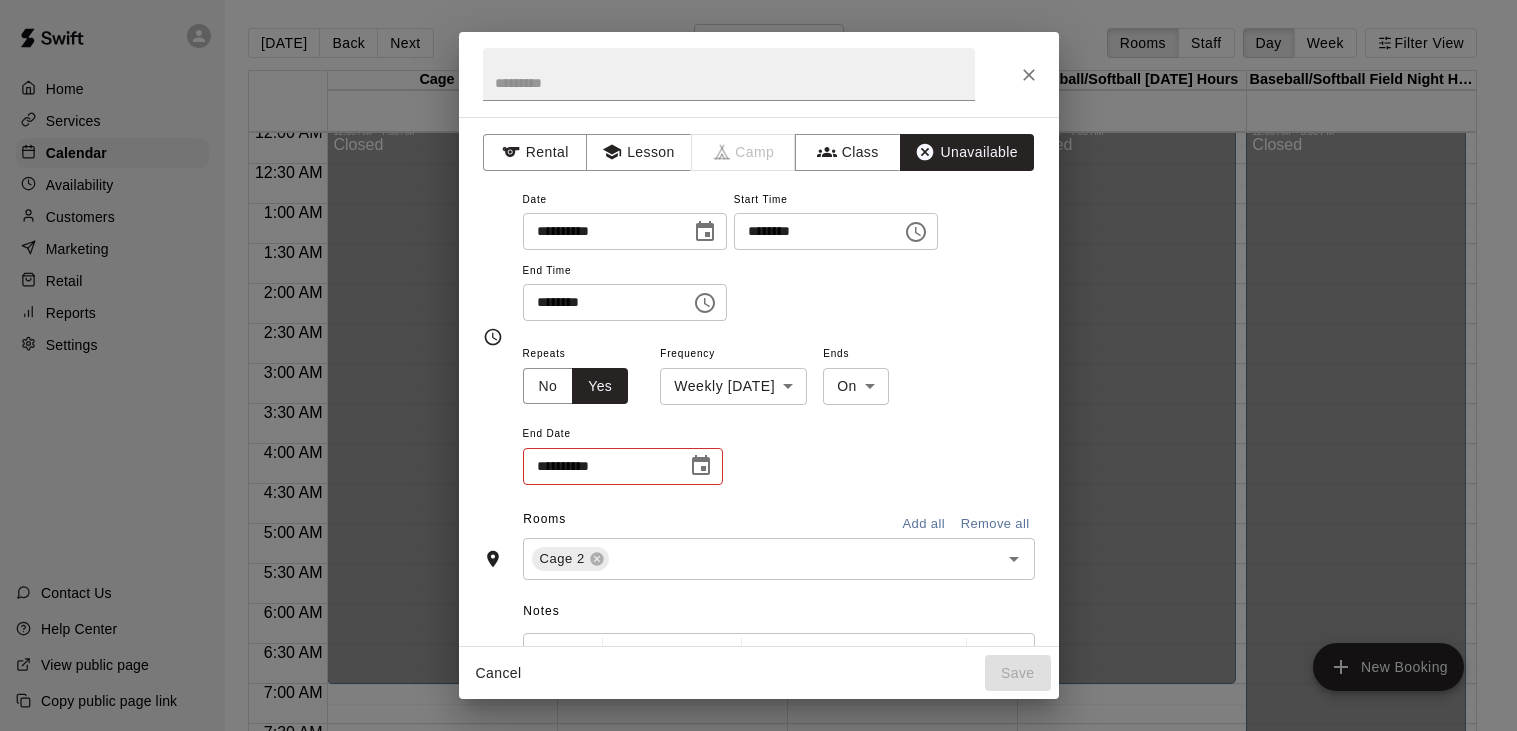 click 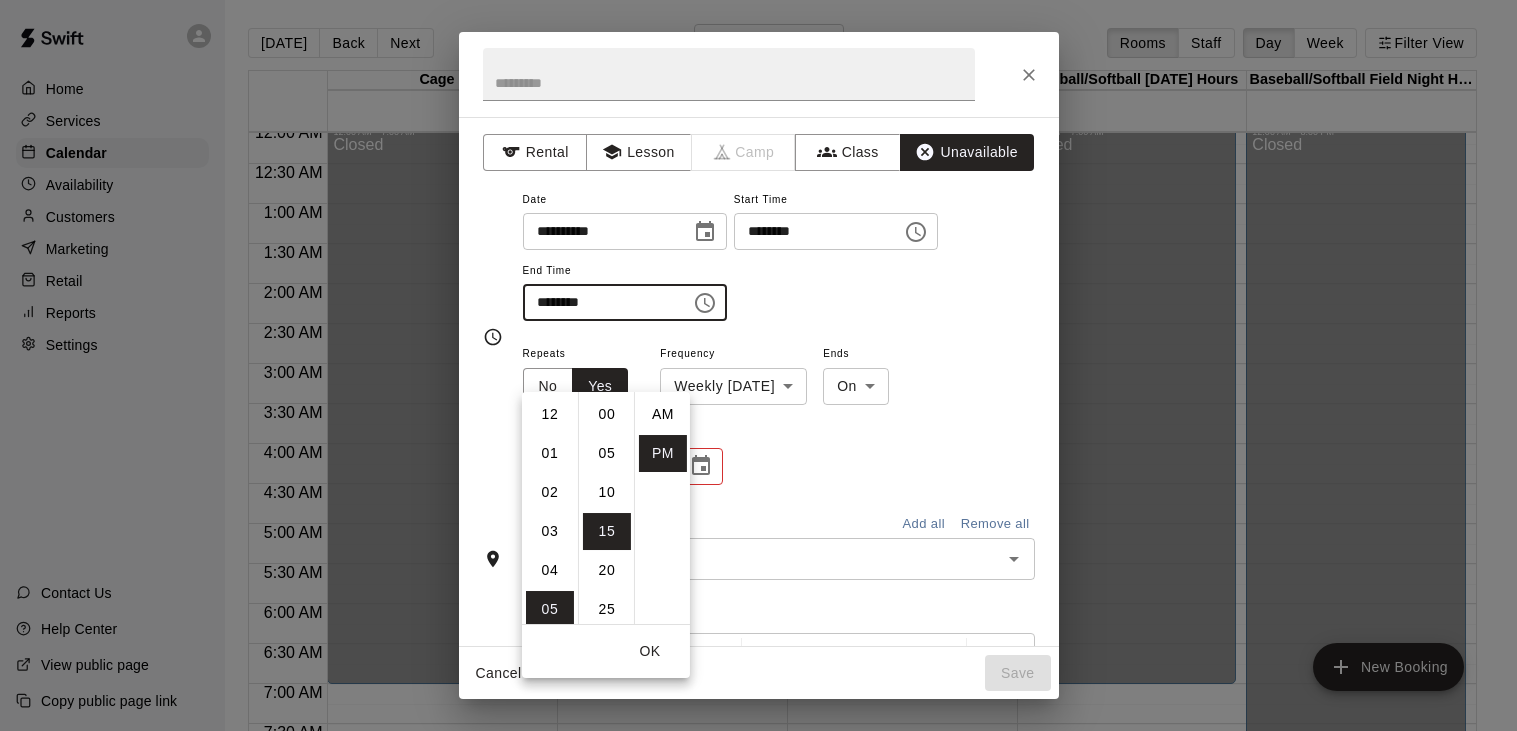 scroll, scrollTop: 195, scrollLeft: 0, axis: vertical 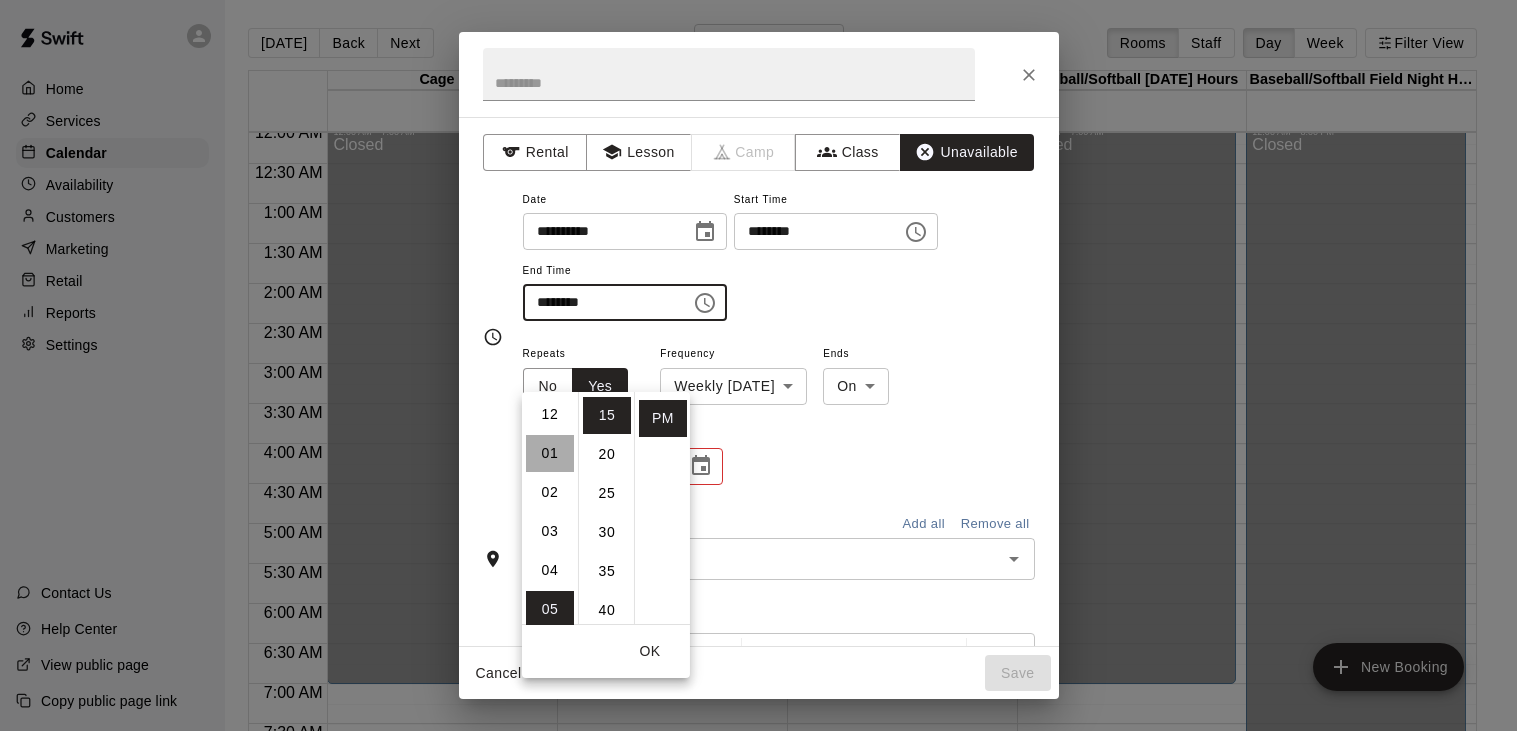 click on "01" at bounding box center (550, 453) 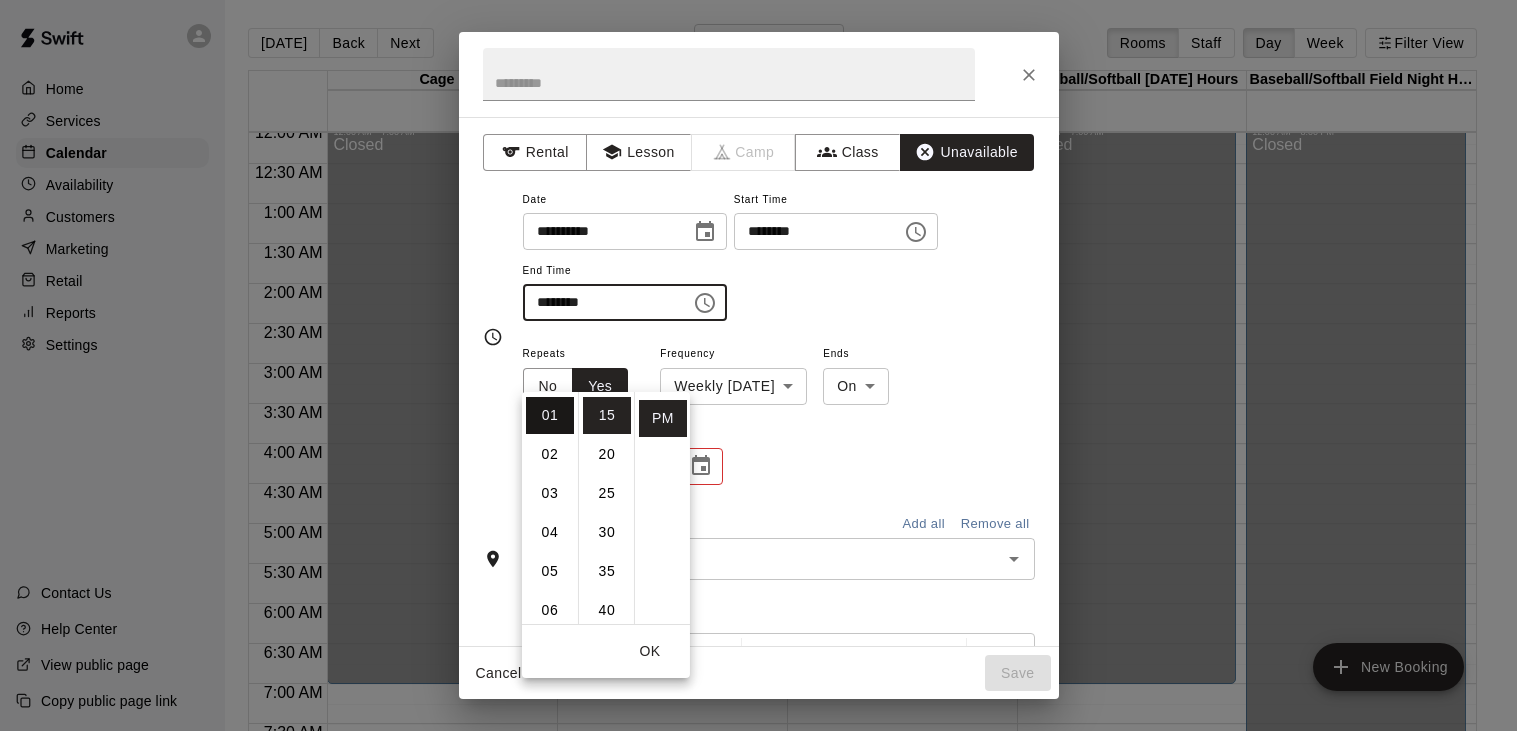 click on "02" at bounding box center [550, 454] 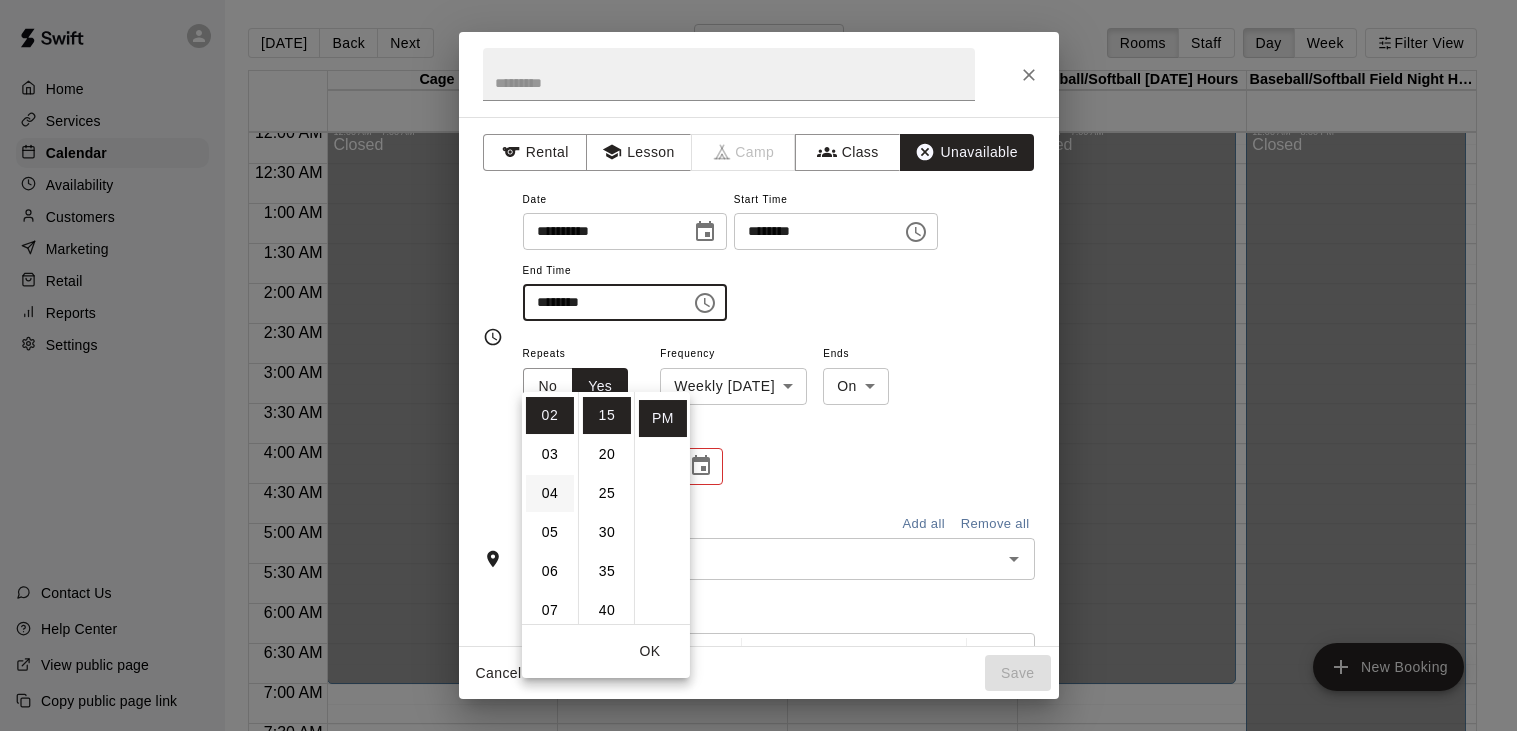 scroll, scrollTop: 0, scrollLeft: 0, axis: both 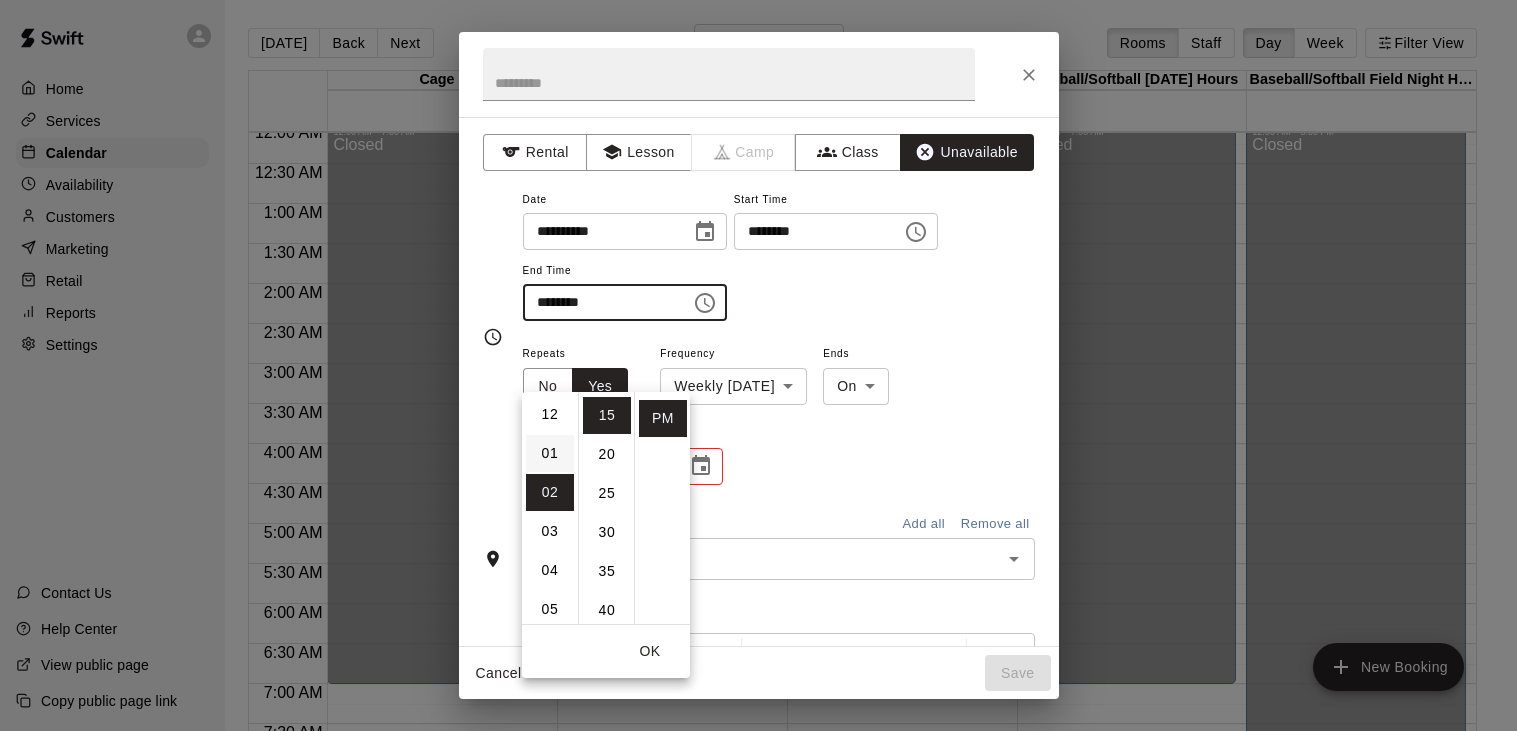 click on "01" at bounding box center (550, 453) 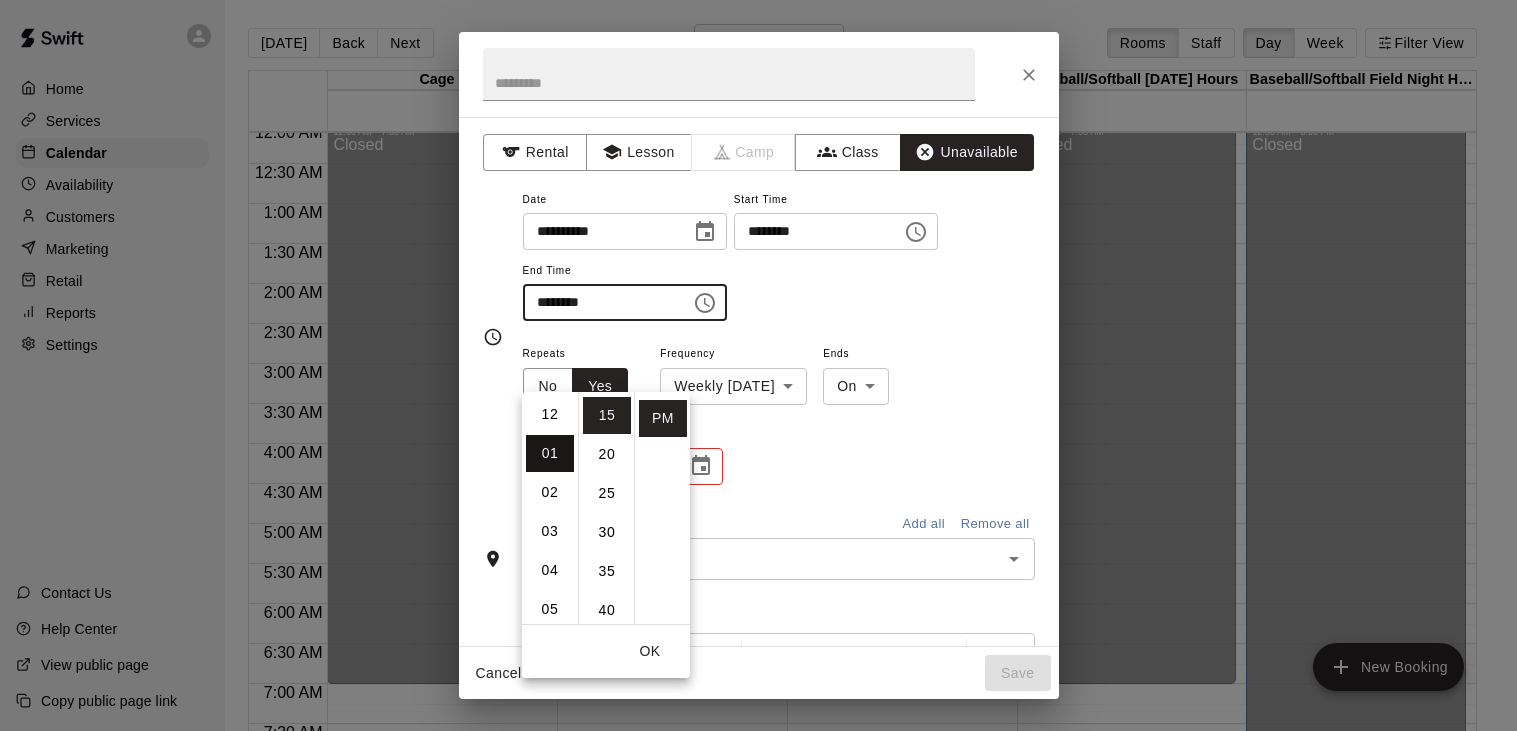 scroll, scrollTop: 38, scrollLeft: 0, axis: vertical 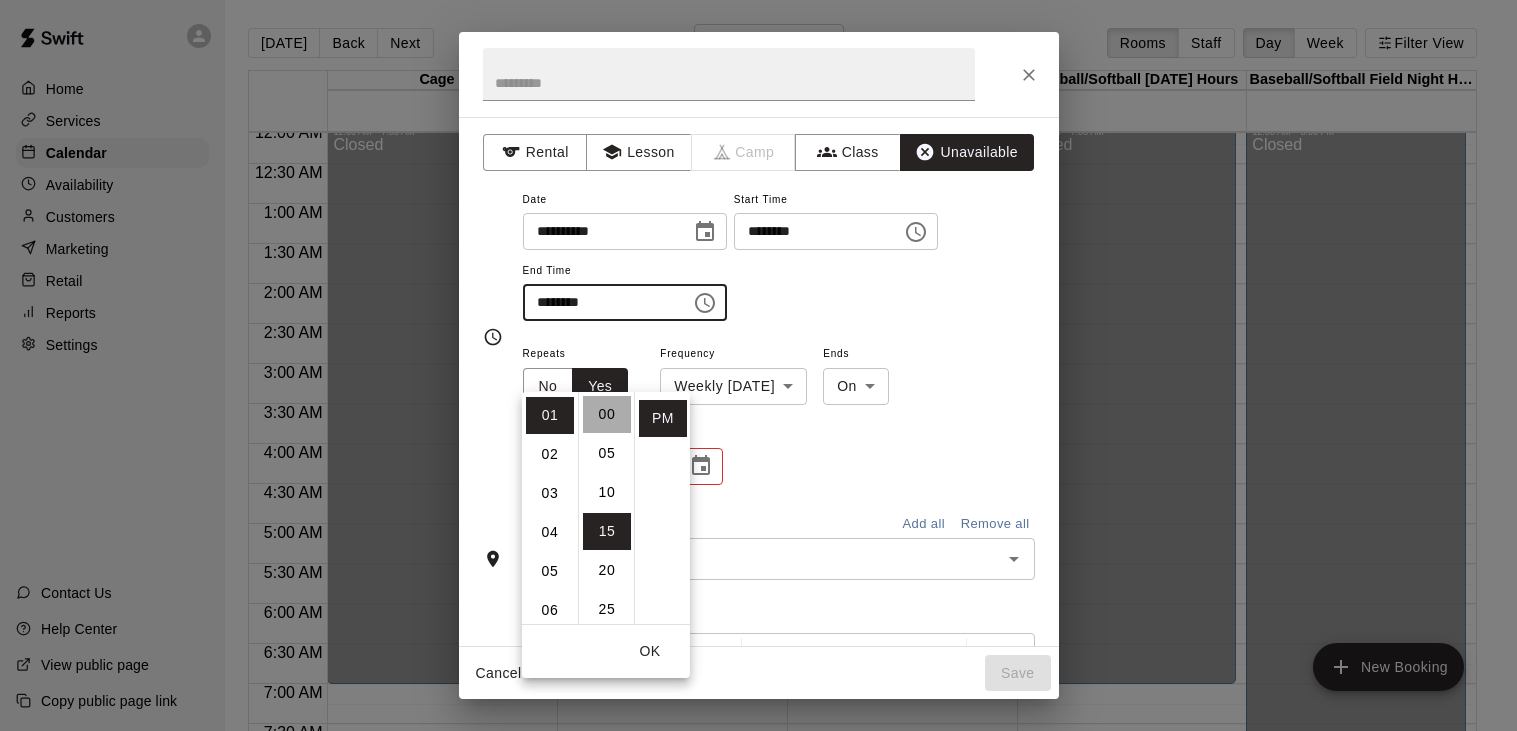 click on "00" at bounding box center [607, 414] 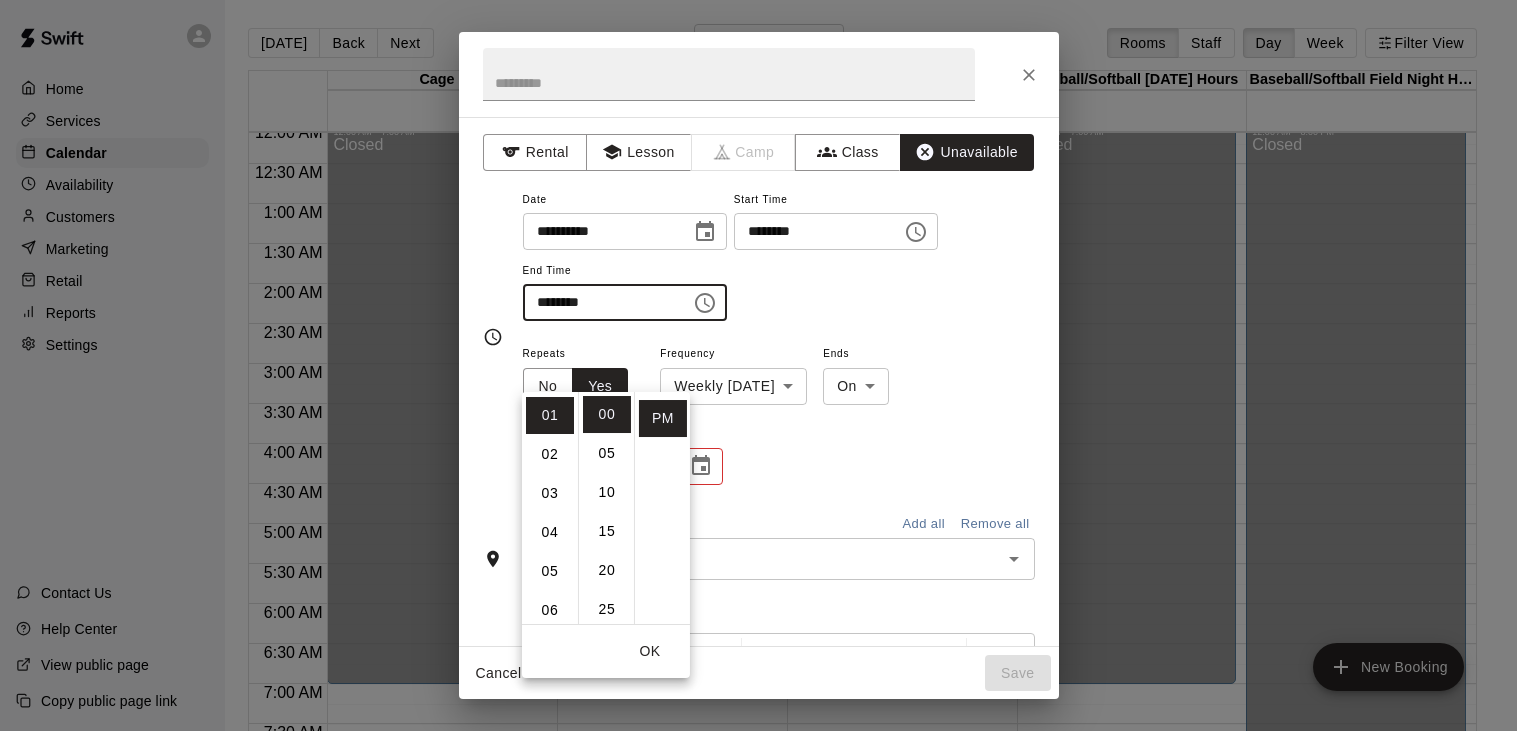 click on "**********" at bounding box center [779, 254] 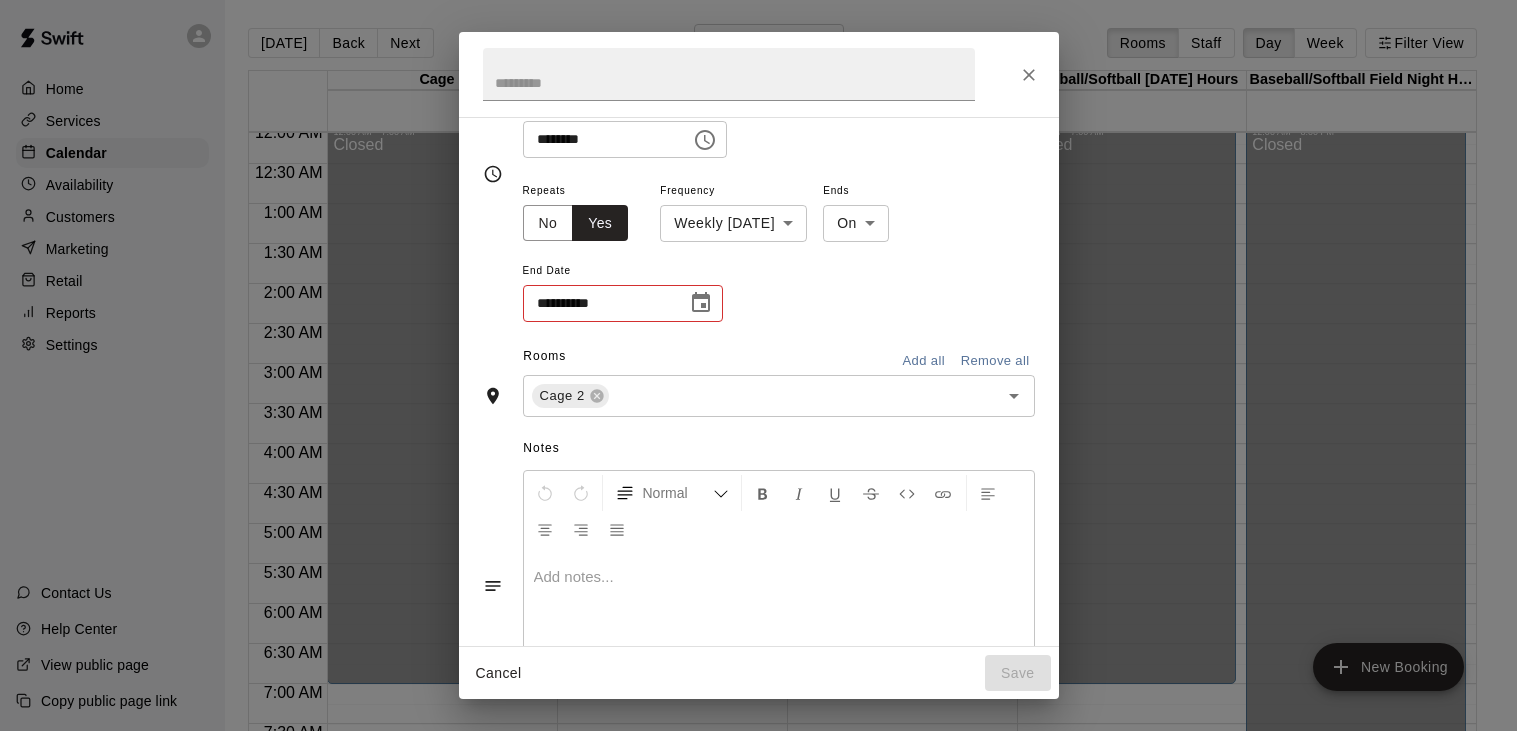 scroll, scrollTop: 166, scrollLeft: 0, axis: vertical 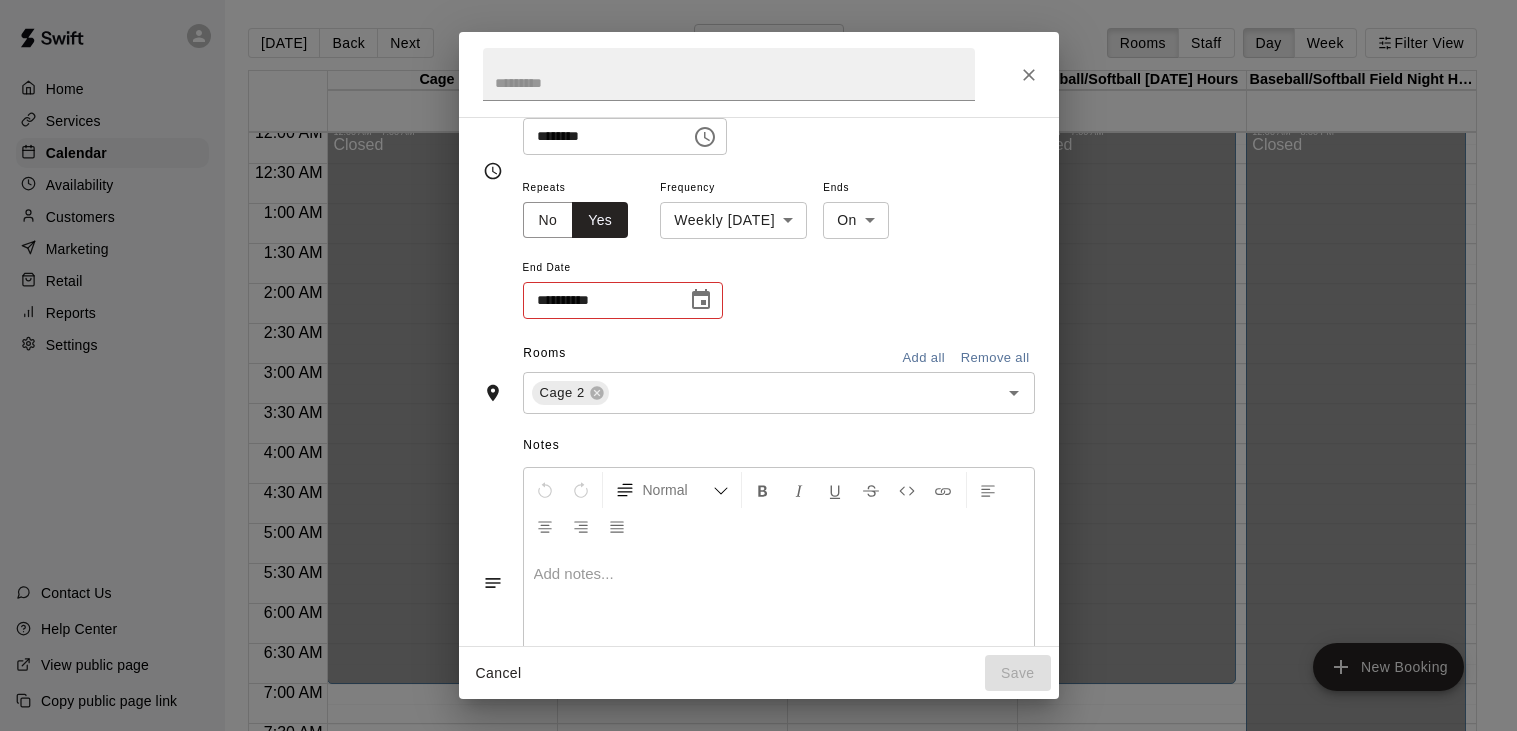 click on "**********" at bounding box center (623, 300) 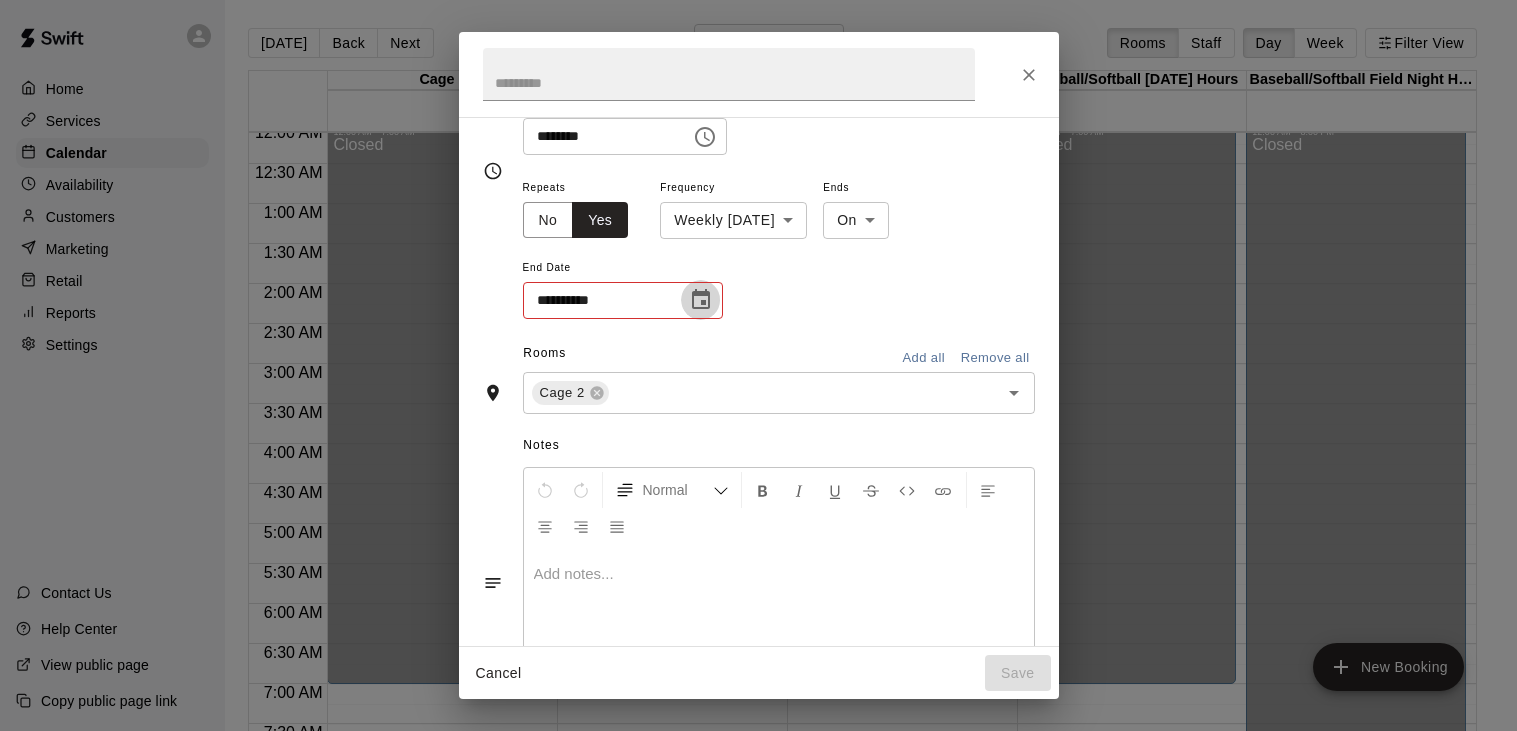click 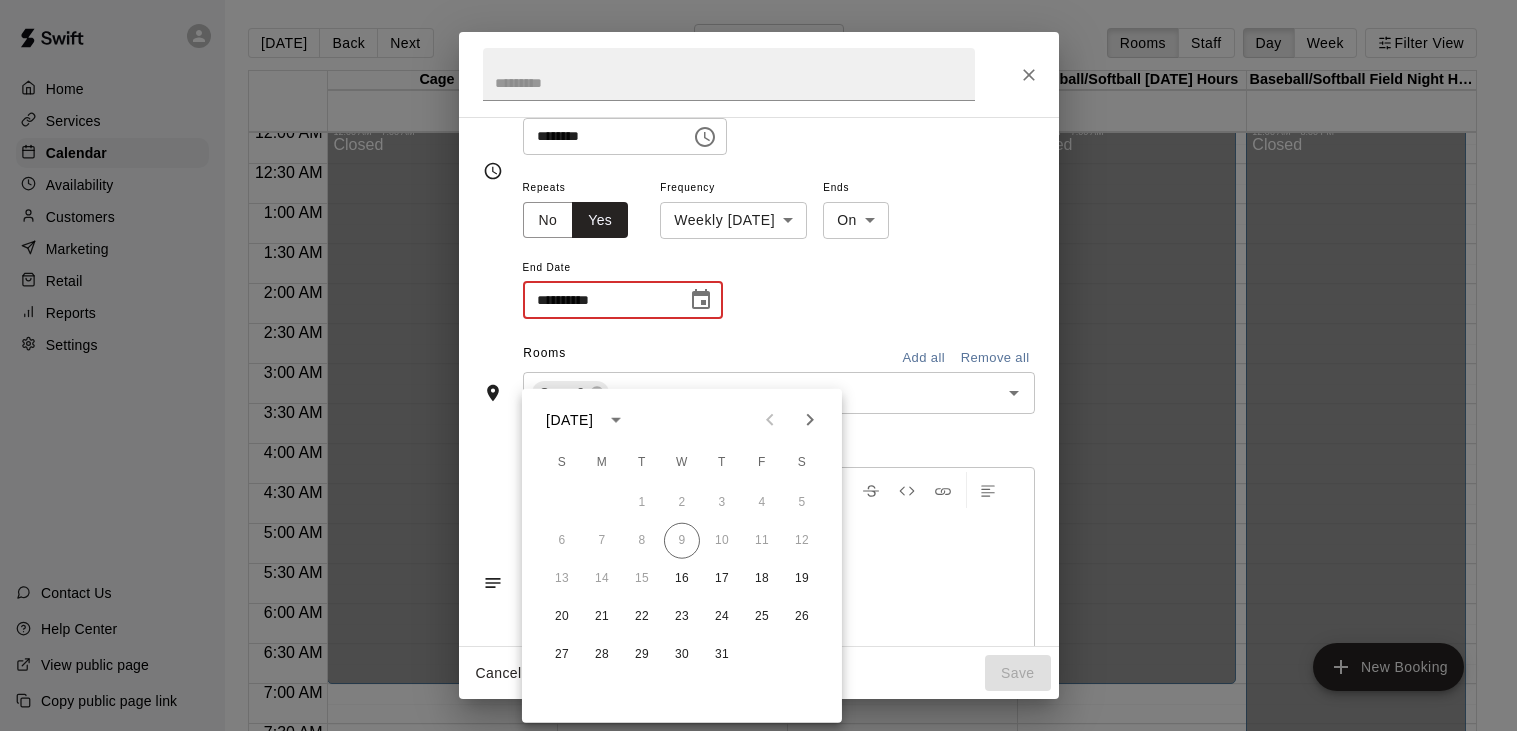 click 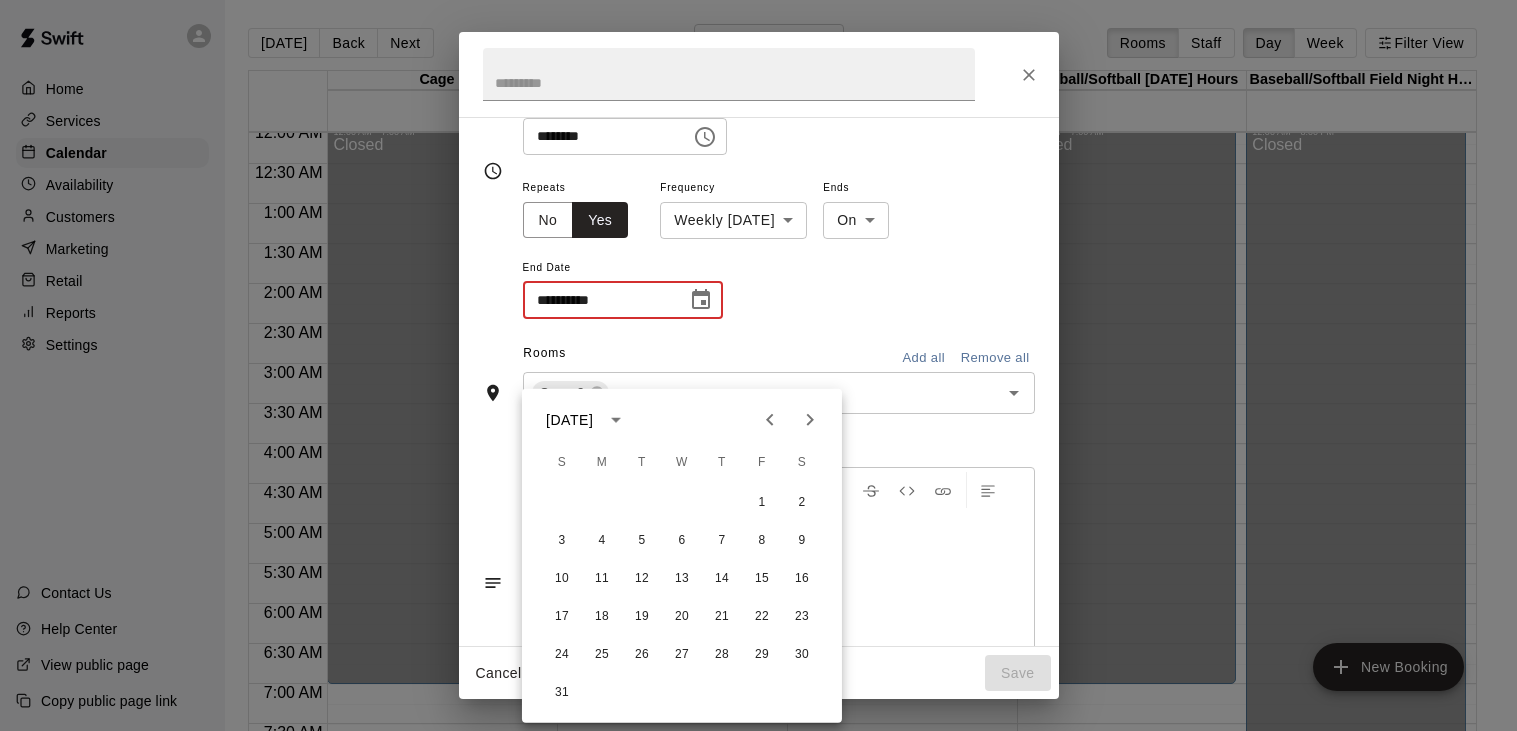 click 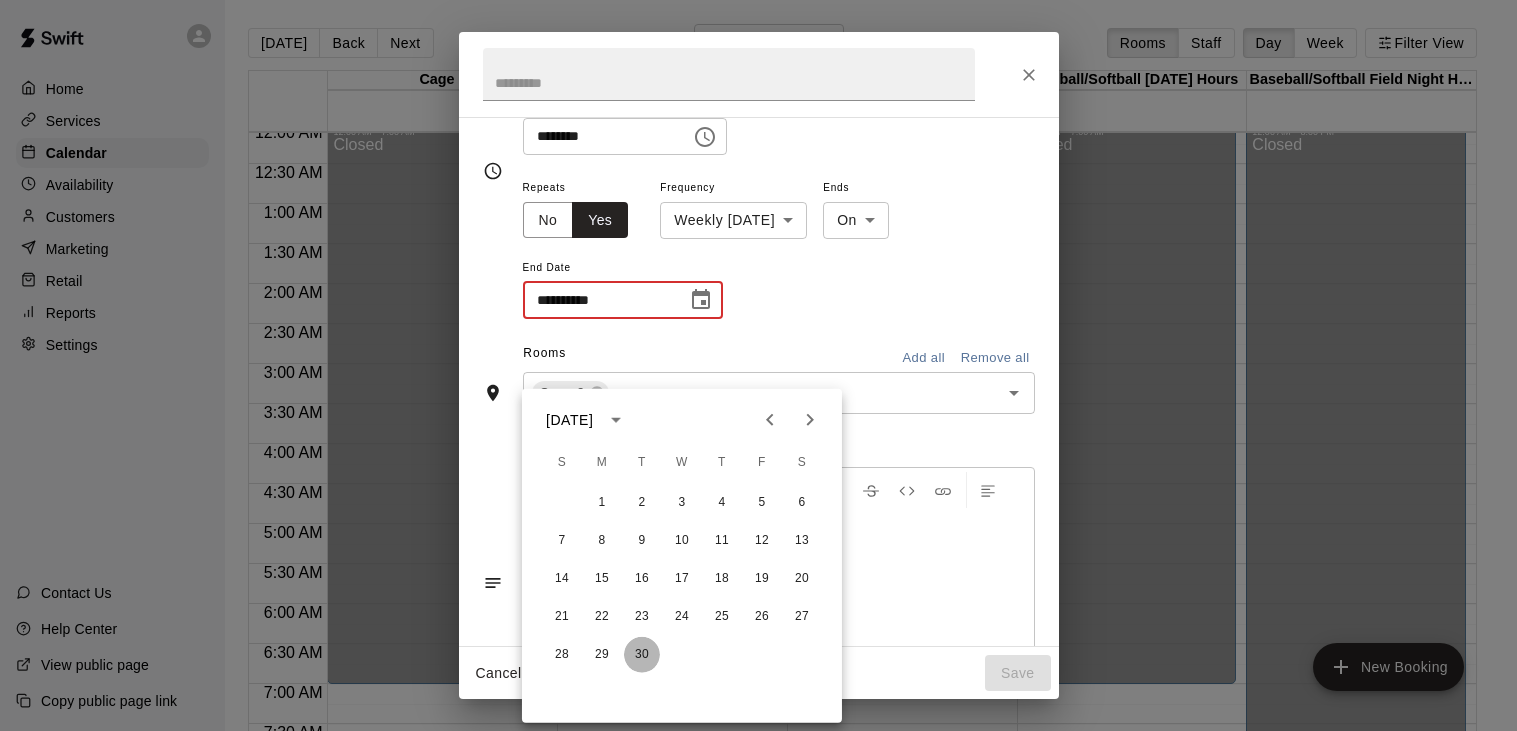 click on "30" at bounding box center (642, 655) 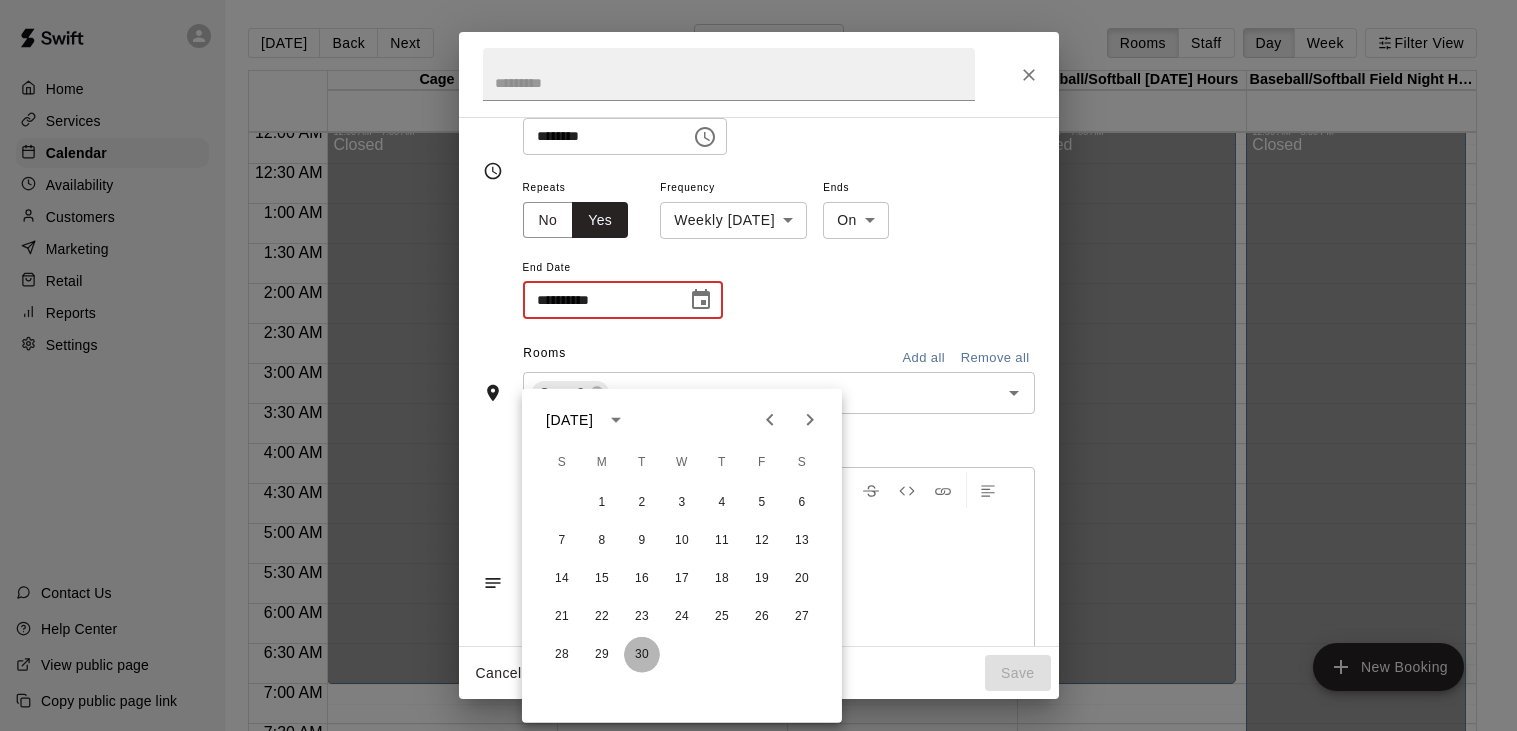 type on "**********" 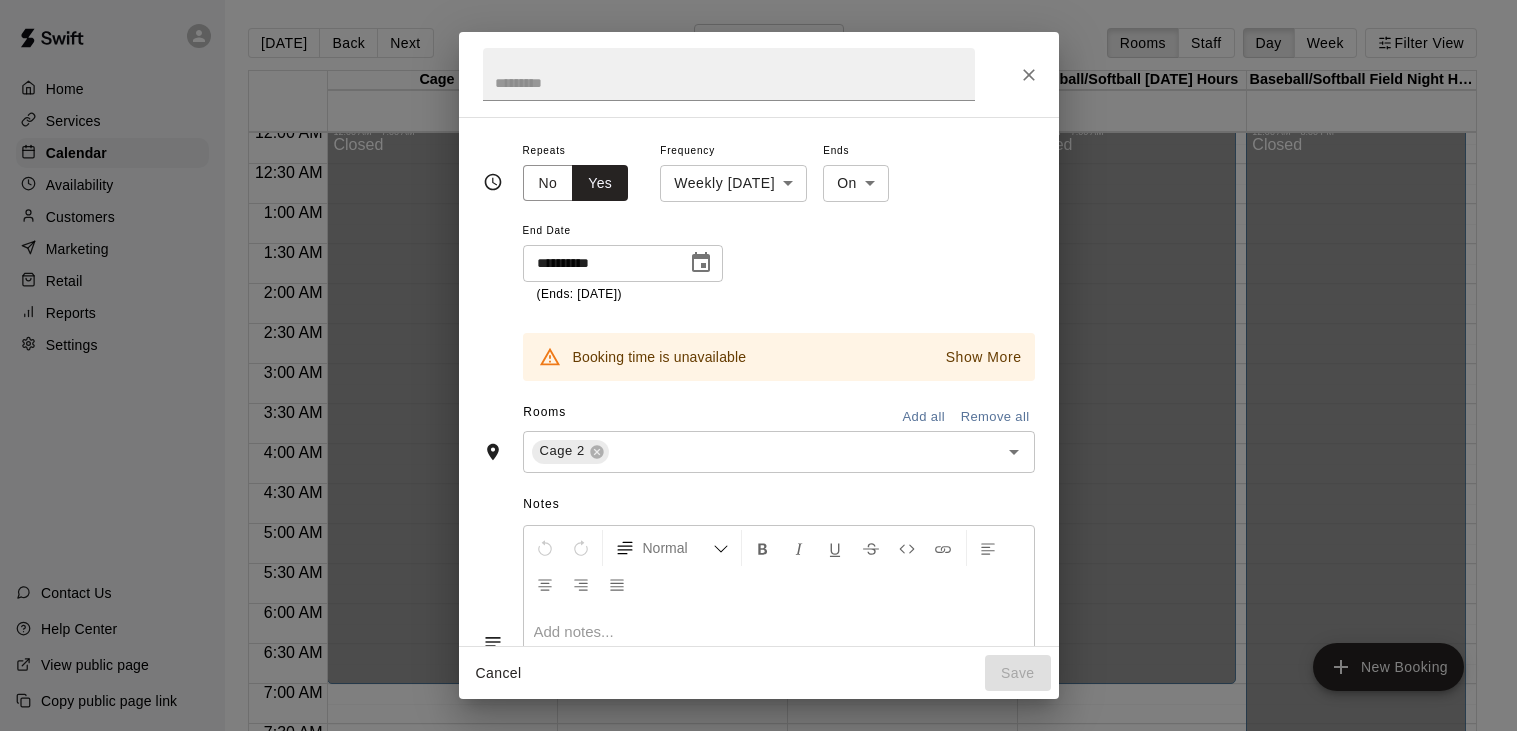 scroll, scrollTop: 214, scrollLeft: 0, axis: vertical 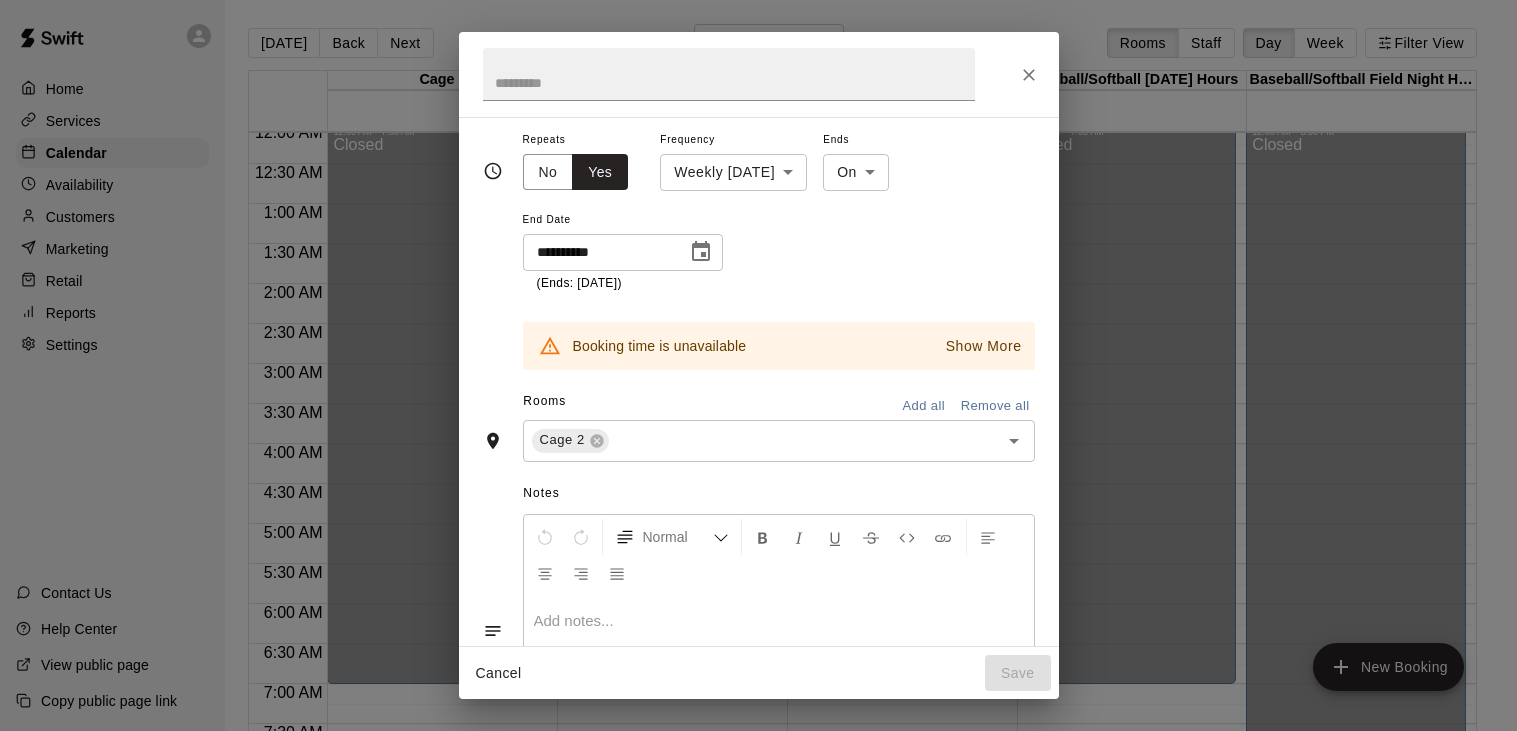click on "Rooms Add all Remove all" at bounding box center (759, 403) 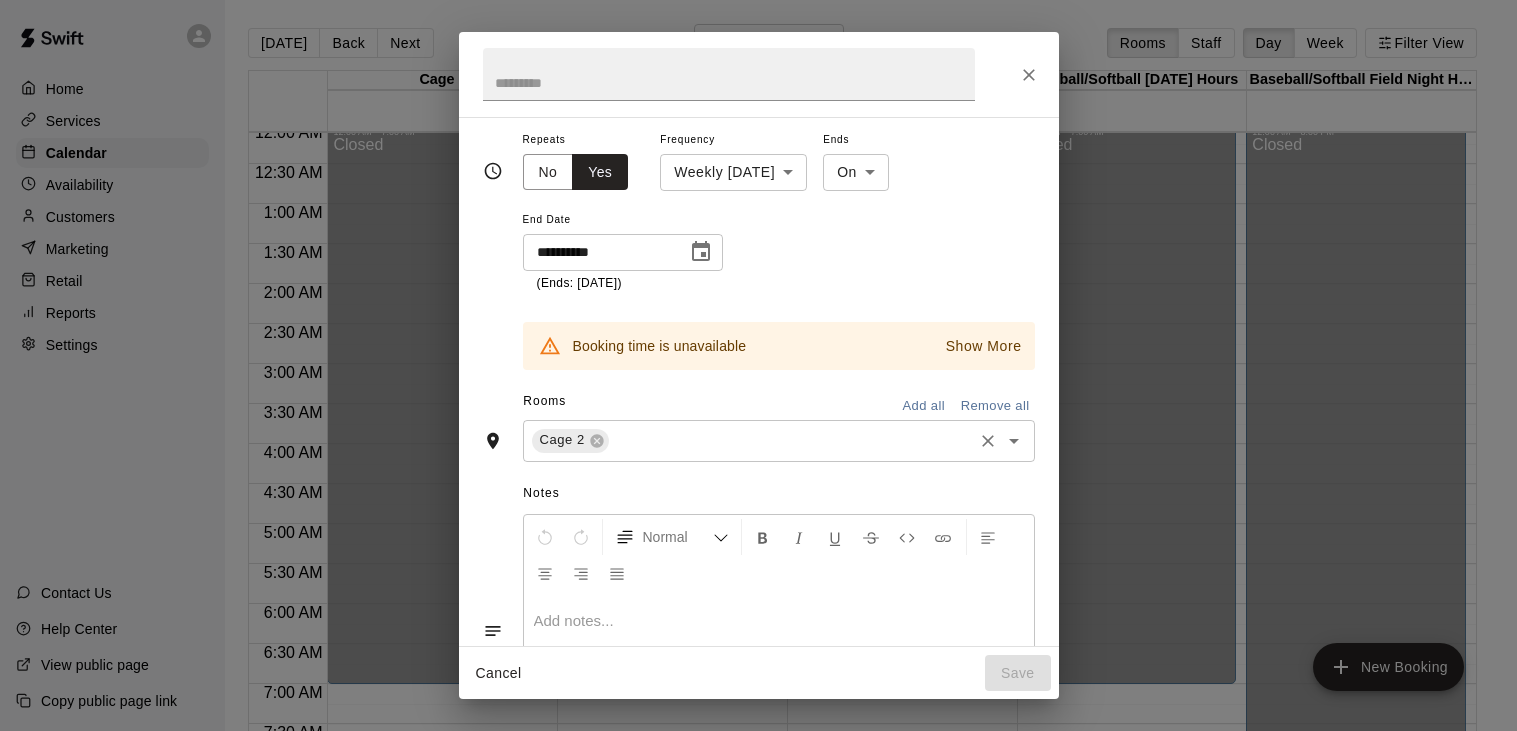 click at bounding box center [791, 440] 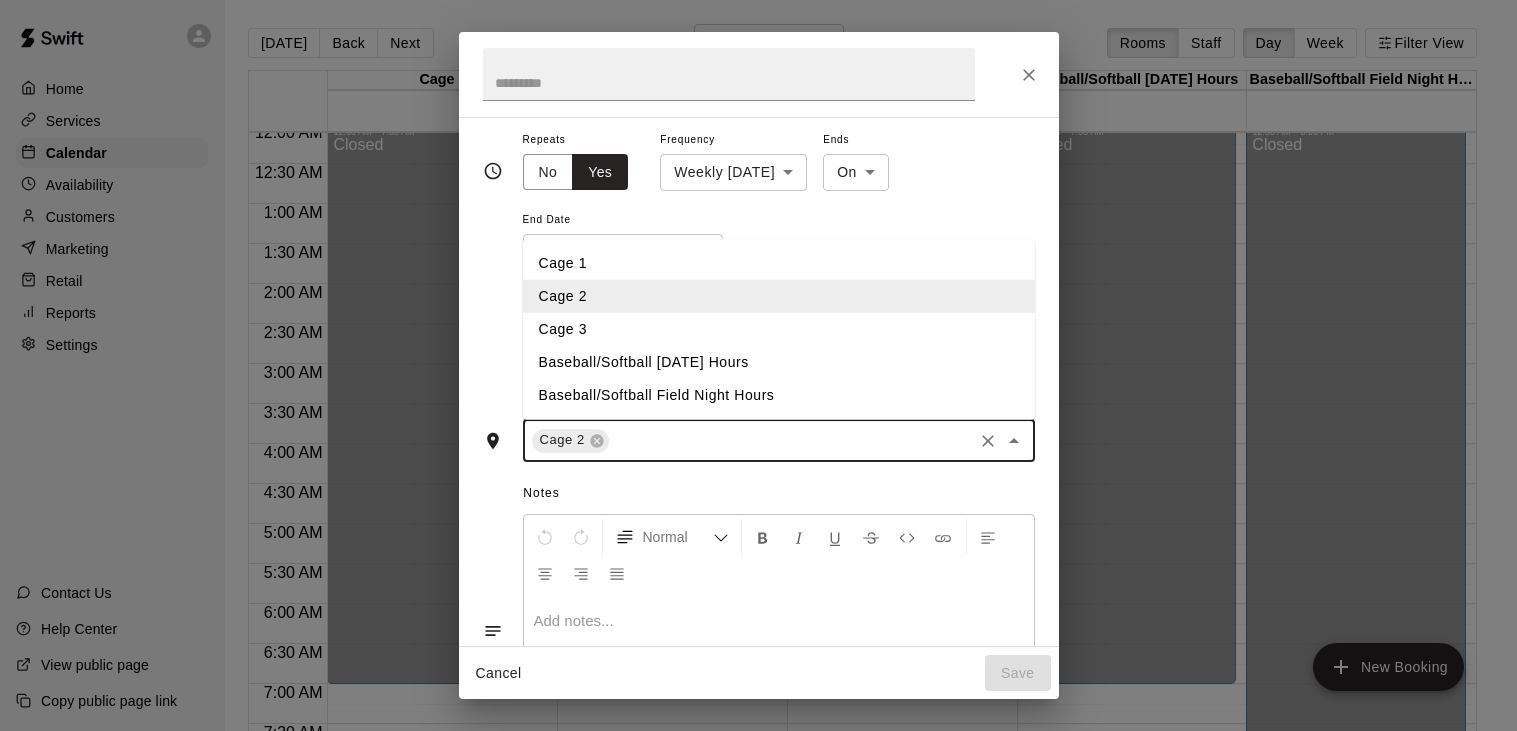 click on "Cage 1" at bounding box center (778, 262) 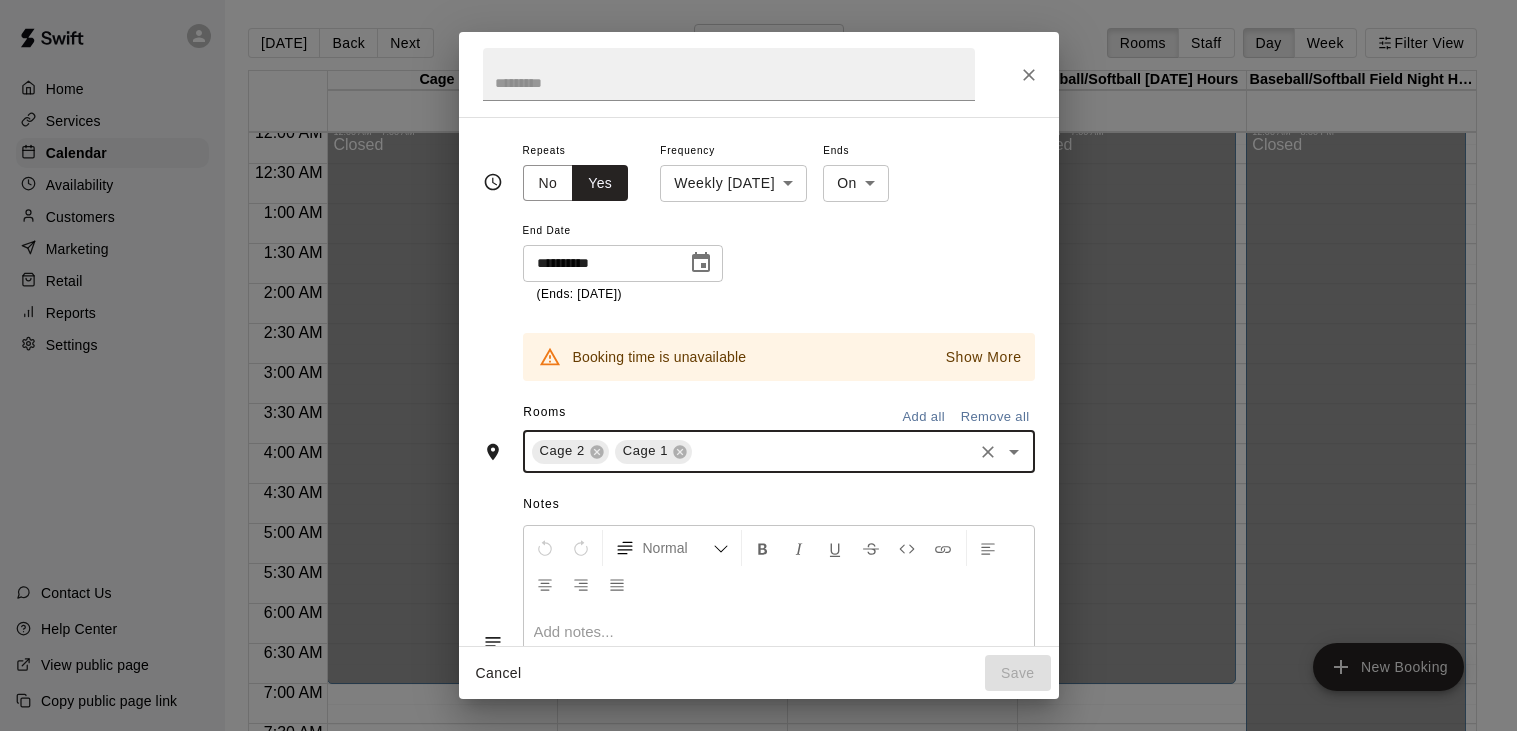 scroll, scrollTop: 214, scrollLeft: 0, axis: vertical 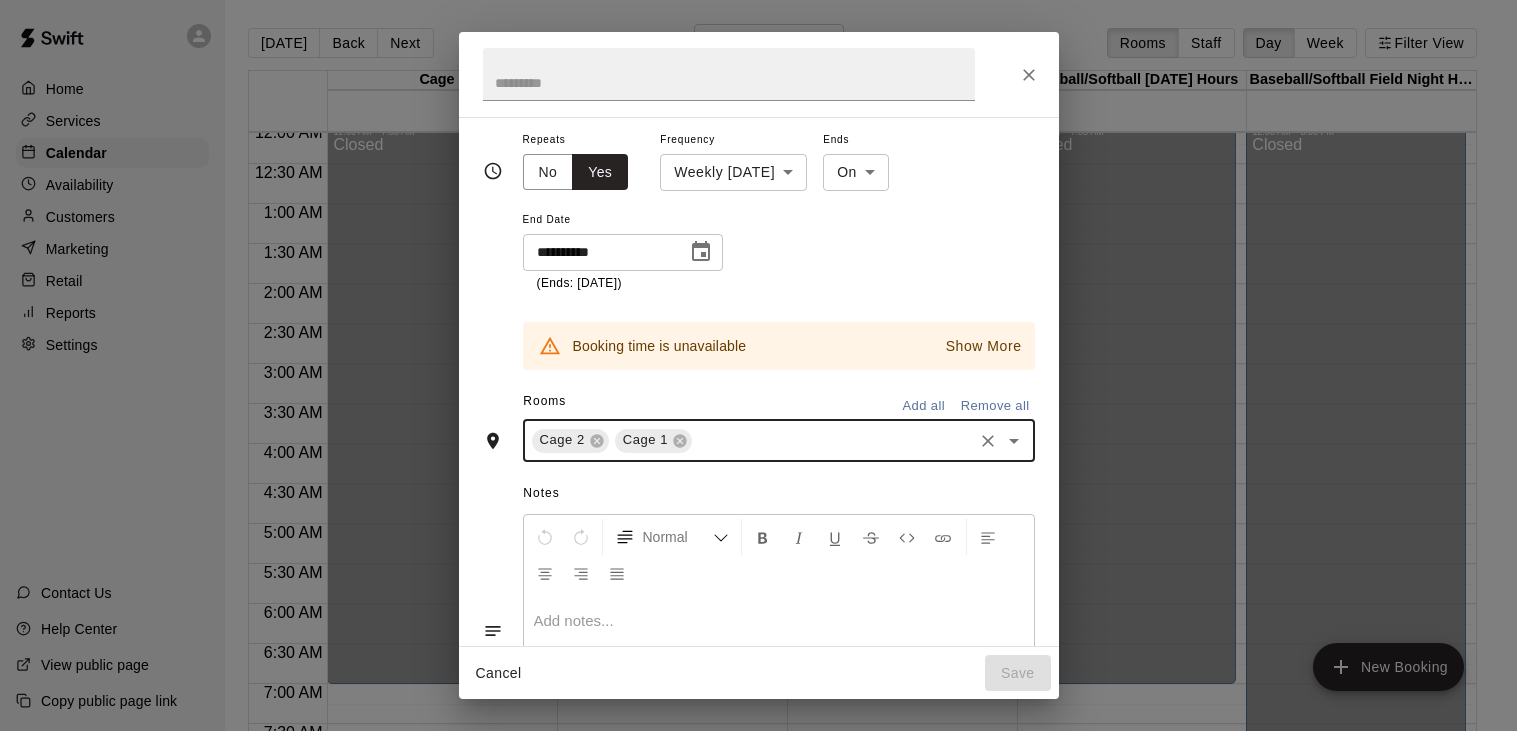 click at bounding box center [832, 440] 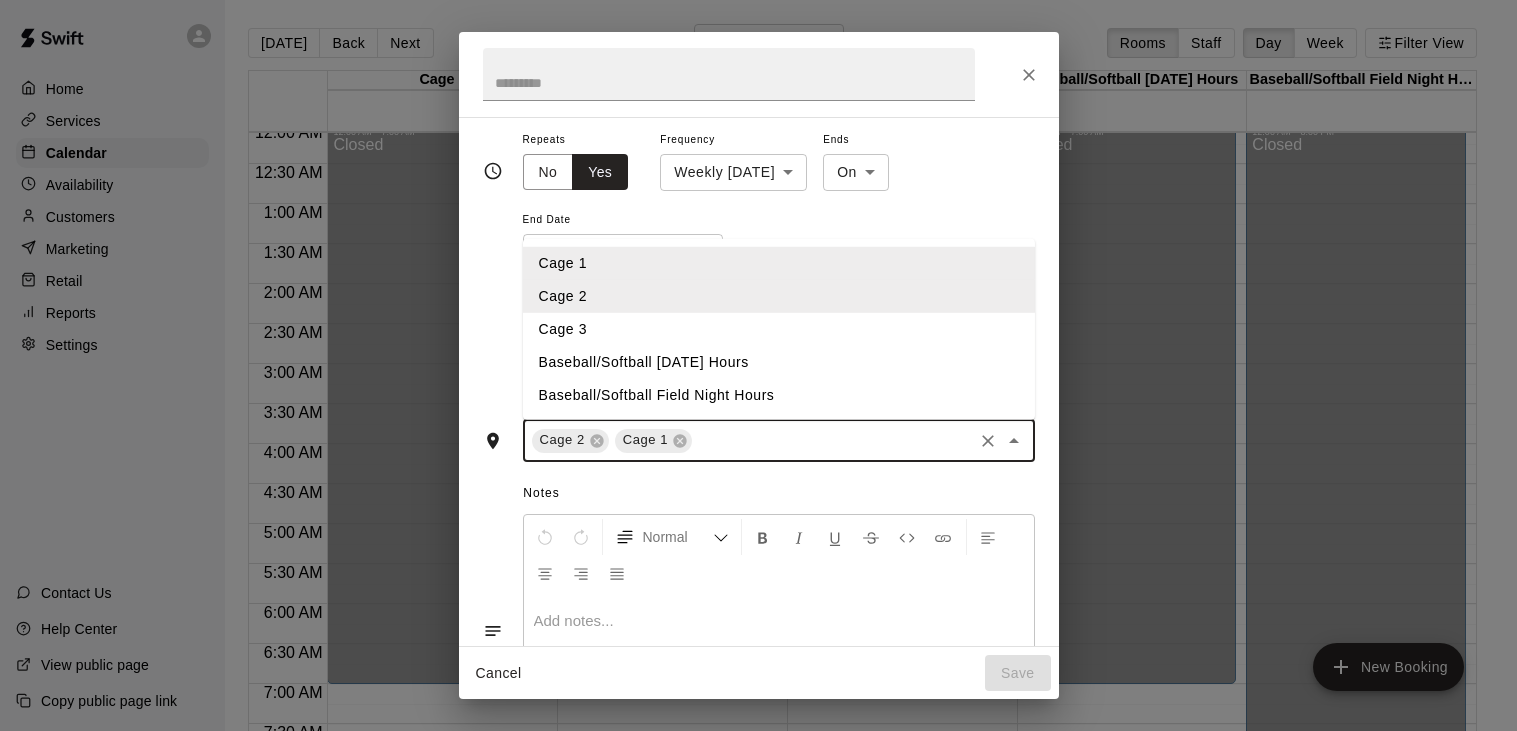 click on "Cage 3" at bounding box center [778, 328] 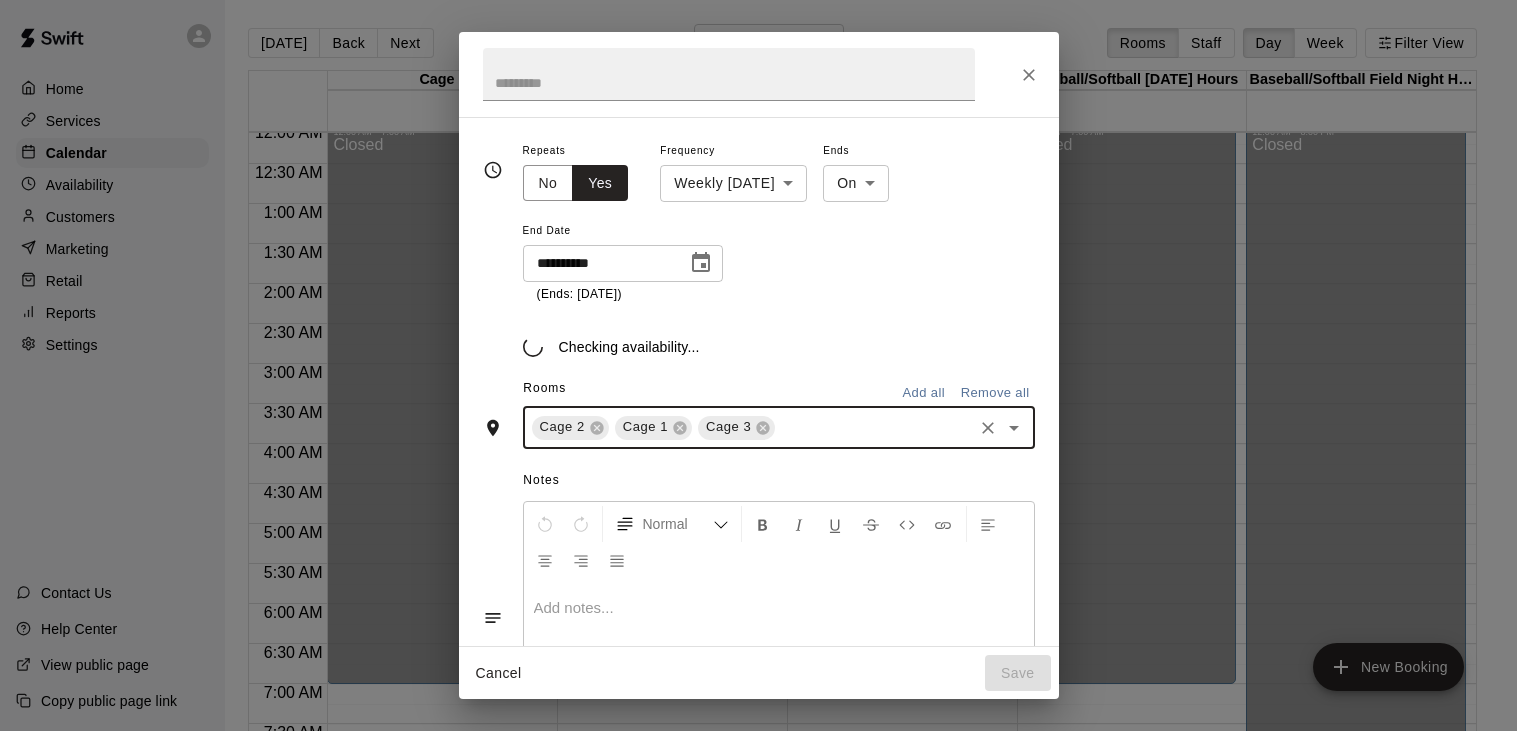 click on "**********" at bounding box center (779, 221) 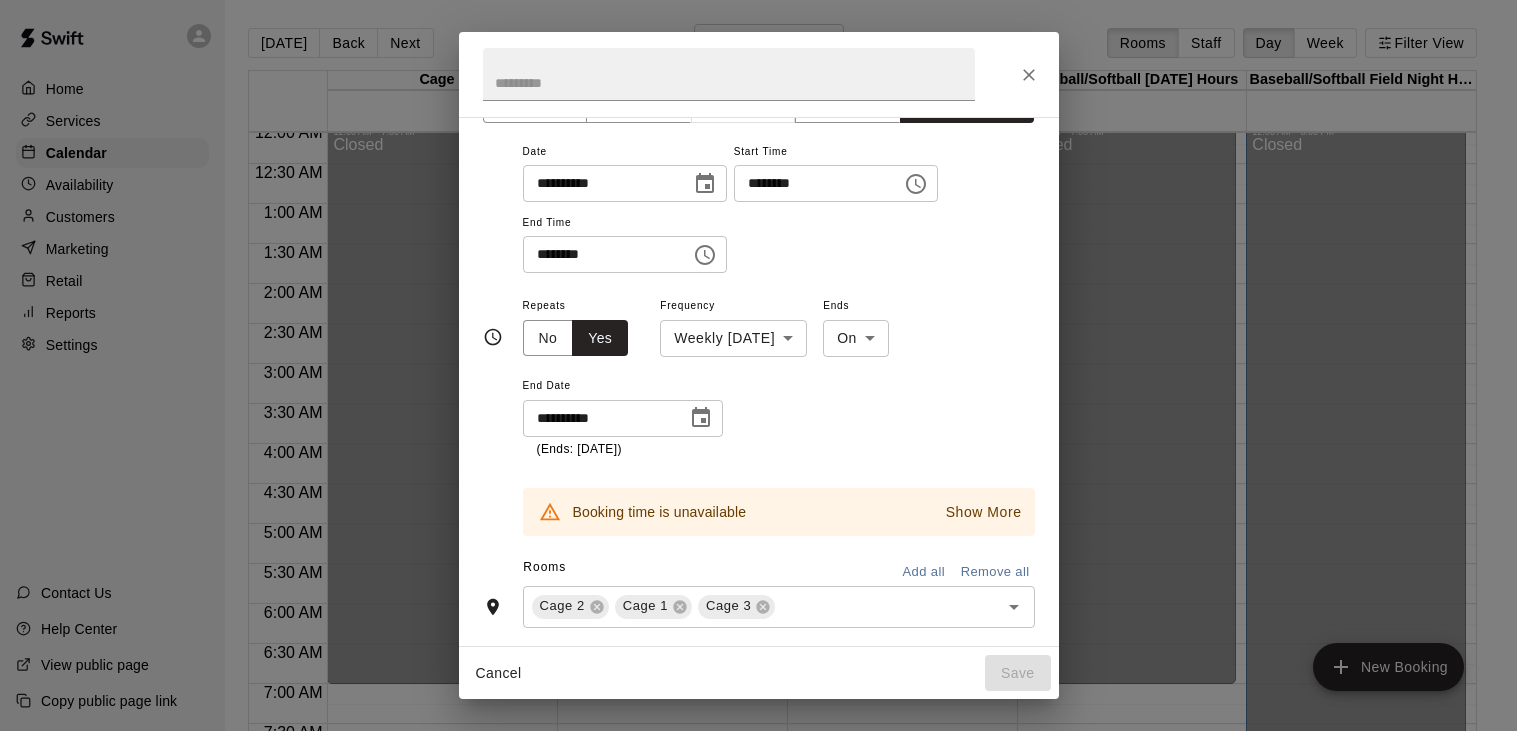 scroll, scrollTop: 38, scrollLeft: 0, axis: vertical 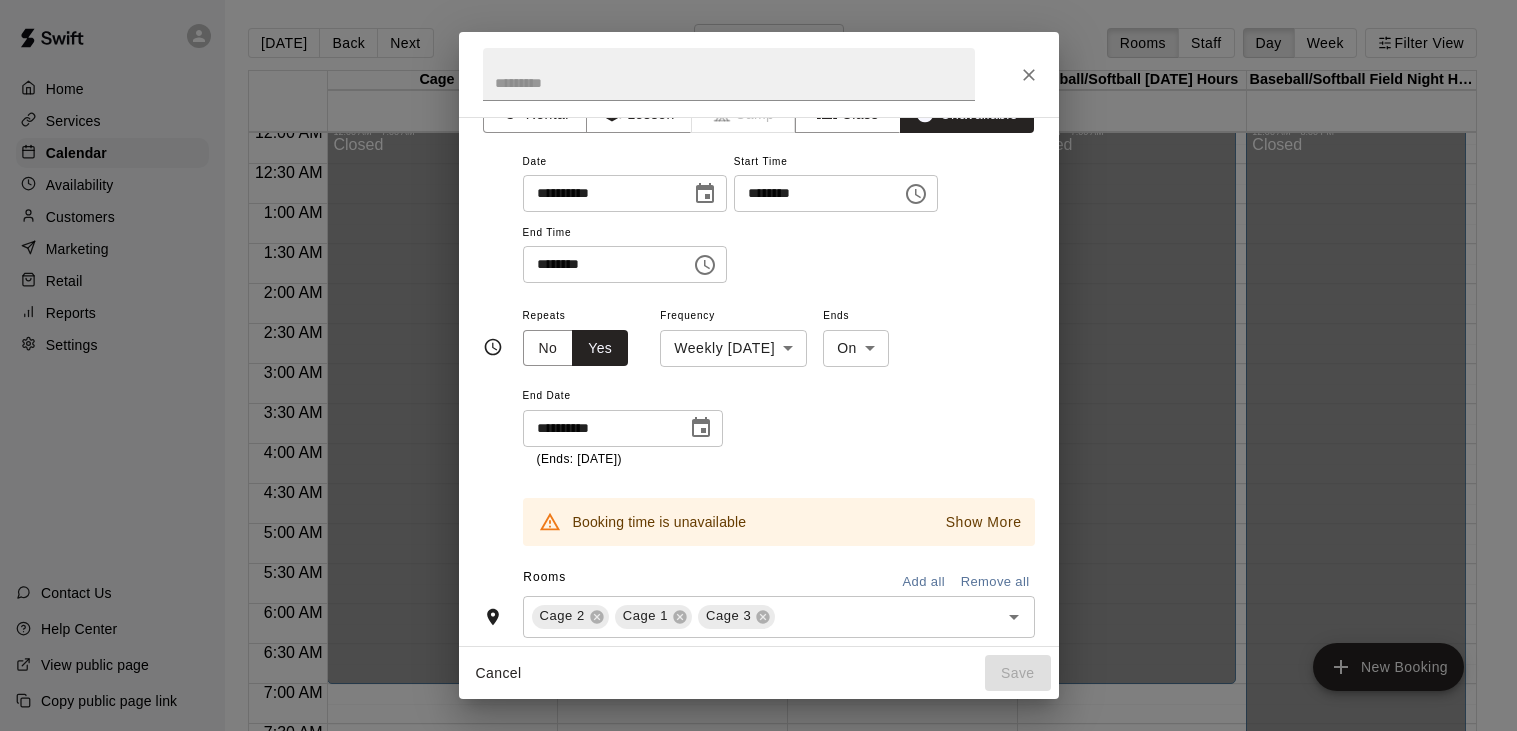 click on "Show More" at bounding box center (976, 522) 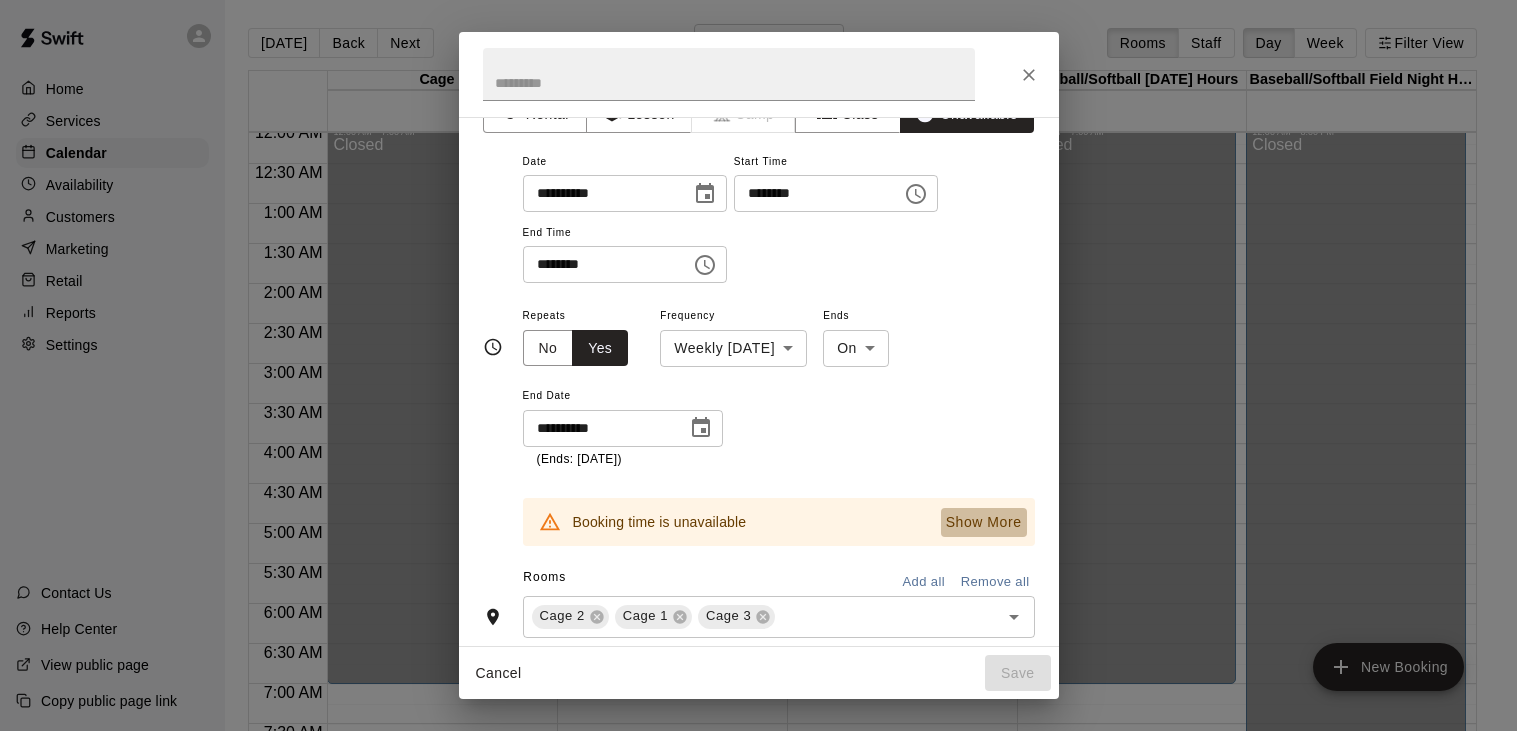 click on "Show More" at bounding box center (984, 522) 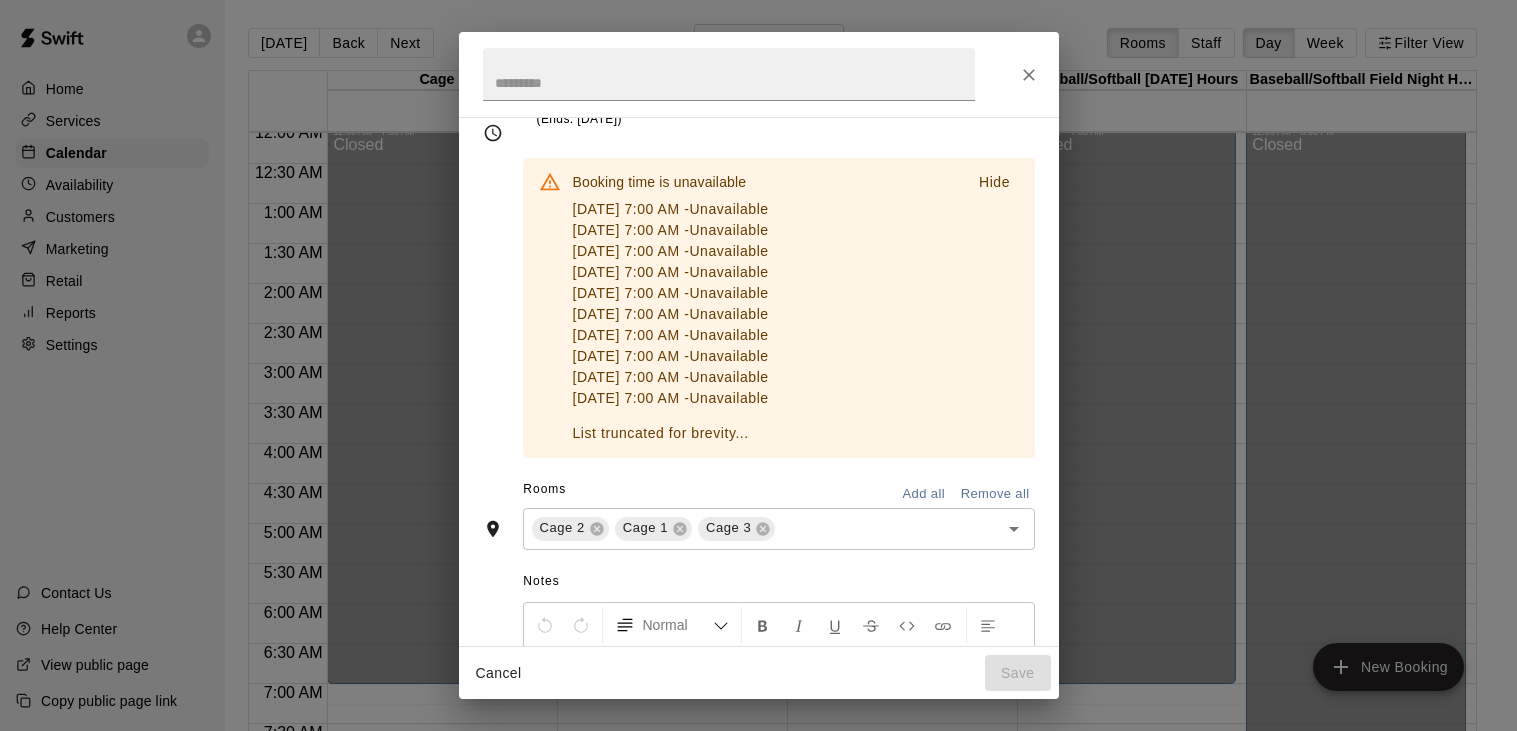 scroll, scrollTop: 387, scrollLeft: 0, axis: vertical 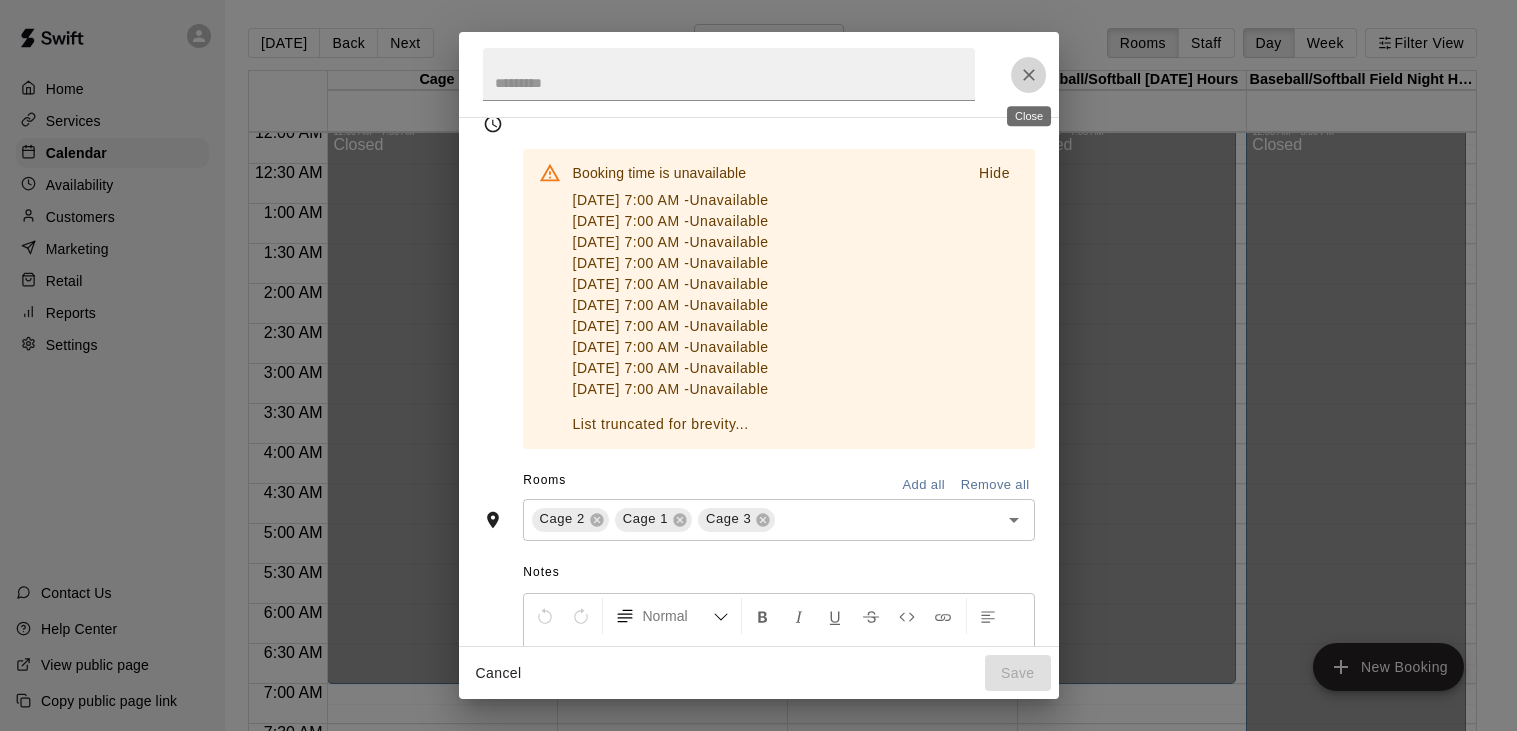 click 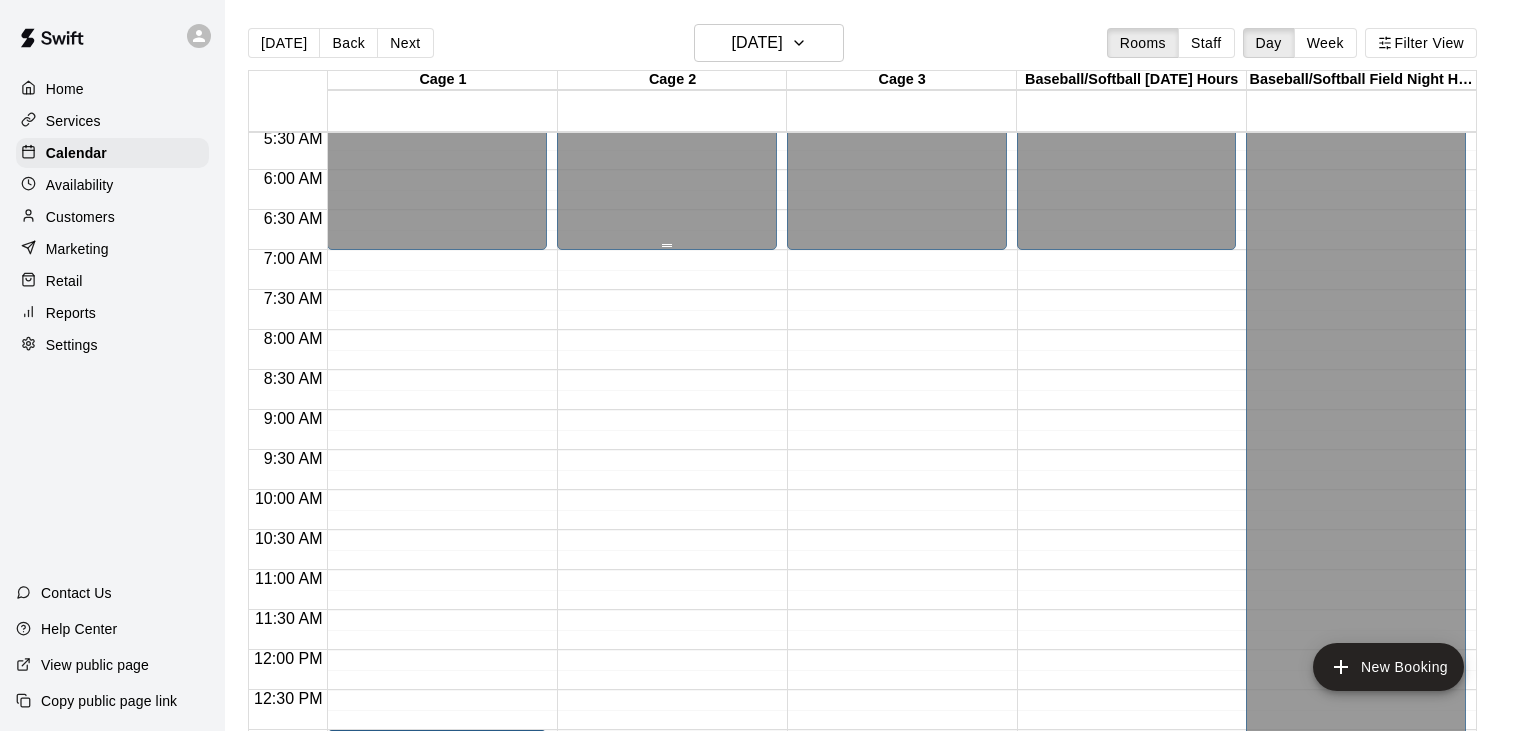 scroll, scrollTop: 430, scrollLeft: 0, axis: vertical 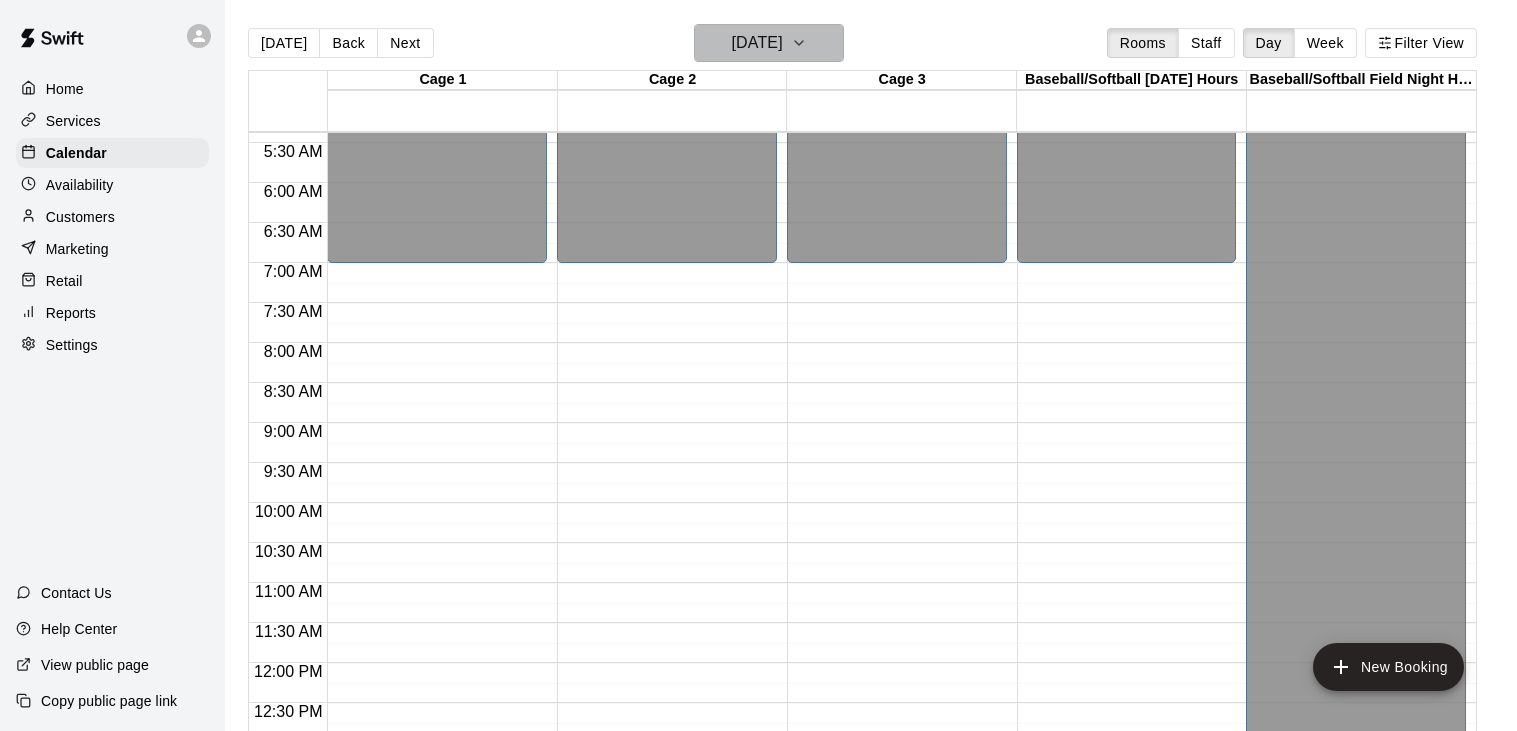 click 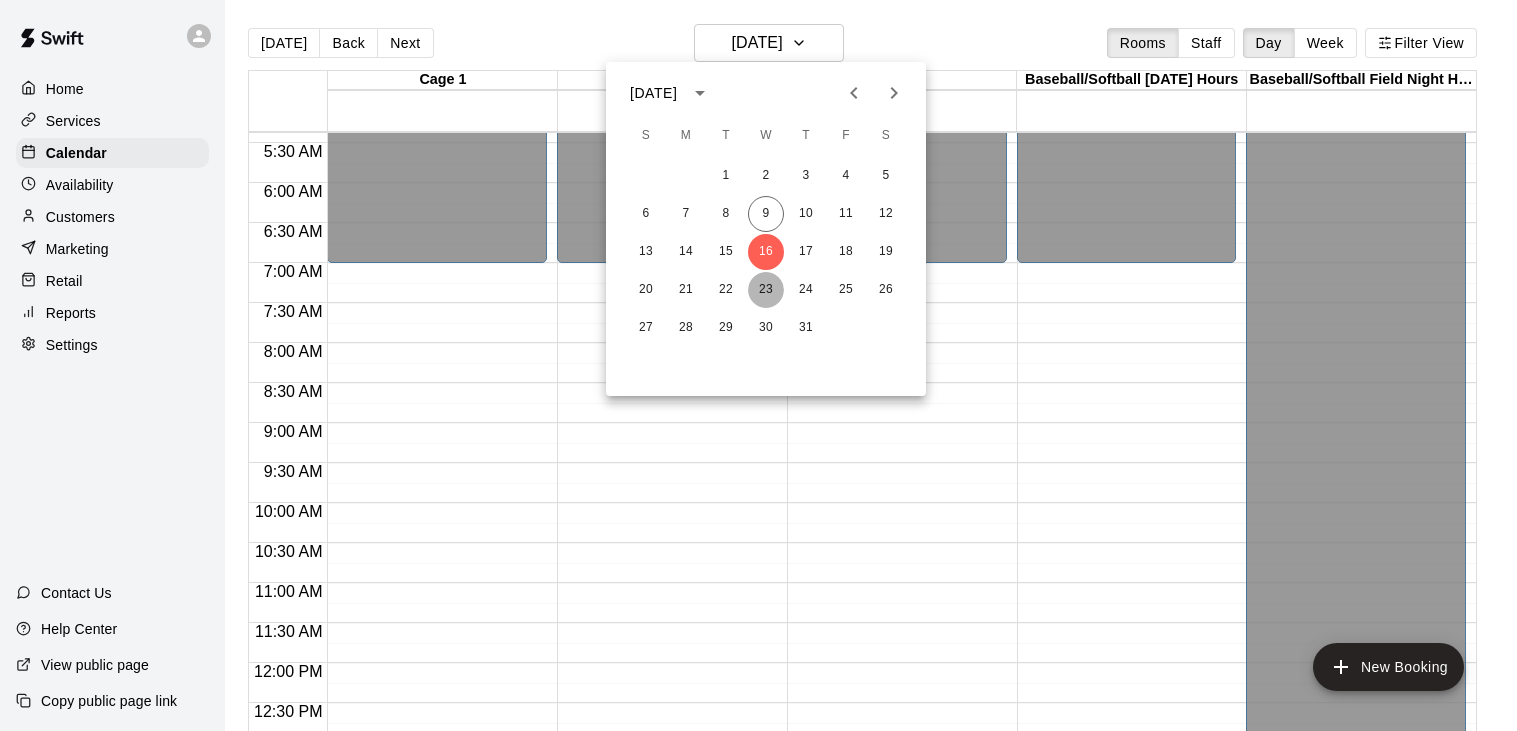 click on "23" at bounding box center (766, 290) 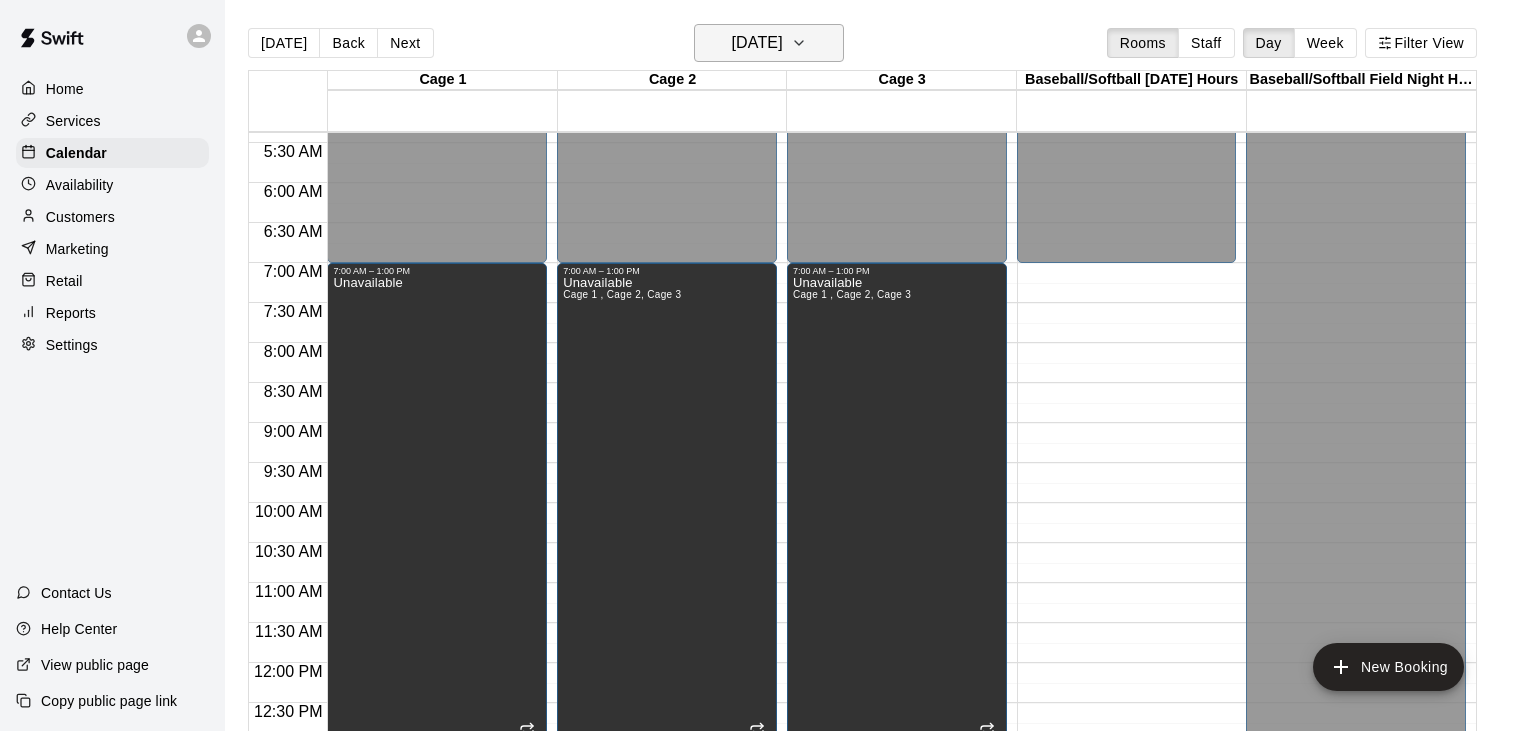 click 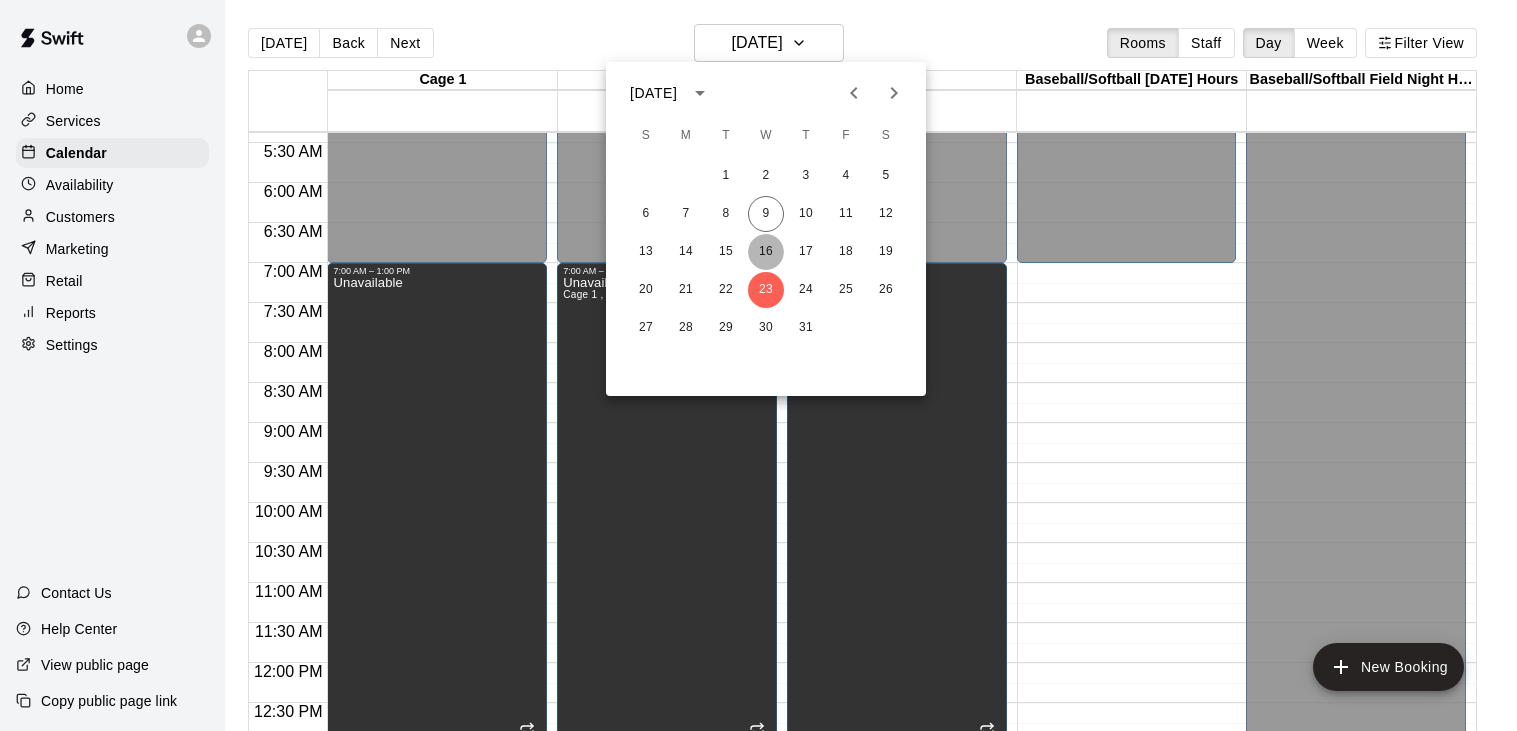 click on "16" at bounding box center [766, 252] 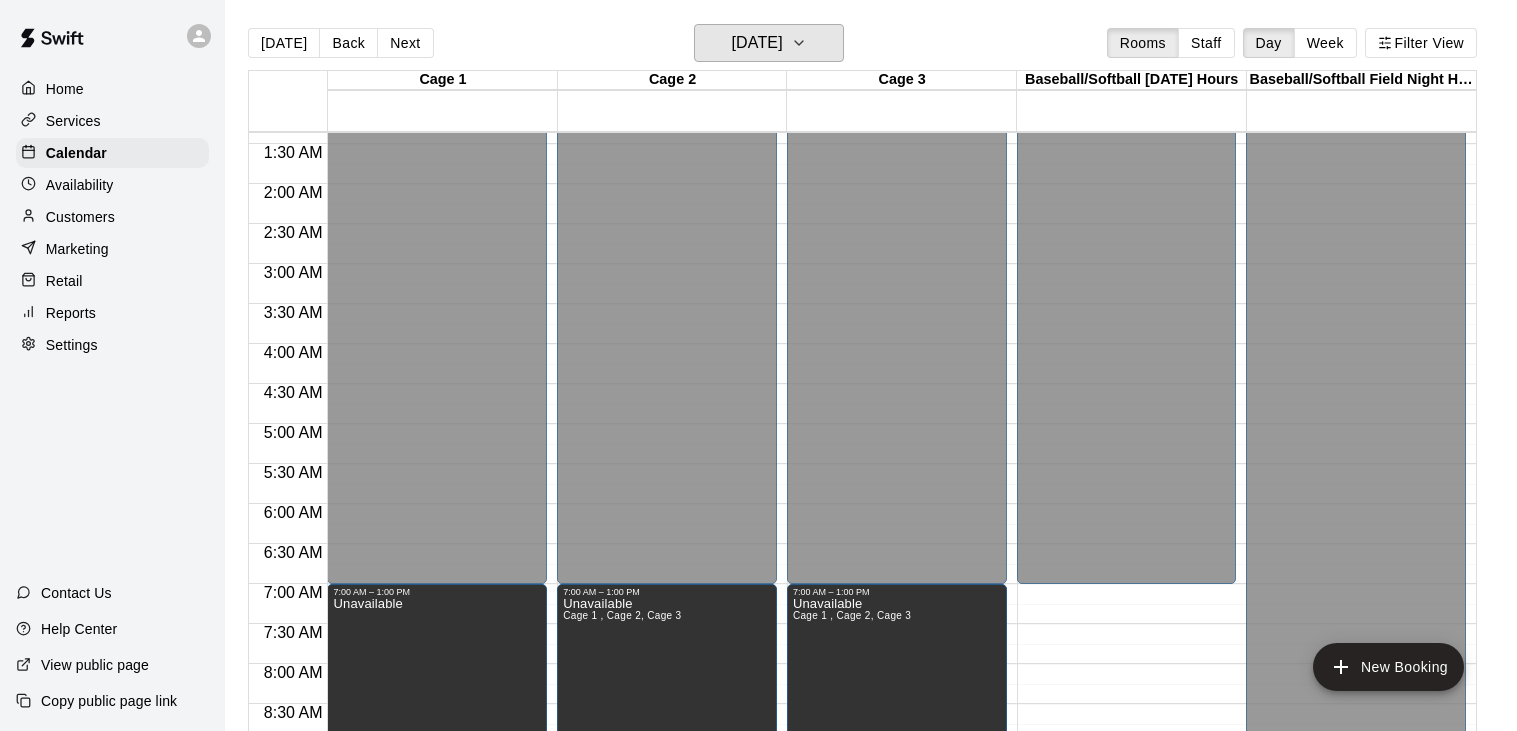 scroll, scrollTop: 0, scrollLeft: 0, axis: both 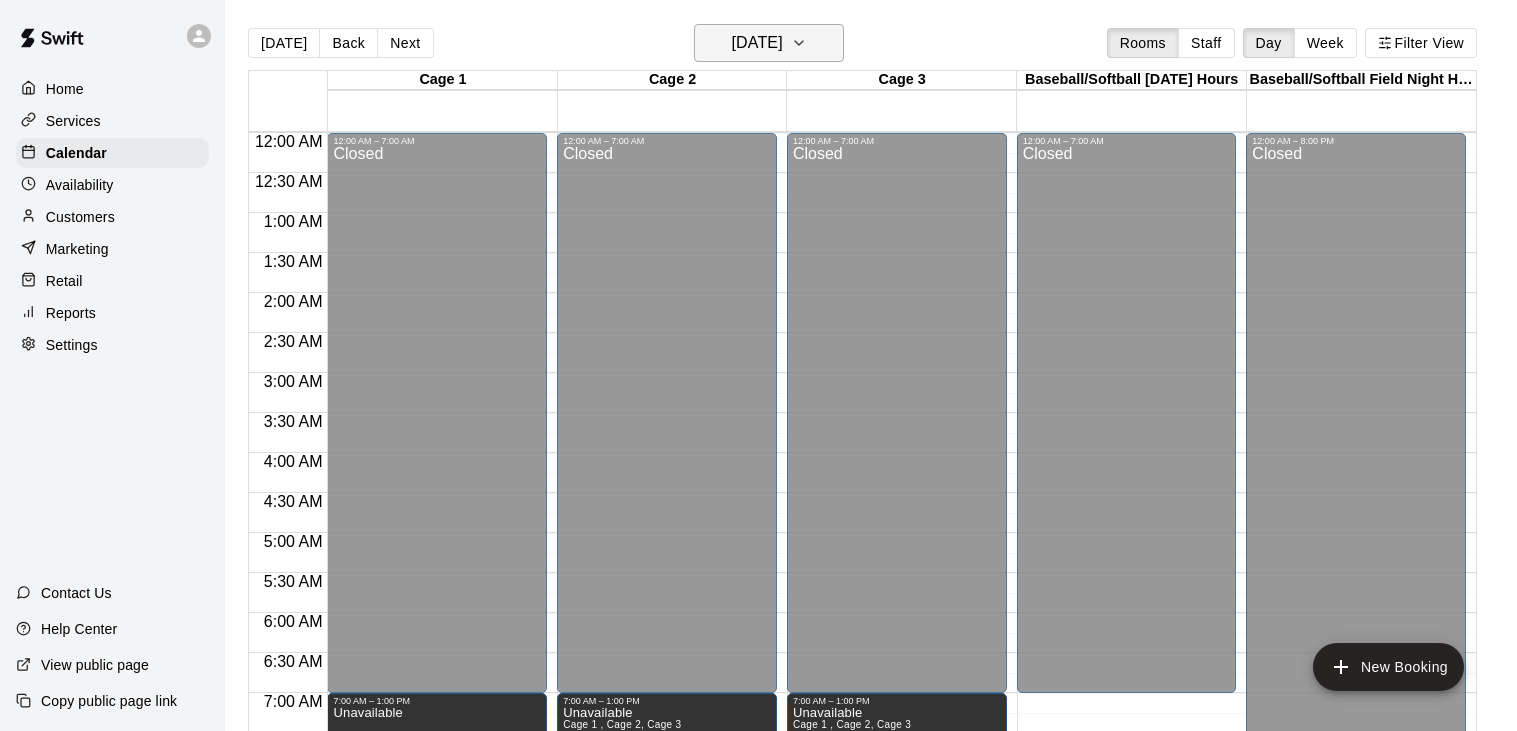 click 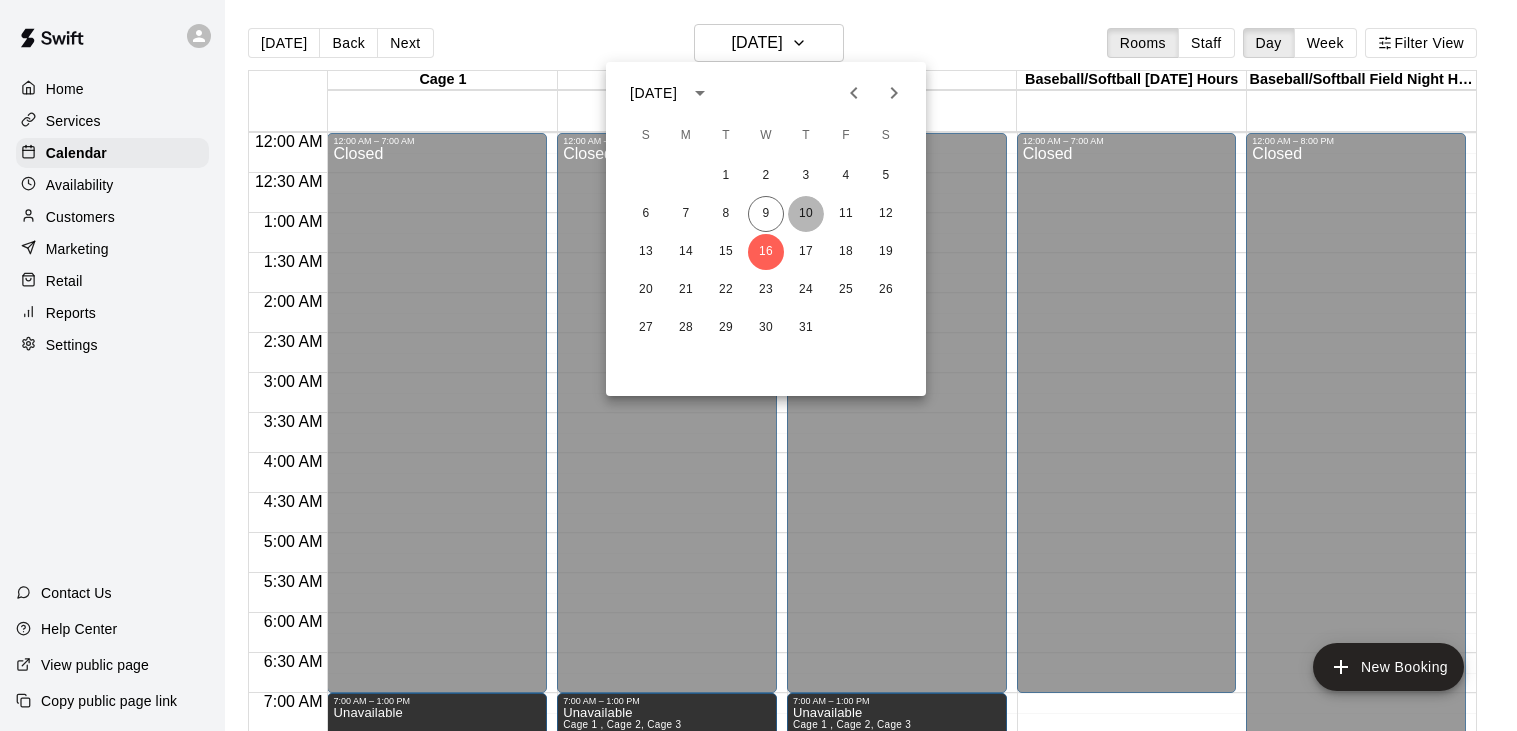 click on "10" at bounding box center [806, 214] 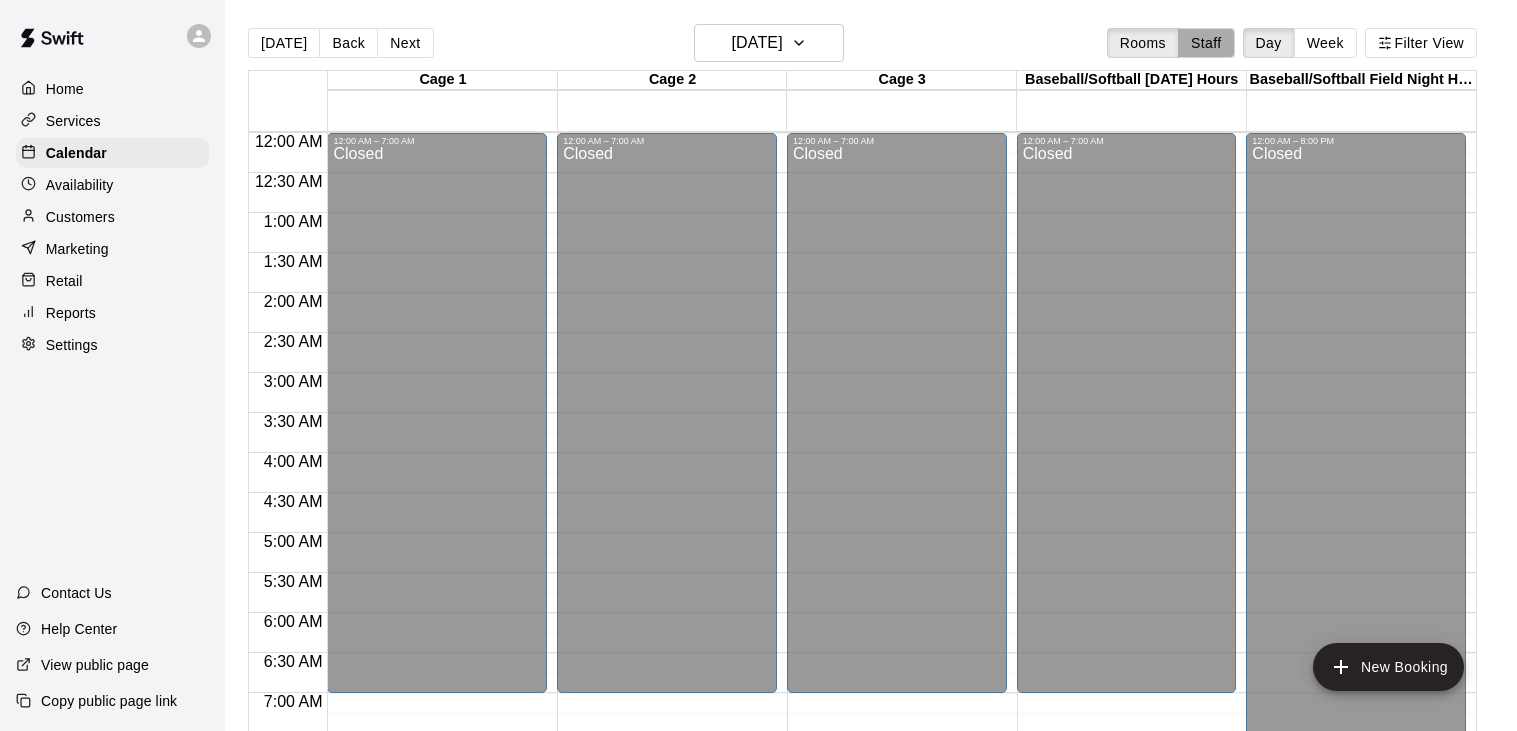 click on "Staff" at bounding box center [1206, 43] 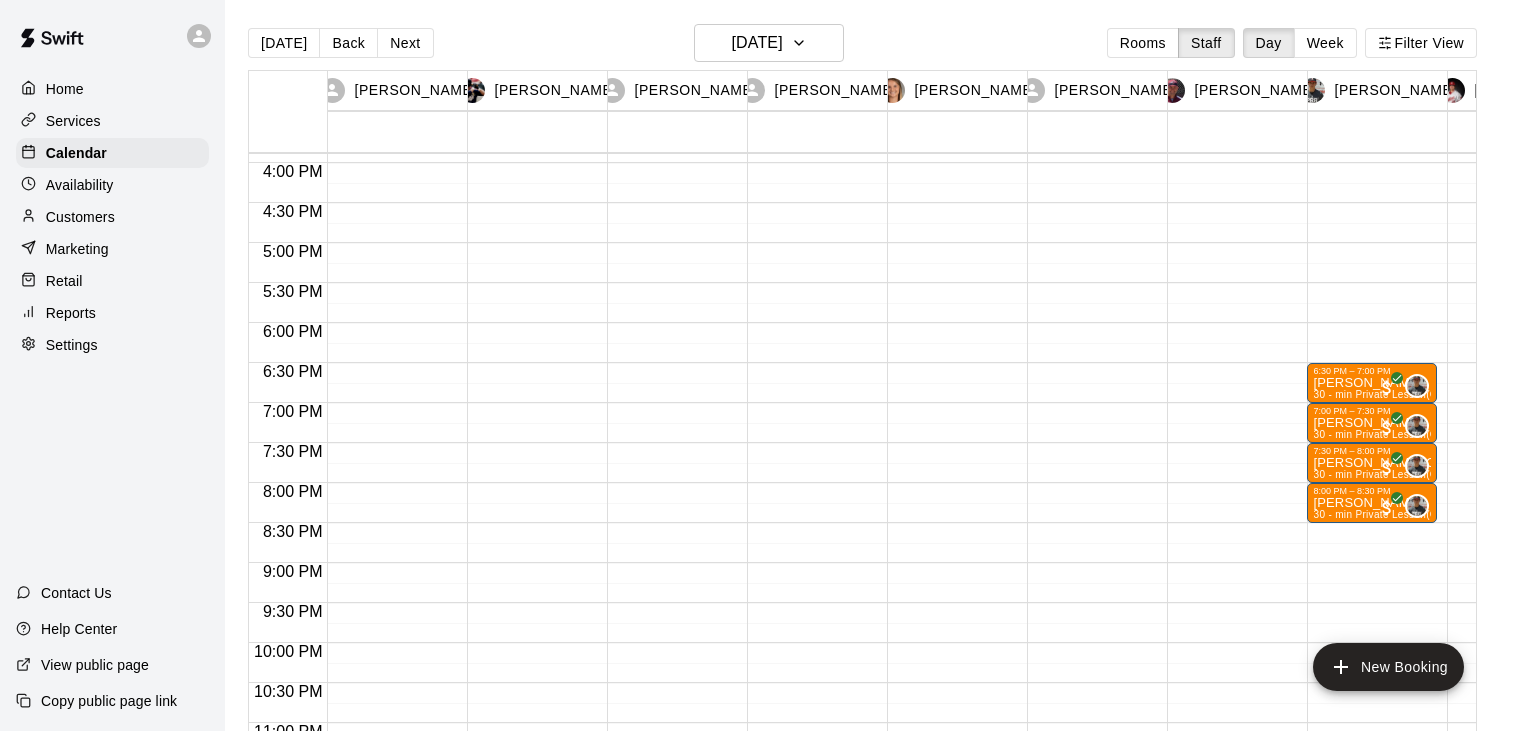 scroll, scrollTop: 1318, scrollLeft: 0, axis: vertical 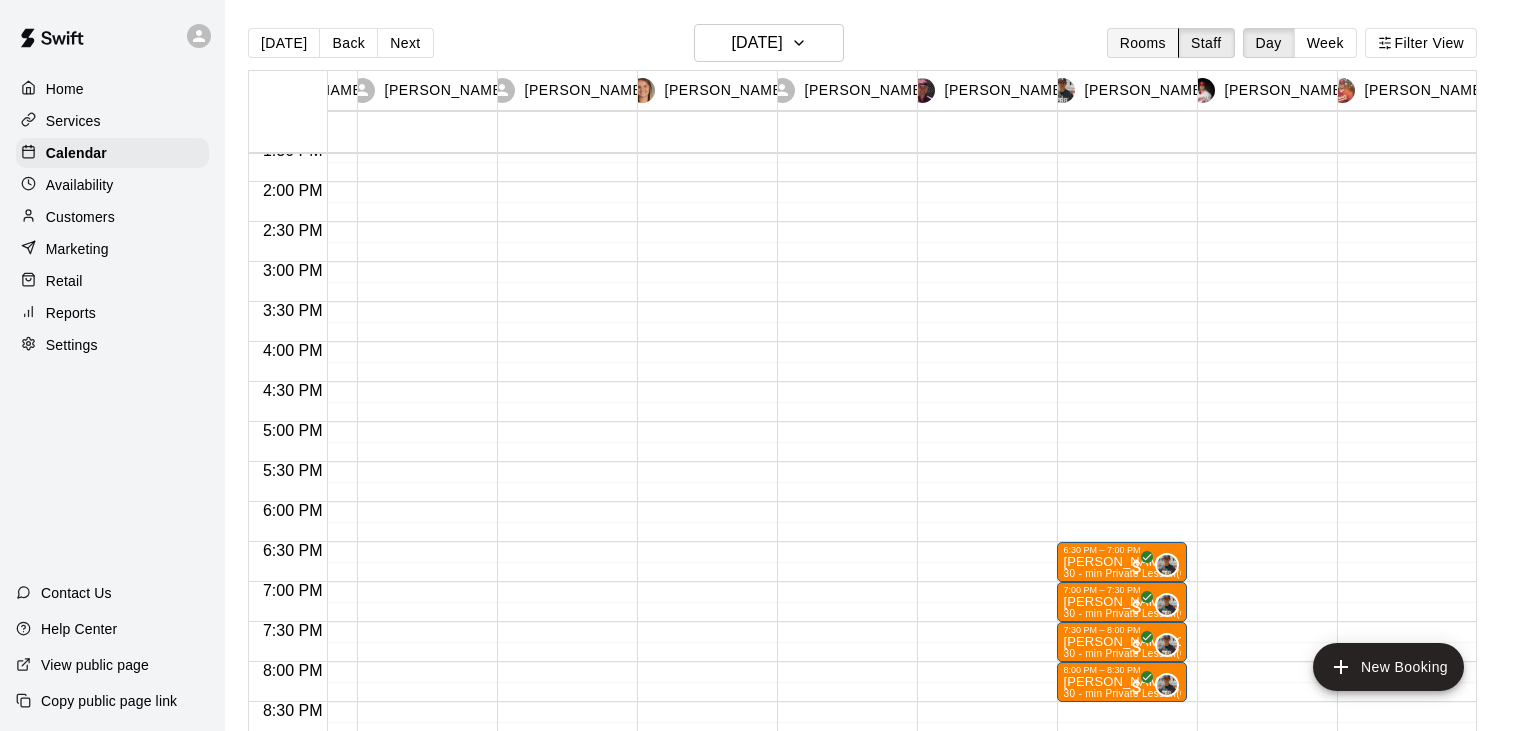 click on "Rooms" at bounding box center (1143, 43) 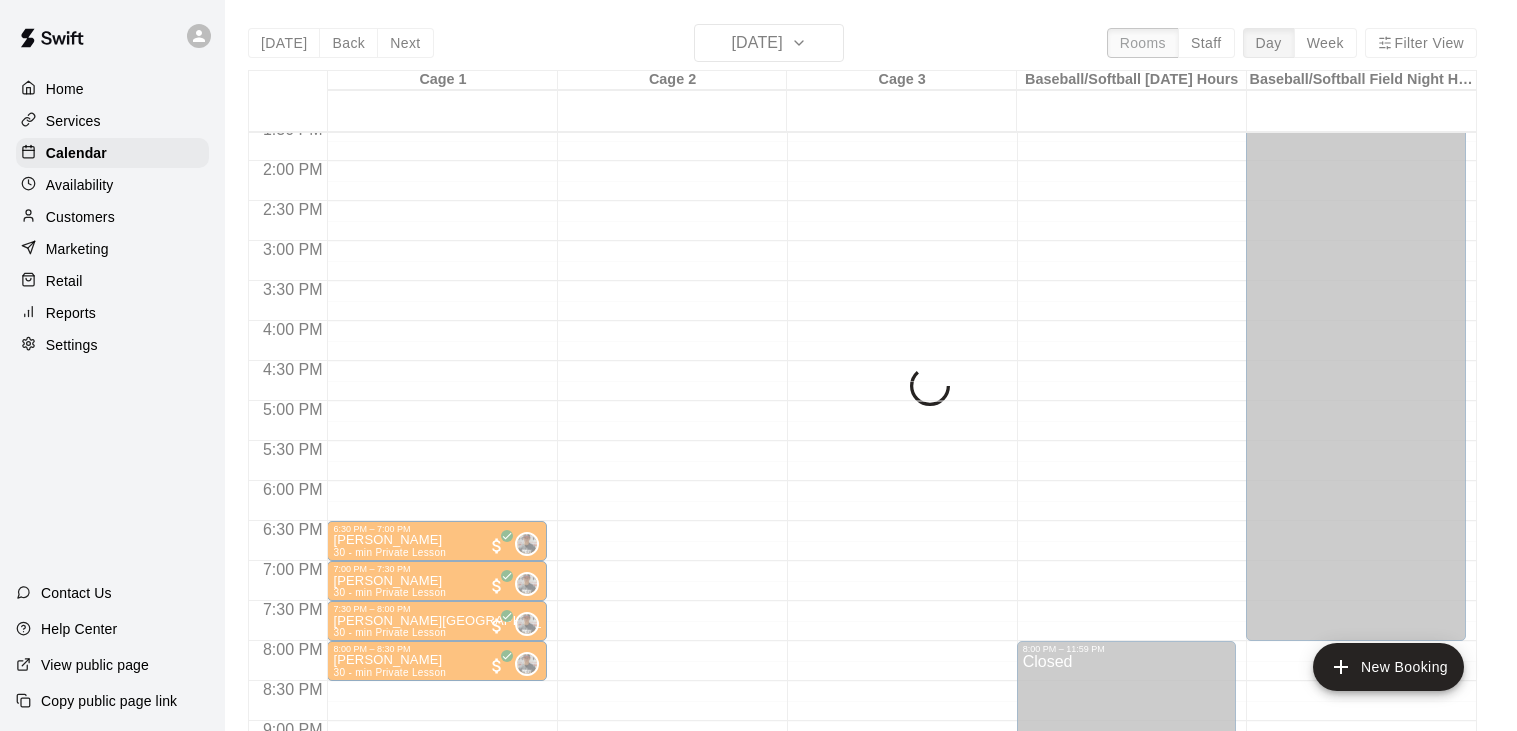 scroll, scrollTop: 0, scrollLeft: 0, axis: both 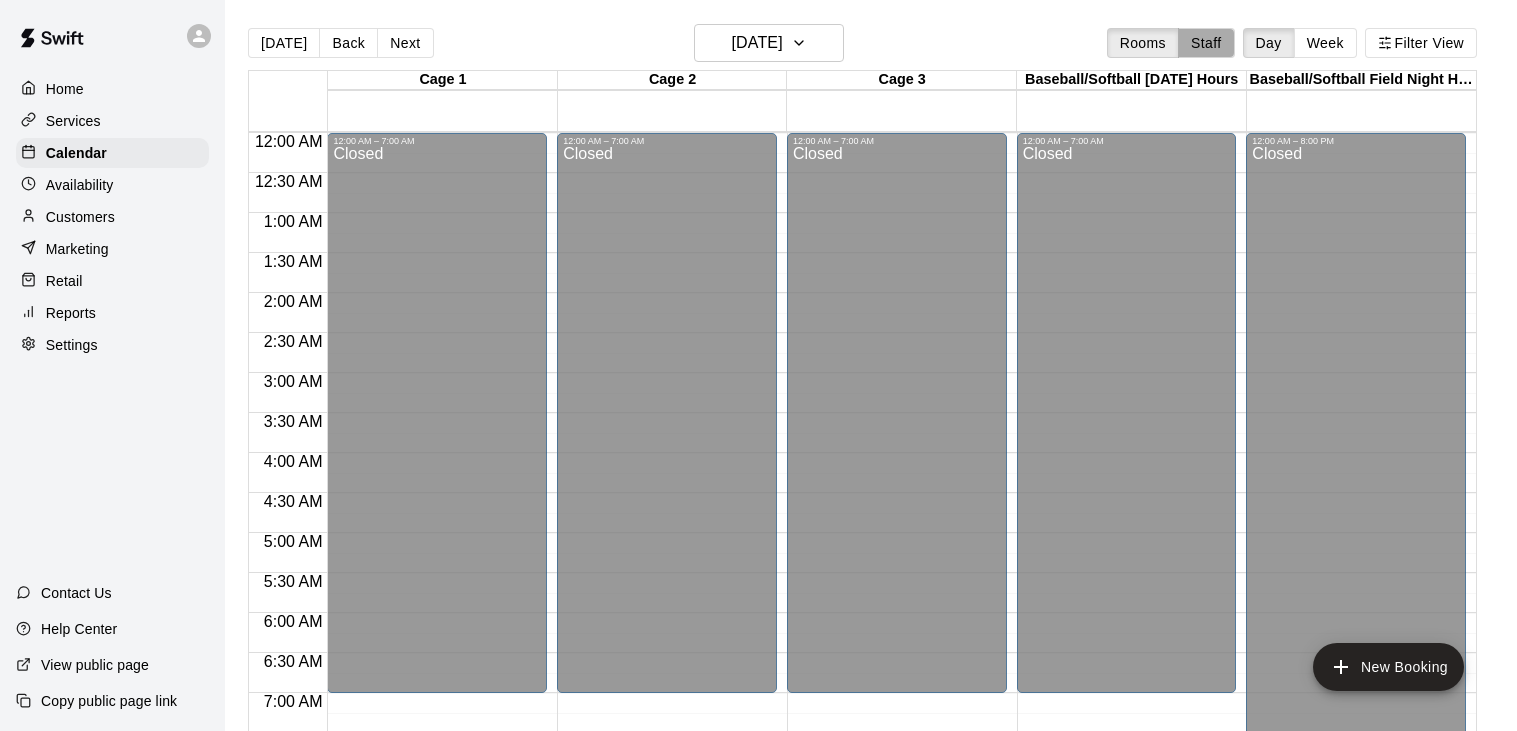 click on "Staff" at bounding box center [1206, 43] 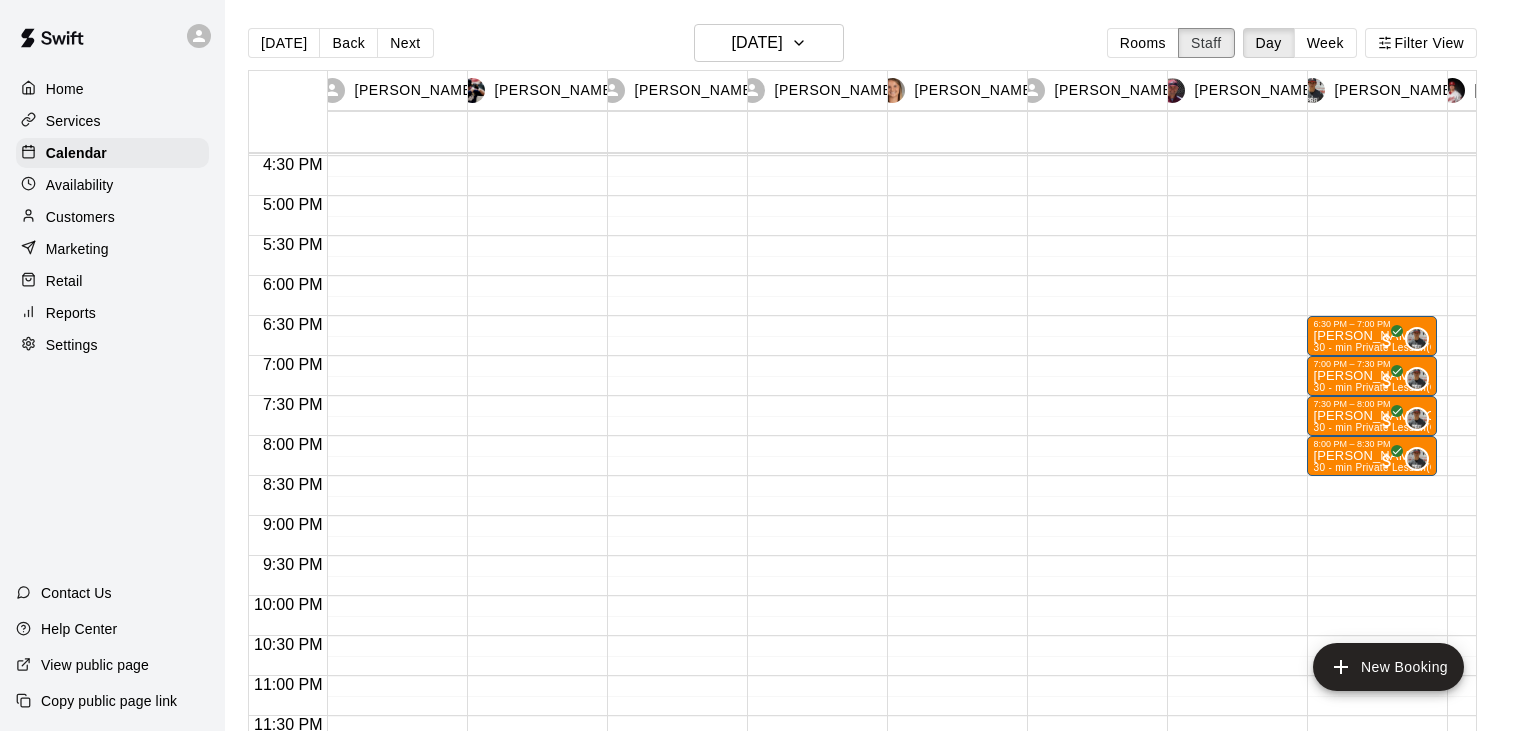 scroll, scrollTop: 1318, scrollLeft: 204, axis: both 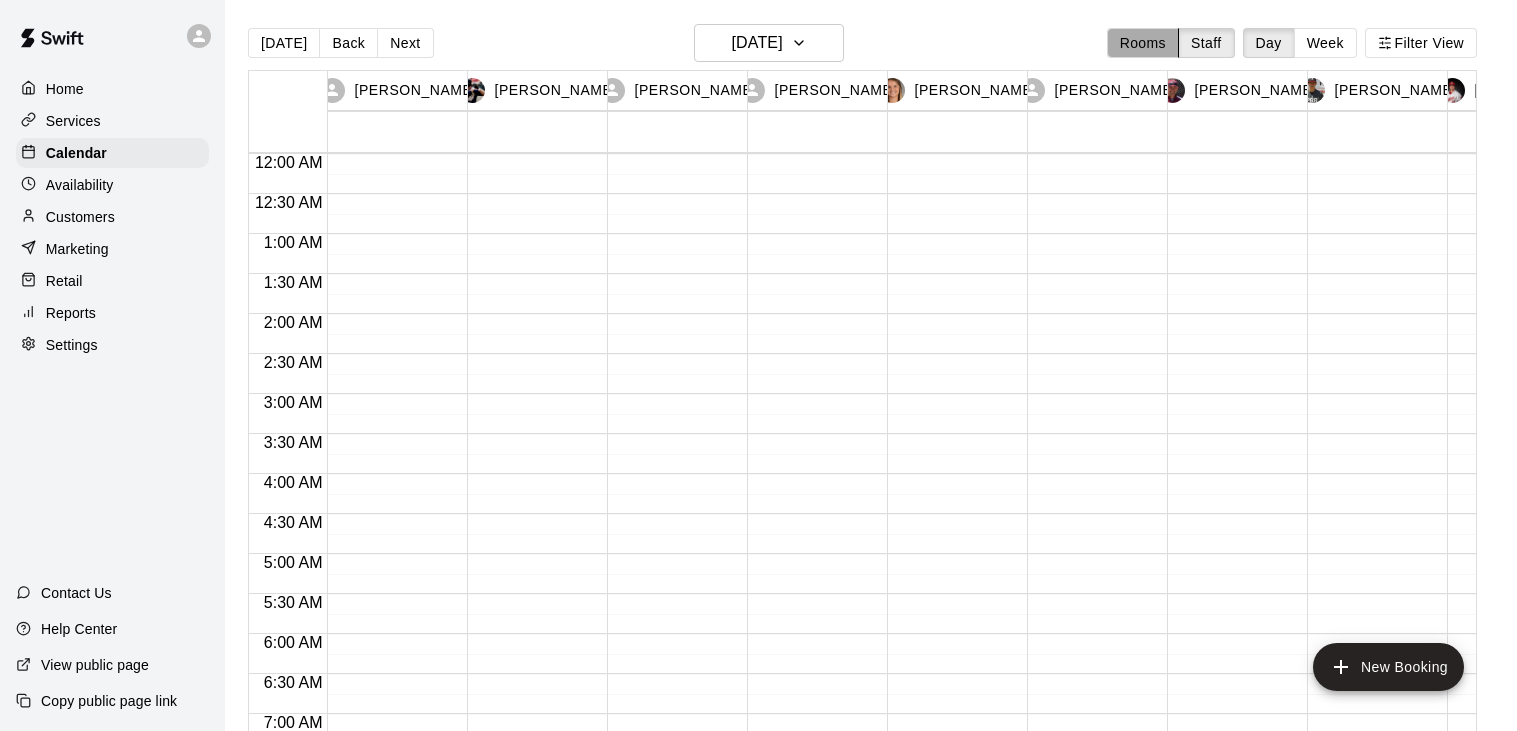click on "Rooms" at bounding box center [1143, 43] 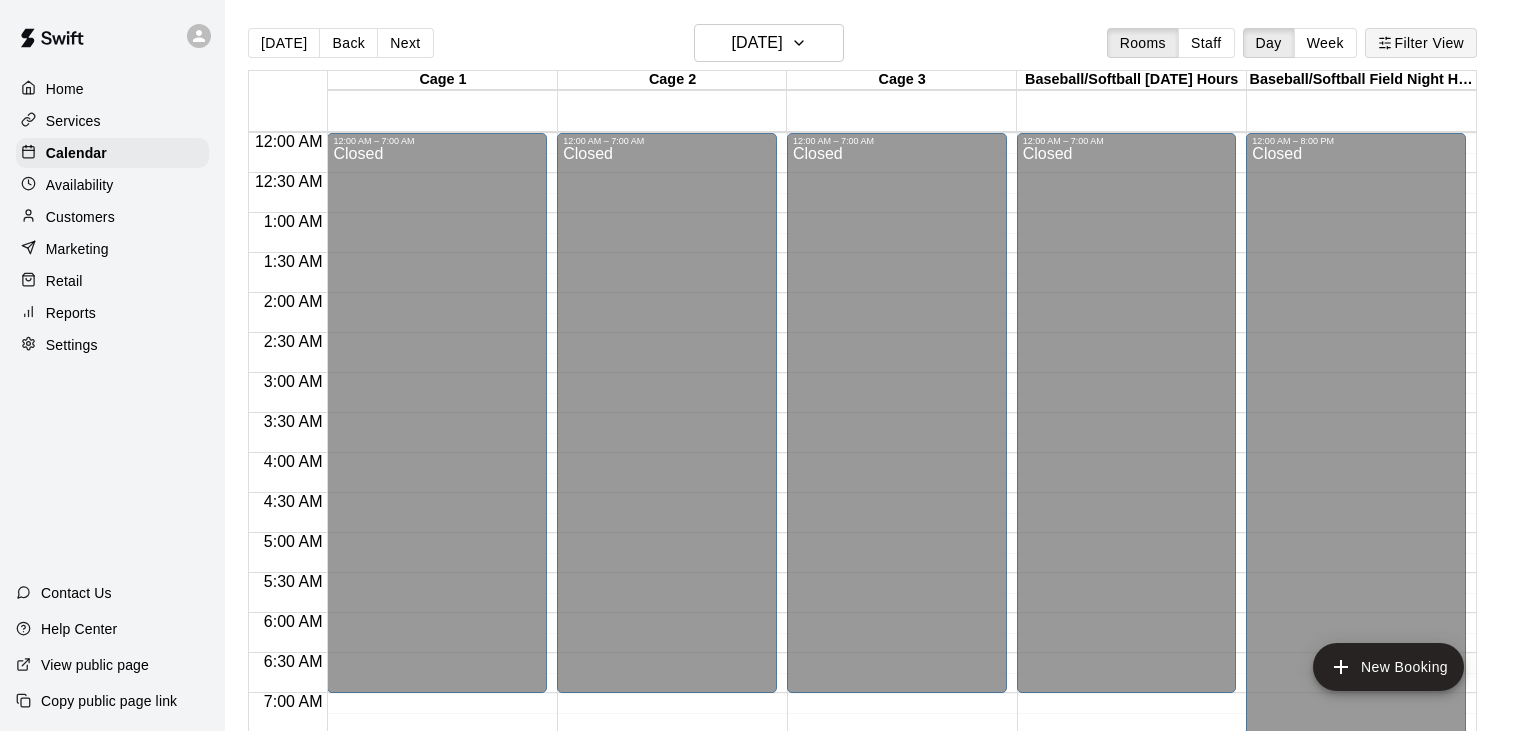 click on "Filter View" at bounding box center [1421, 43] 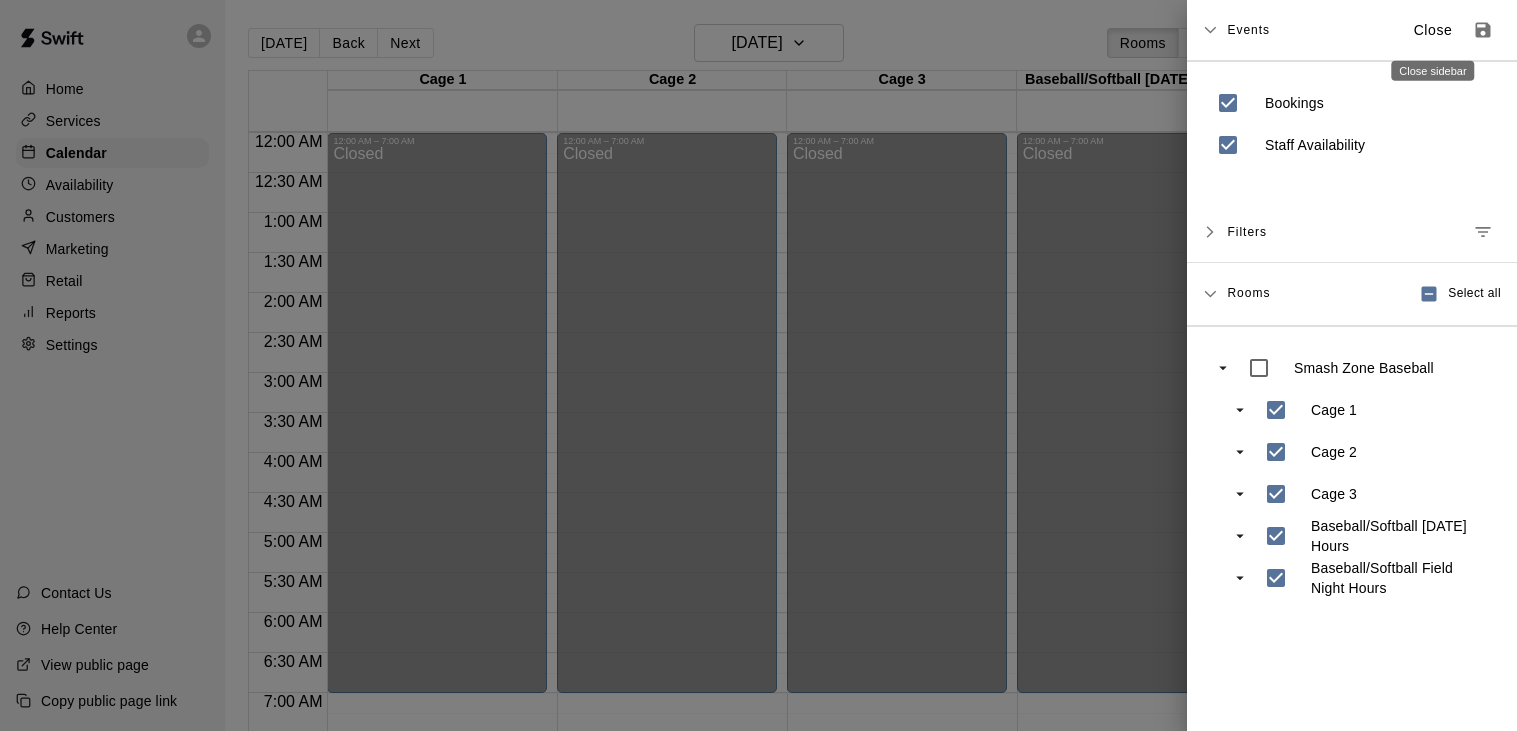 click on "Close" at bounding box center [1433, 30] 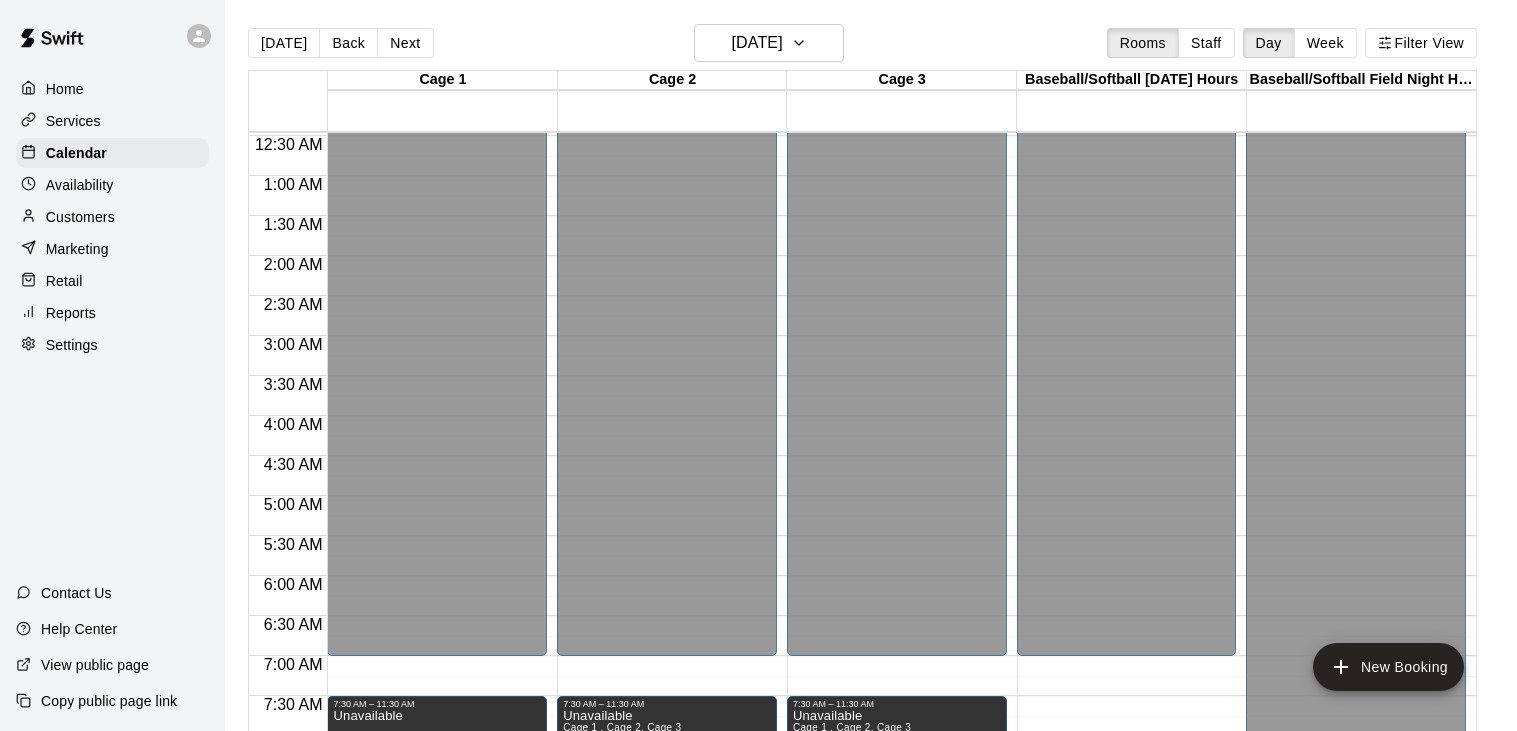 scroll, scrollTop: 31, scrollLeft: 0, axis: vertical 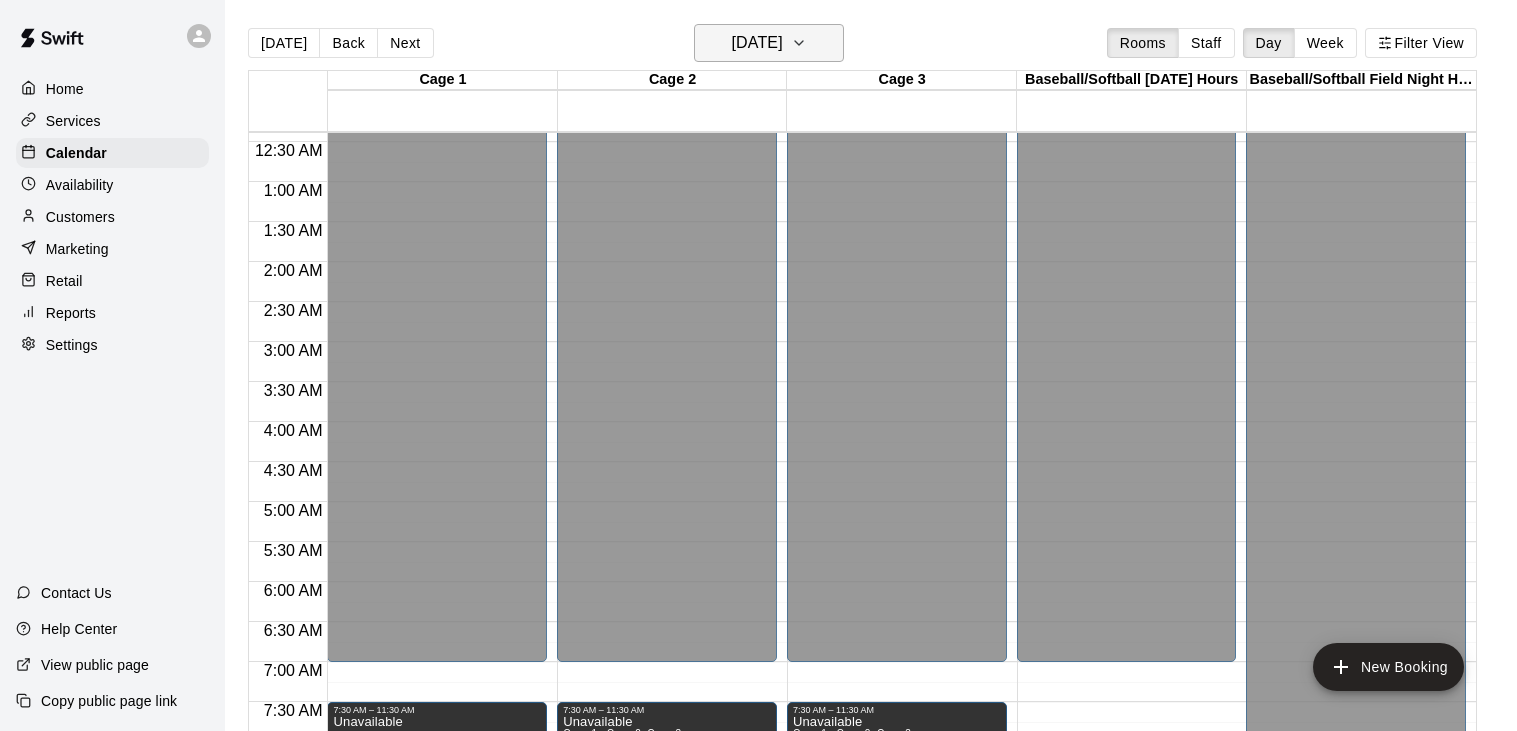 click 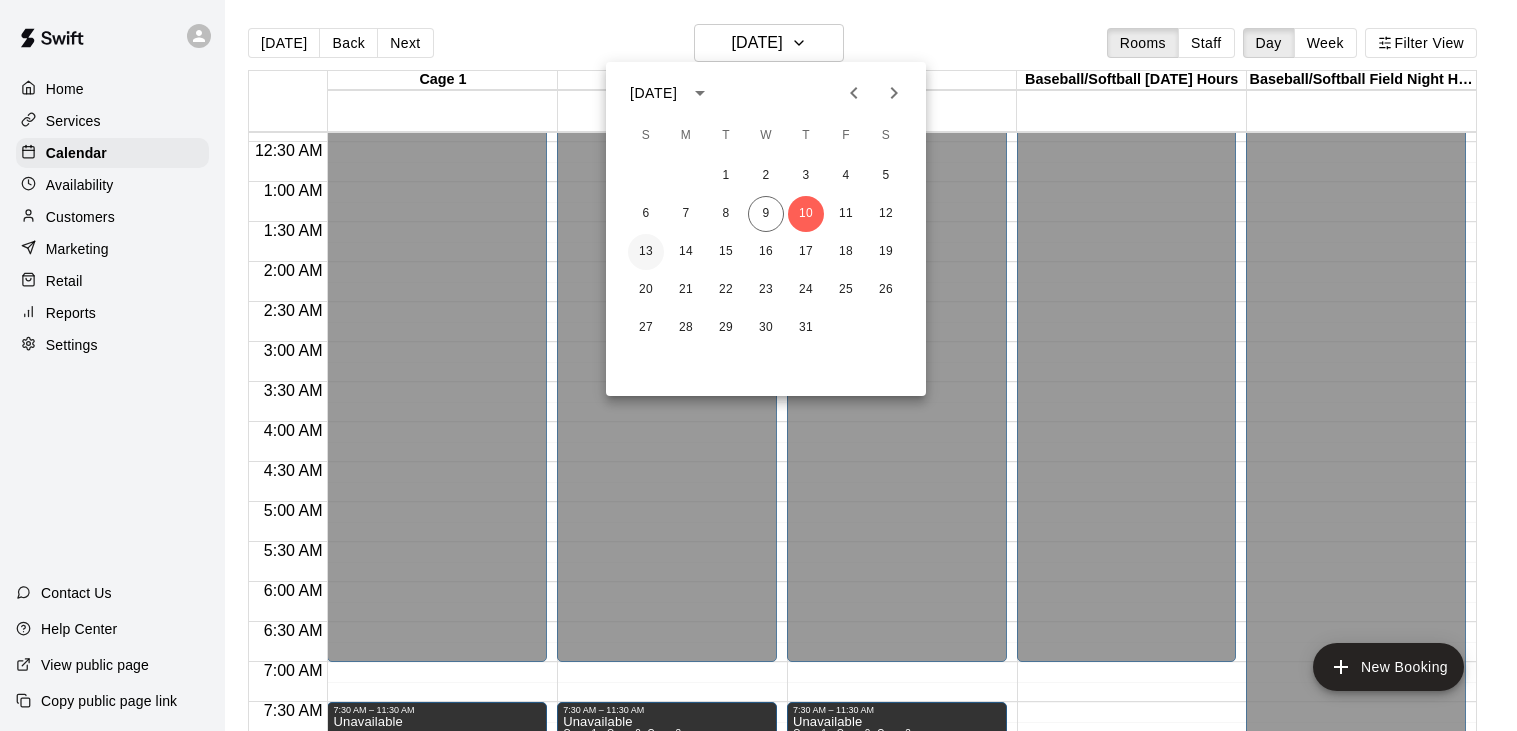 click on "13" at bounding box center [646, 252] 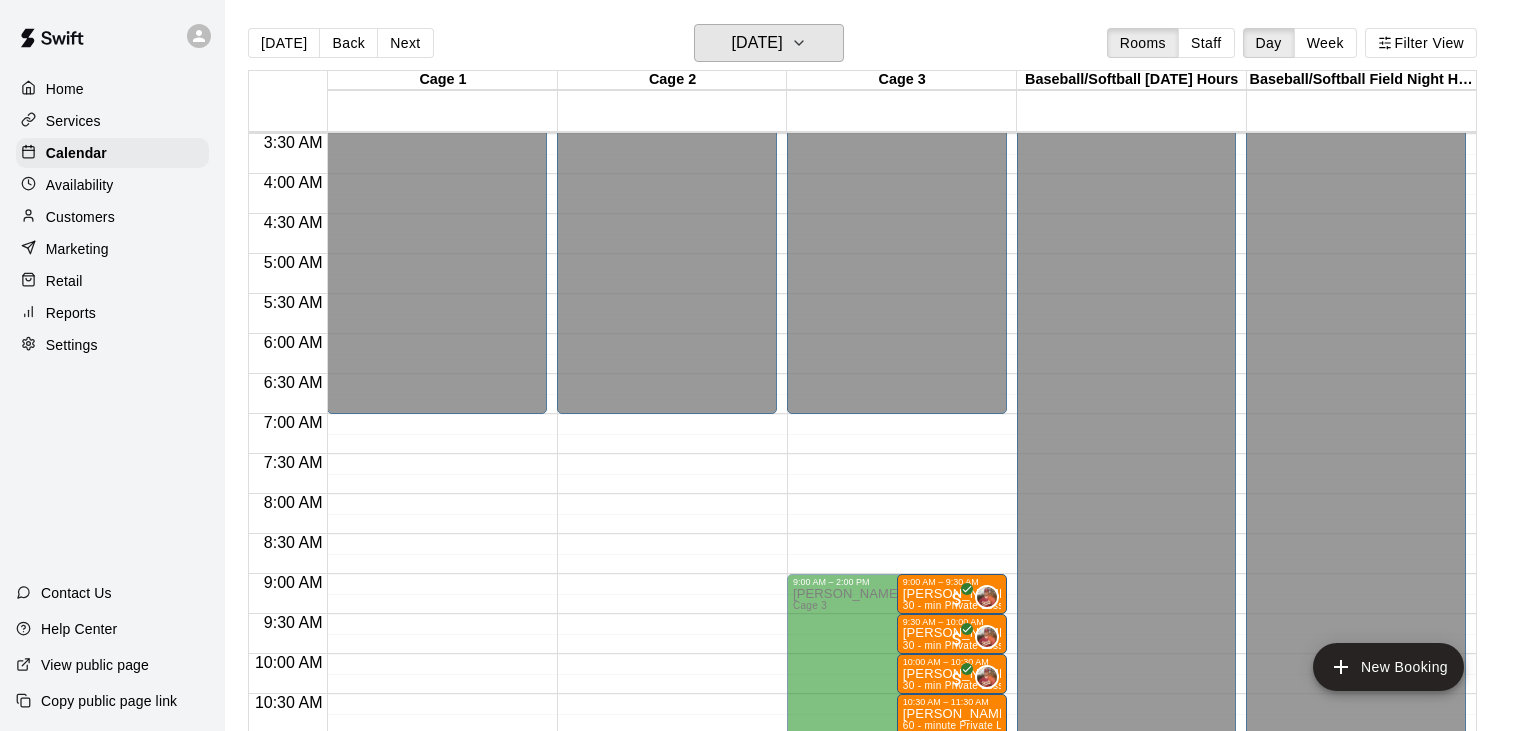 scroll, scrollTop: 267, scrollLeft: 0, axis: vertical 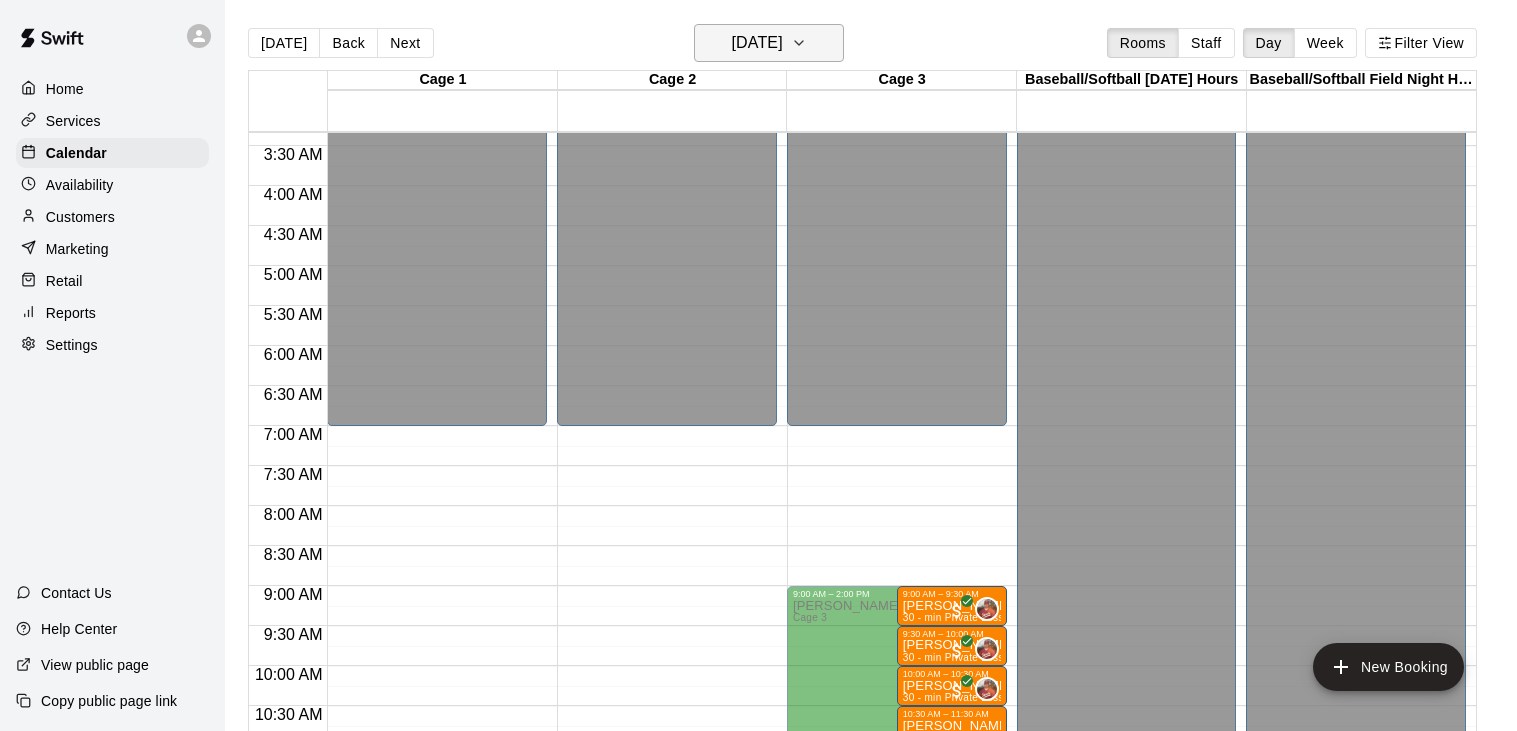 click 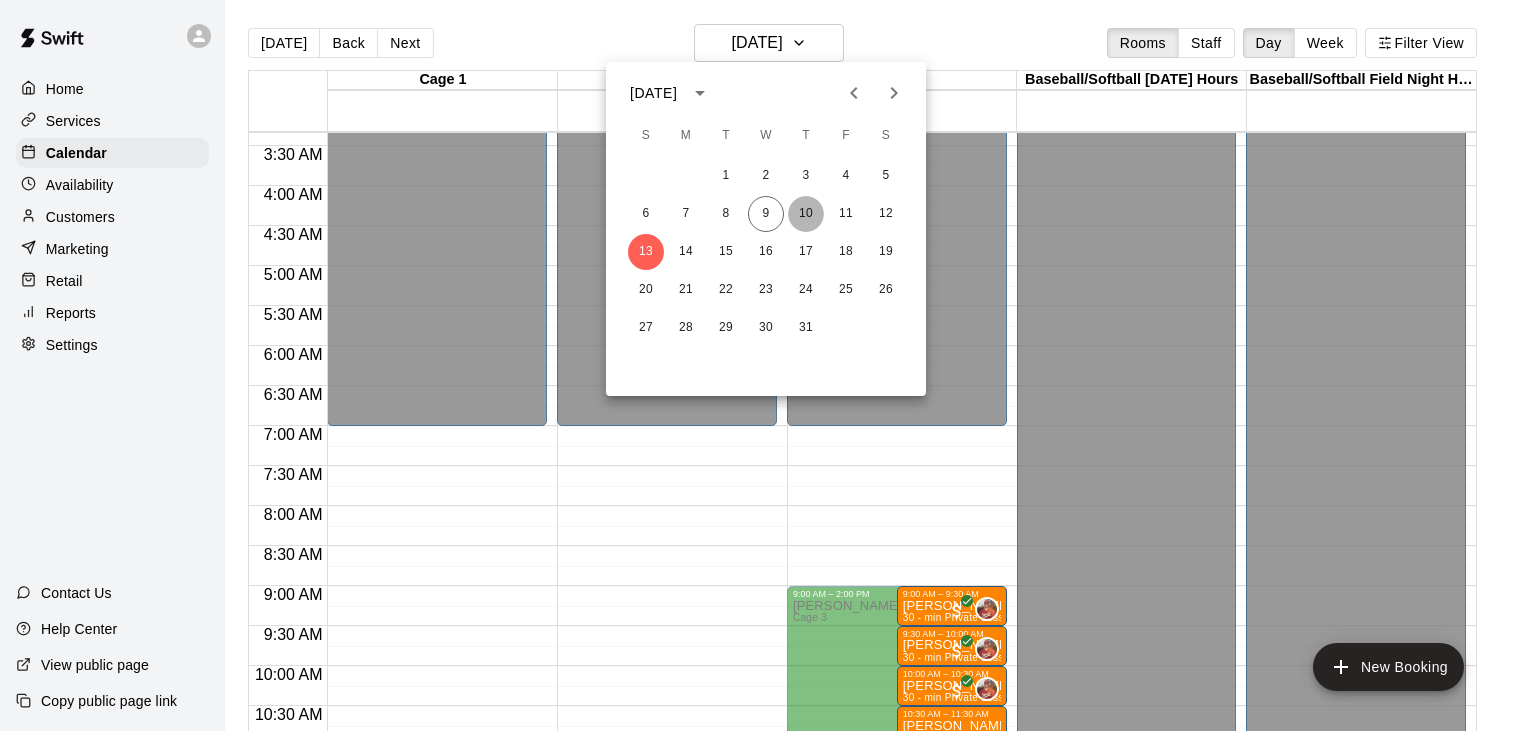 click on "10" at bounding box center (806, 214) 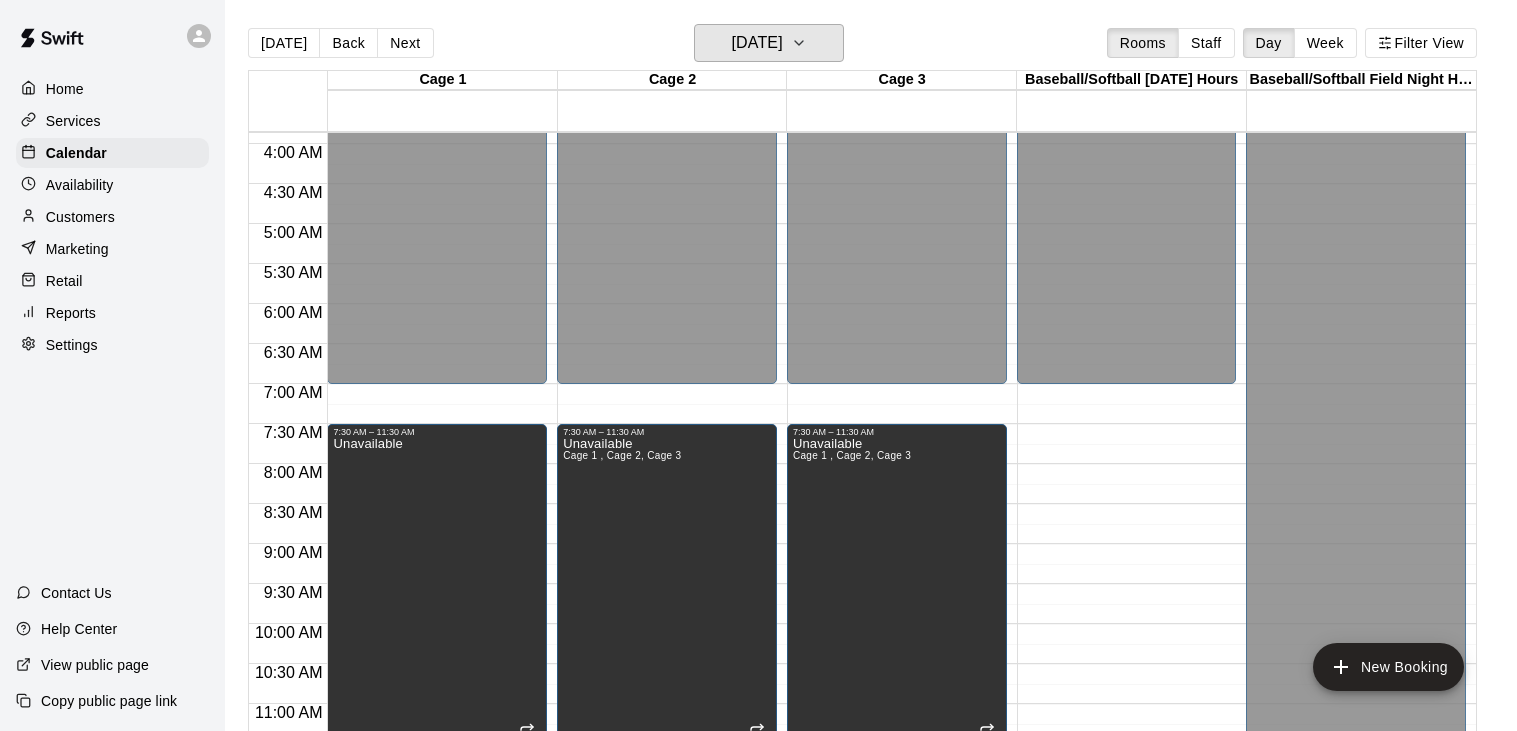 scroll, scrollTop: 0, scrollLeft: 0, axis: both 